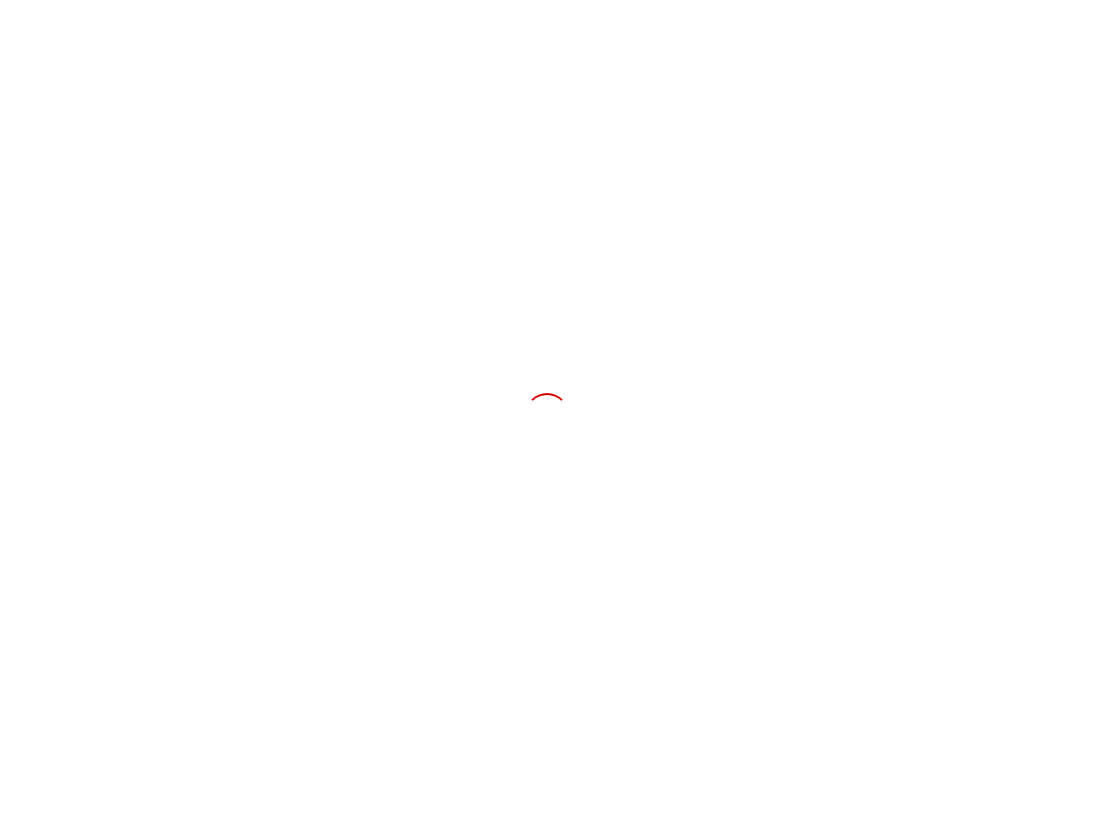 scroll, scrollTop: 0, scrollLeft: 0, axis: both 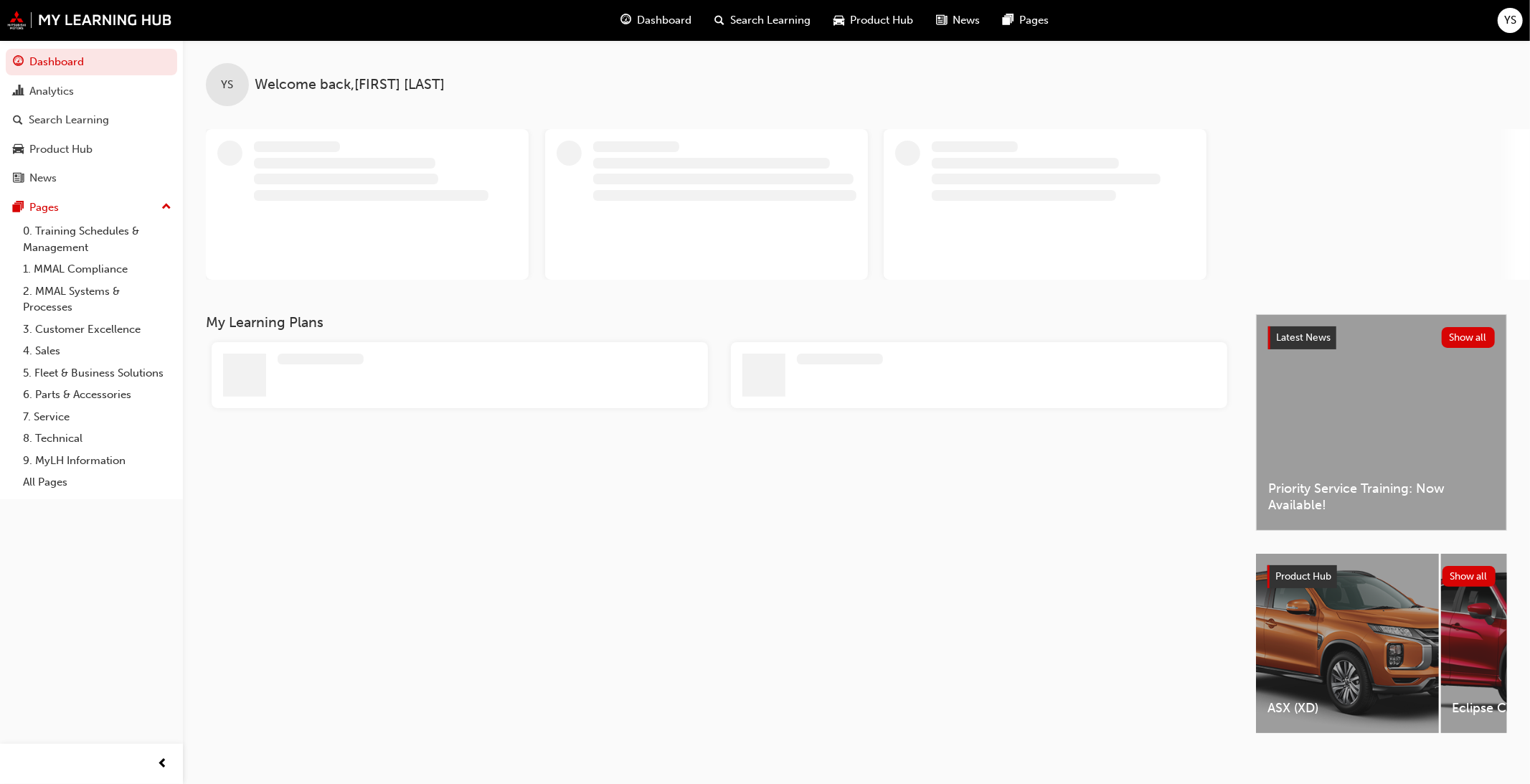 click on "Dashboard Analytics Search Learning Product Hub News Pages" at bounding box center (91, 120) 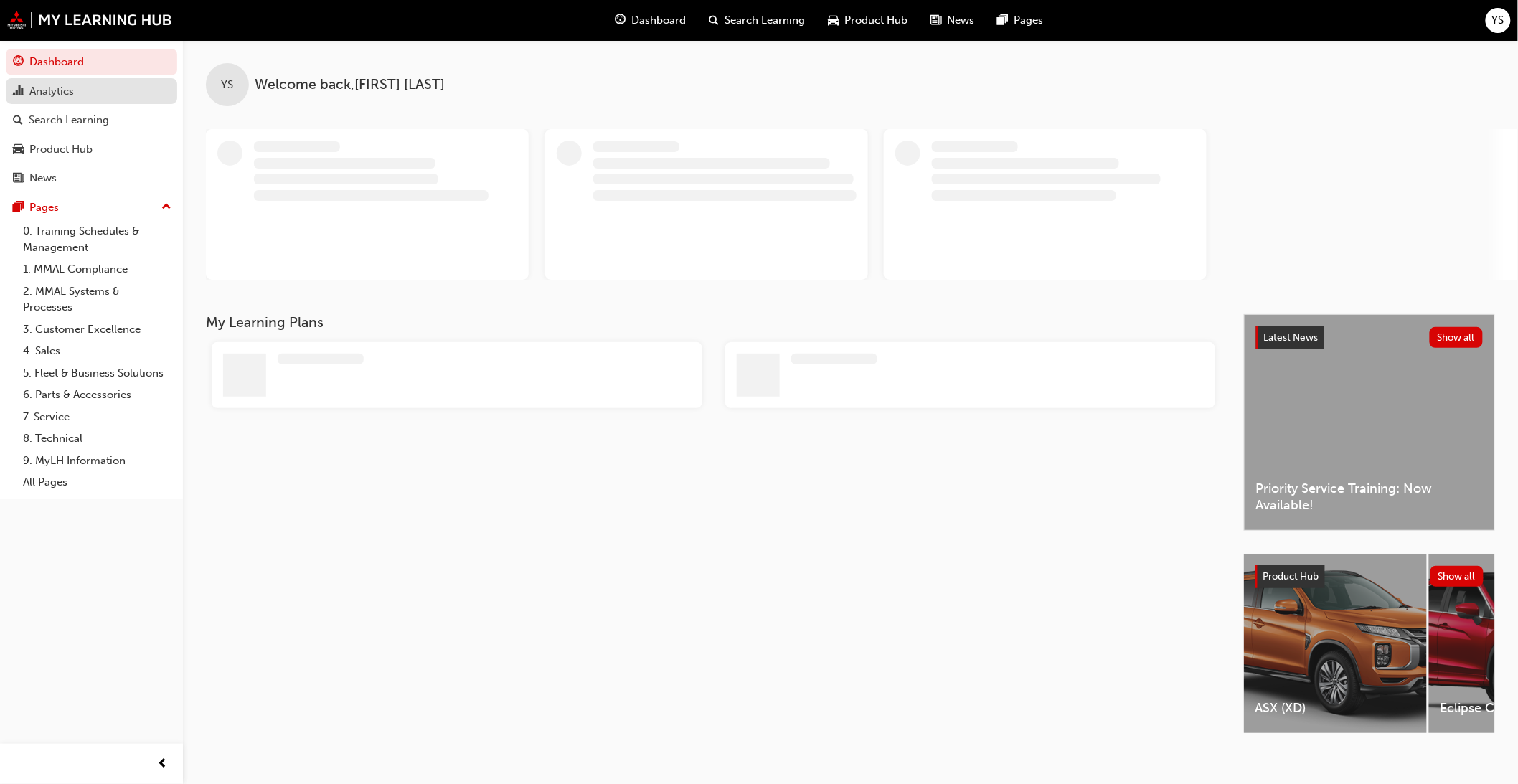 click on "Analytics" at bounding box center [91, 91] 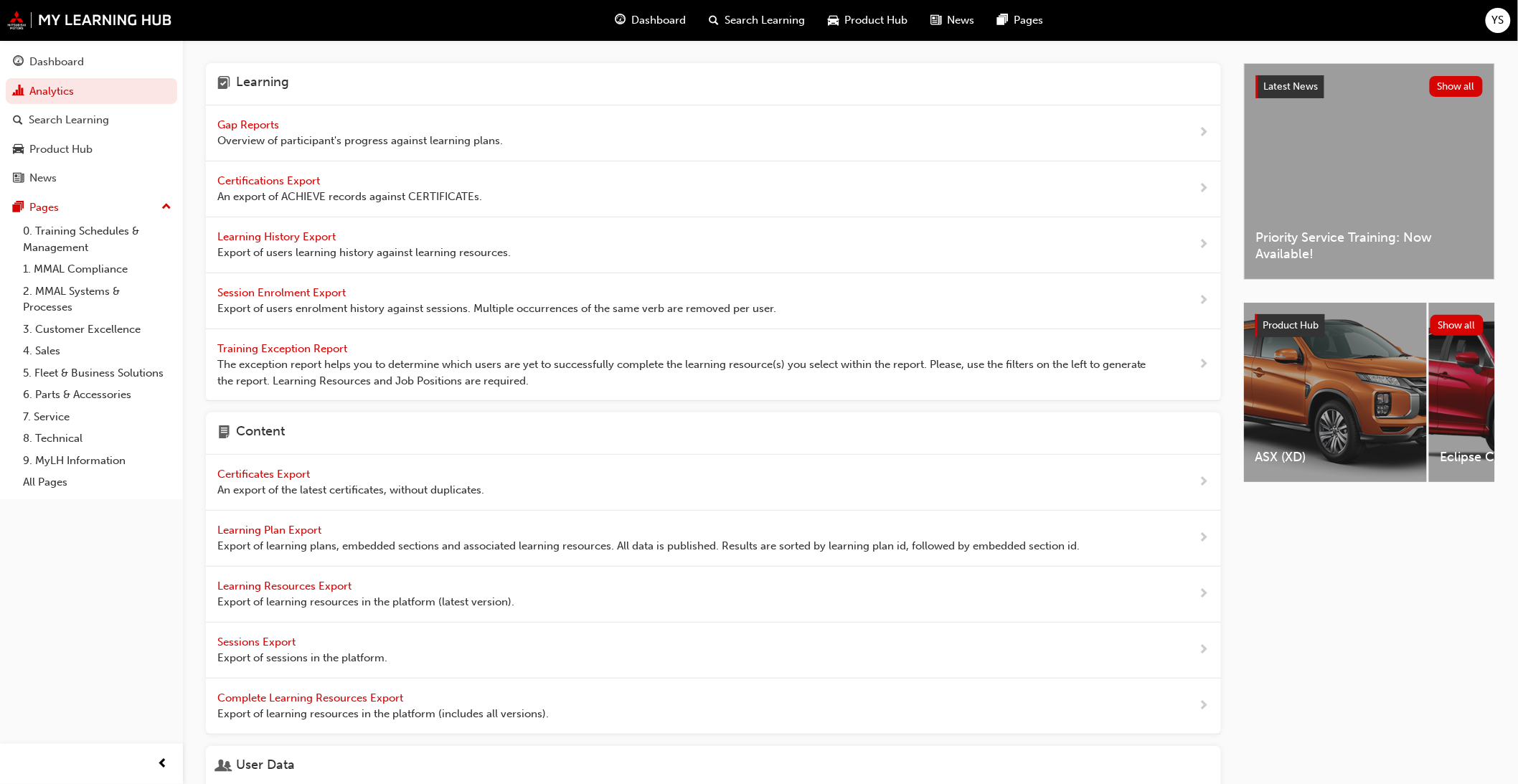 click on "Gap Reports" at bounding box center (250, 125) 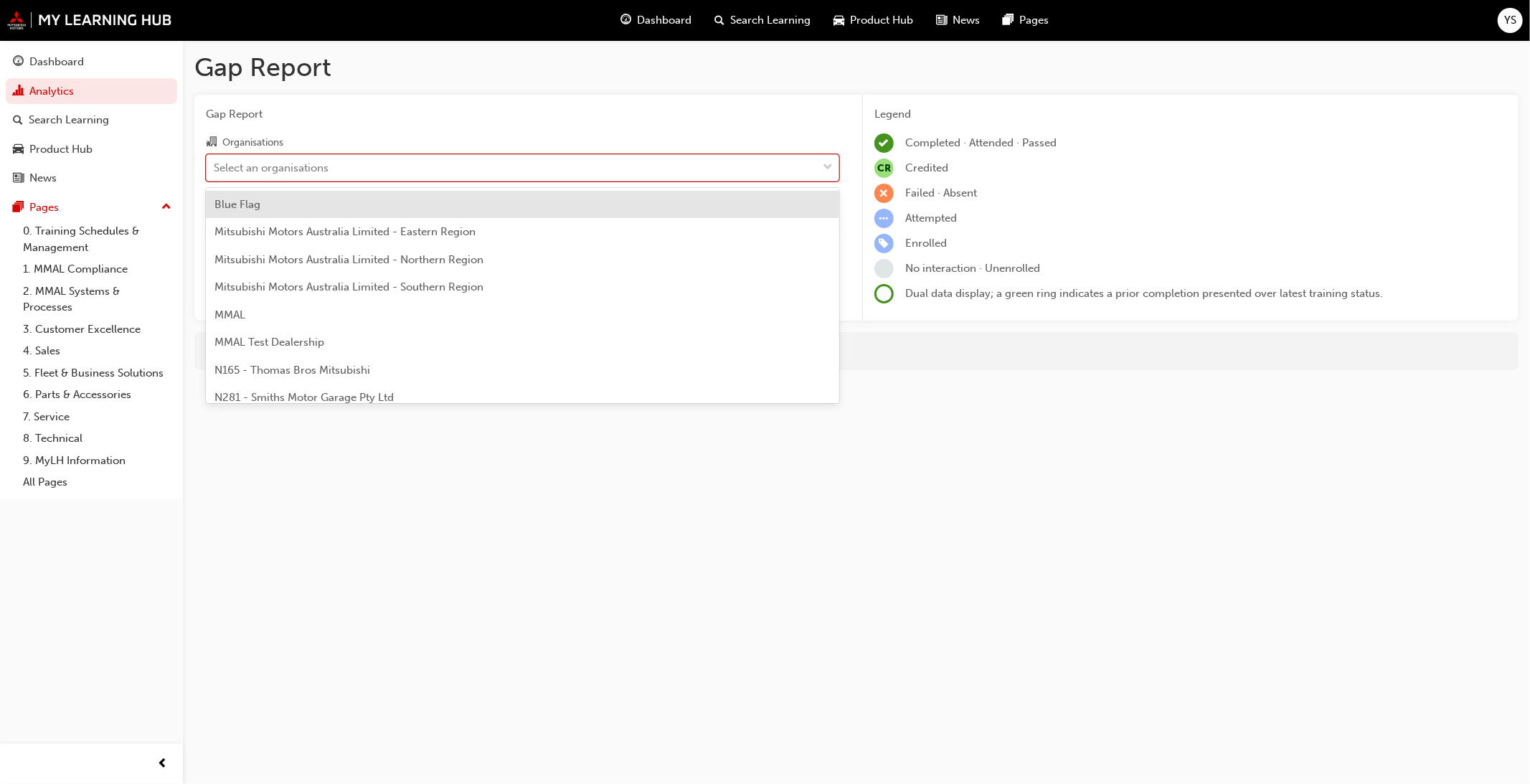 click on "Select an organisations" at bounding box center [271, 167] 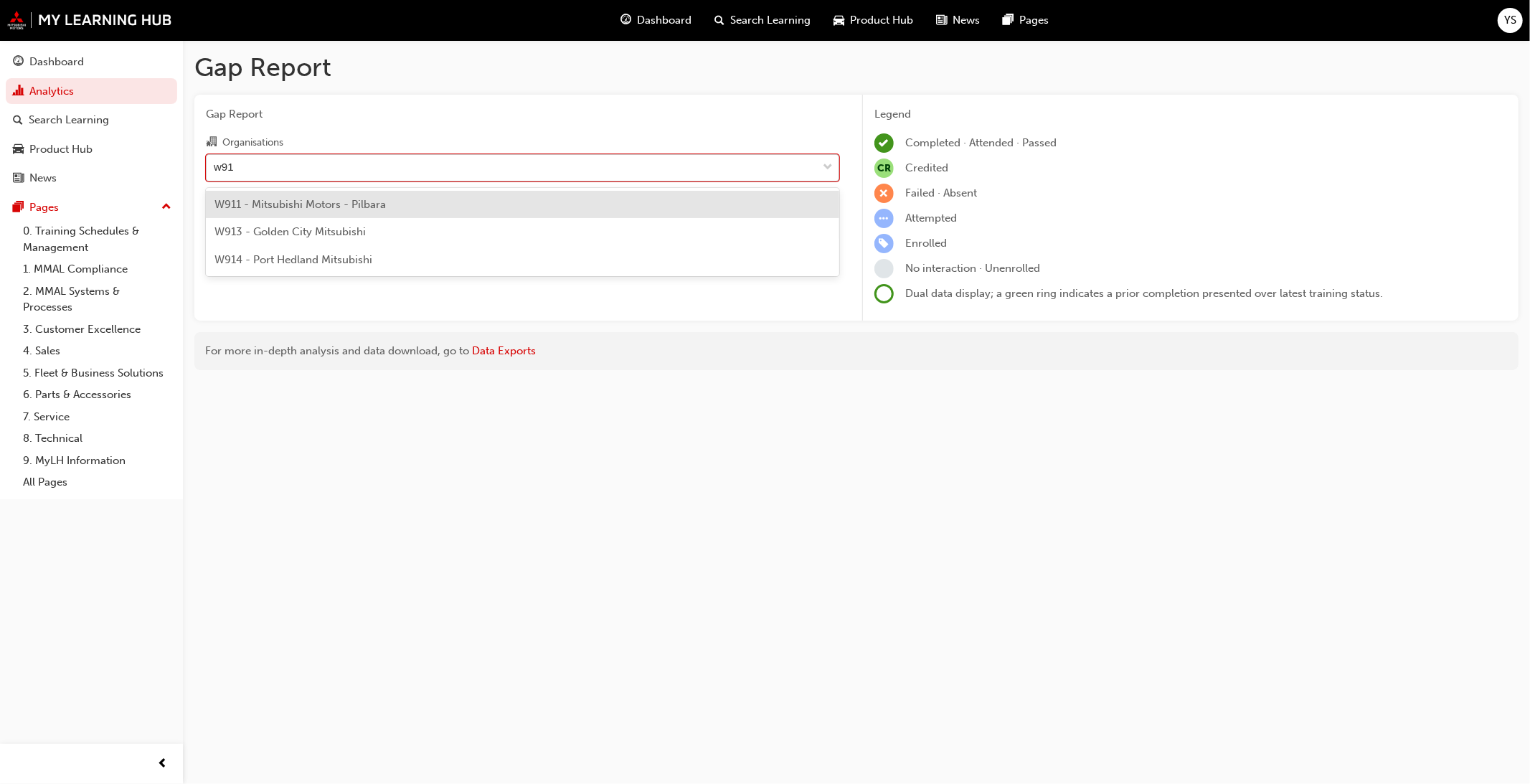 type on "w914" 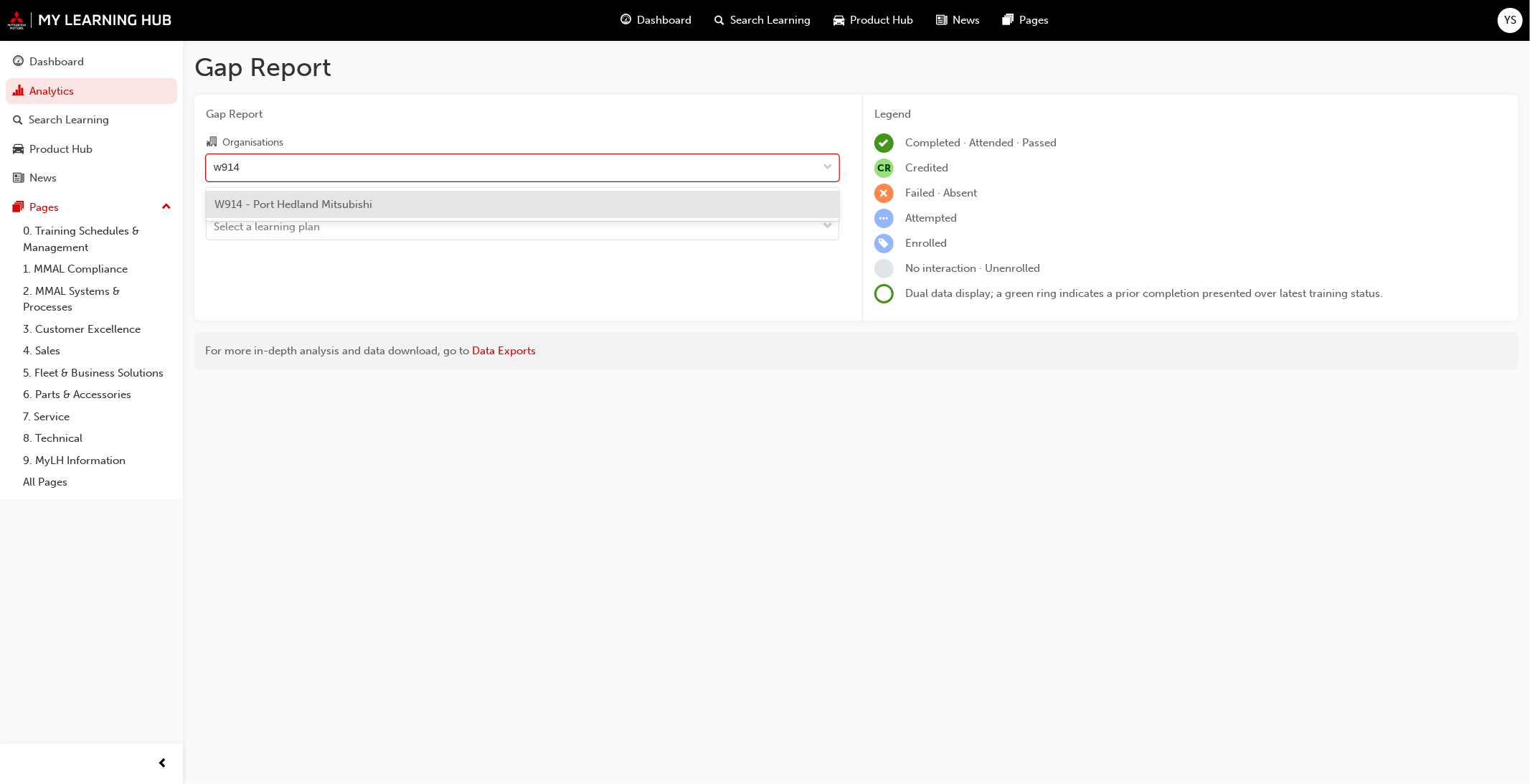 type 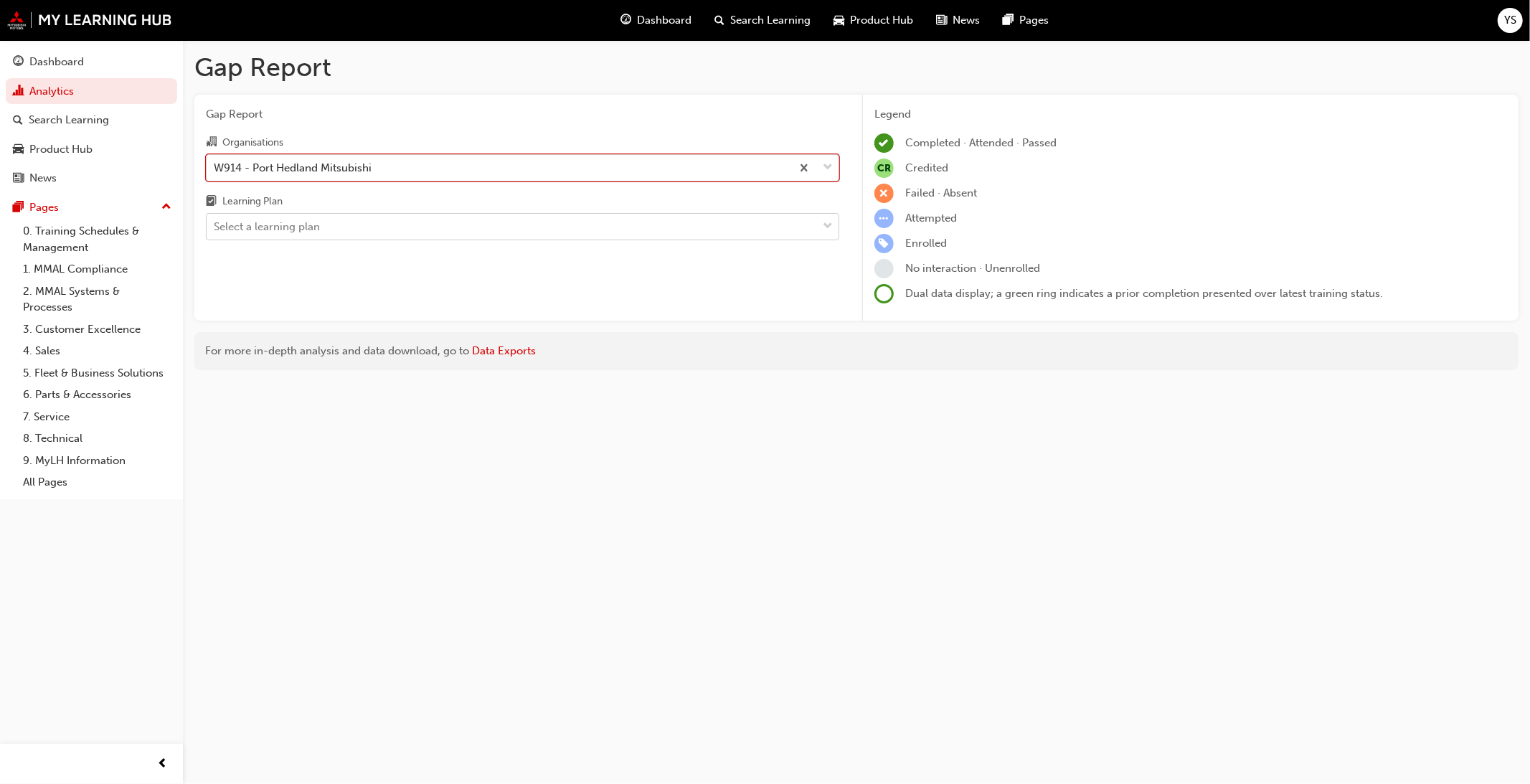 click on "Select a learning plan" at bounding box center [511, 227] 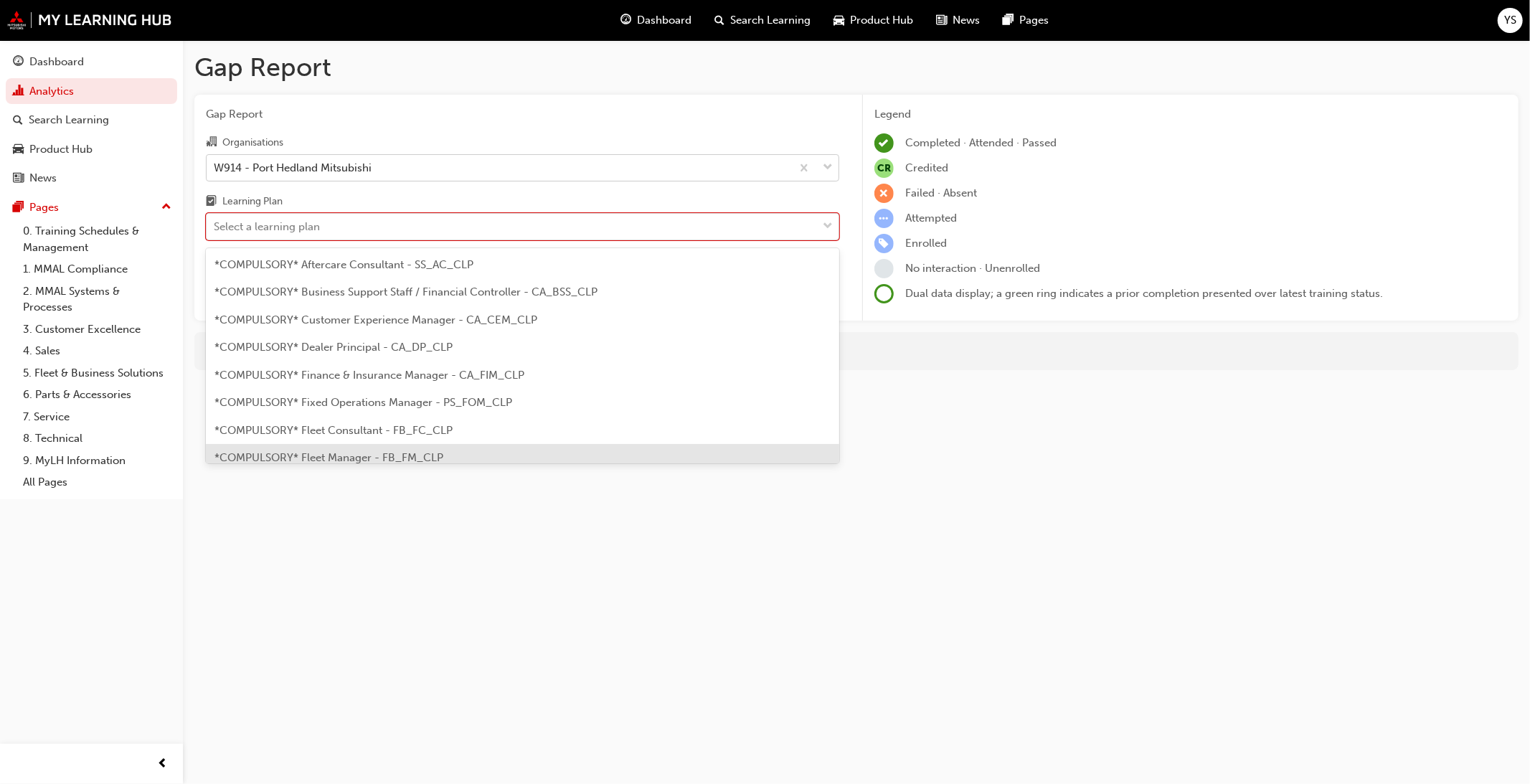 click on "*COMPULSORY* Fleet Manager - FB_FM_CLP" at bounding box center (329, 458) 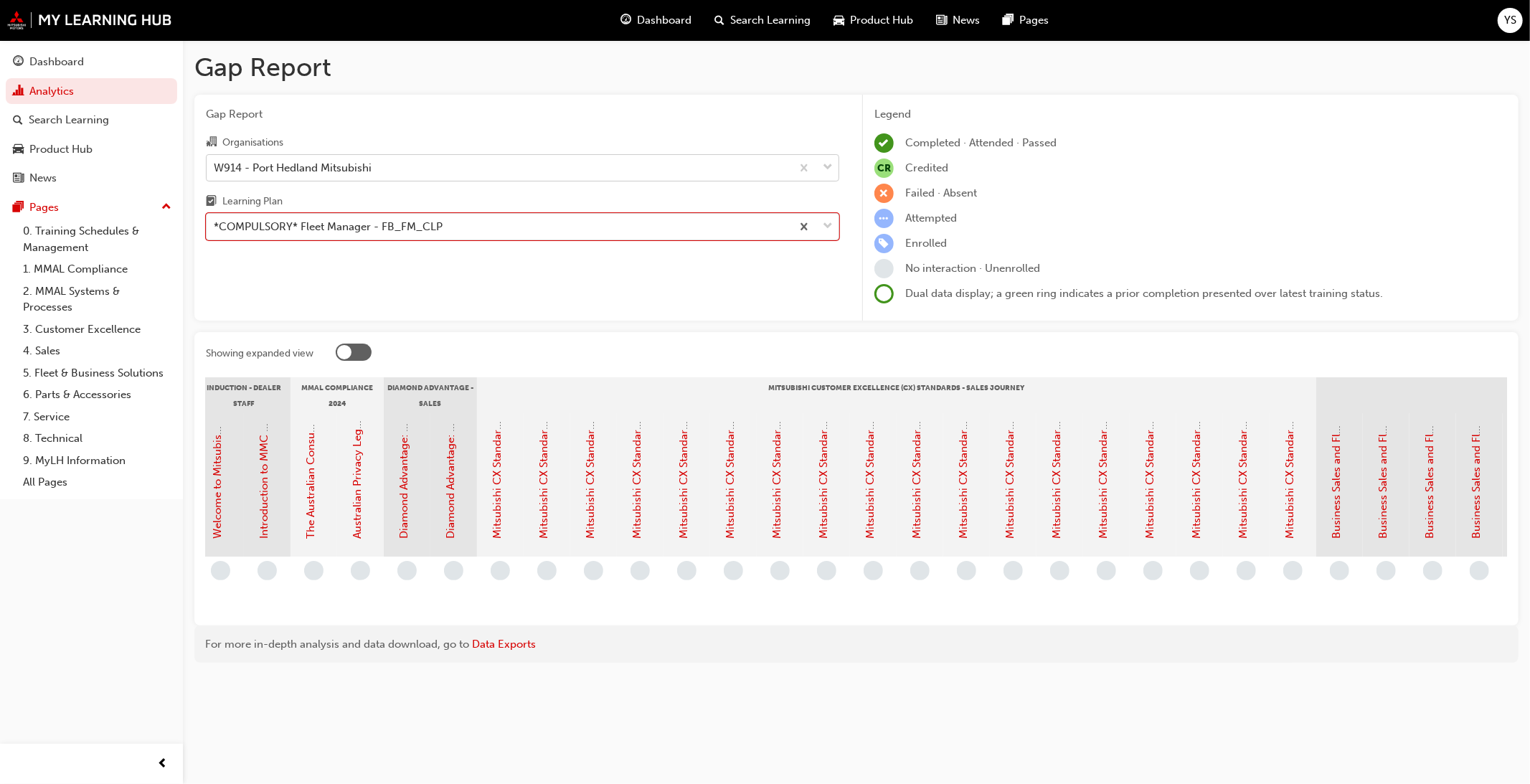 scroll, scrollTop: 0, scrollLeft: 0, axis: both 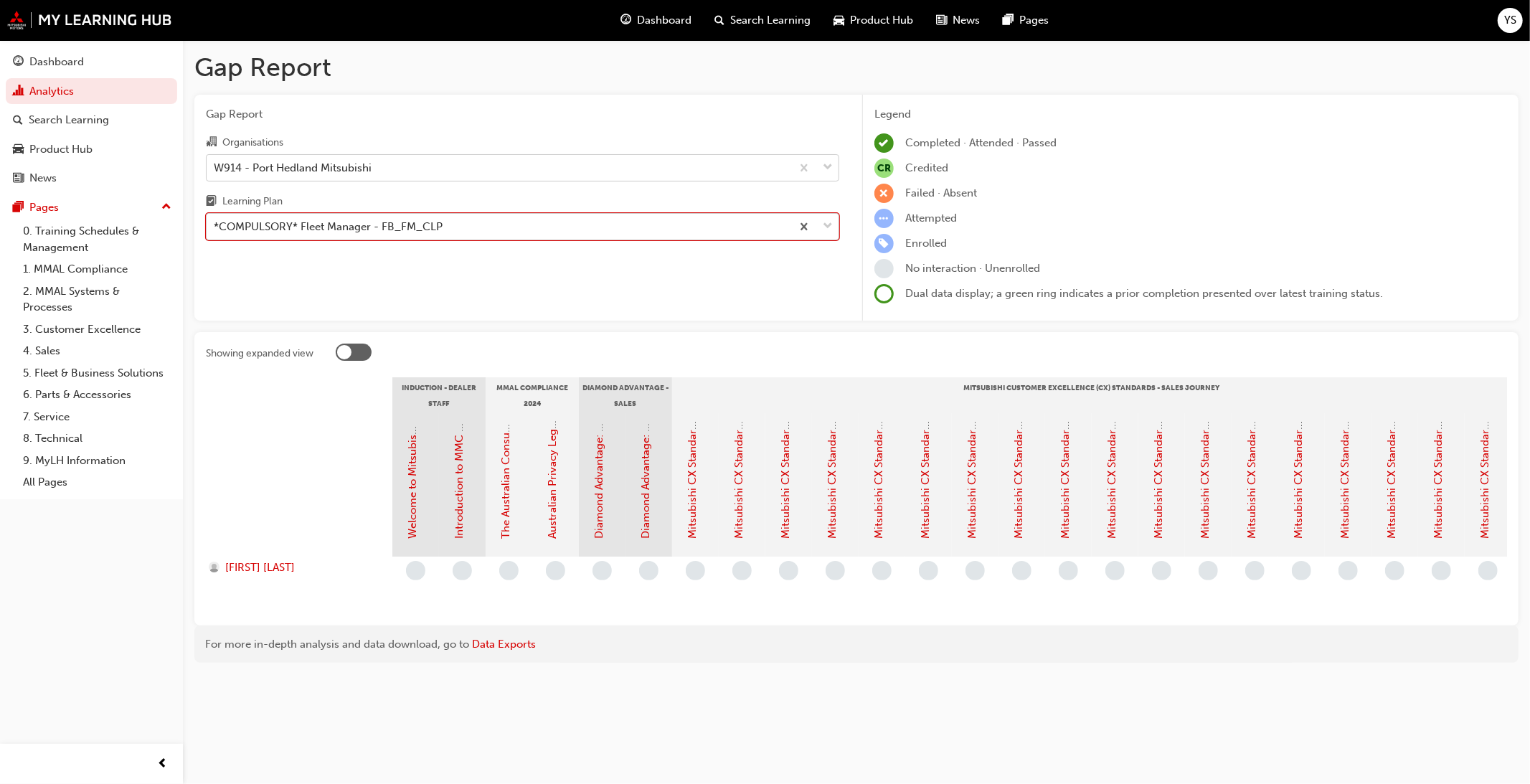 click on "*COMPULSORY* Fleet Manager - FB_FM_CLP" at bounding box center [499, 227] 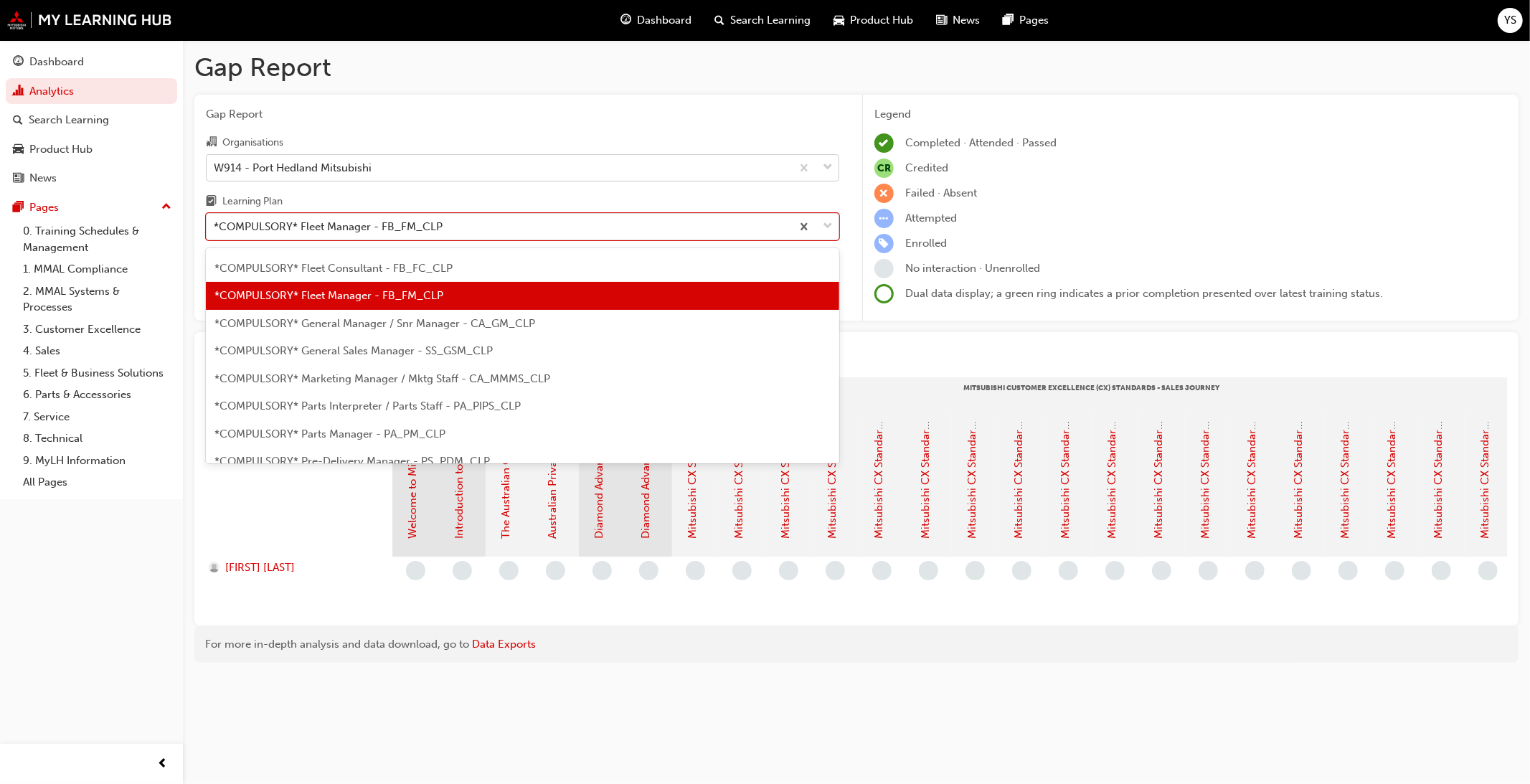 scroll, scrollTop: 335, scrollLeft: 0, axis: vertical 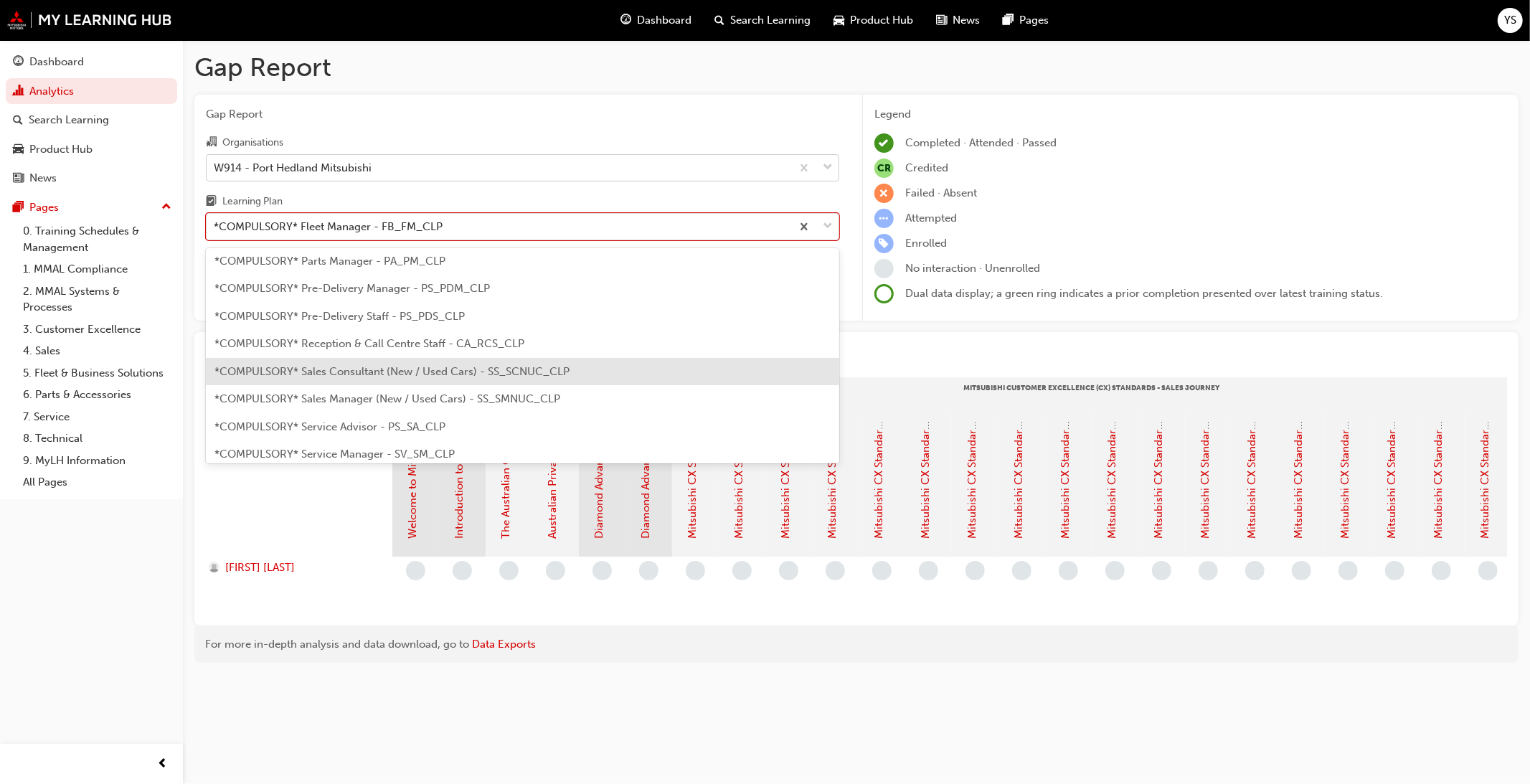 click on "*COMPULSORY* Sales Consultant (New / Used Cars) - SS_SCNUC_CLP" at bounding box center (522, 372) 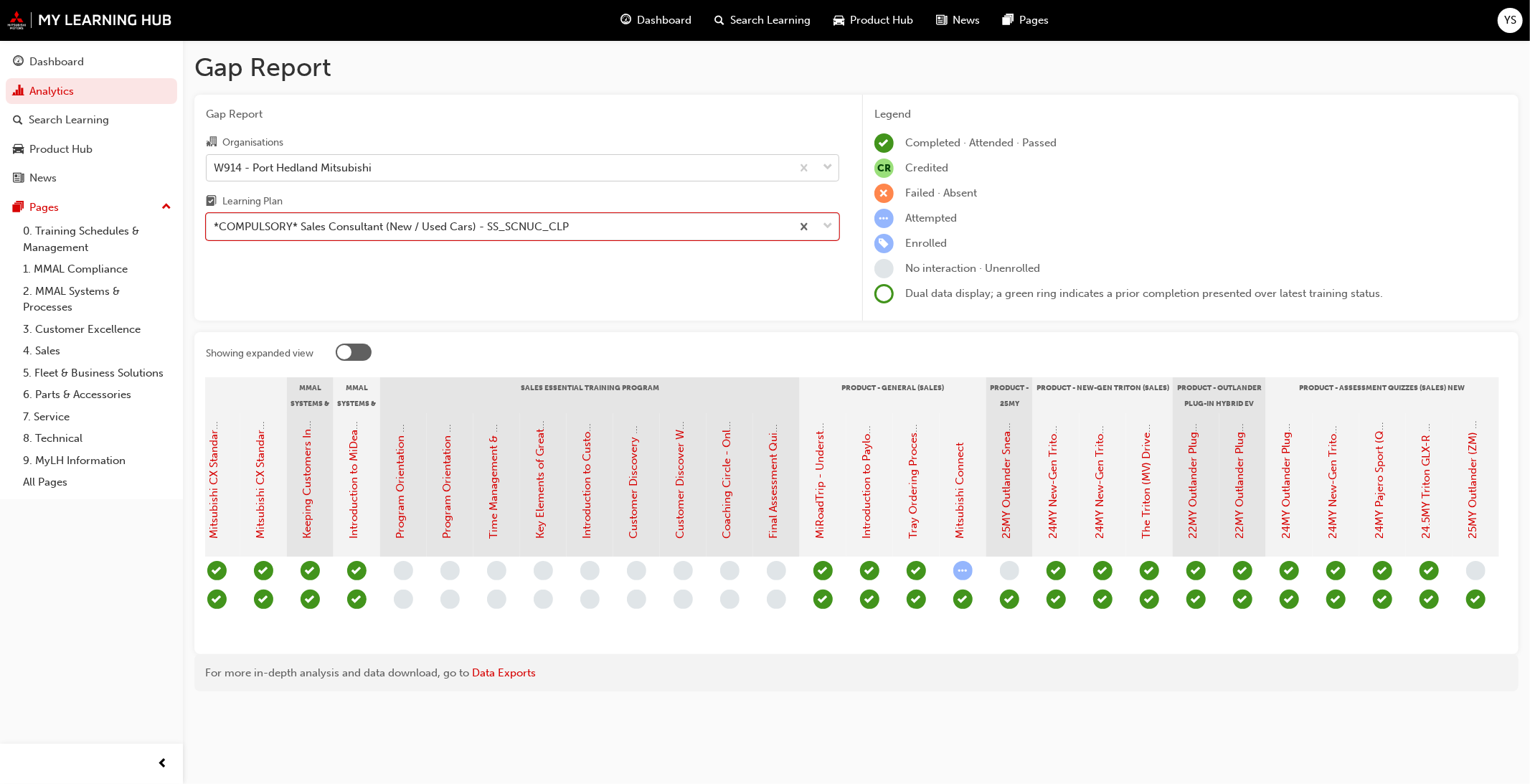 scroll, scrollTop: 0, scrollLeft: 1263, axis: horizontal 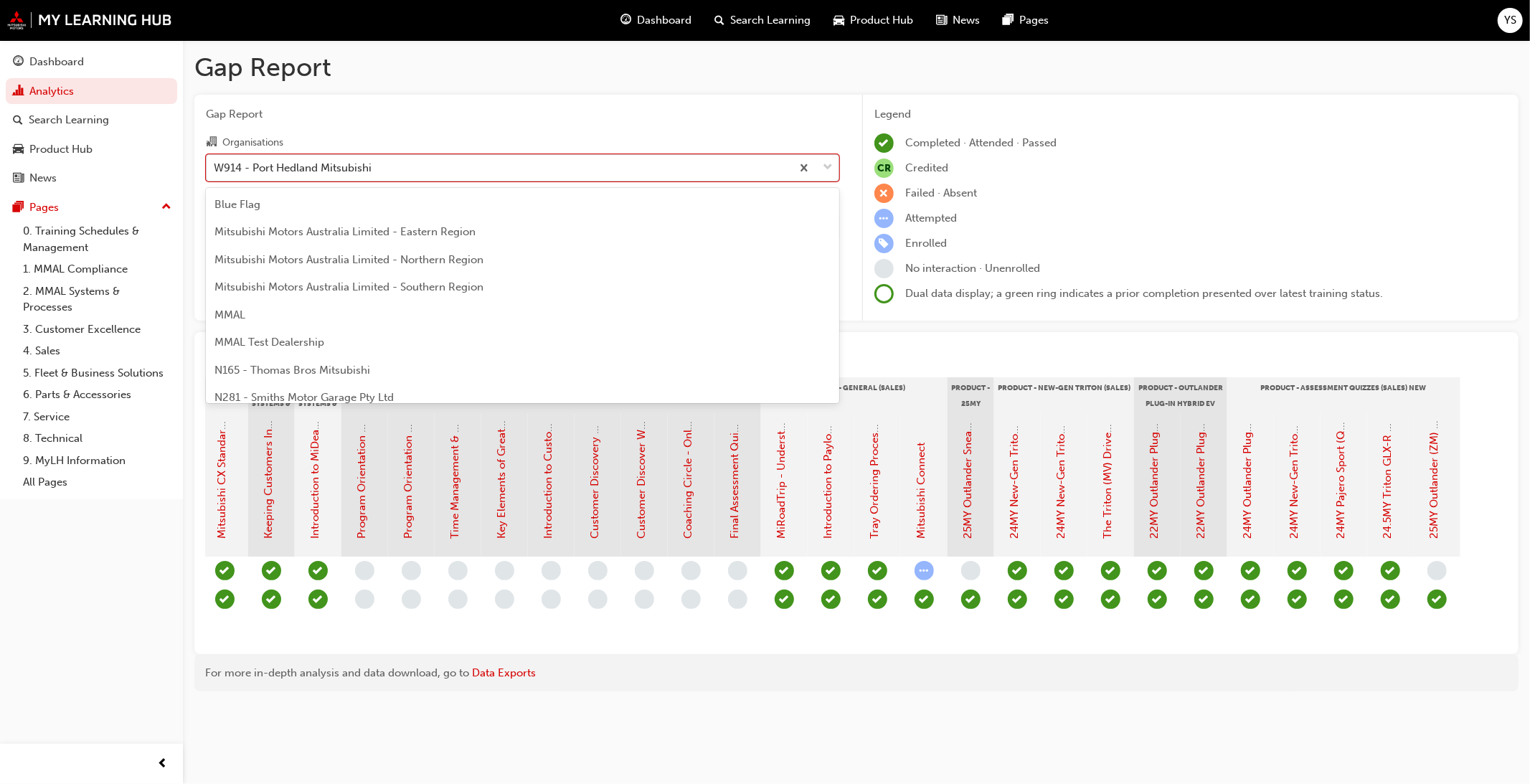 click on "W914 - Port Hedland Mitsubishi" at bounding box center (293, 167) 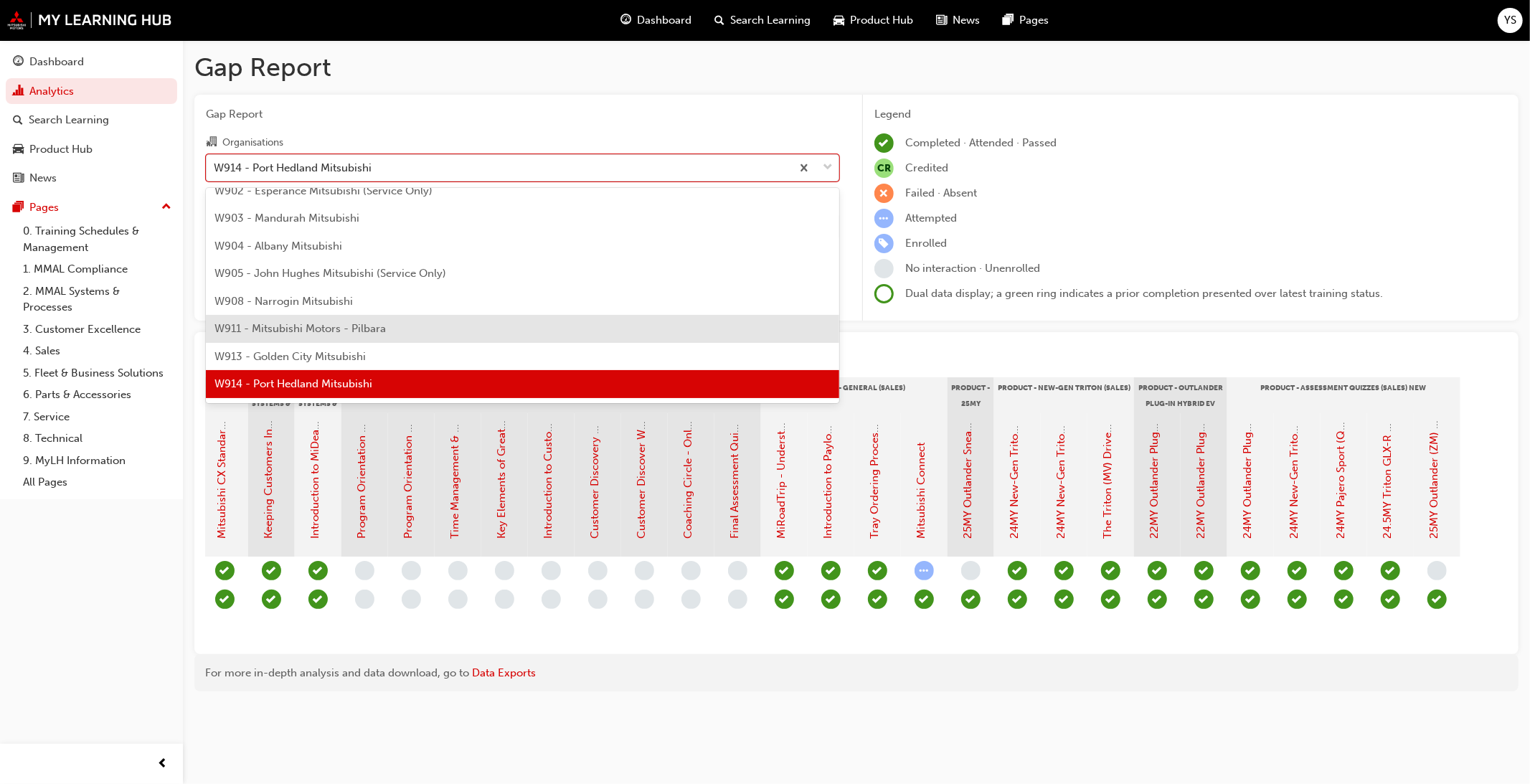 scroll, scrollTop: 5364, scrollLeft: 0, axis: vertical 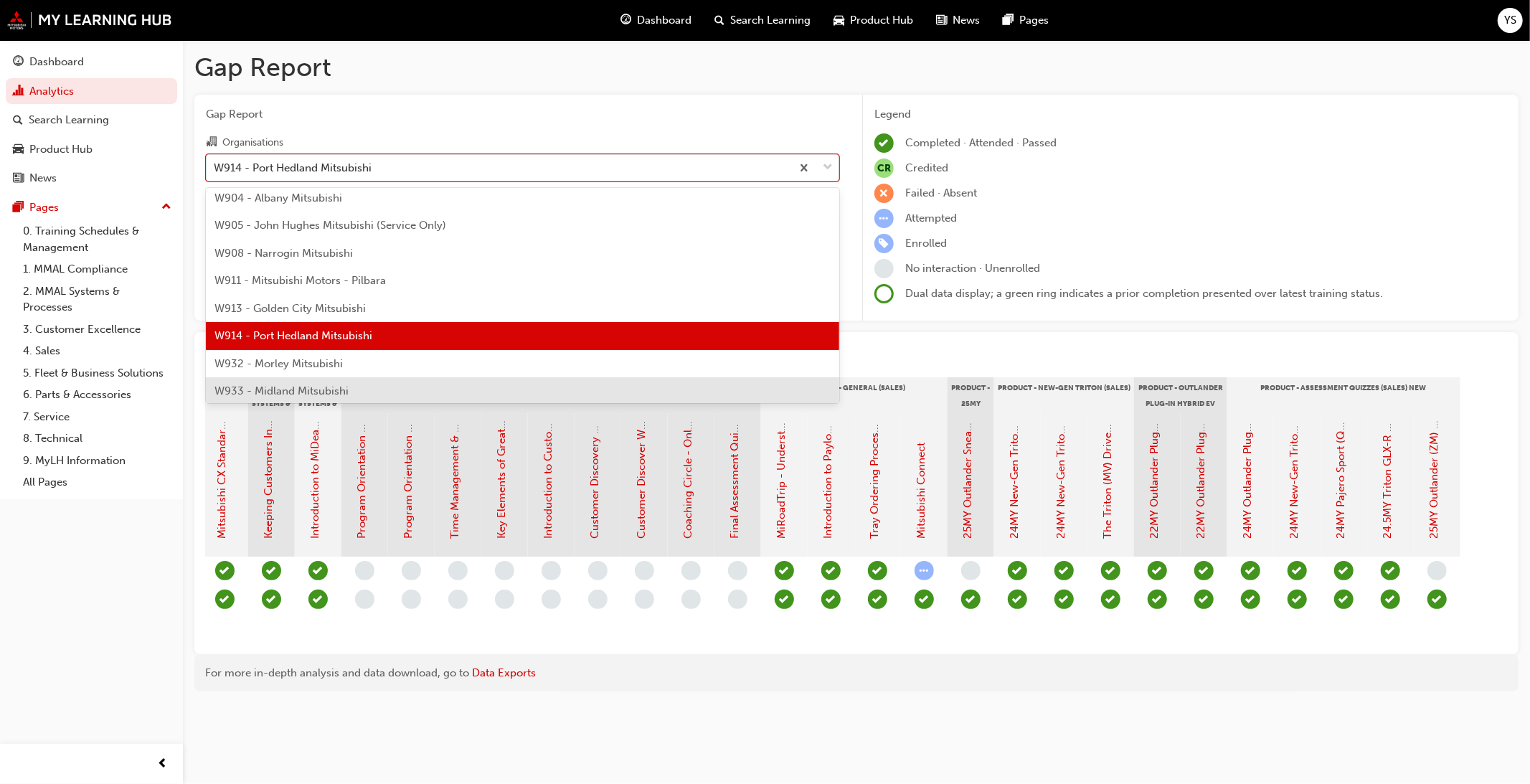 click on "W933 - Midland Mitsubishi" at bounding box center (522, 391) 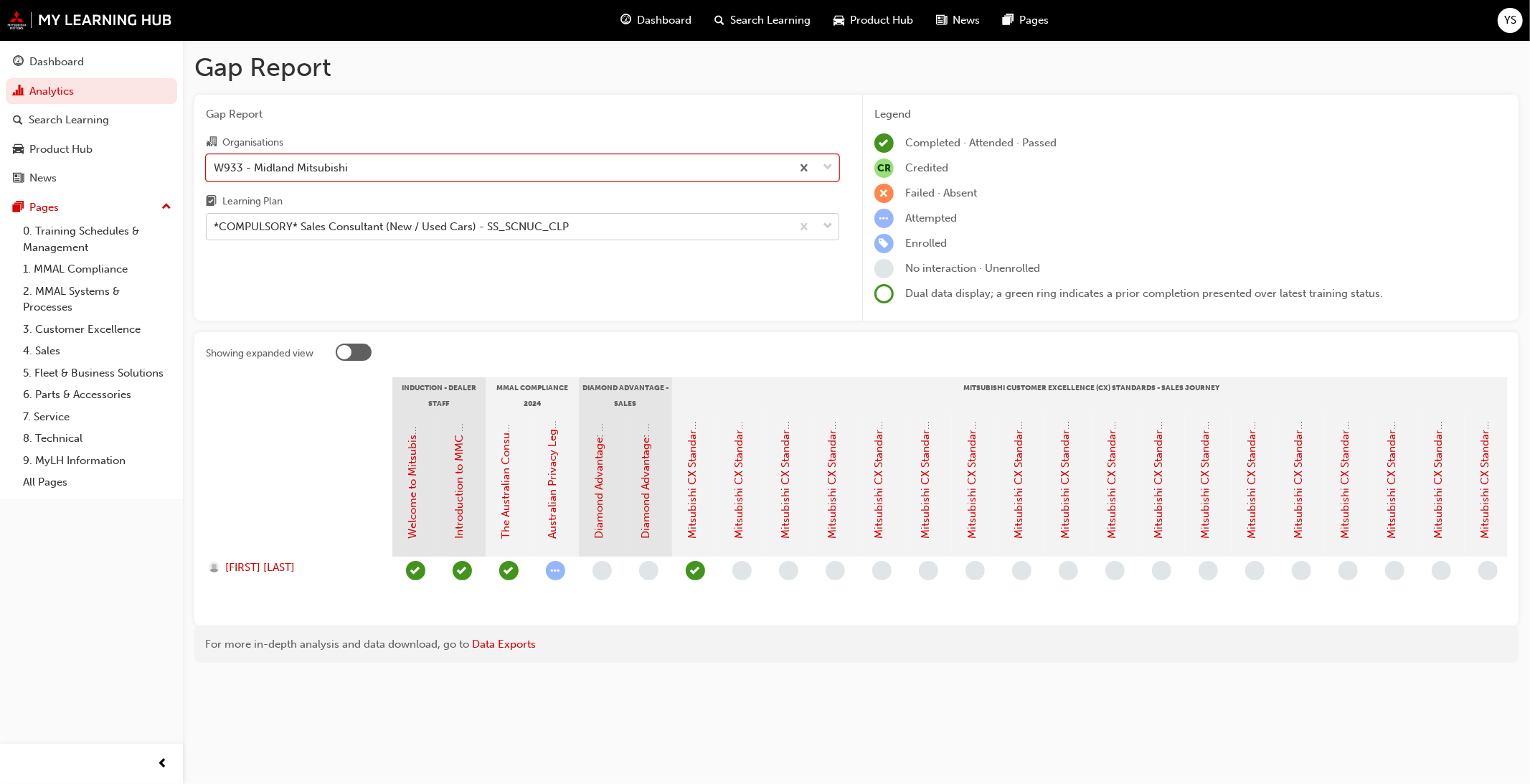 click on "*COMPULSORY* Sales Consultant (New / Used Cars) - SS_SCNUC_CLP" at bounding box center (499, 227) 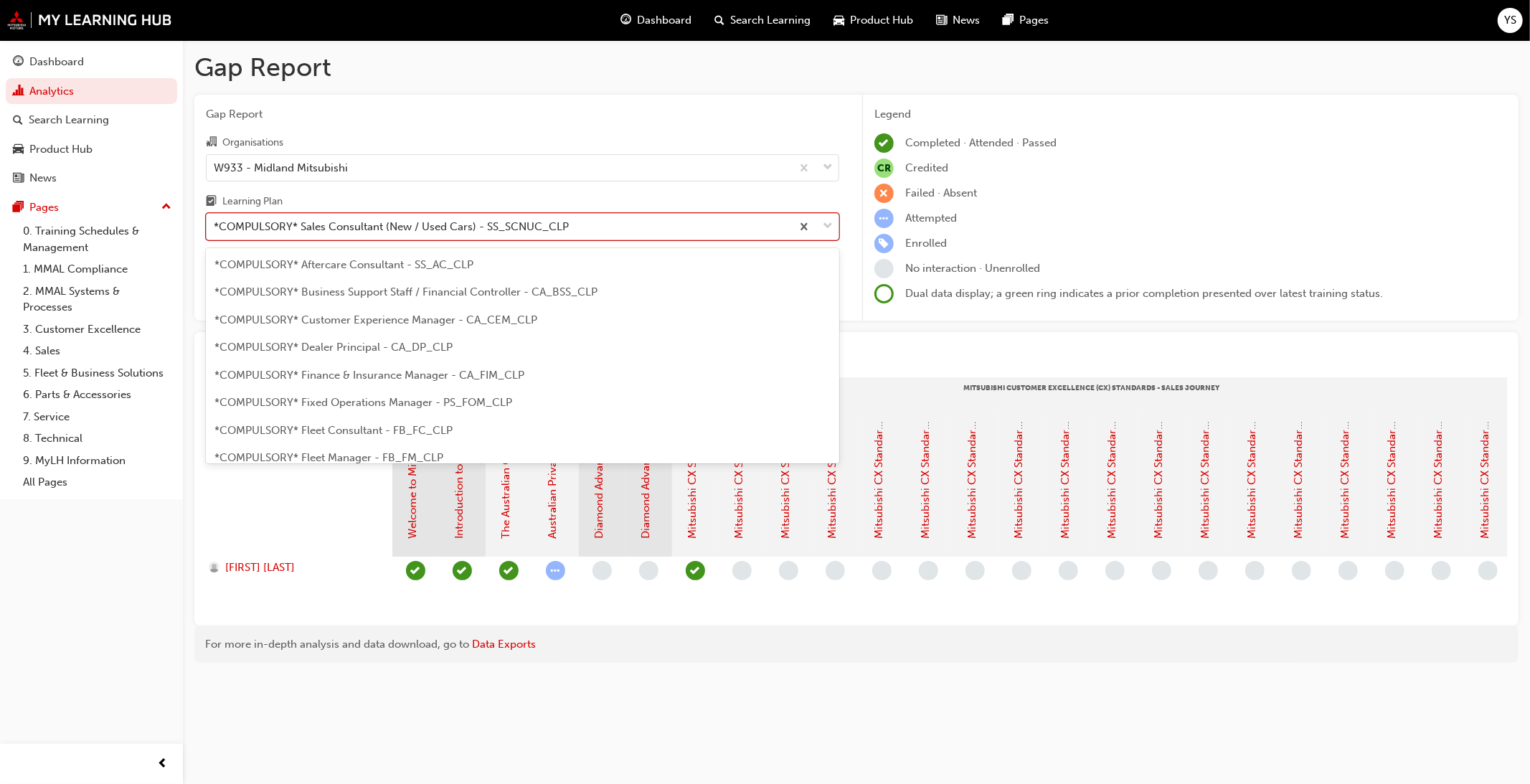 scroll, scrollTop: 266, scrollLeft: 0, axis: vertical 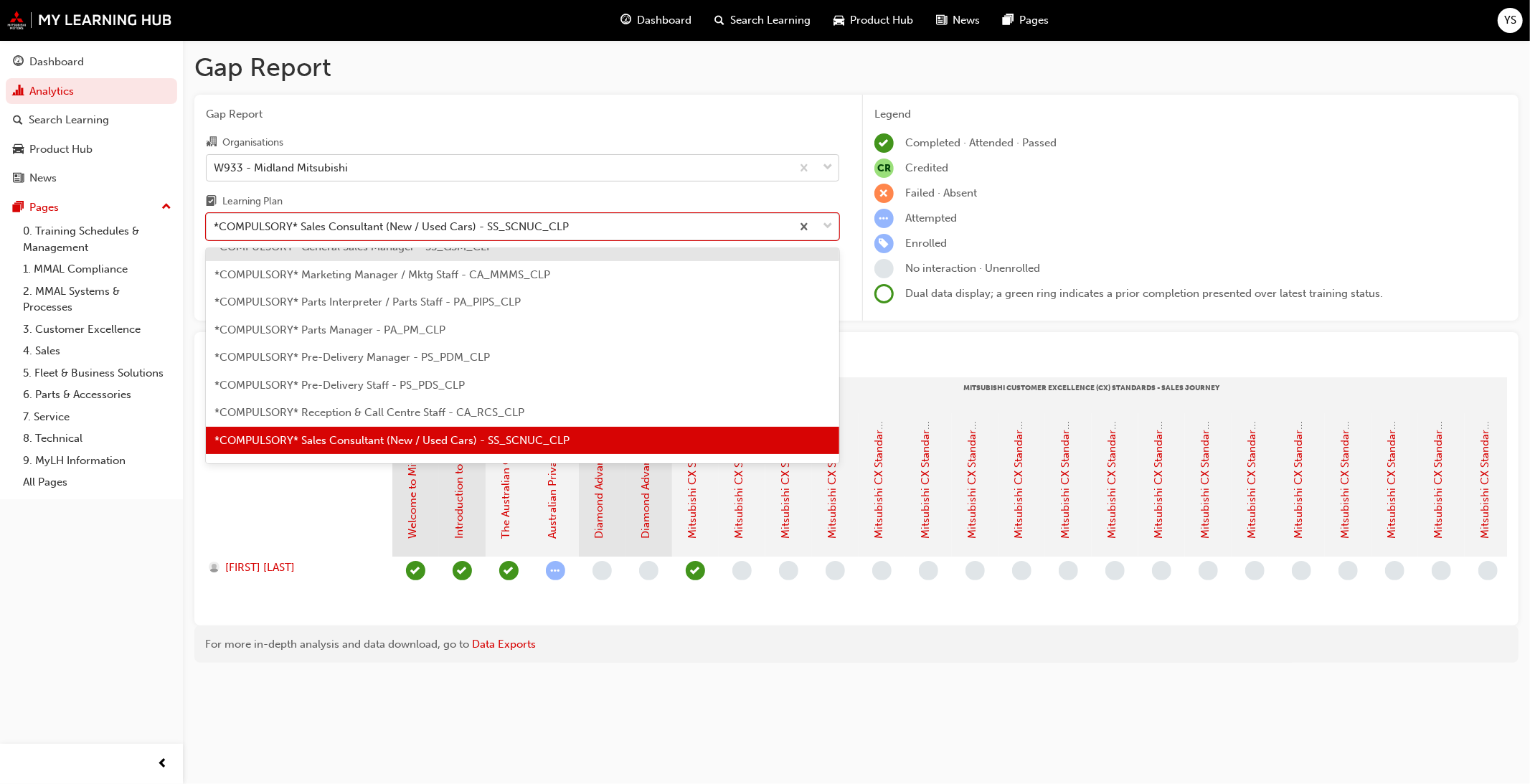 click on "W933 - Midland Mitsubishi" at bounding box center [499, 167] 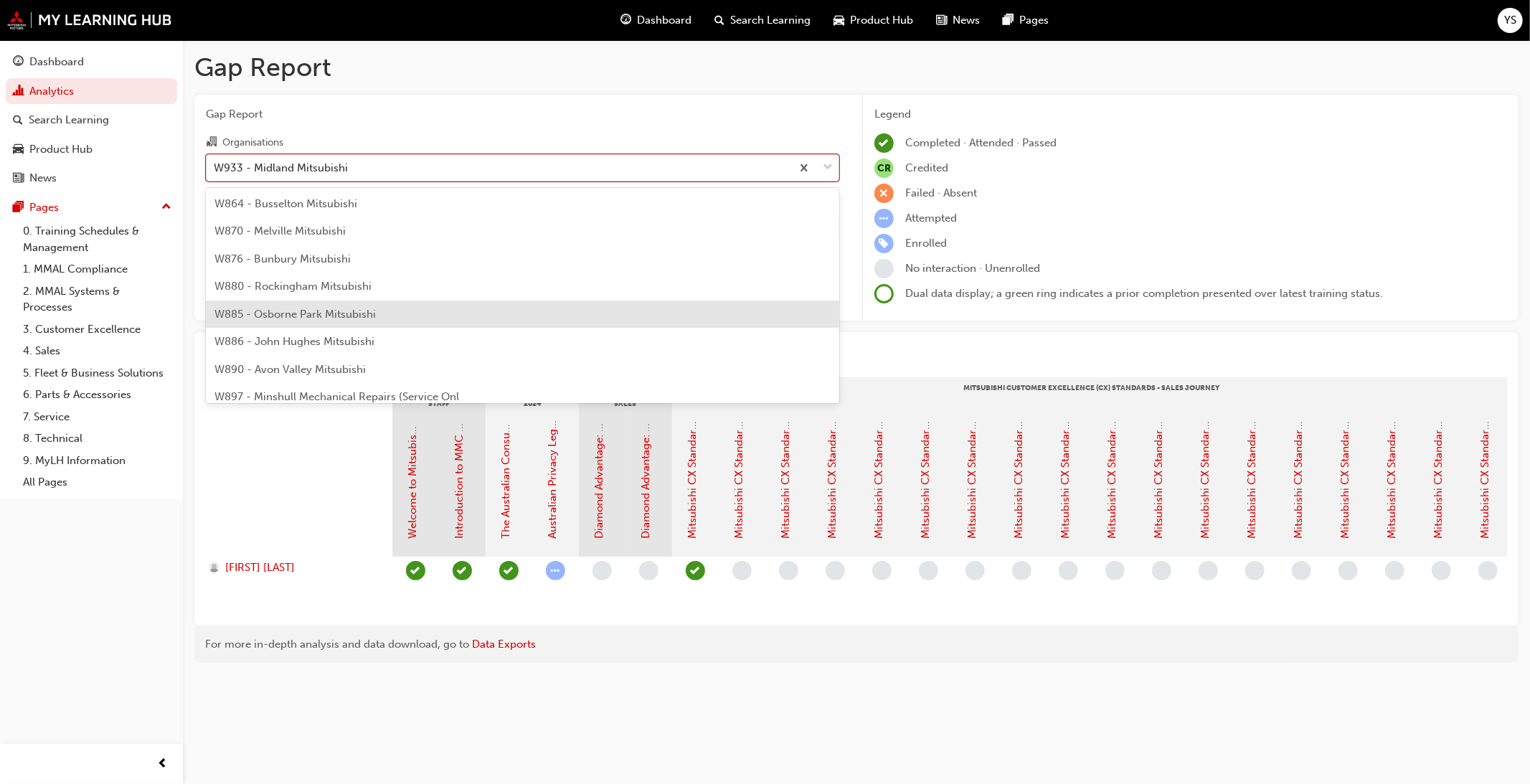 scroll, scrollTop: 5045, scrollLeft: 0, axis: vertical 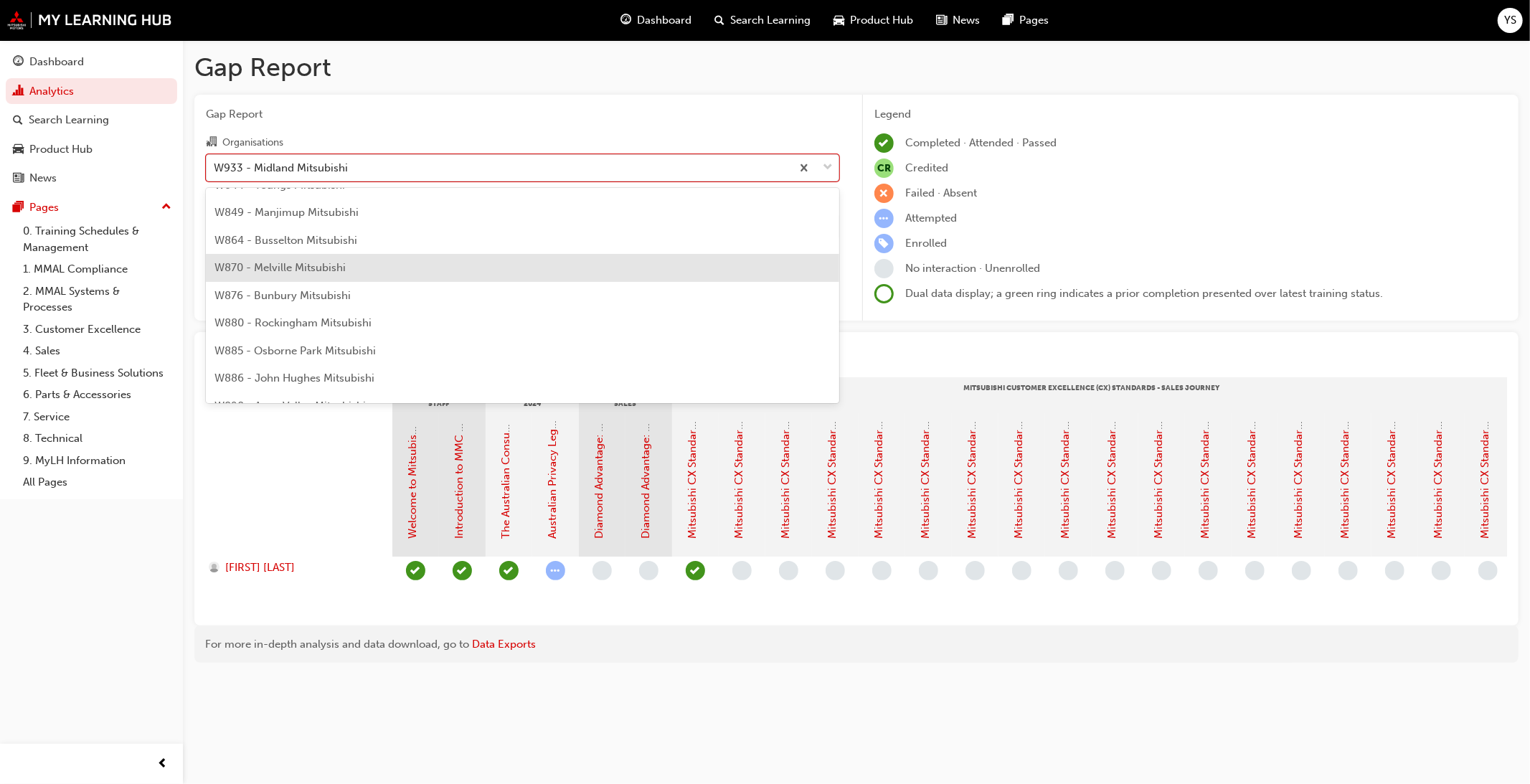 click on "W870 - Melville Mitsubishi" at bounding box center (522, 268) 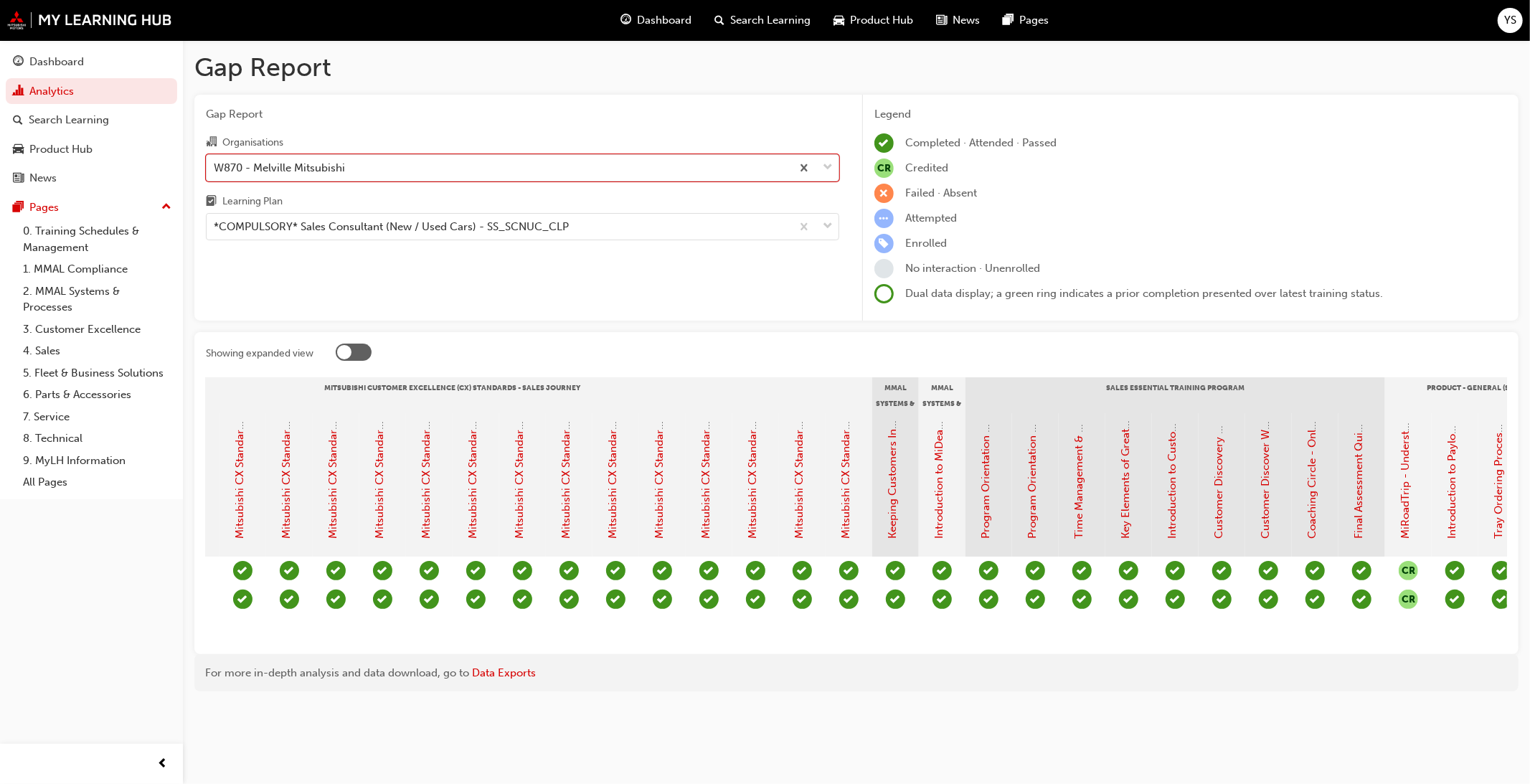 scroll, scrollTop: 0, scrollLeft: 0, axis: both 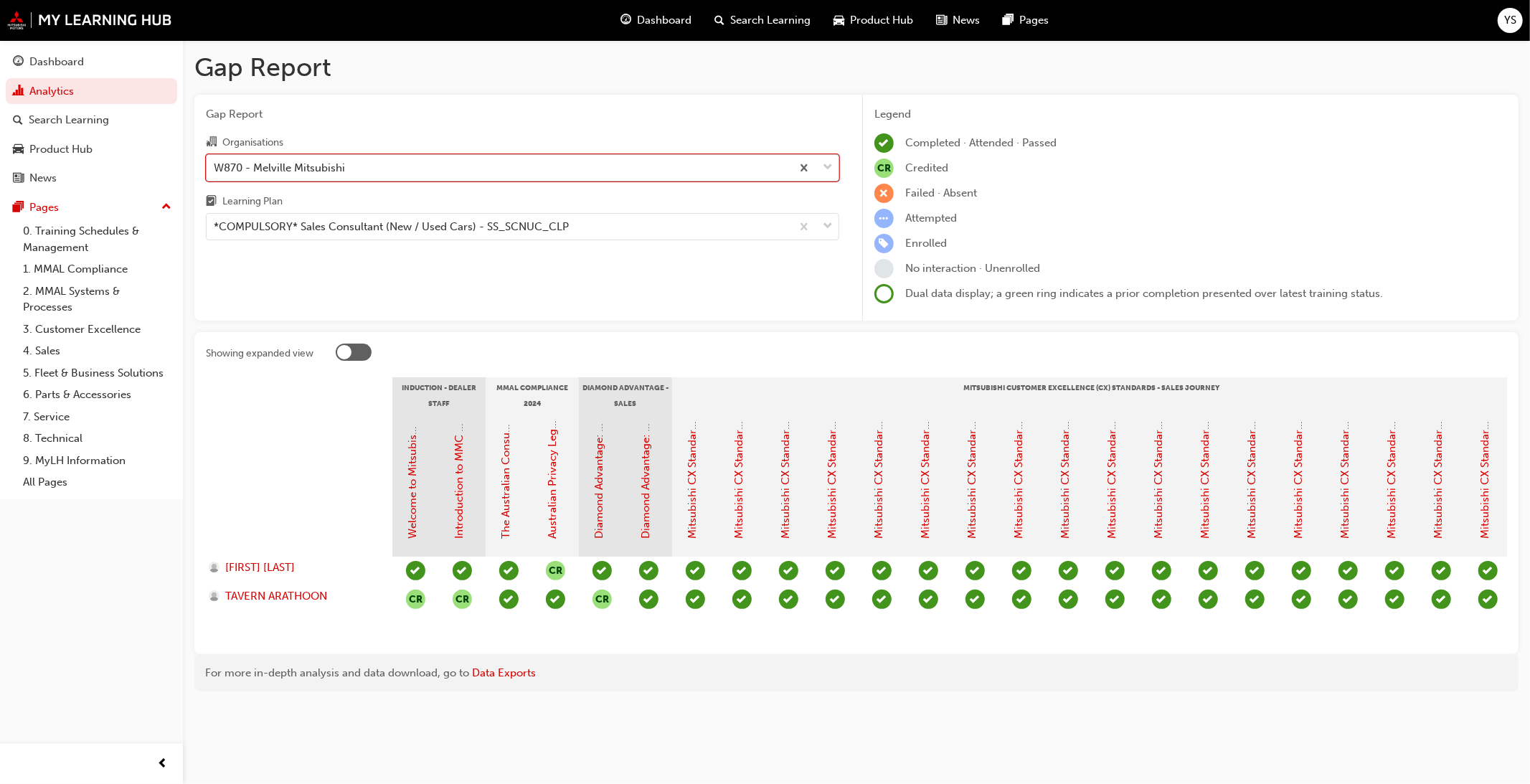 click on "W870 - Melville Mitsubishi" at bounding box center (499, 167) 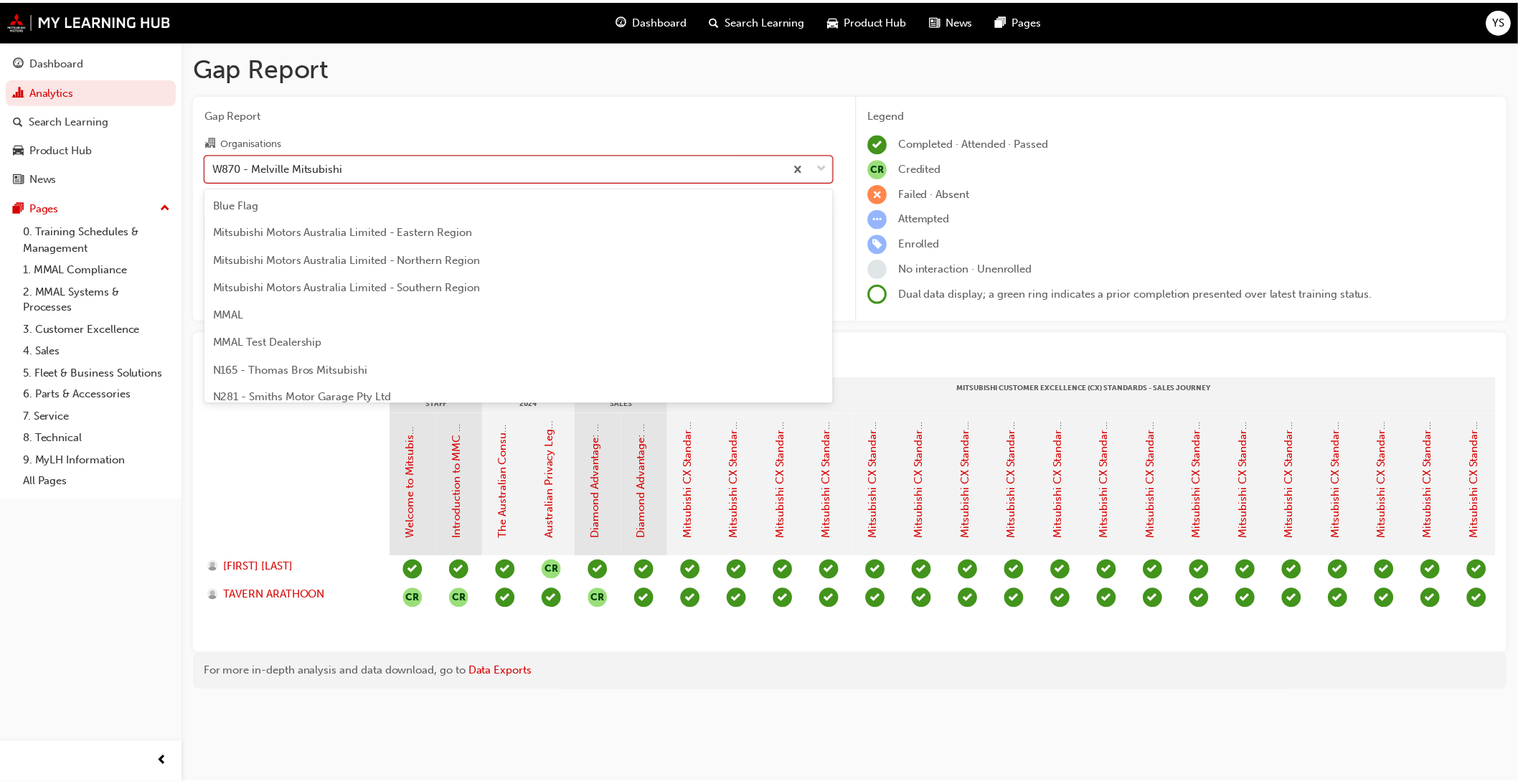 scroll, scrollTop: 4929, scrollLeft: 0, axis: vertical 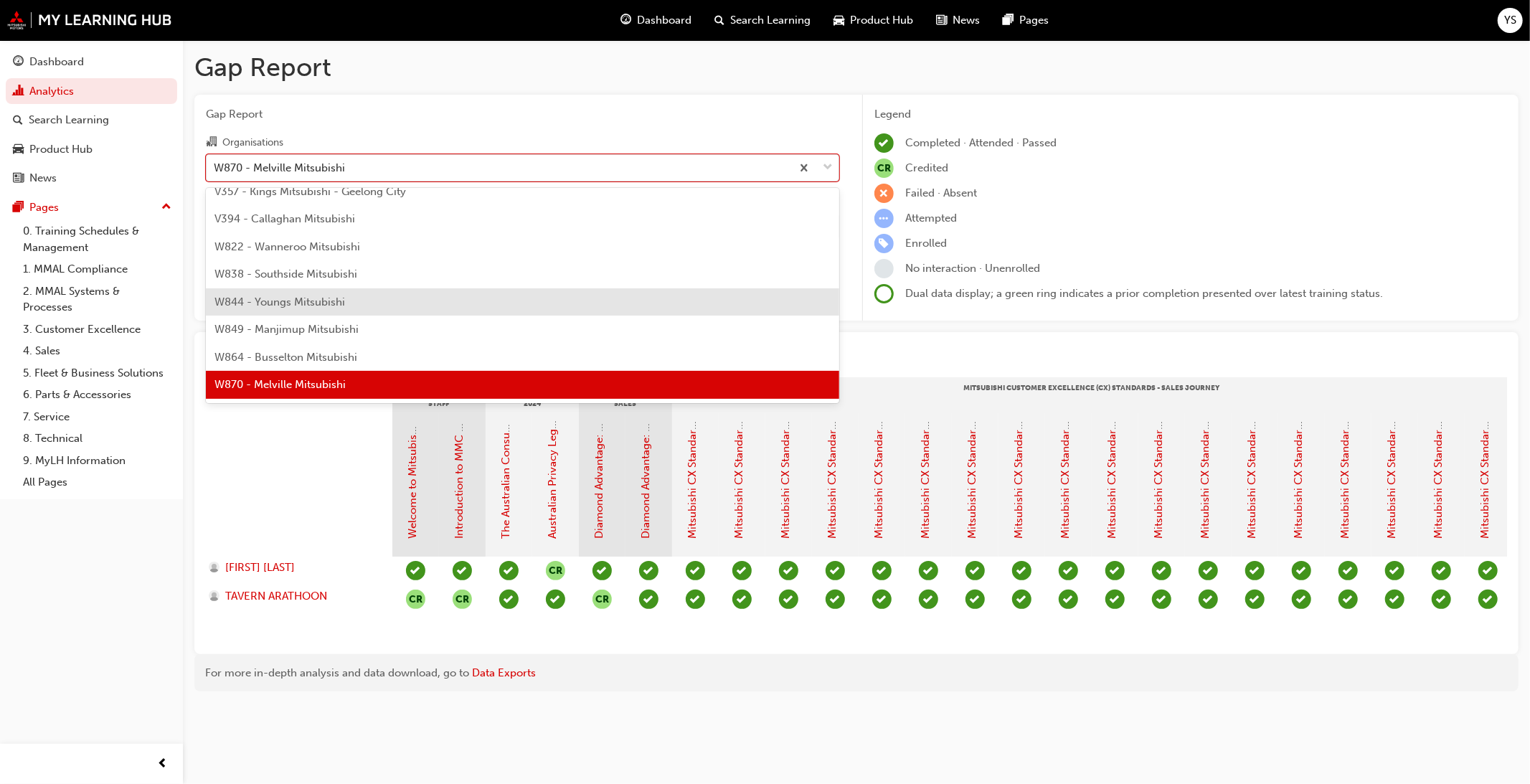 click on "W844 - Youngs Mitsubishi" at bounding box center (522, 302) 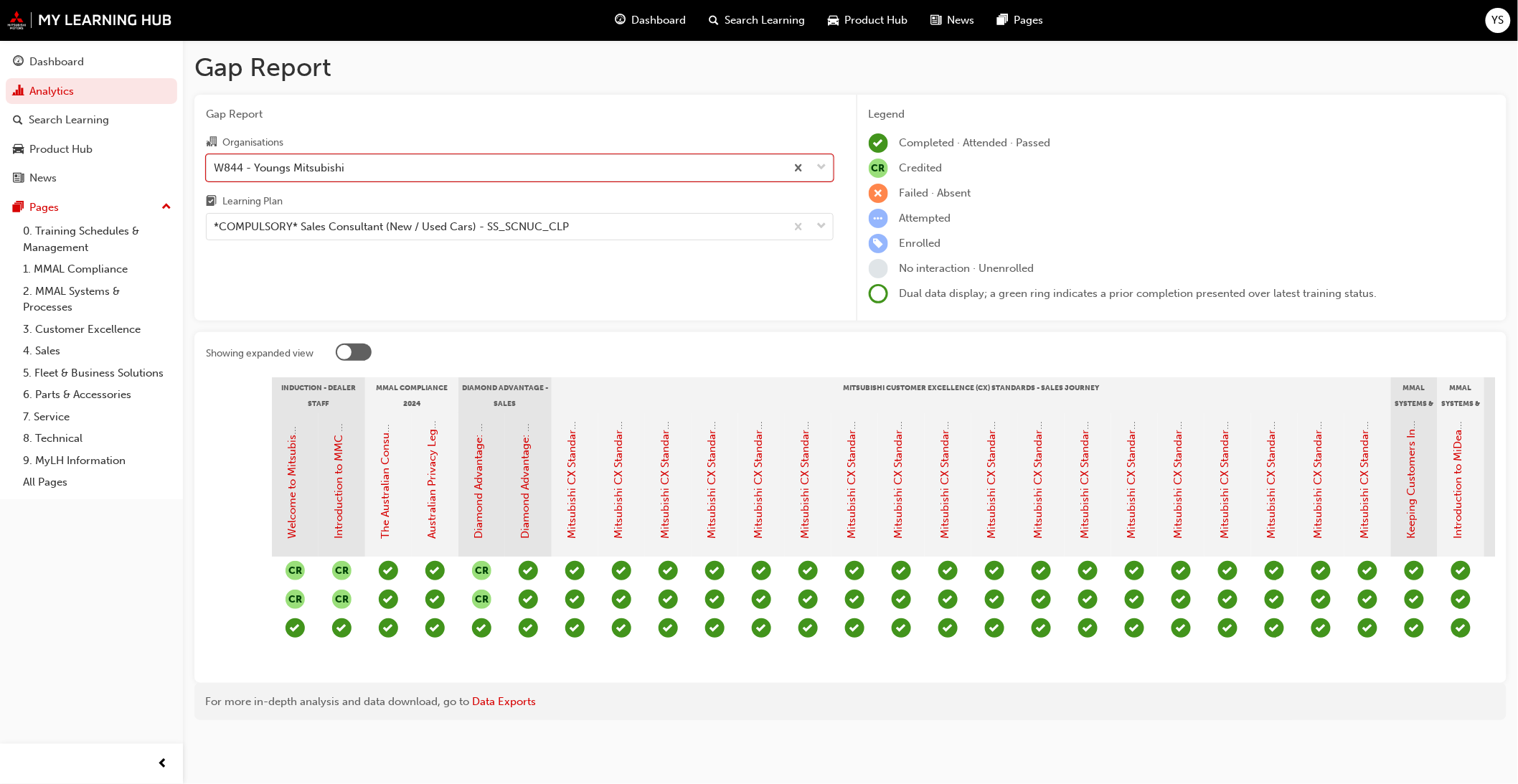 scroll, scrollTop: 0, scrollLeft: 0, axis: both 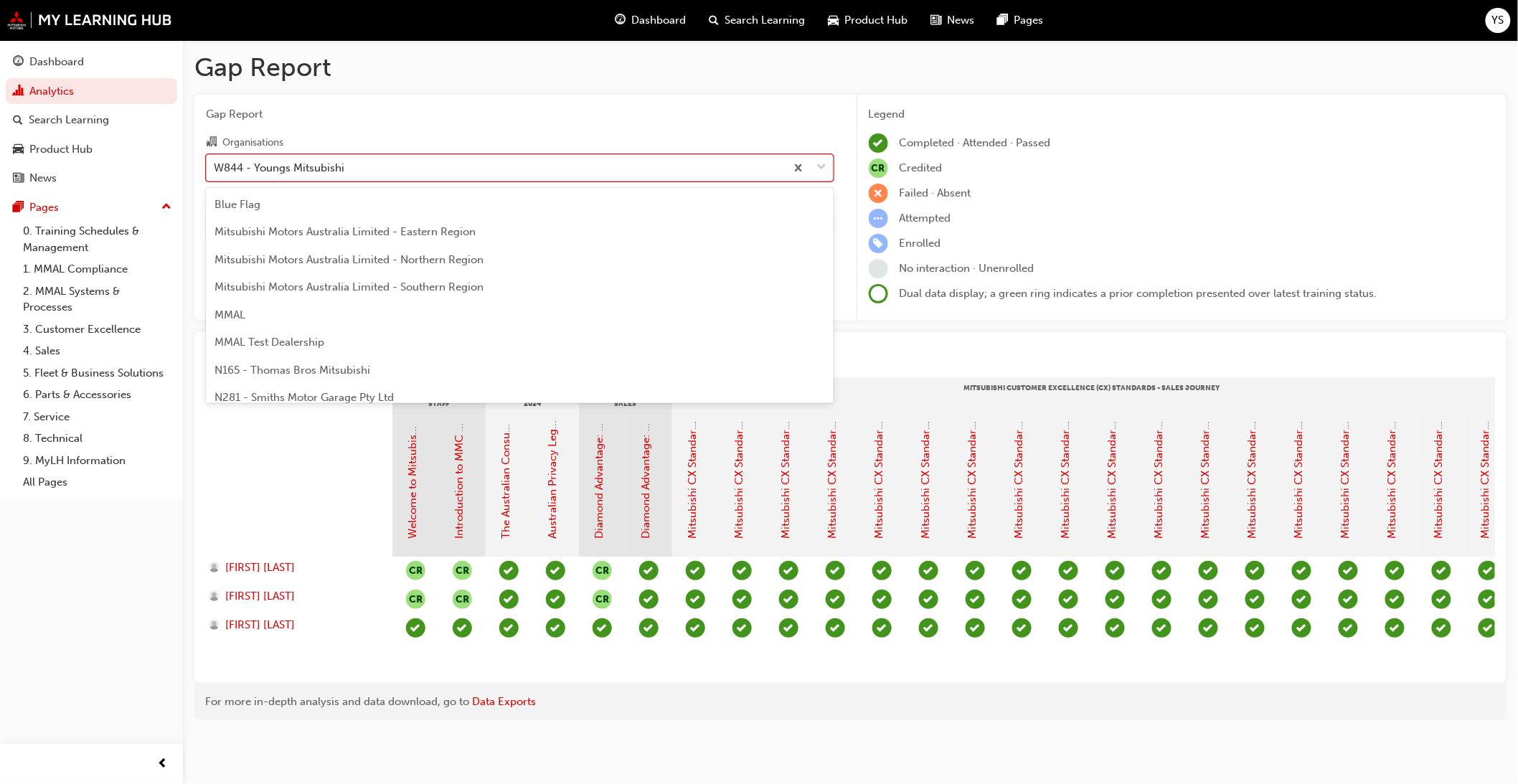 click on "W844 - Youngs Mitsubishi" at bounding box center (279, 167) 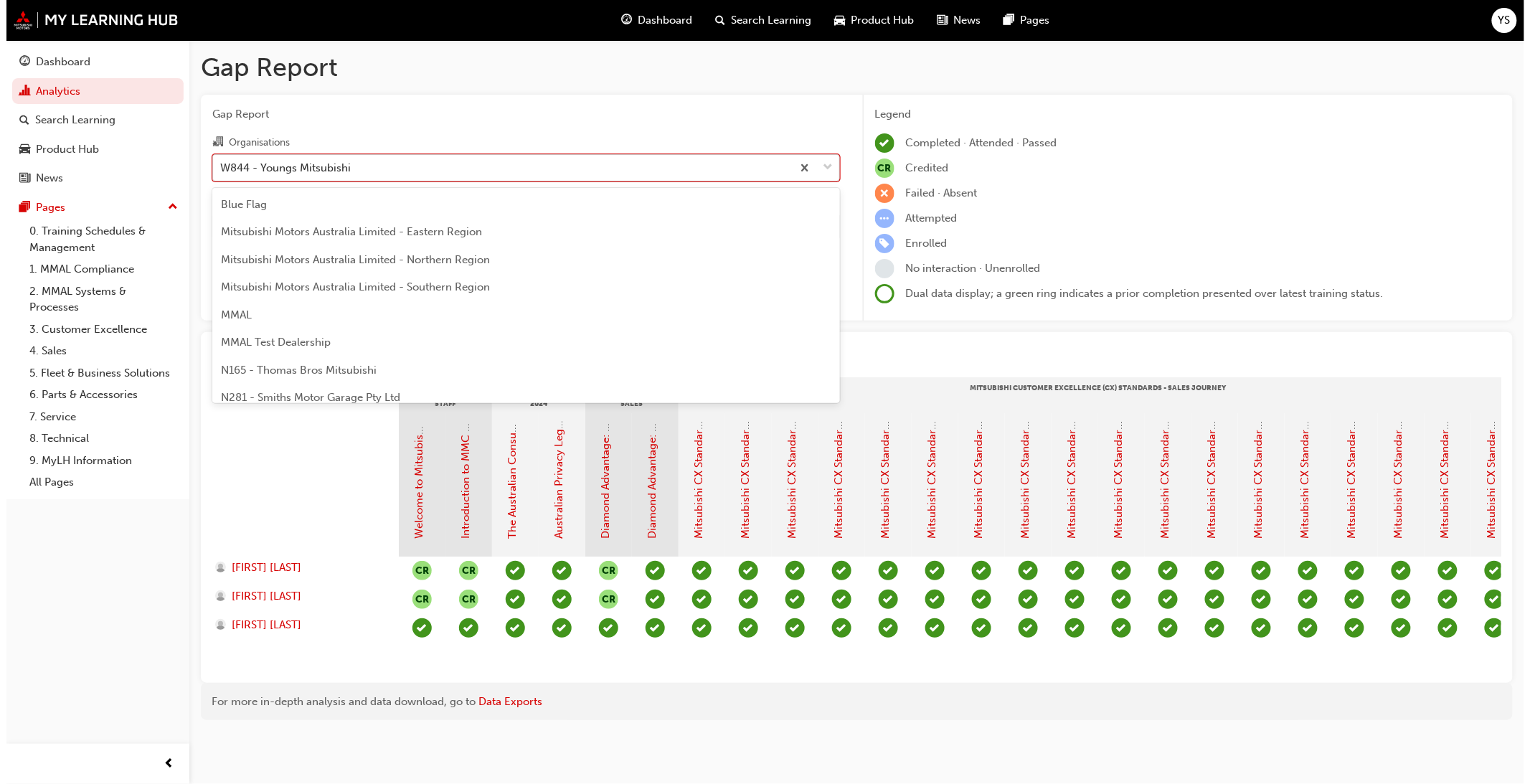 scroll, scrollTop: 4846, scrollLeft: 0, axis: vertical 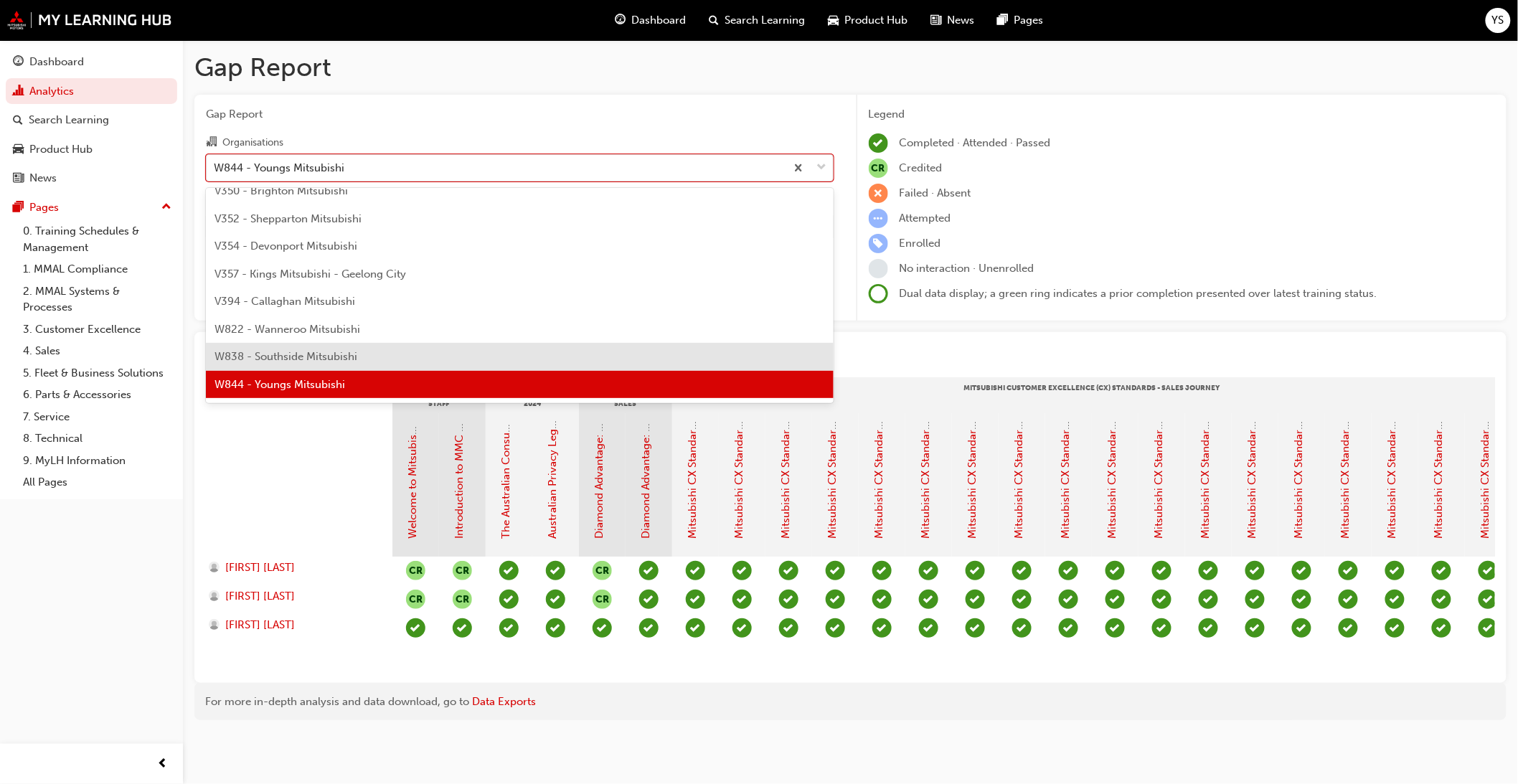 click on "W838 - Southside Mitsubishi" at bounding box center (286, 356) 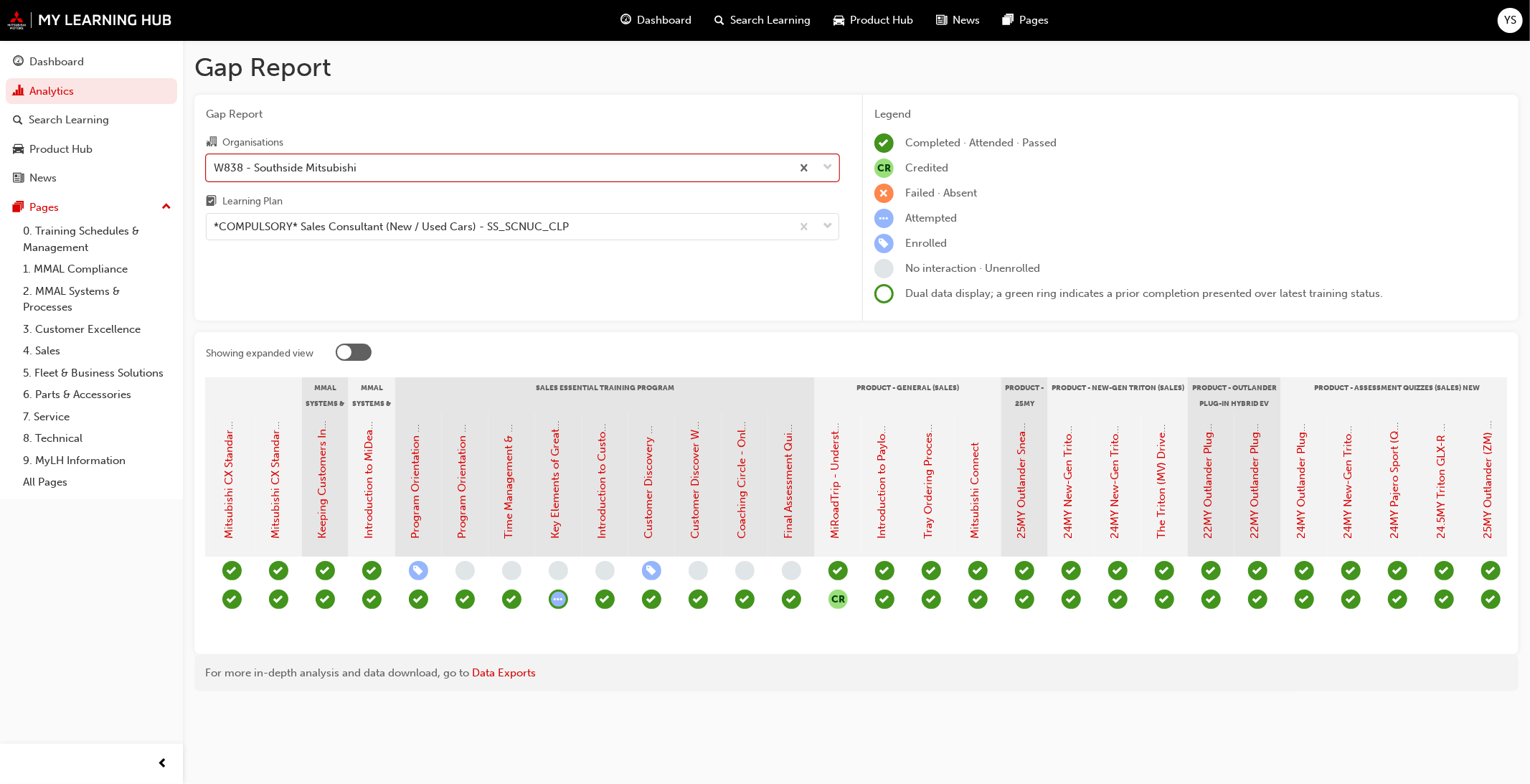 scroll, scrollTop: 0, scrollLeft: 1263, axis: horizontal 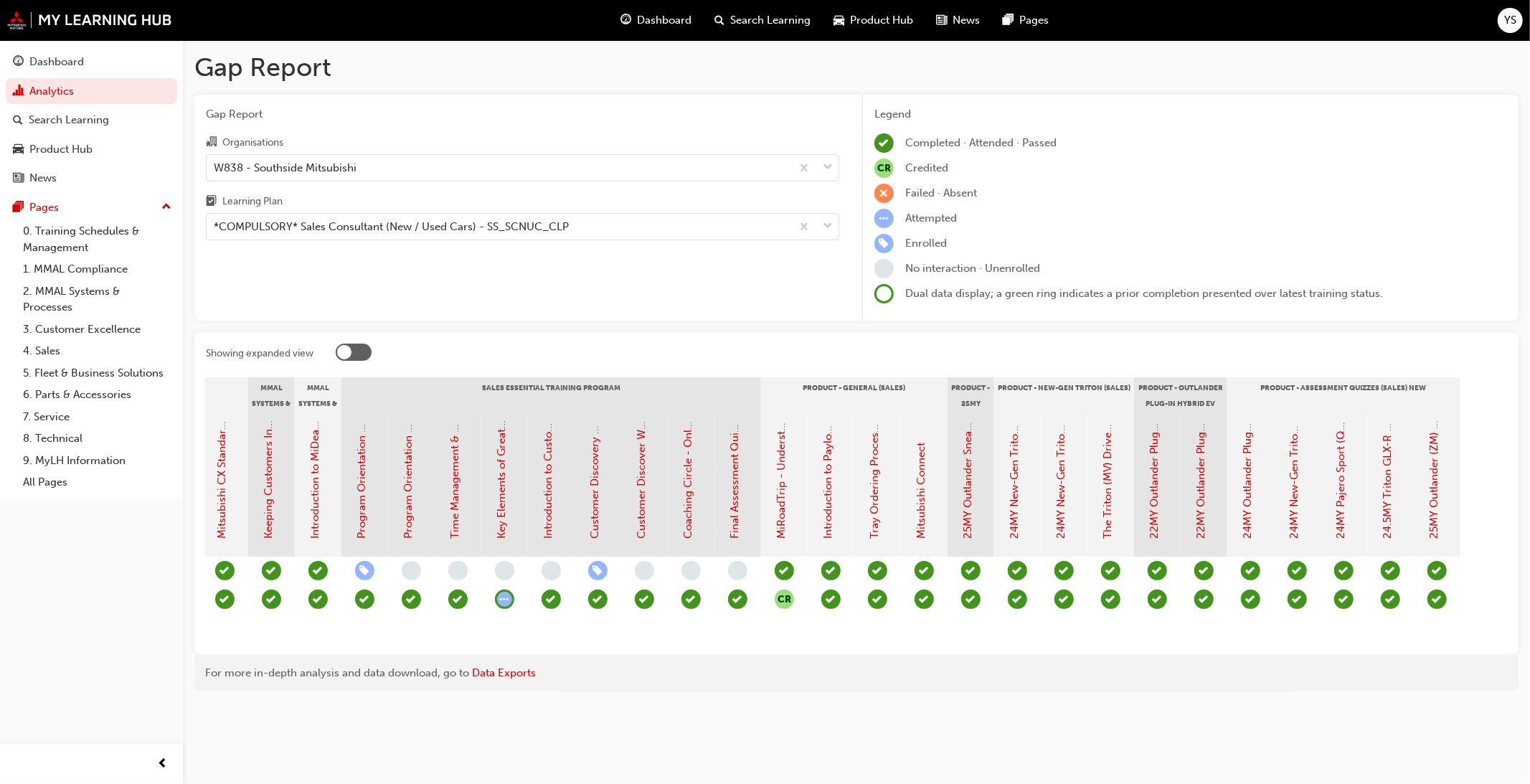 drag, startPoint x: 743, startPoint y: 604, endPoint x: 755, endPoint y: 625, distance: 24.18677 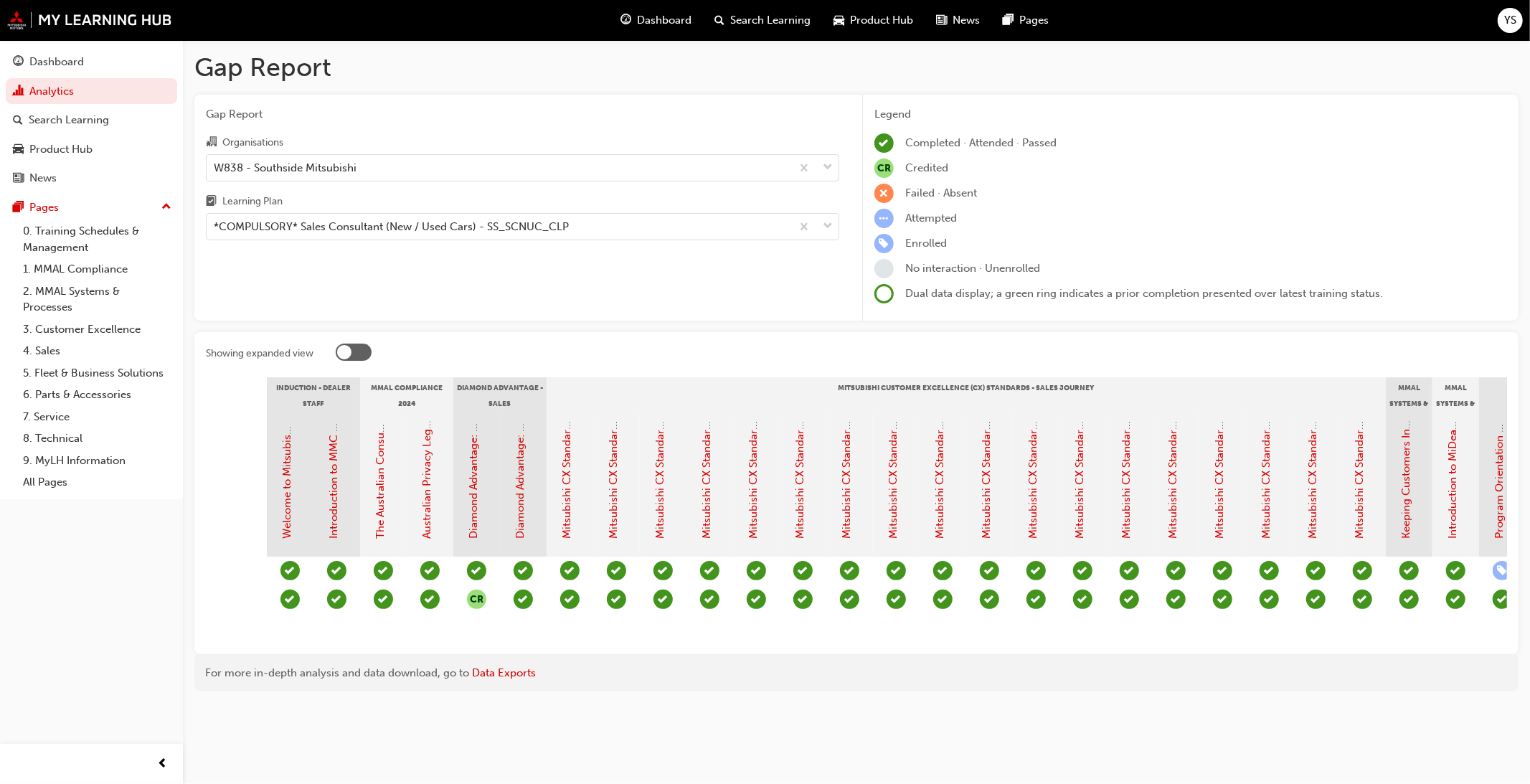 scroll, scrollTop: 0, scrollLeft: 0, axis: both 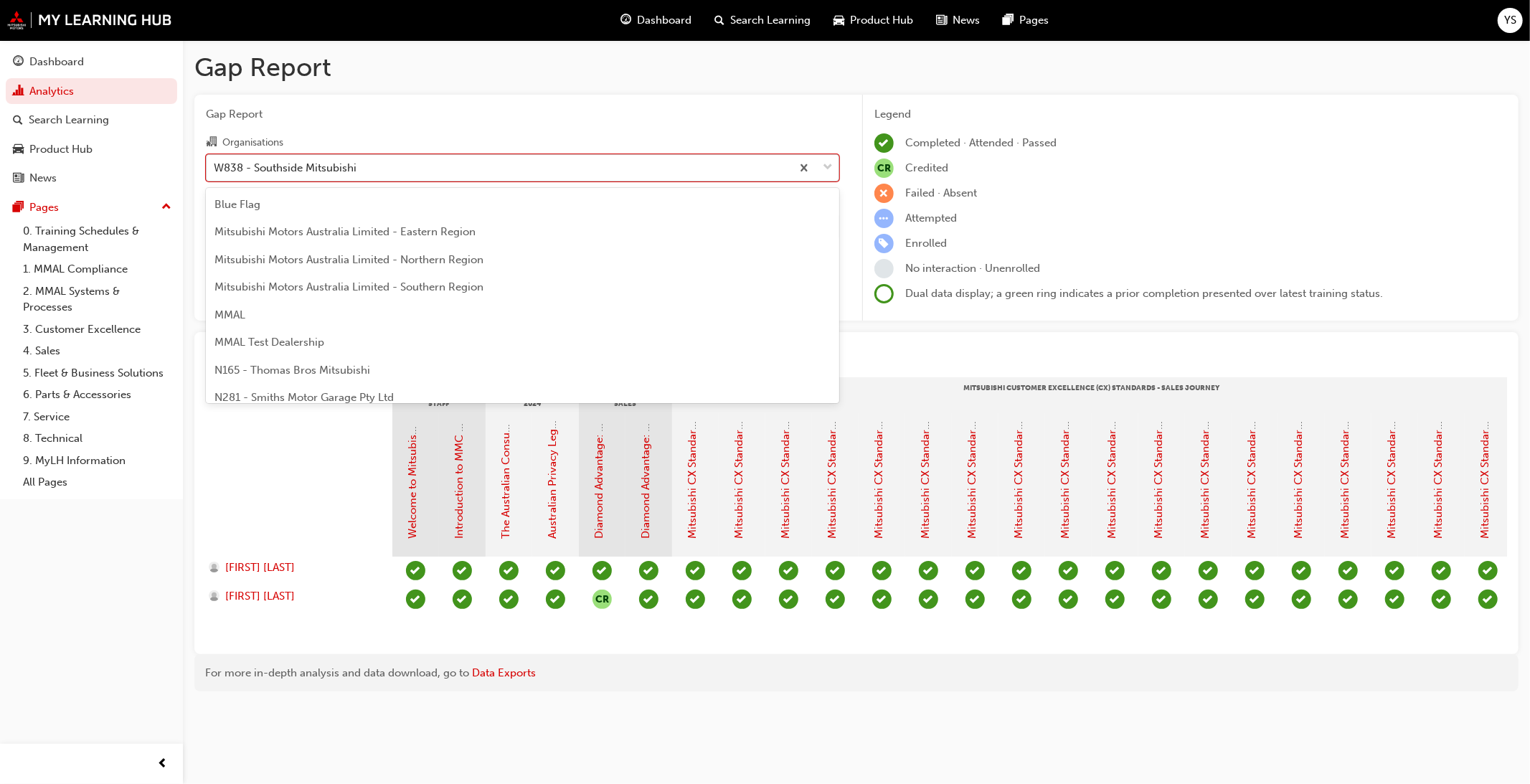 click on "W838 - Southside Mitsubishi" at bounding box center [499, 167] 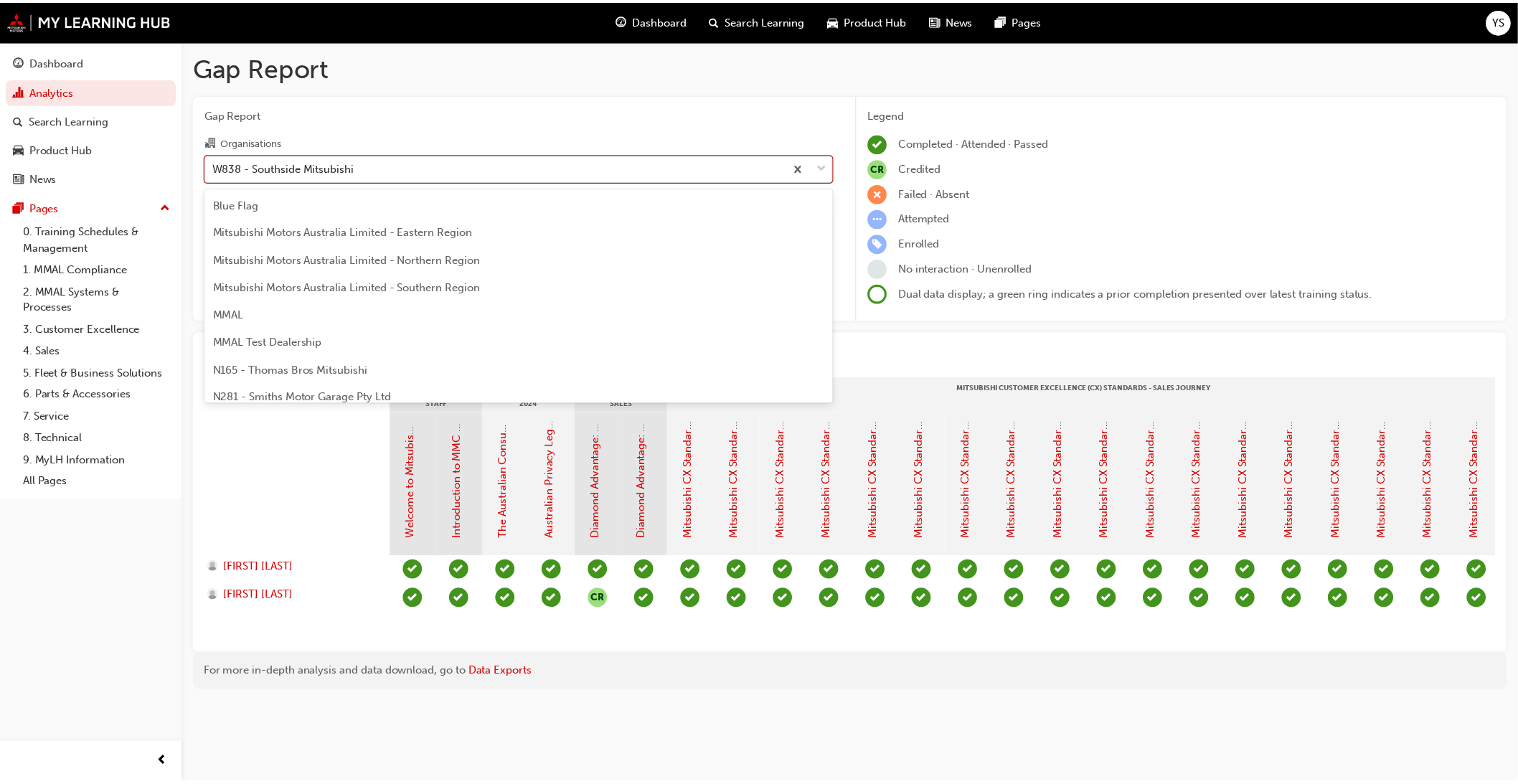 scroll, scrollTop: 4818, scrollLeft: 0, axis: vertical 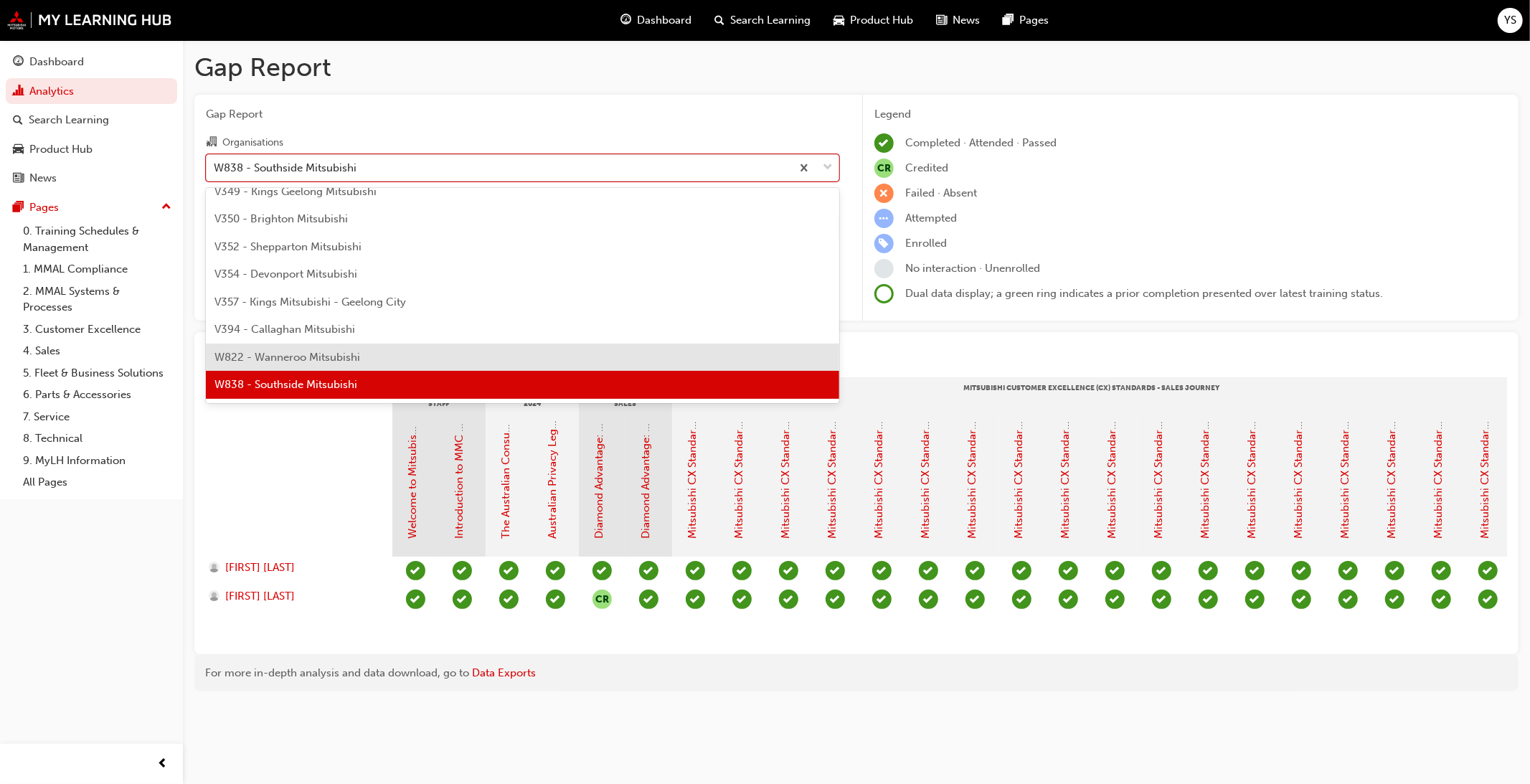 click on "W822 - Wanneroo Mitsubishi" at bounding box center [287, 357] 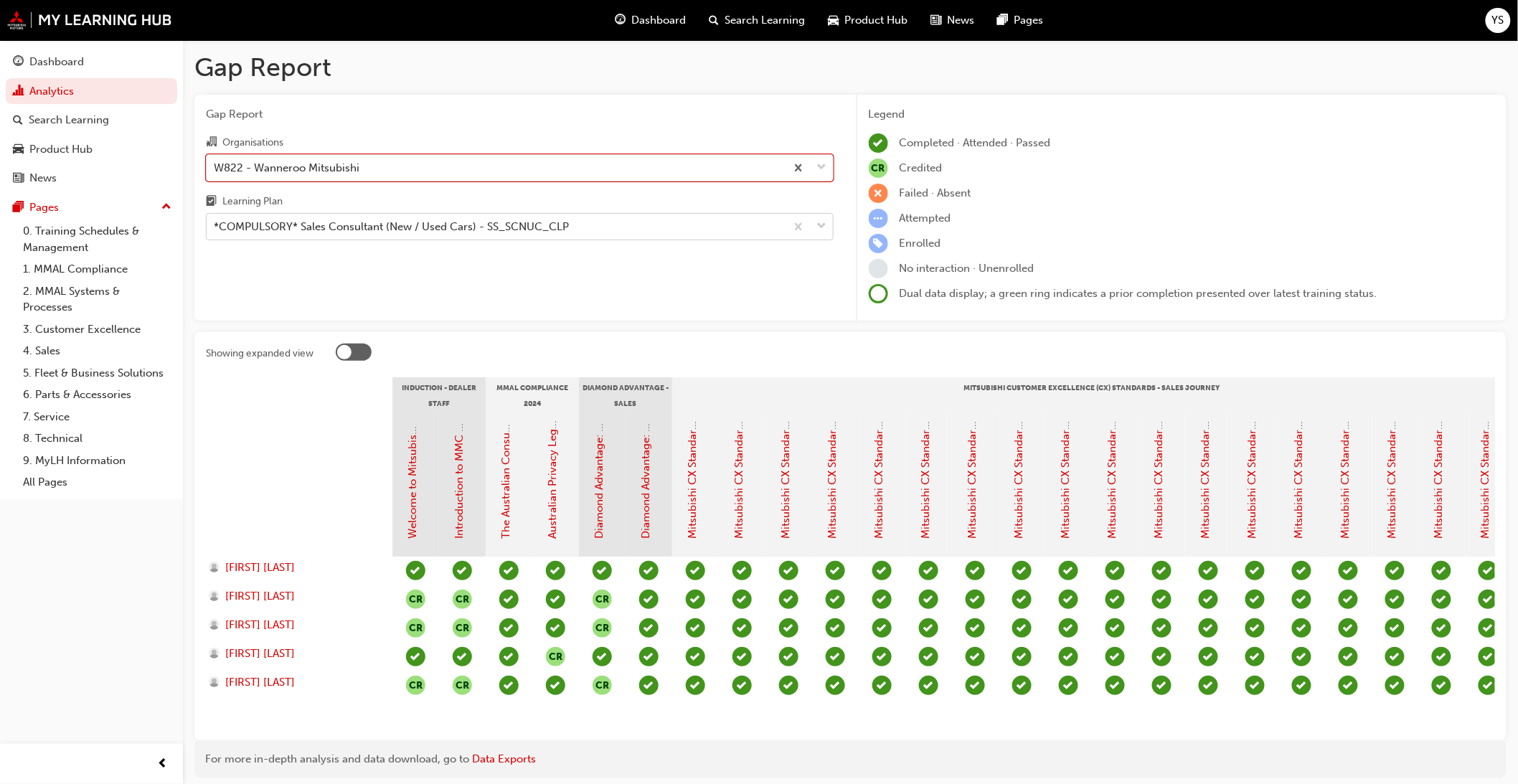 click on "Gap Report Organisations   option W822 - Wanneroo Mitsubishi, selected.     0 results available. Select is focused ,type to refine list, press Down to open the menu,  W822 - Wanneroo Mitsubishi Learning Plan *COMPULSORY* Sales Consultant (New / Used Cars) - SS_SCNUC_CLP" at bounding box center [519, 208] 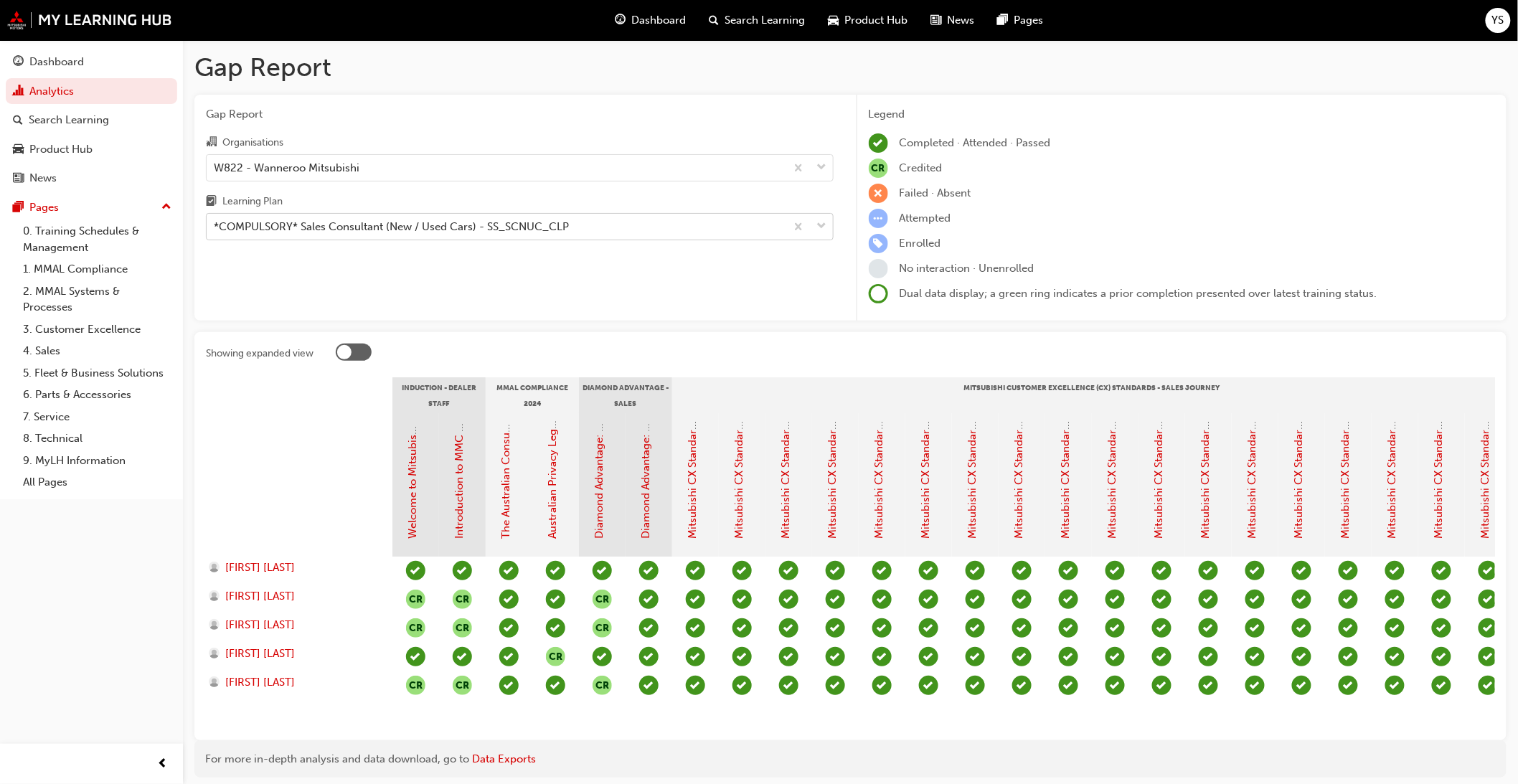 click on "*COMPULSORY* Sales Consultant (New / Used Cars) - SS_SCNUC_CLP" at bounding box center (496, 227) 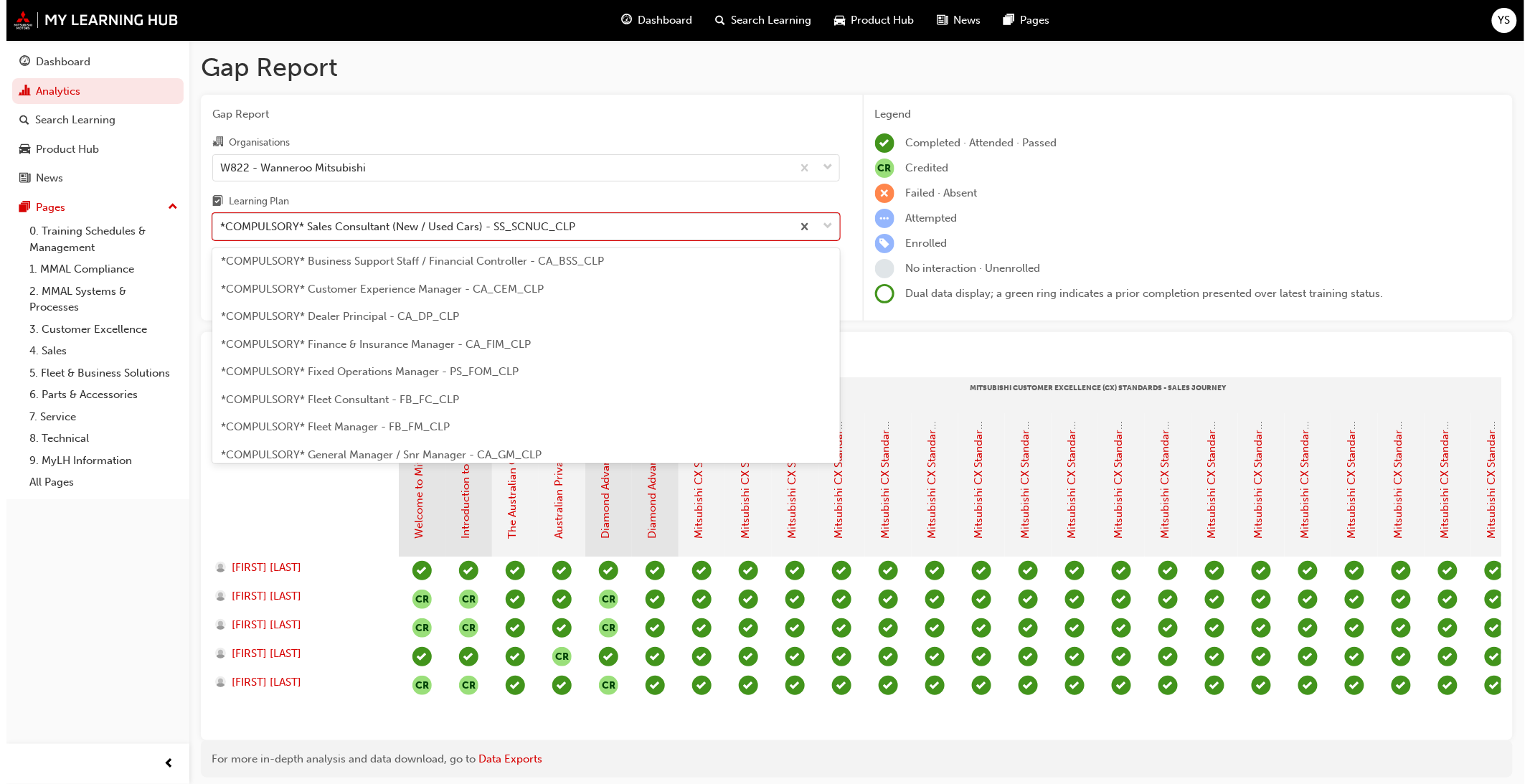 scroll, scrollTop: 27, scrollLeft: 0, axis: vertical 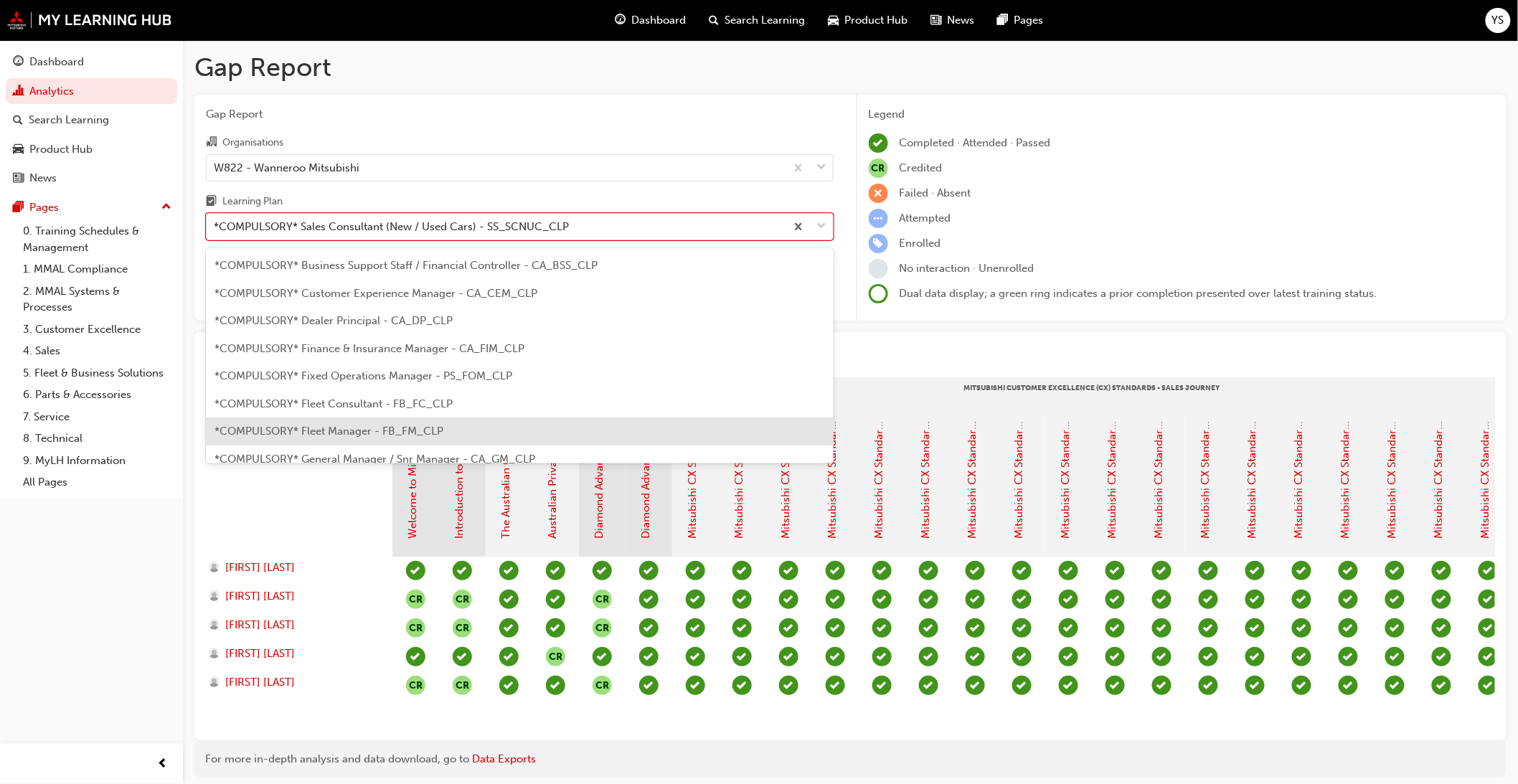 click on "*COMPULSORY* Fleet Manager - FB_FM_CLP" at bounding box center [519, 431] 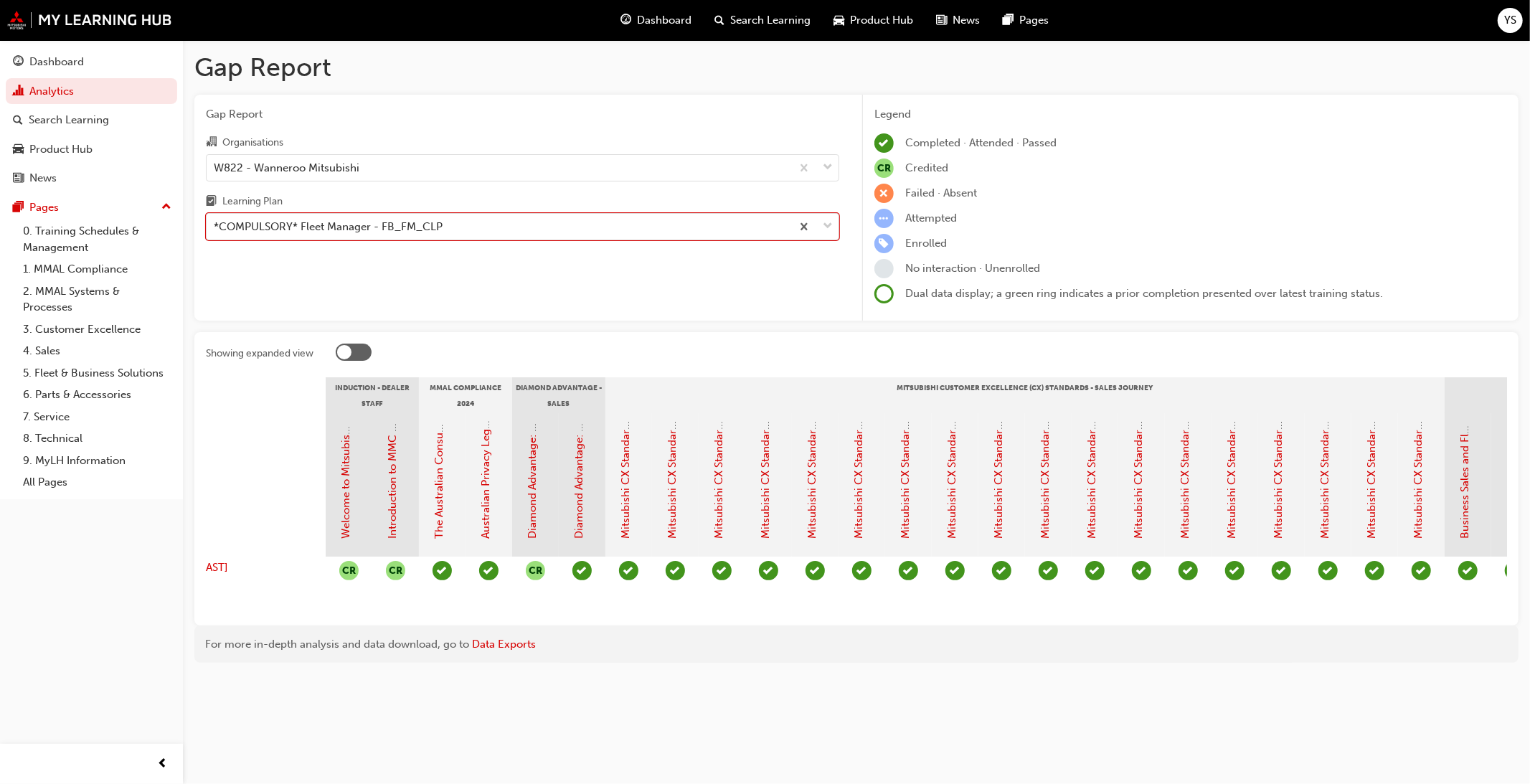 scroll, scrollTop: 0, scrollLeft: 0, axis: both 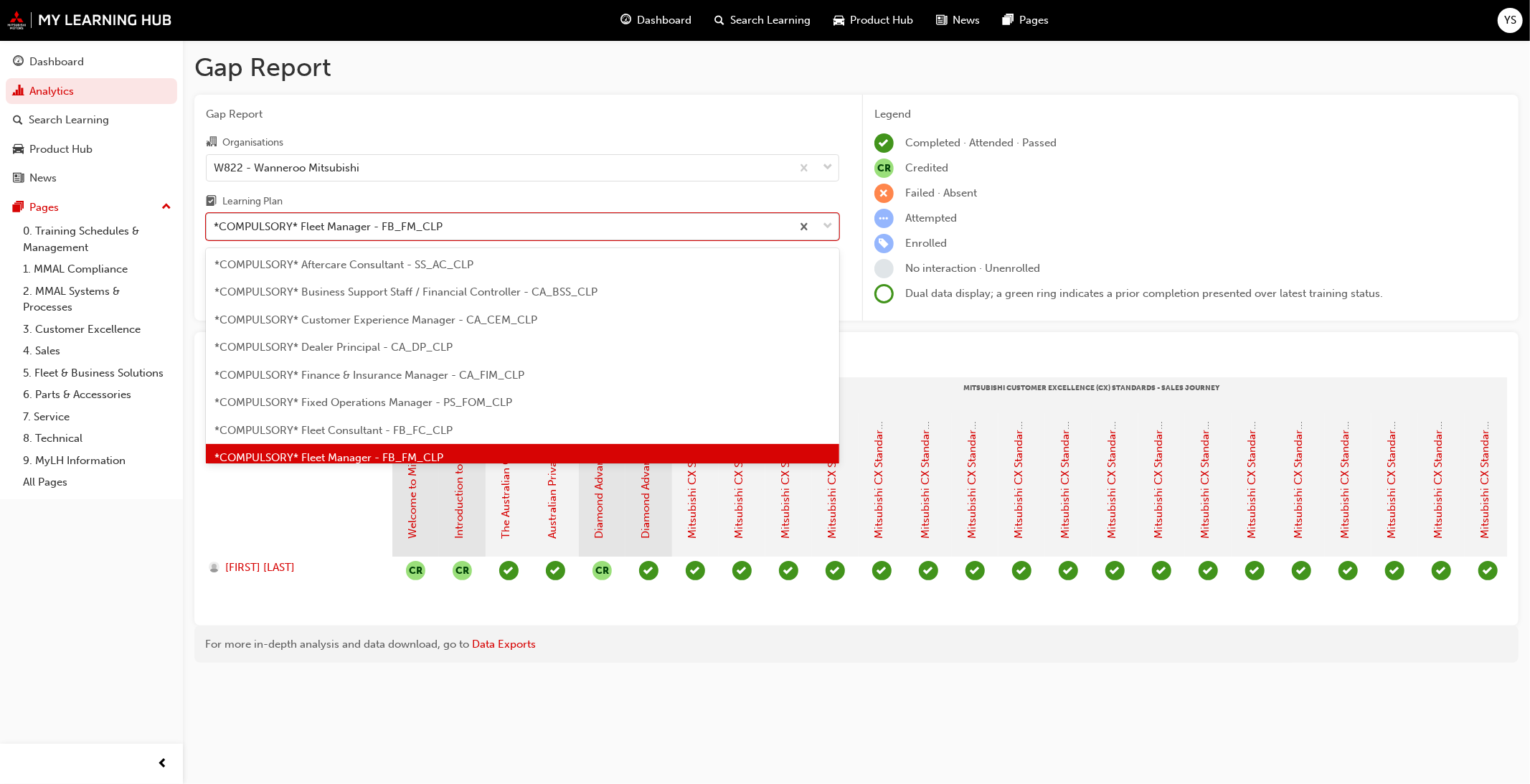 click on "*COMPULSORY* Fleet Manager - FB_FM_CLP" at bounding box center [328, 227] 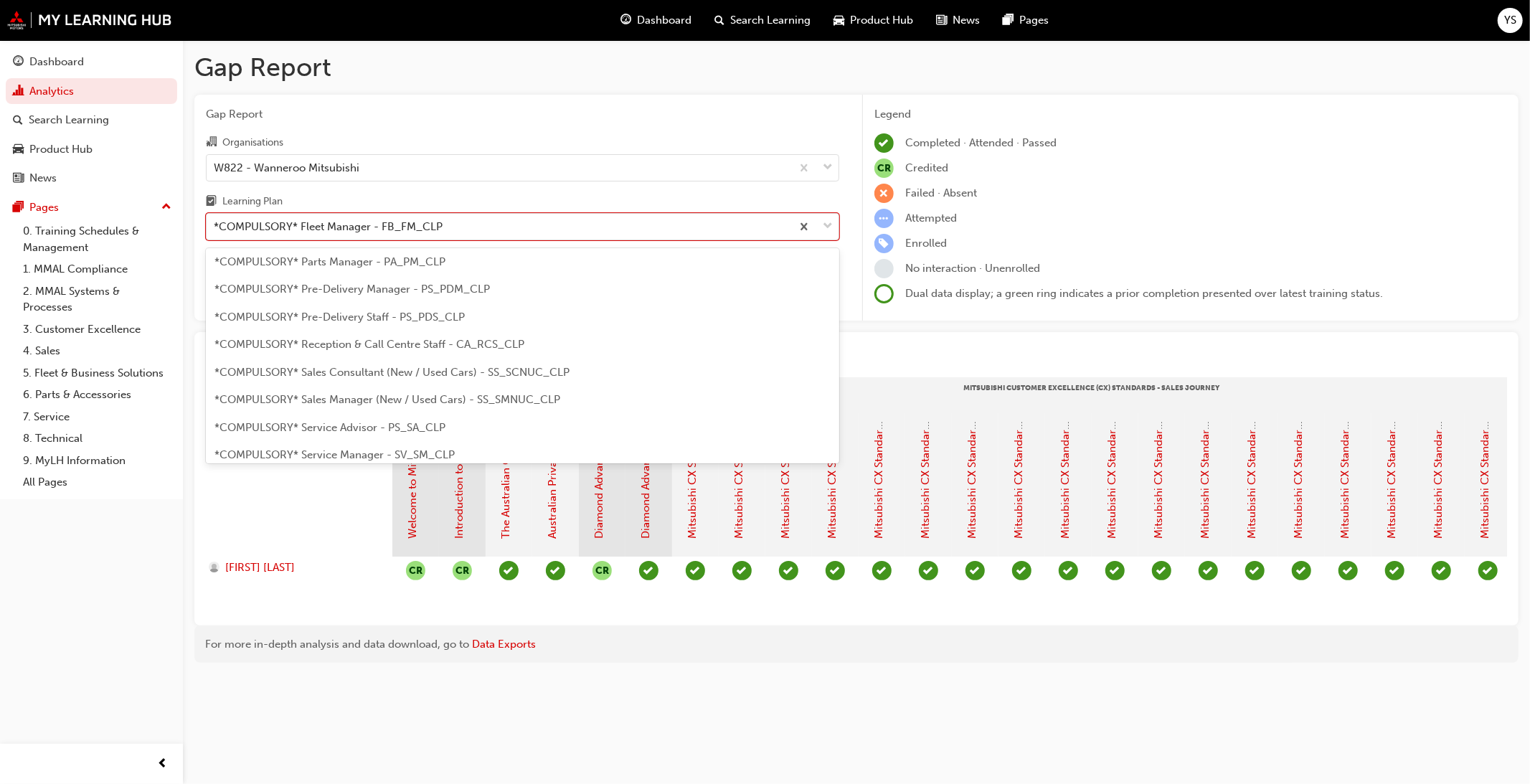 scroll, scrollTop: 335, scrollLeft: 0, axis: vertical 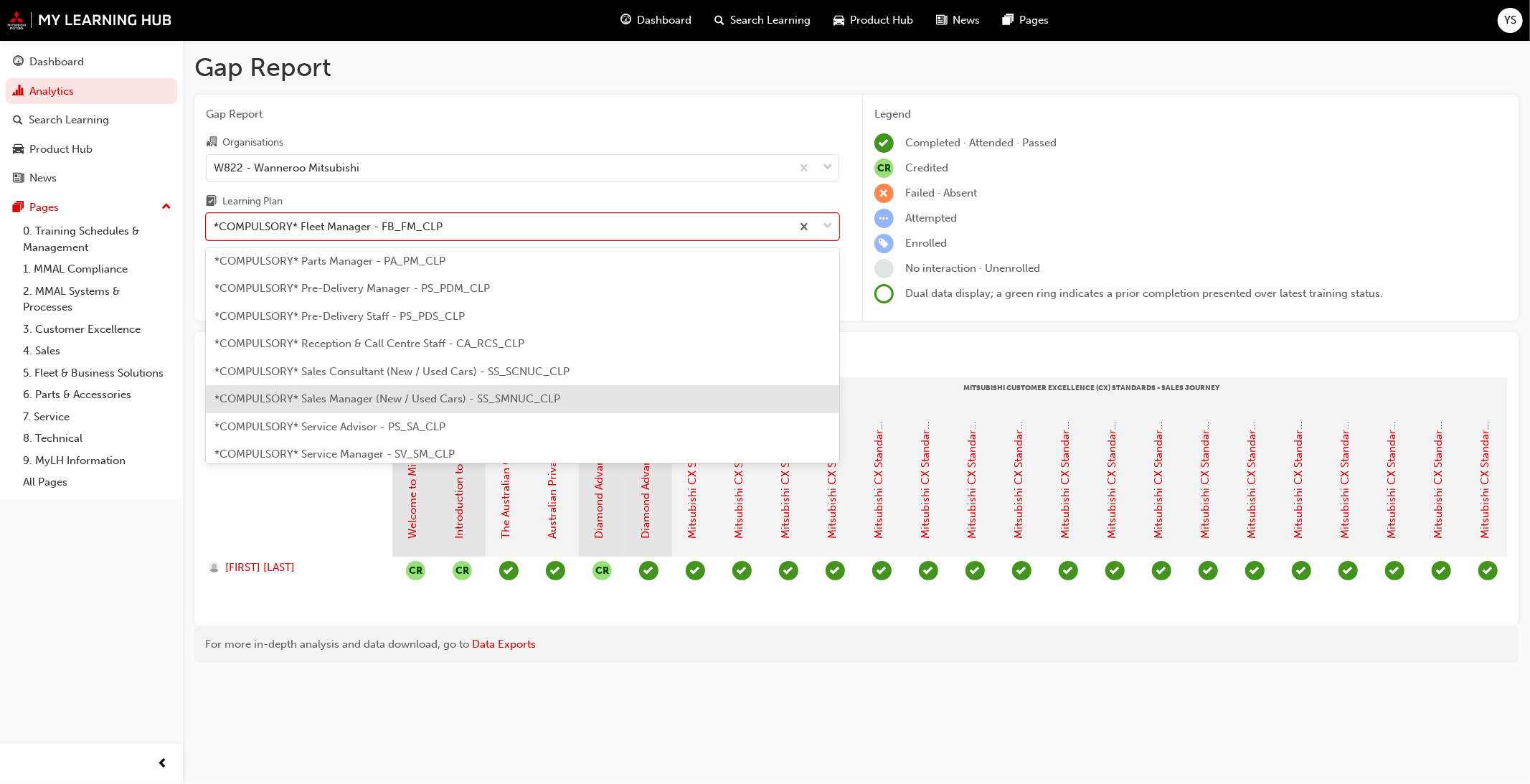 click on "*COMPULSORY* Sales Manager (New / Used Cars) - SS_SMNUC_CLP" at bounding box center (387, 399) 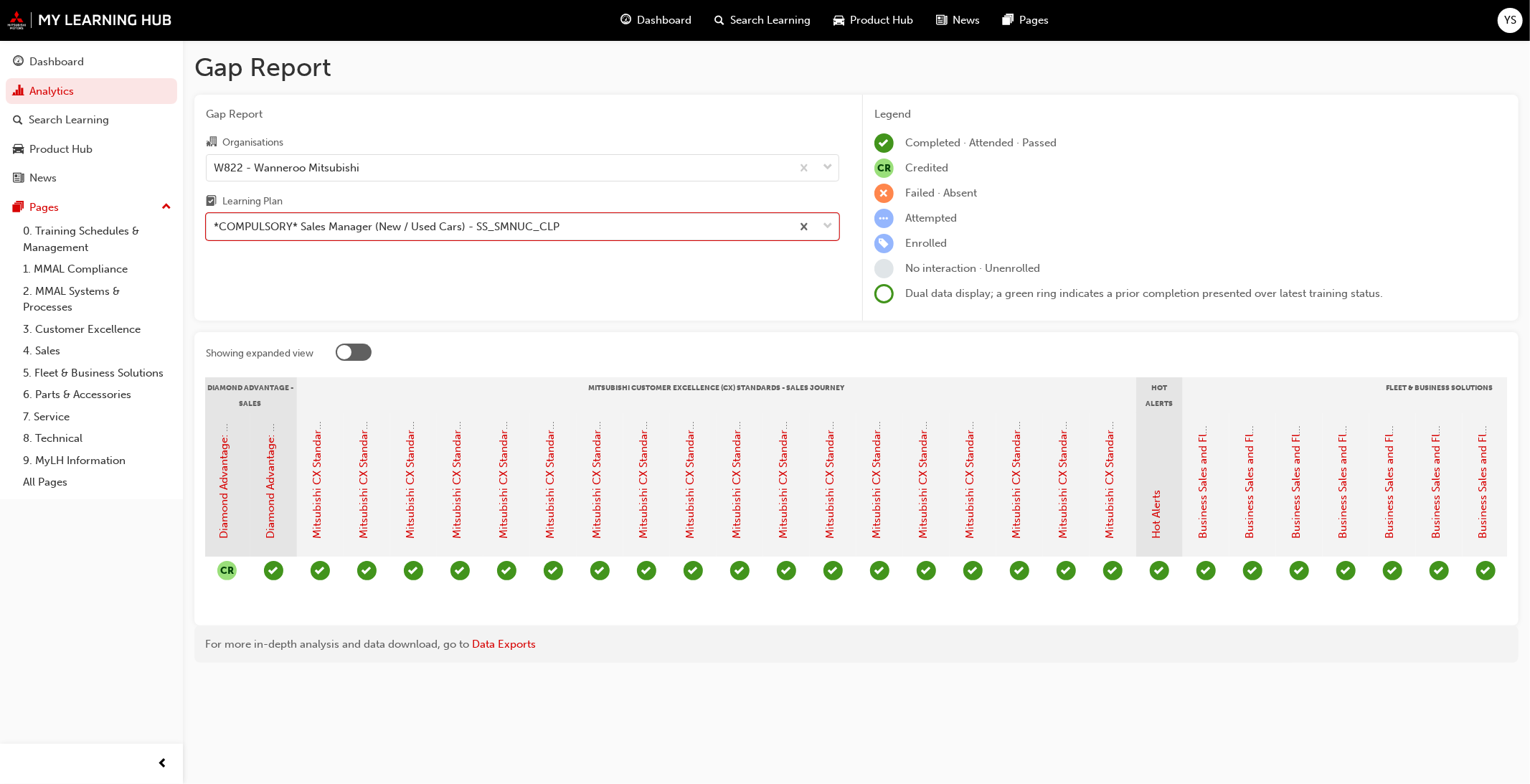 scroll, scrollTop: 0, scrollLeft: 0, axis: both 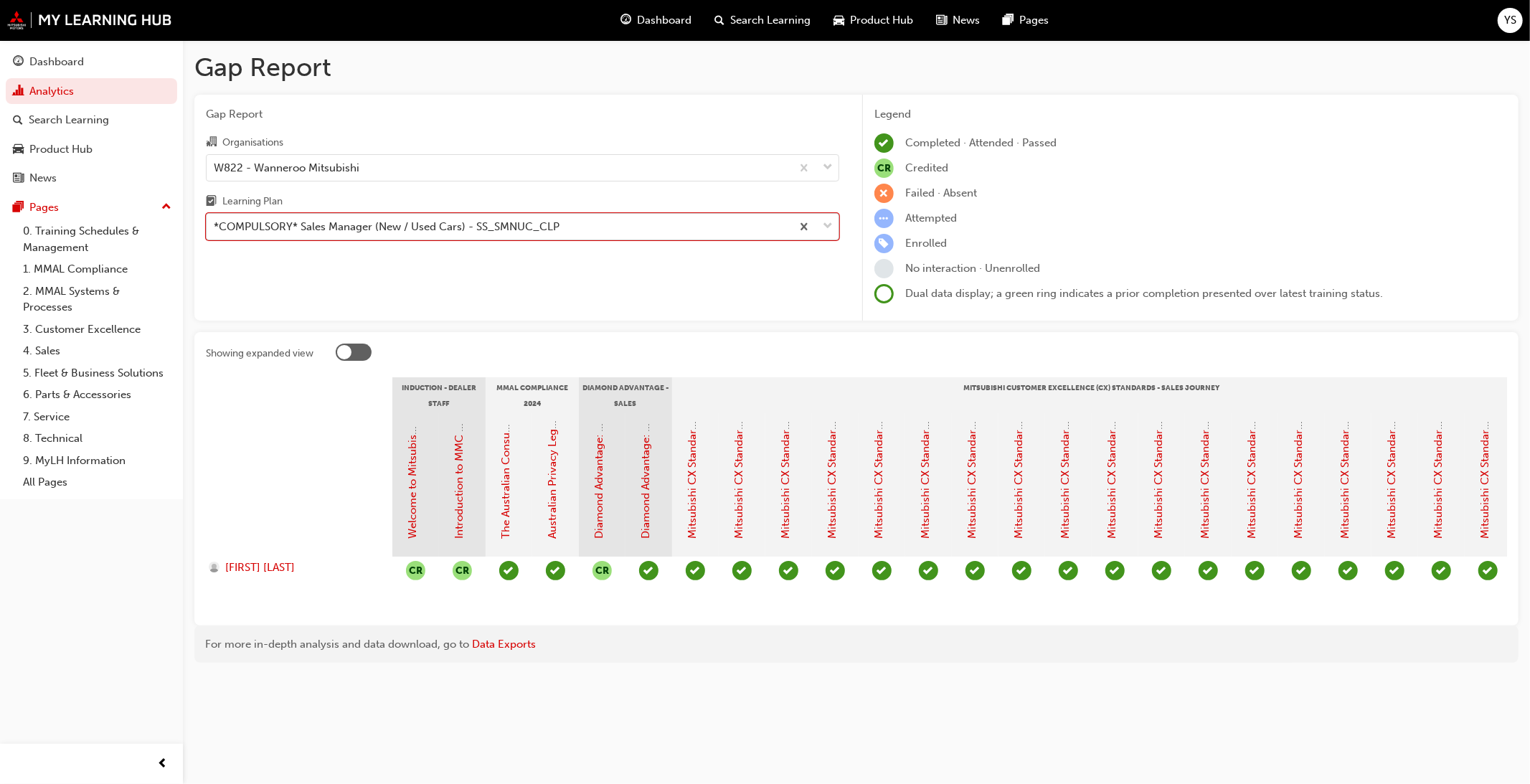 click on "*COMPULSORY* Sales Manager (New / Used Cars) - SS_SMNUC_CLP" at bounding box center (499, 227) 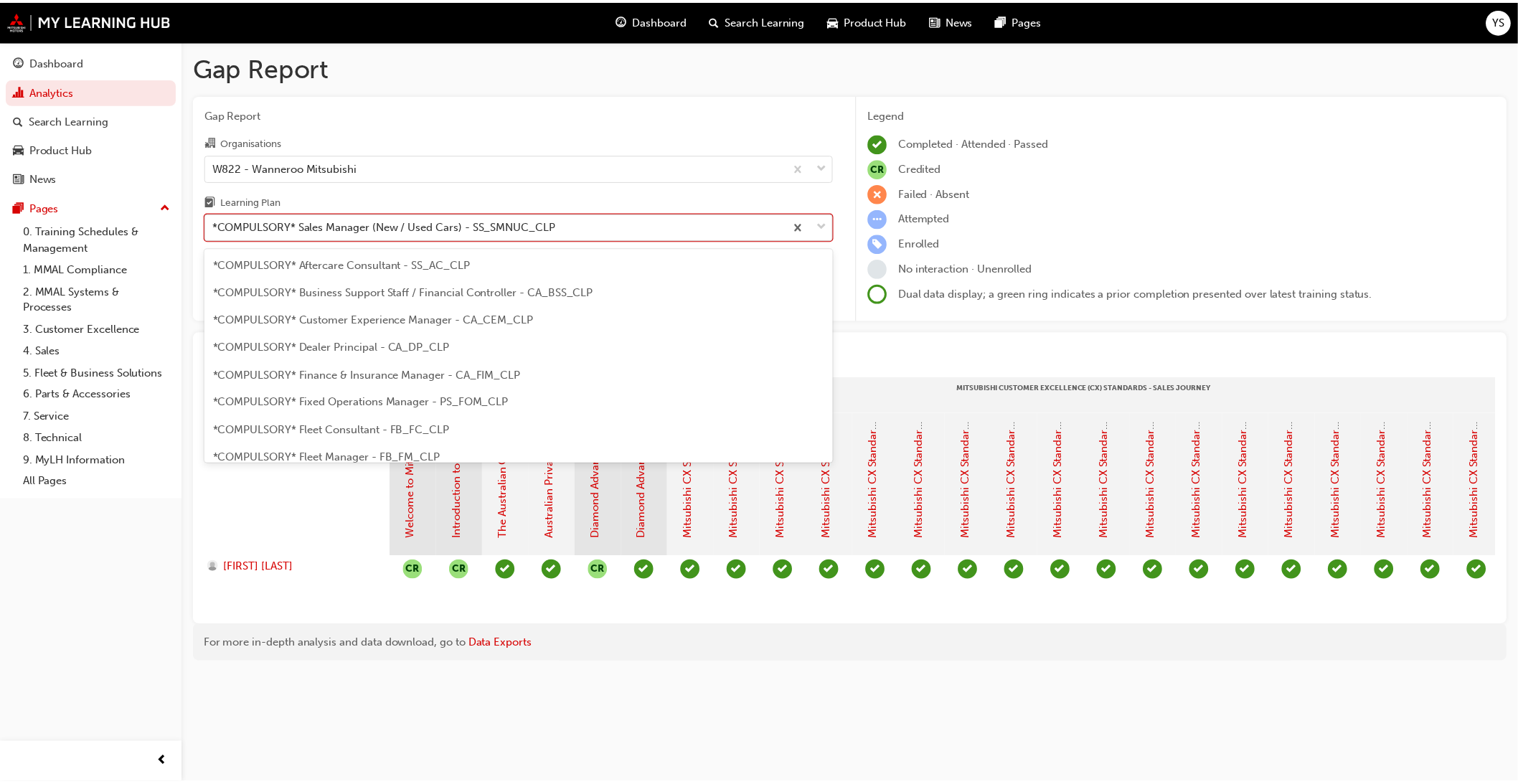 scroll, scrollTop: 293, scrollLeft: 0, axis: vertical 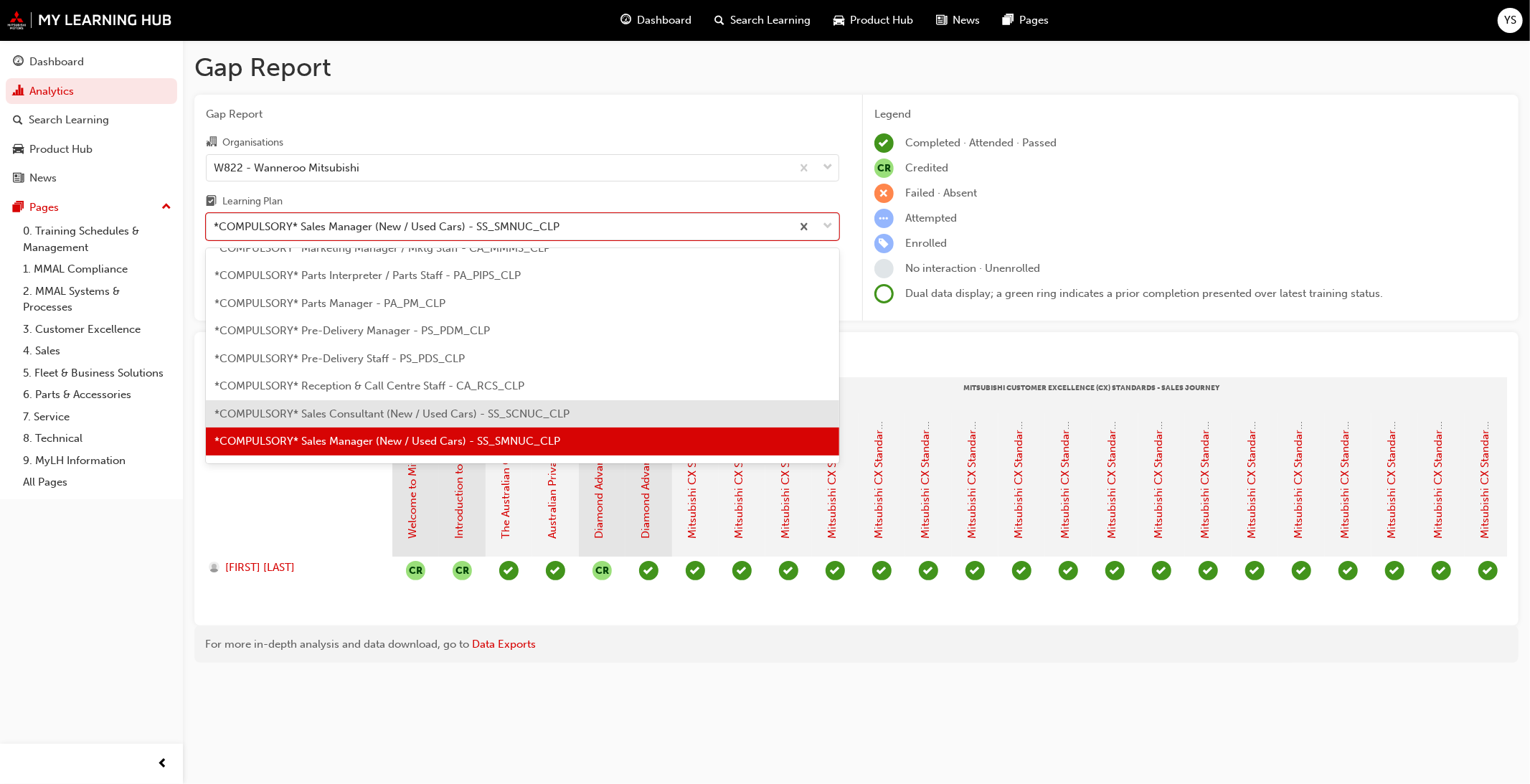 click on "*COMPULSORY* Sales Consultant (New / Used Cars) - SS_SCNUC_CLP" at bounding box center [392, 414] 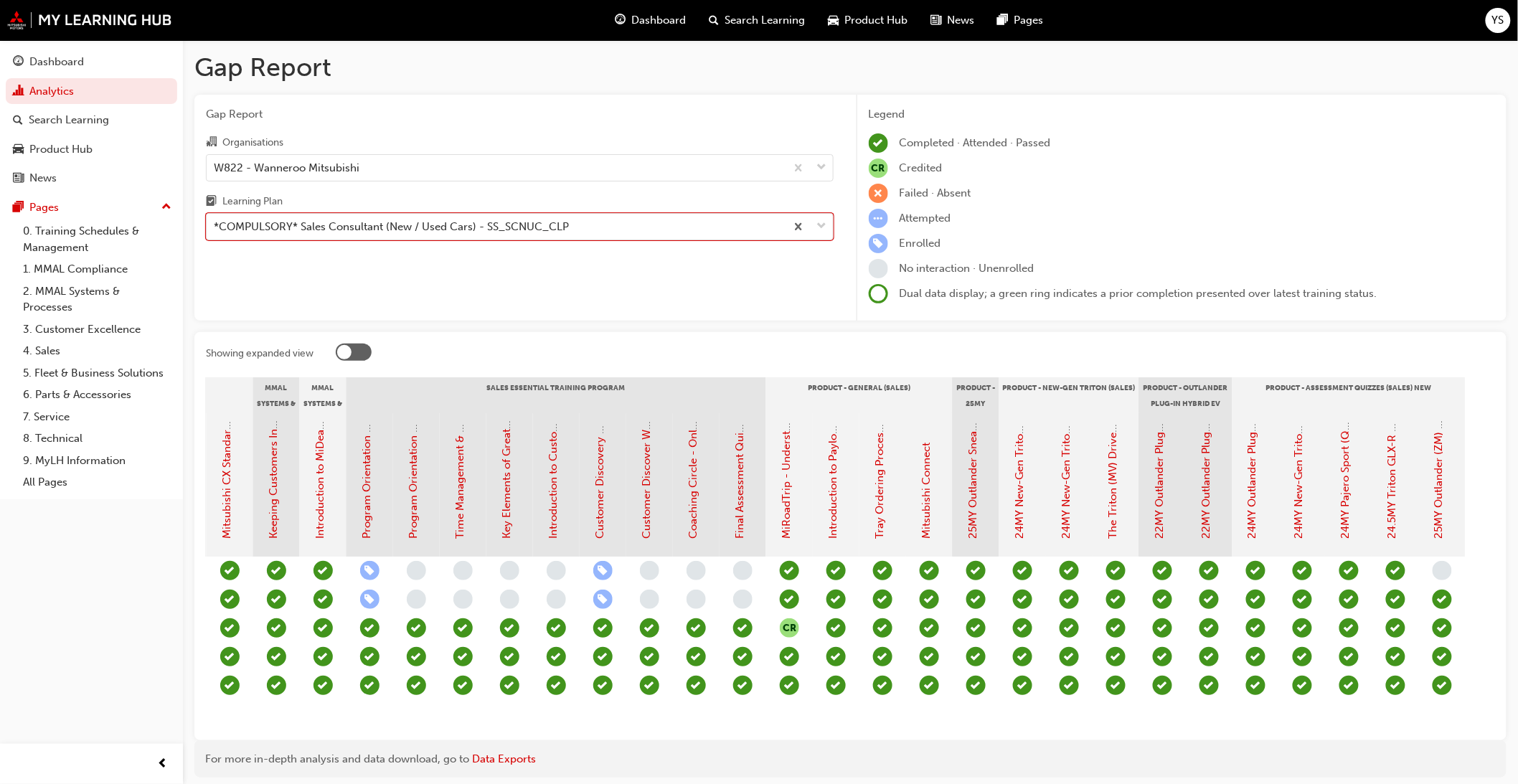 scroll, scrollTop: 0, scrollLeft: 1275, axis: horizontal 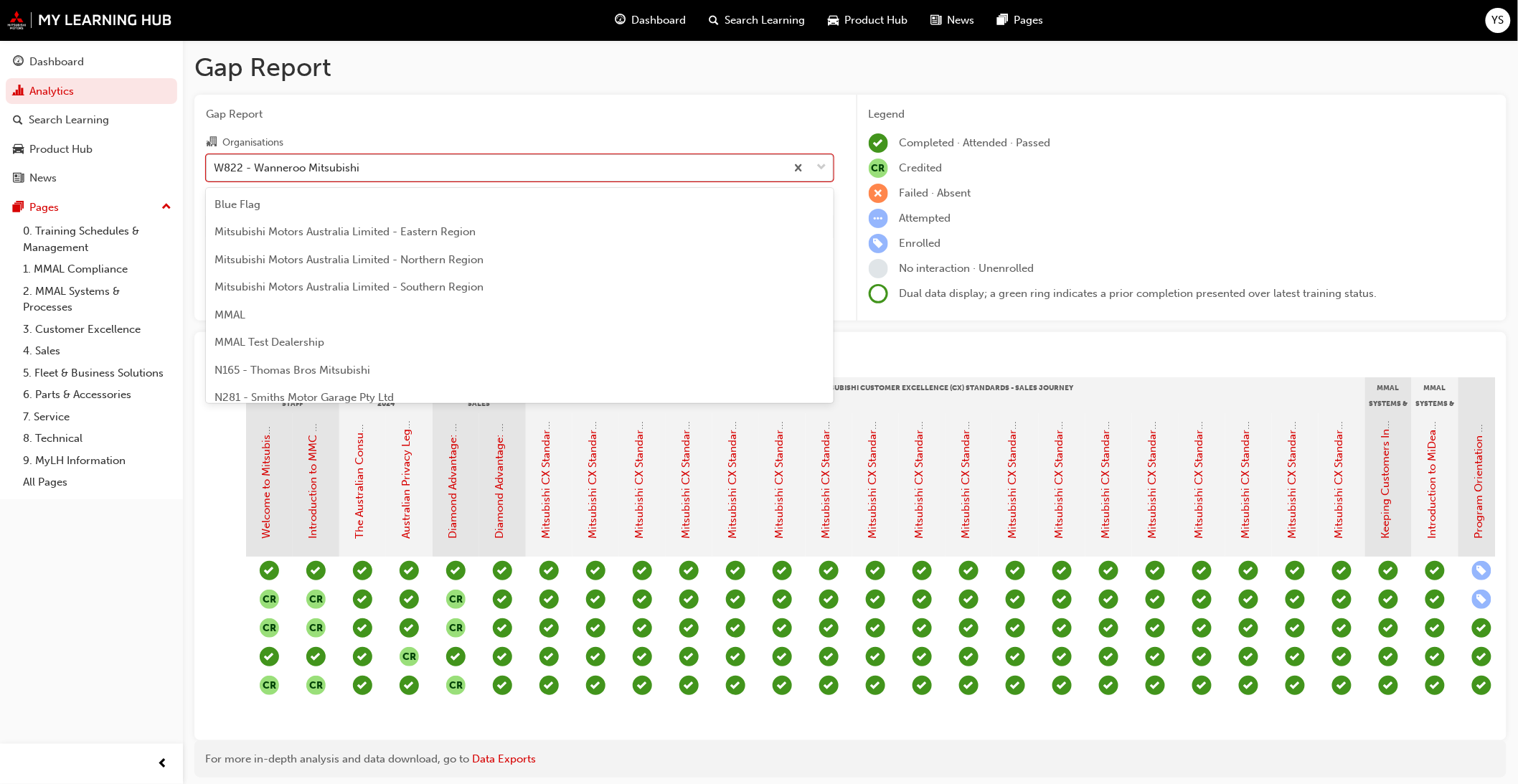 click on "W822 - Wanneroo Mitsubishi" at bounding box center (286, 167) 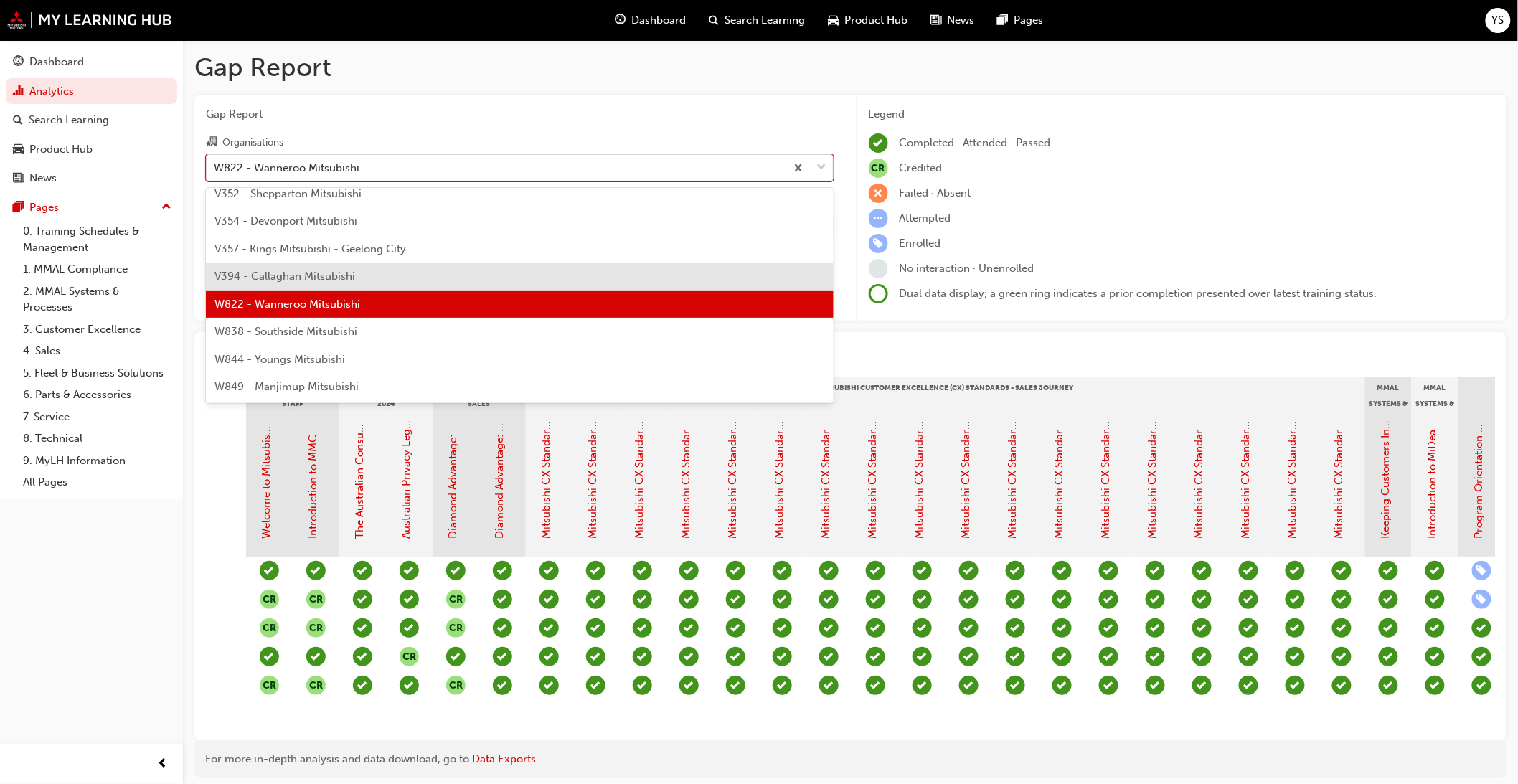 scroll, scrollTop: 4951, scrollLeft: 0, axis: vertical 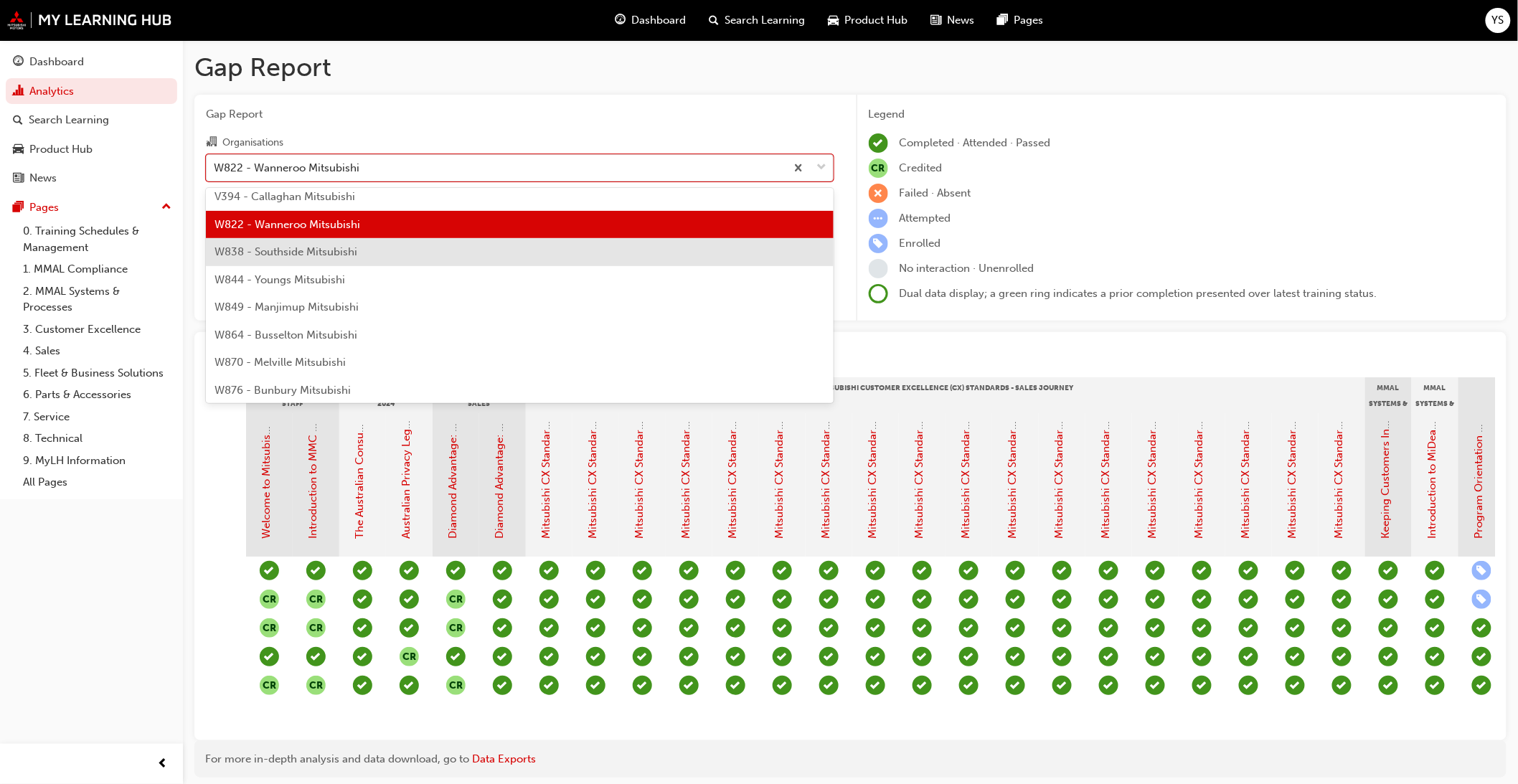 click on "W838 - Southside Mitsubishi" at bounding box center [519, 252] 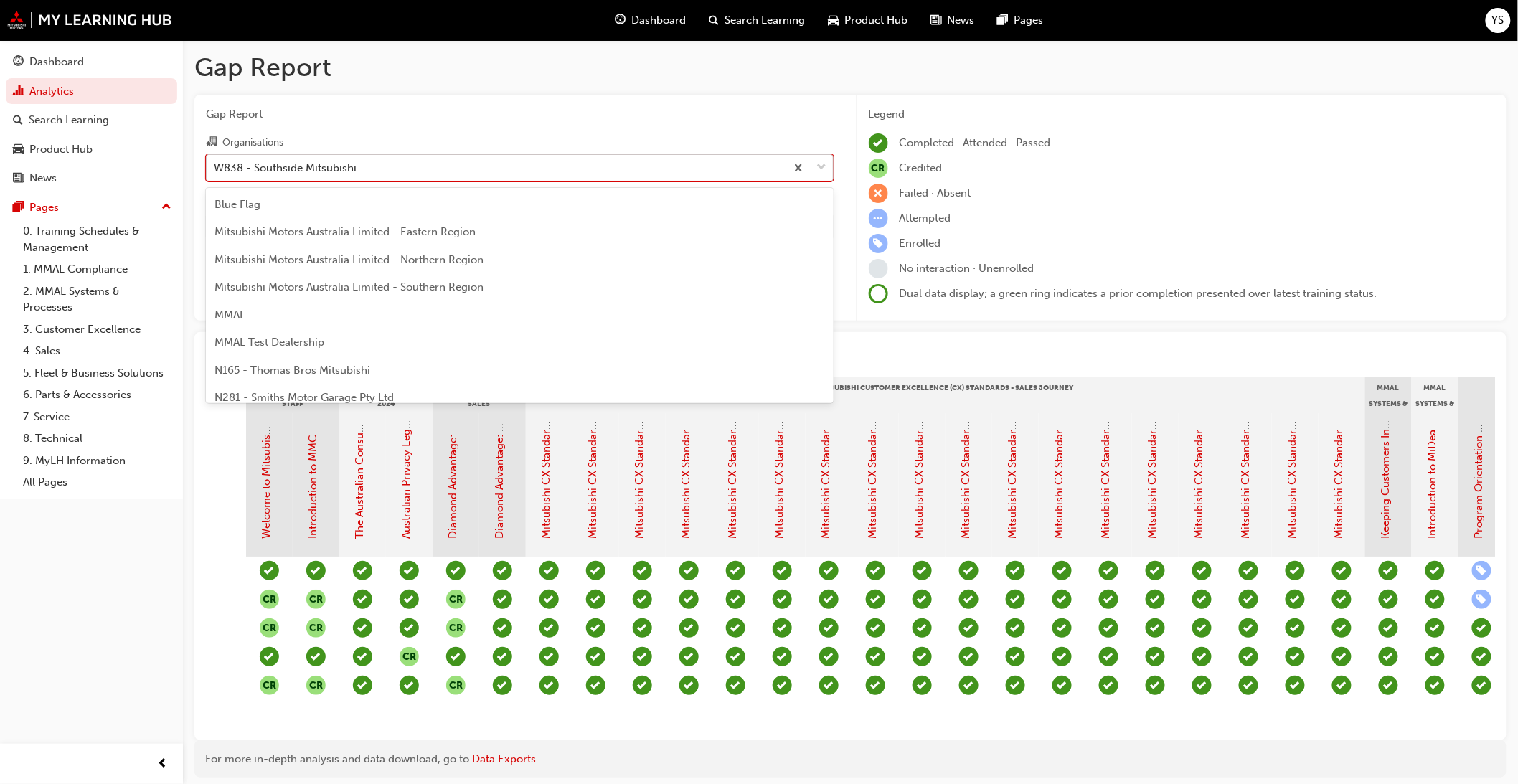 click on "W838 - Southside Mitsubishi" at bounding box center (285, 167) 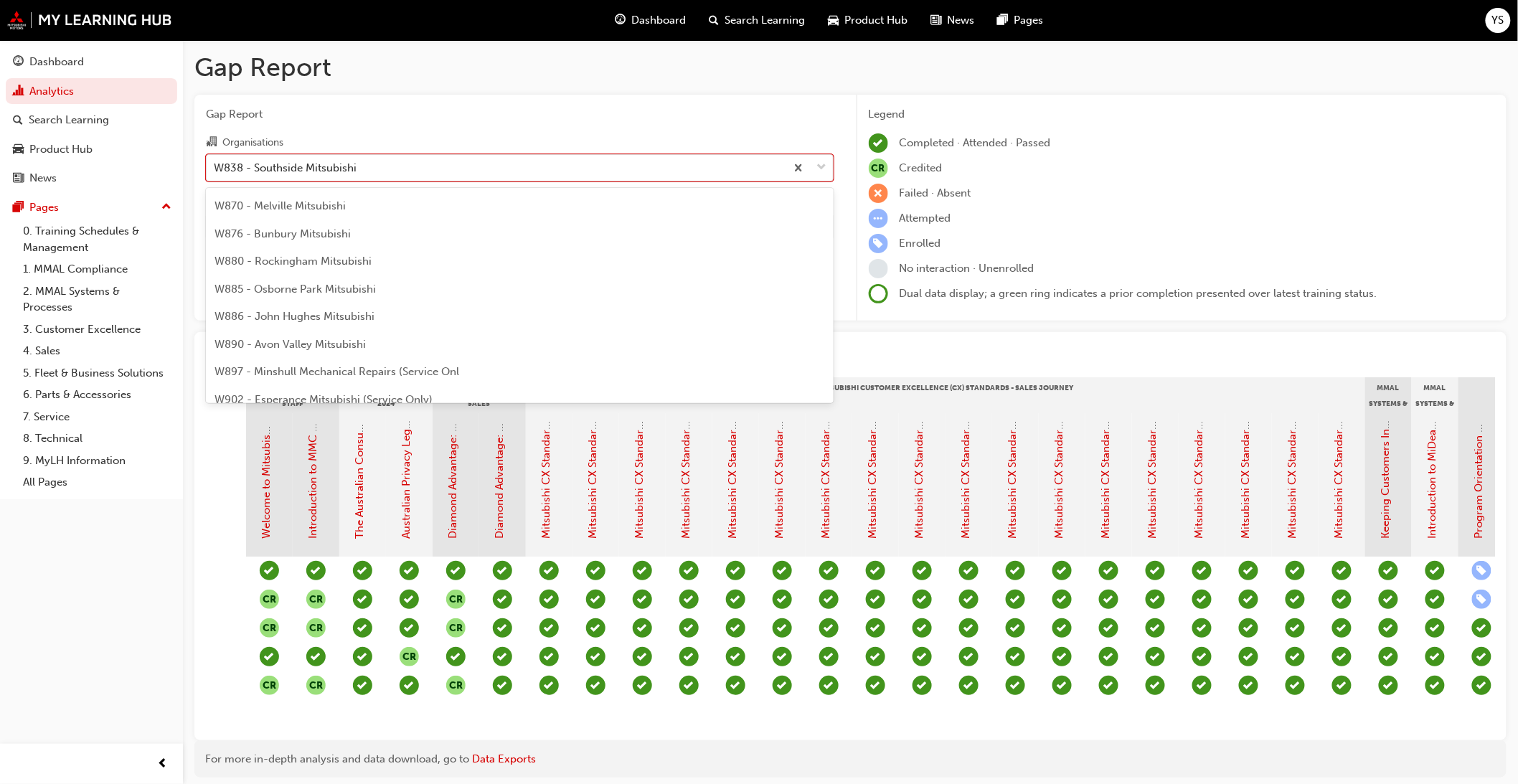 scroll, scrollTop: 5137, scrollLeft: 0, axis: vertical 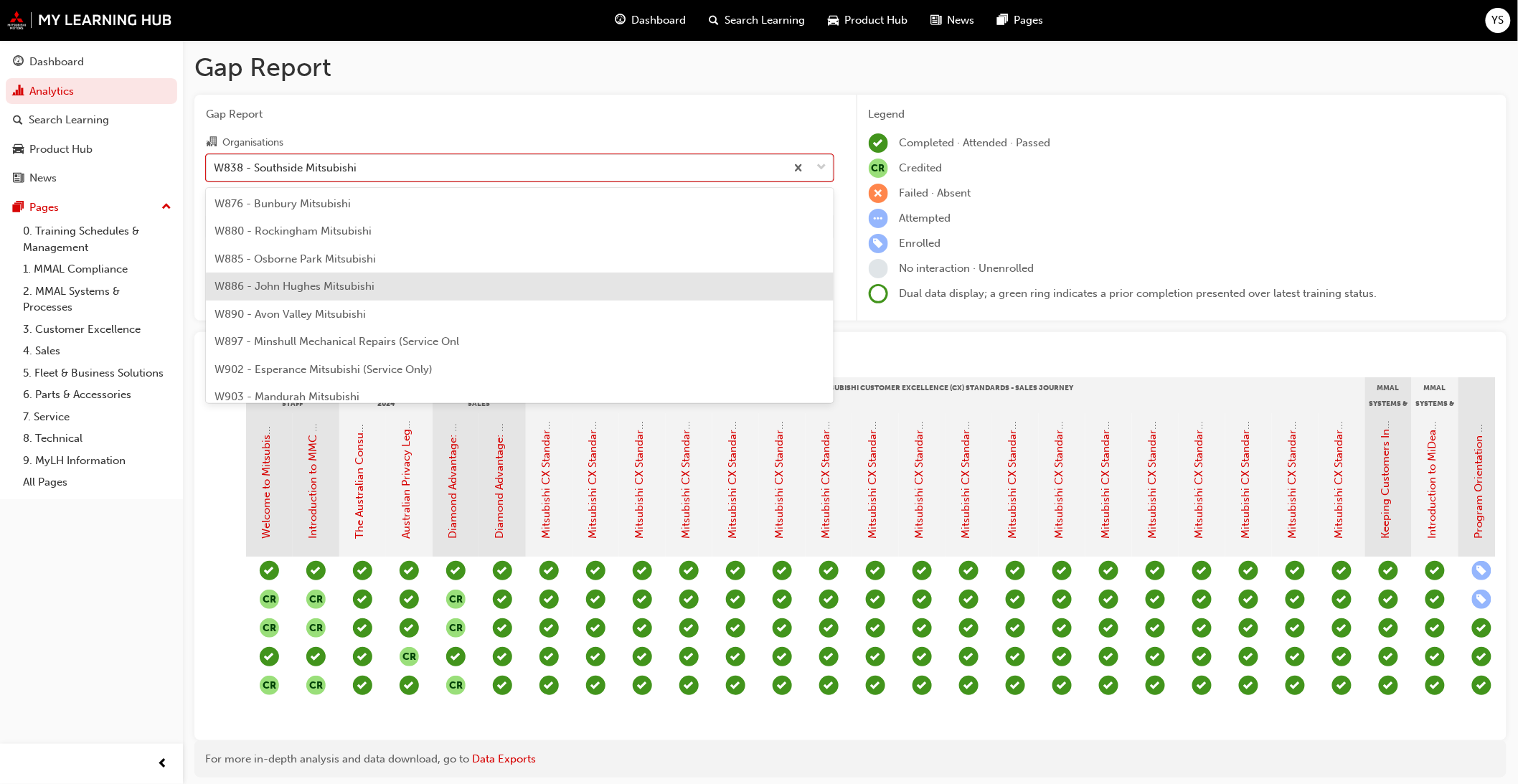 click on "W886 - John Hughes Mitsubishi" at bounding box center [294, 286] 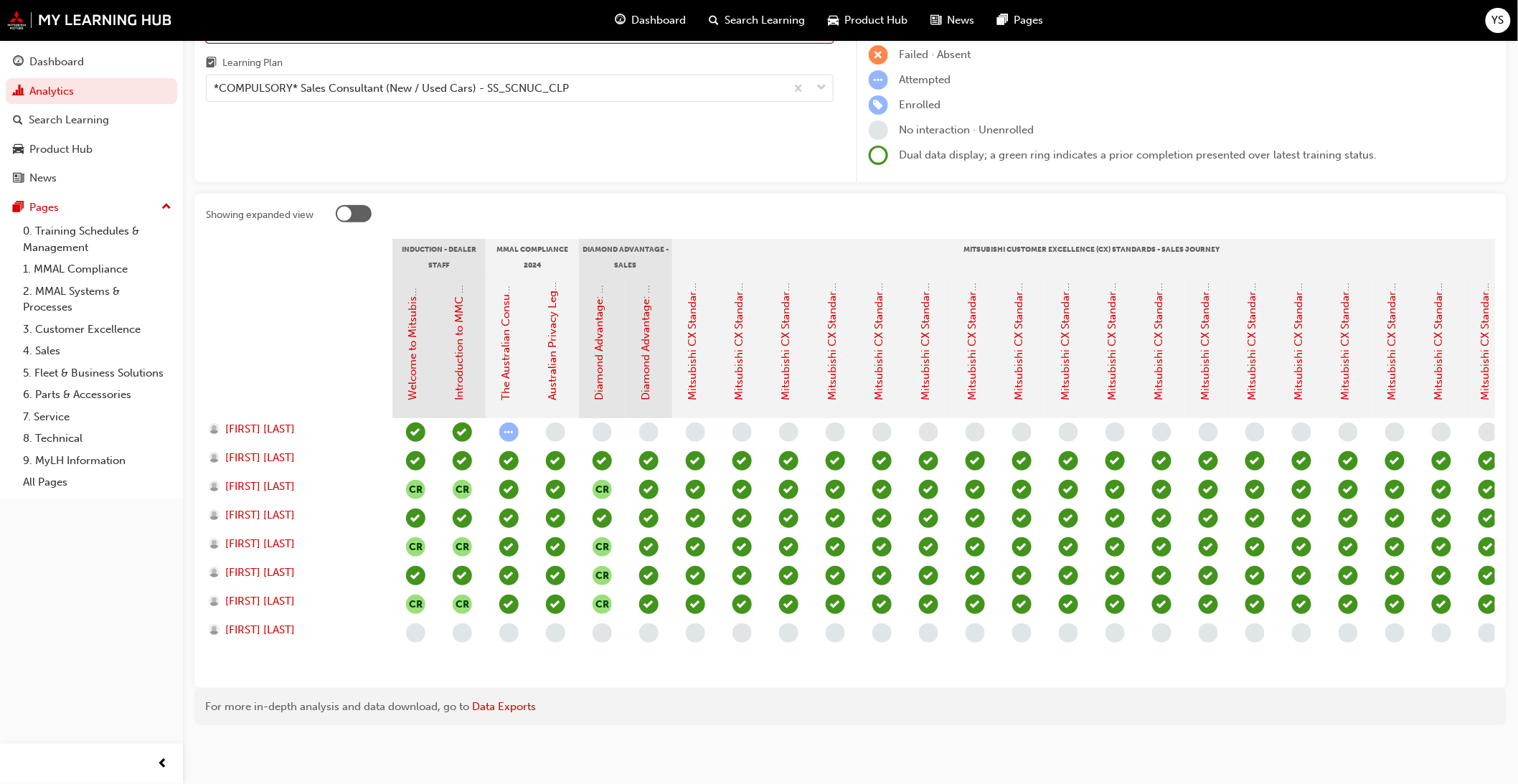 scroll, scrollTop: 151, scrollLeft: 0, axis: vertical 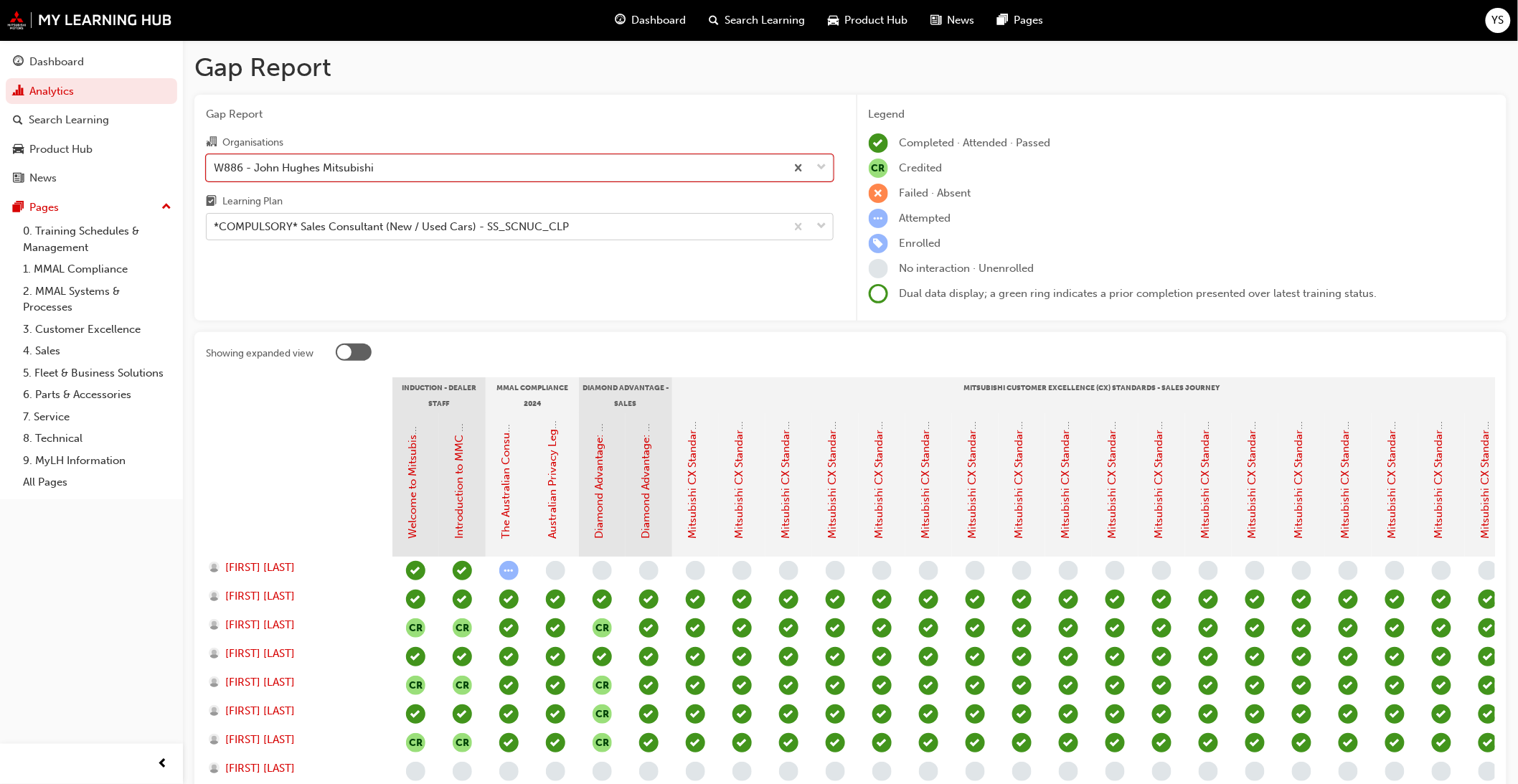 click on "*COMPULSORY* Sales Consultant (New / Used Cars) - SS_SCNUC_CLP" at bounding box center (391, 227) 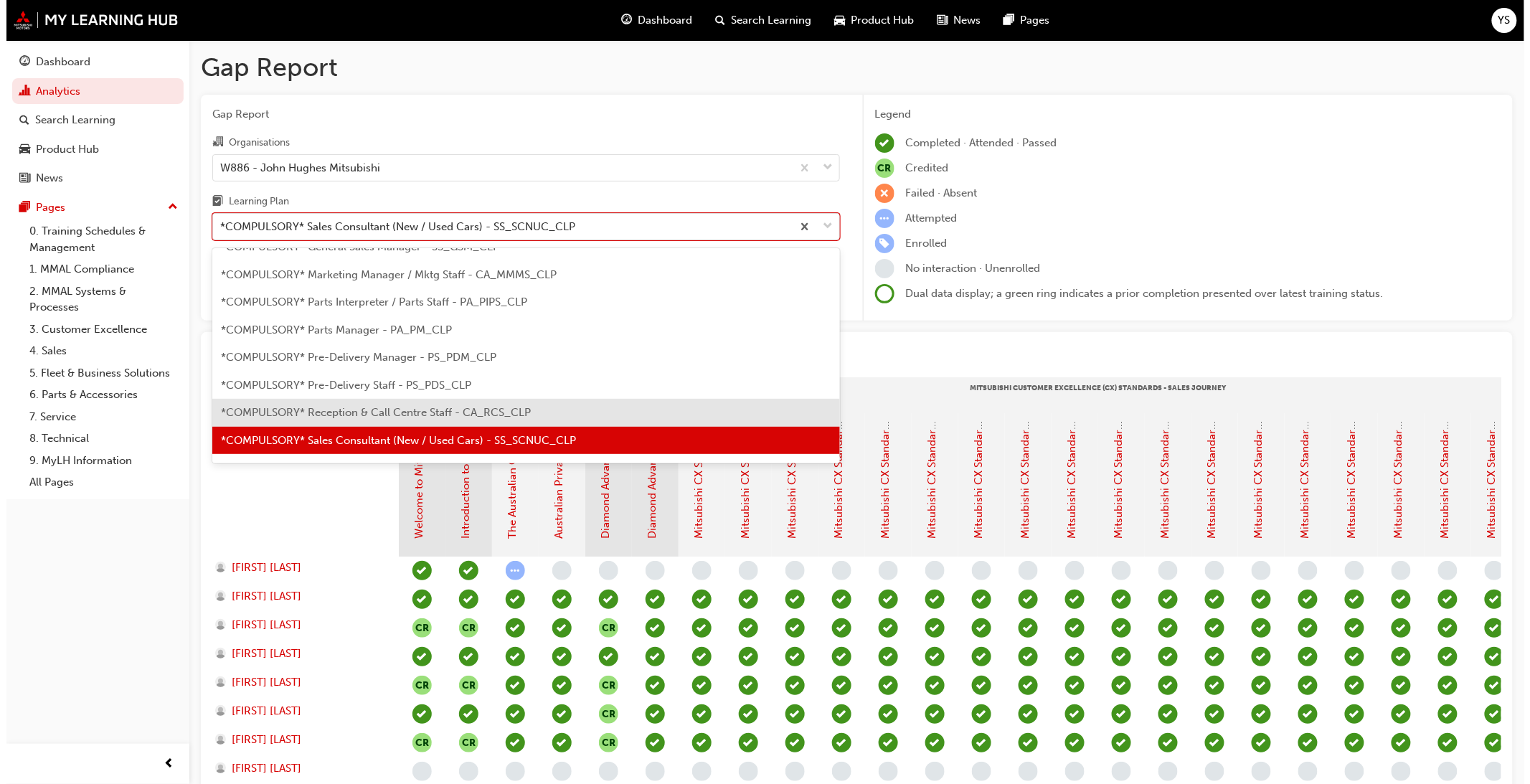 scroll, scrollTop: 346, scrollLeft: 0, axis: vertical 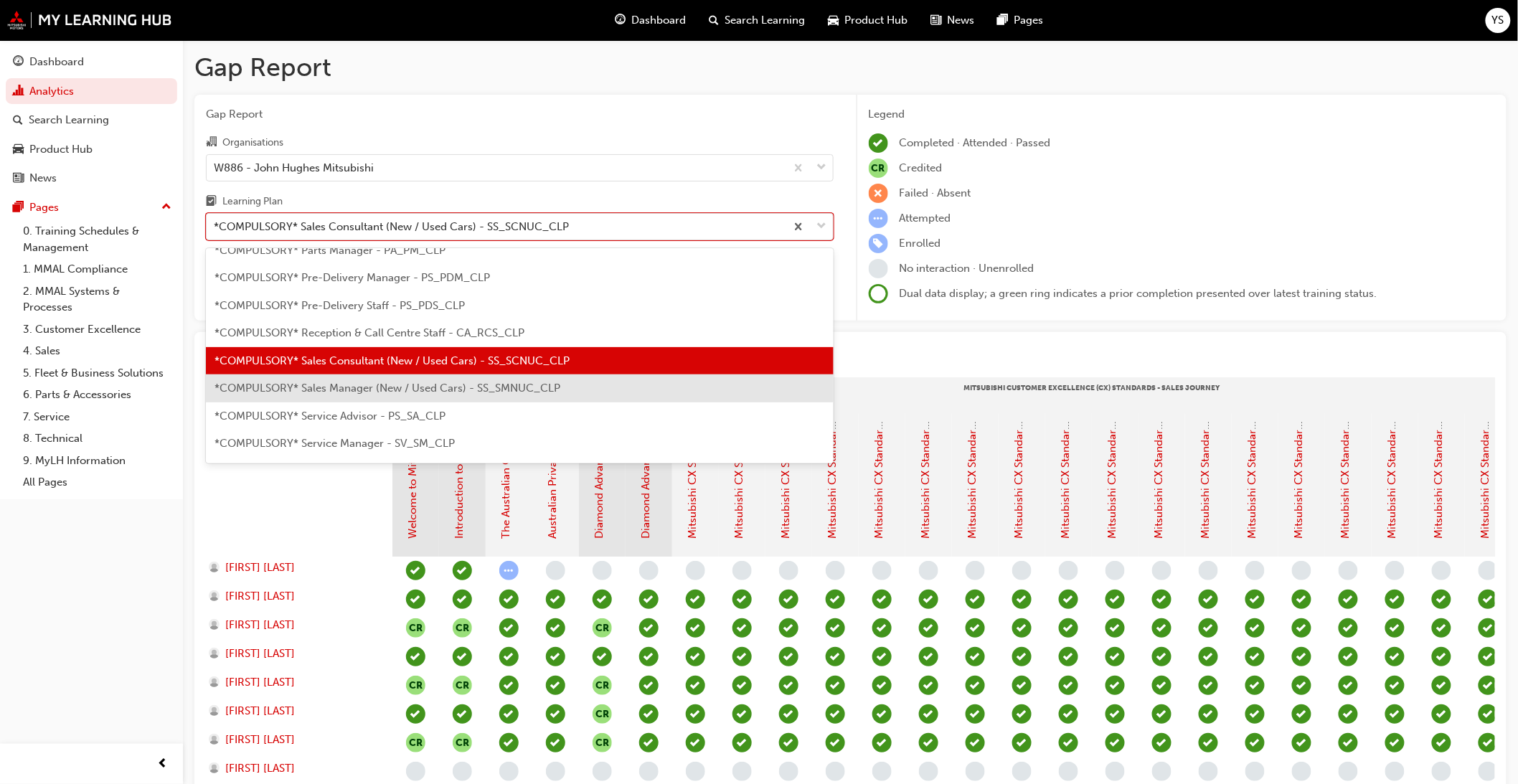 click on "*COMPULSORY* Sales Manager (New / Used Cars) - SS_SMNUC_CLP" at bounding box center [387, 388] 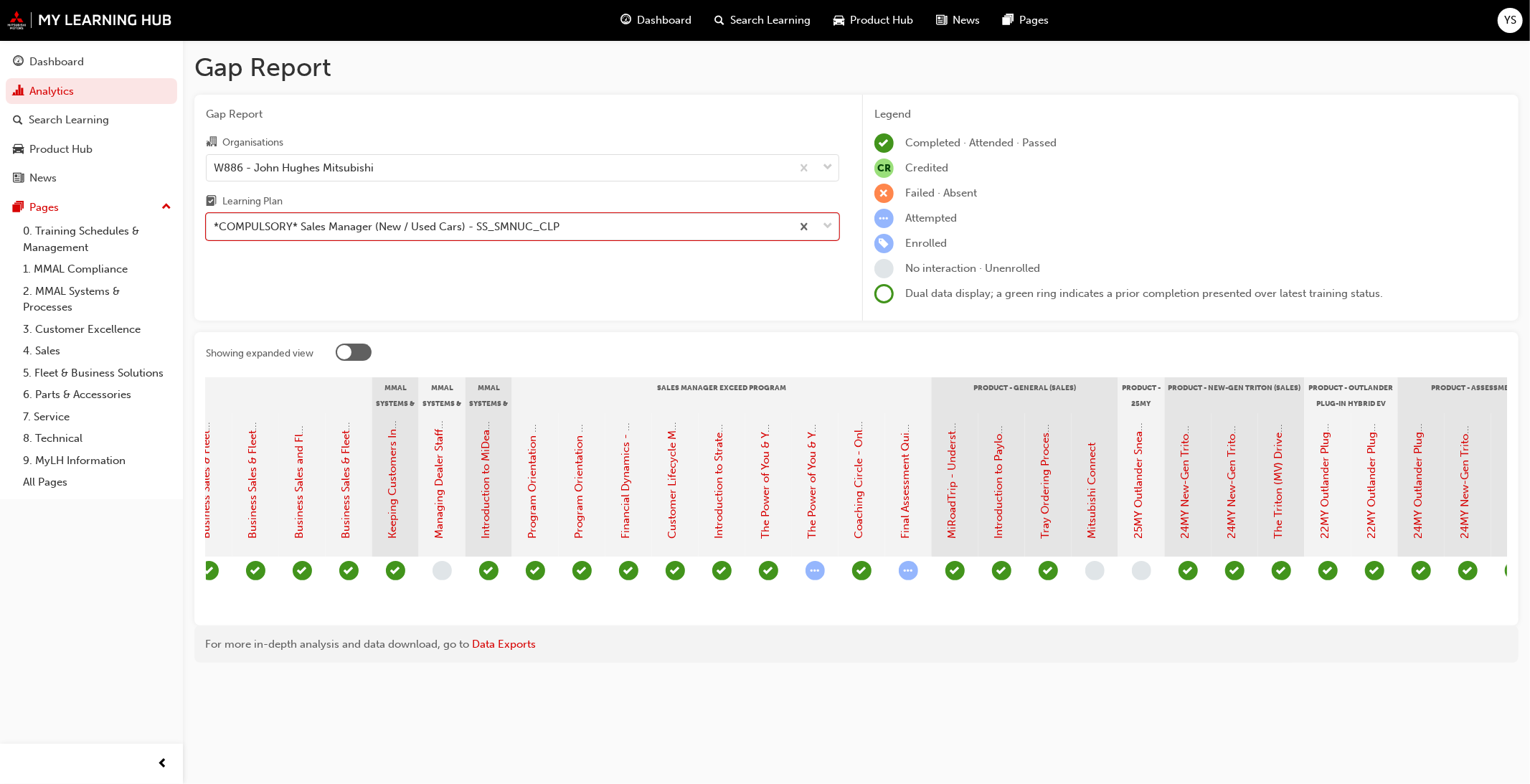 scroll, scrollTop: 0, scrollLeft: 1869, axis: horizontal 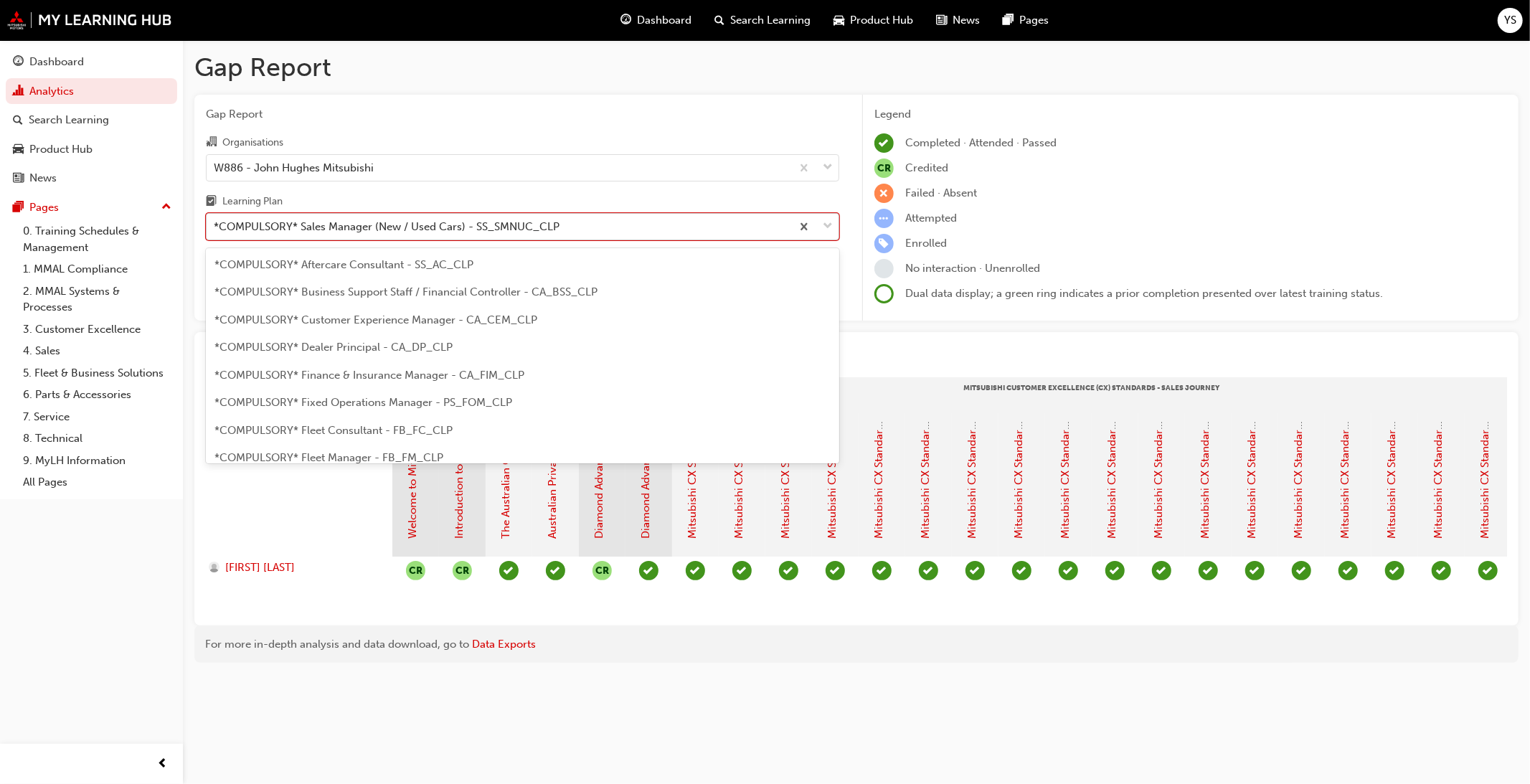 click on "*COMPULSORY* Sales Manager (New / Used Cars) - SS_SMNUC_CLP" at bounding box center (387, 227) 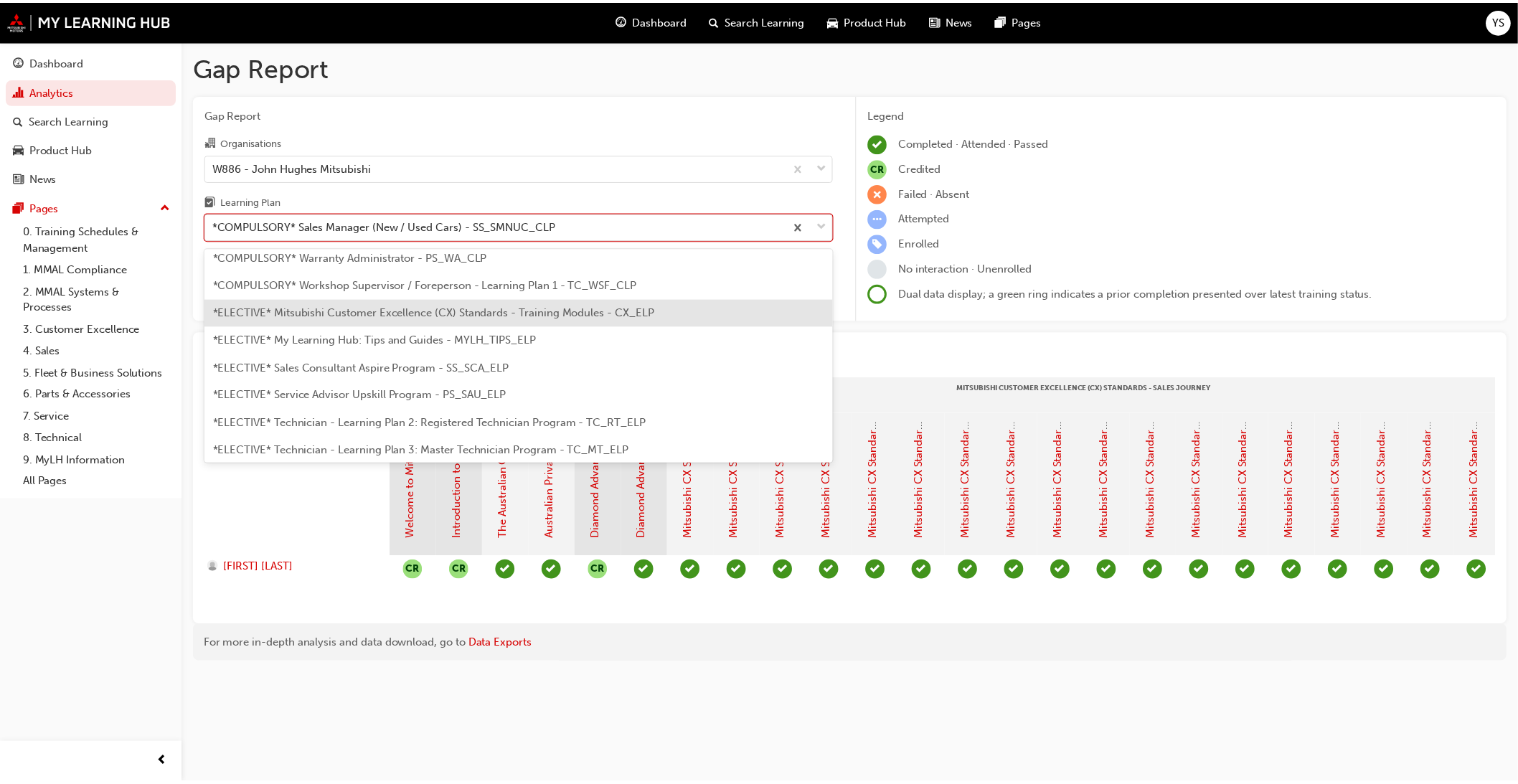 scroll, scrollTop: 701, scrollLeft: 0, axis: vertical 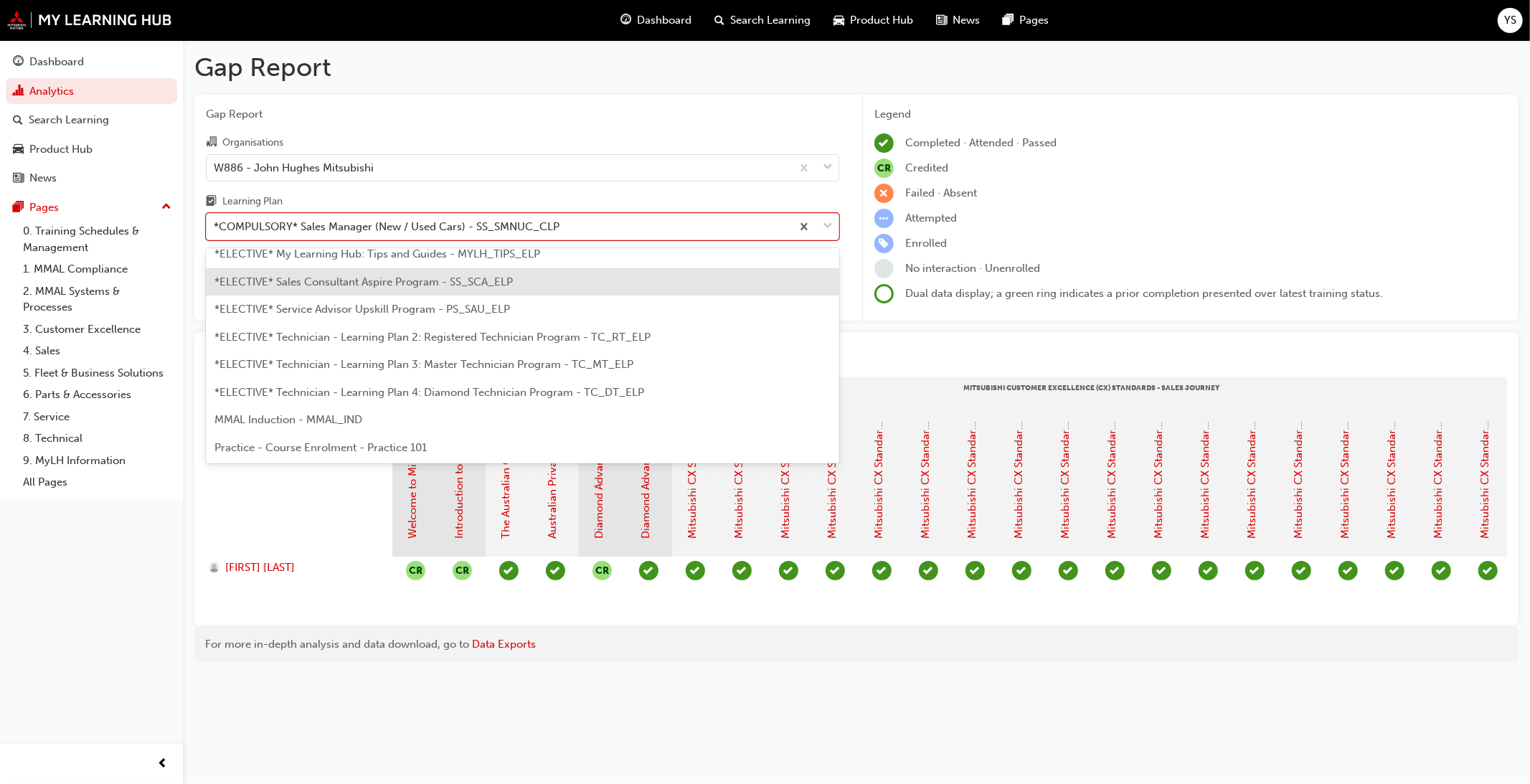 click on "*ELECTIVE* Sales Consultant Aspire Program - SS_SCA_ELP" at bounding box center [522, 282] 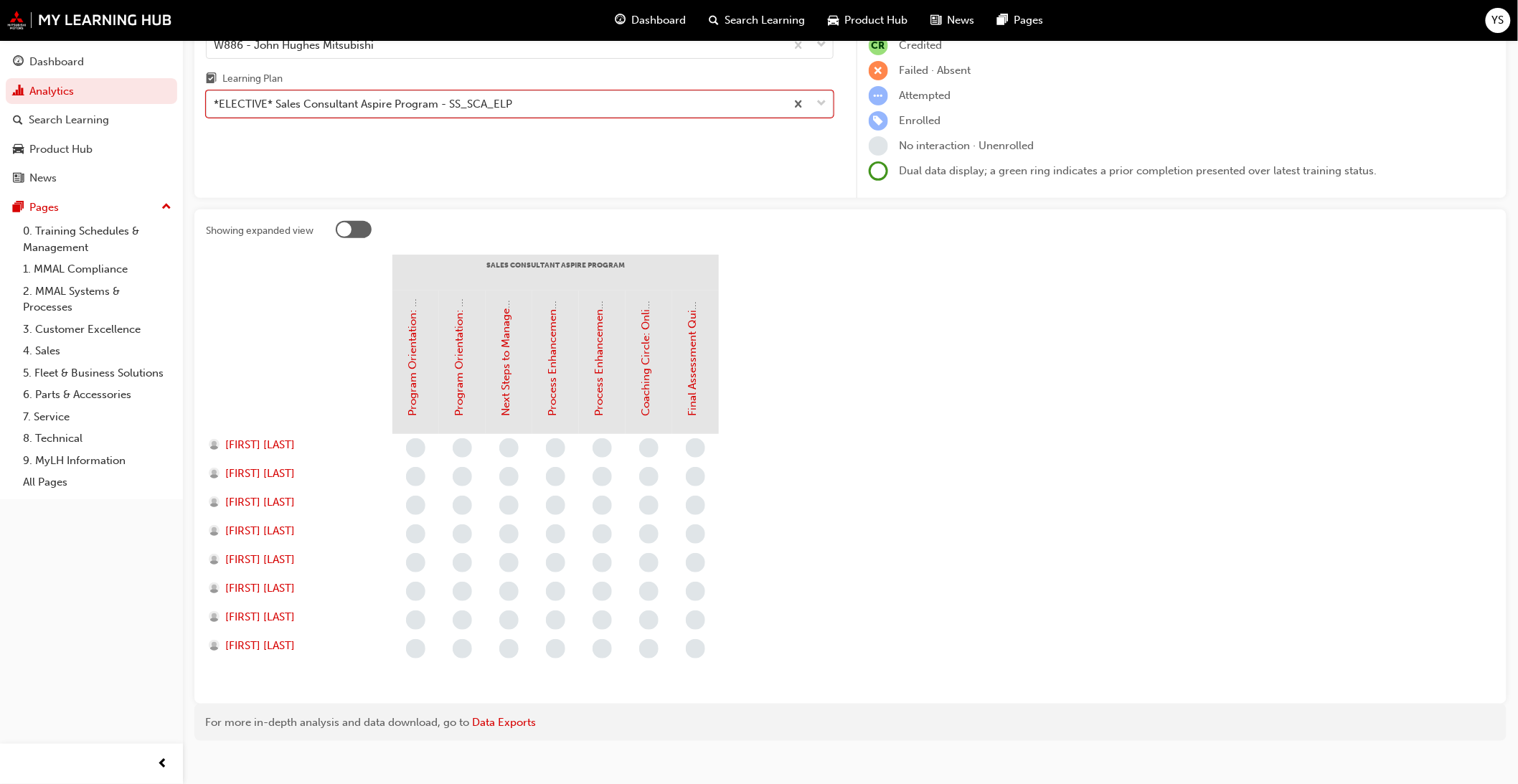 scroll, scrollTop: 138, scrollLeft: 0, axis: vertical 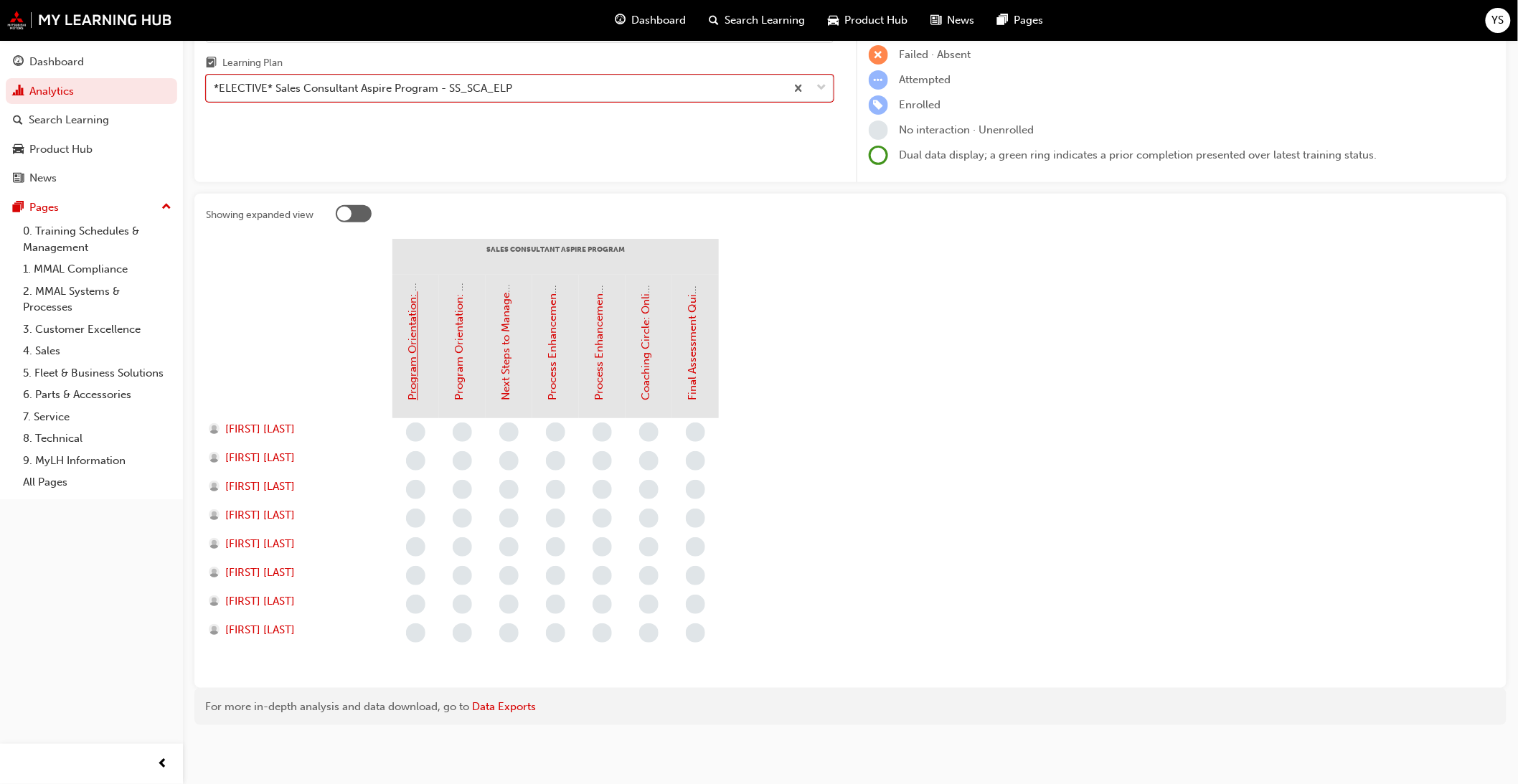 click on "Program Orientation: Online Instructor Led Training (Sales Consultant Aspire Program)" at bounding box center (413, 185) 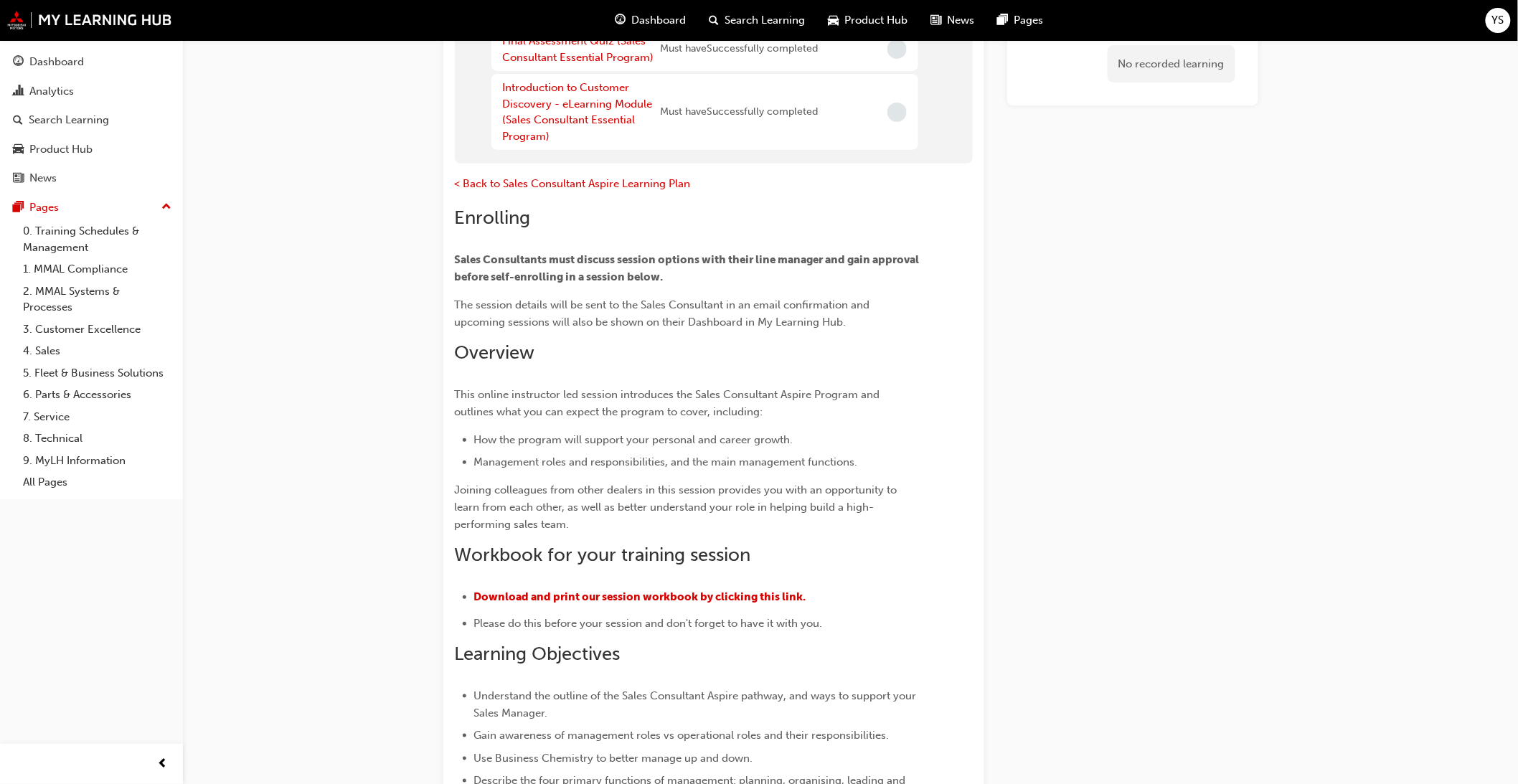 scroll, scrollTop: 0, scrollLeft: 0, axis: both 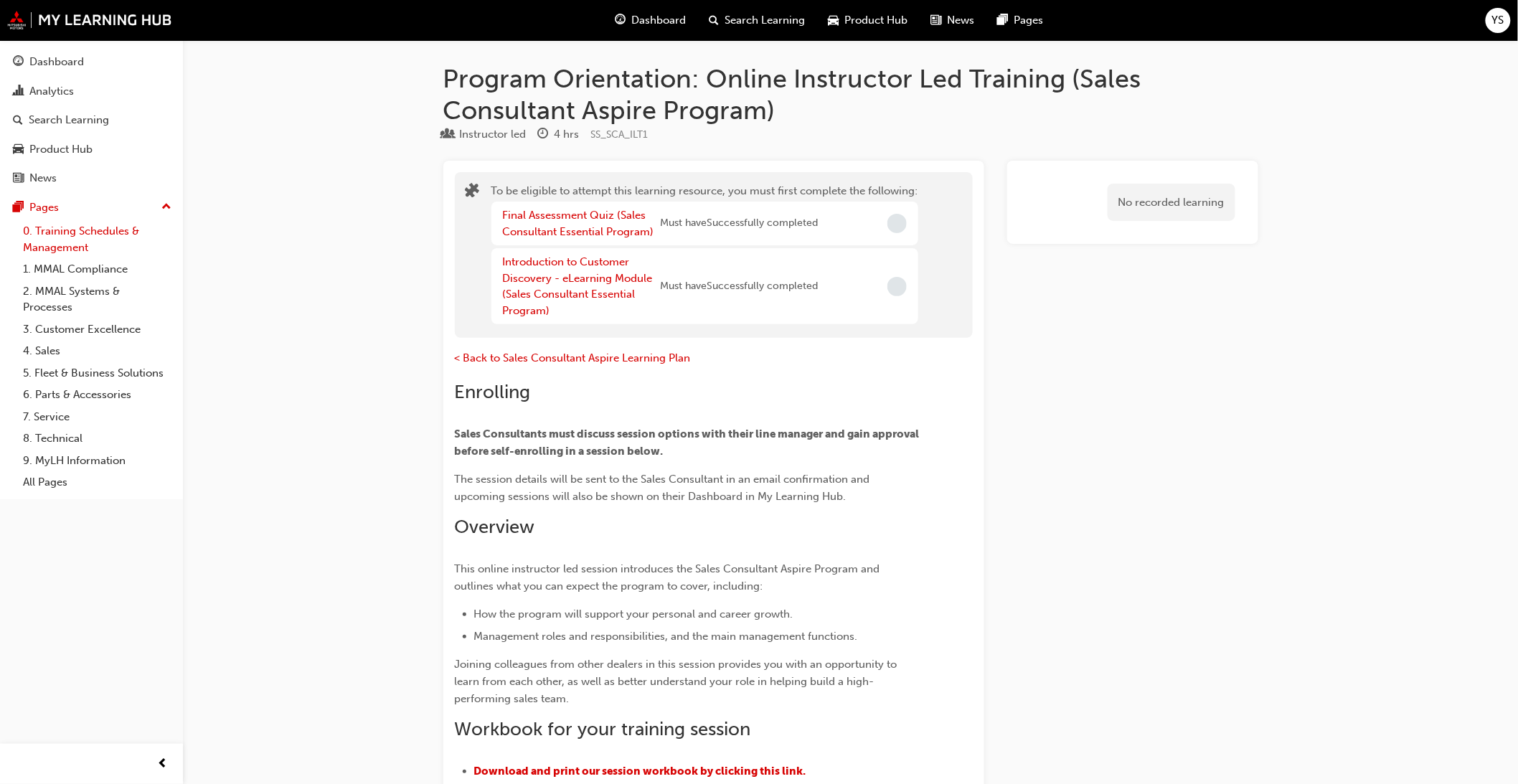 click on "0. Training Schedules & Management" at bounding box center [97, 239] 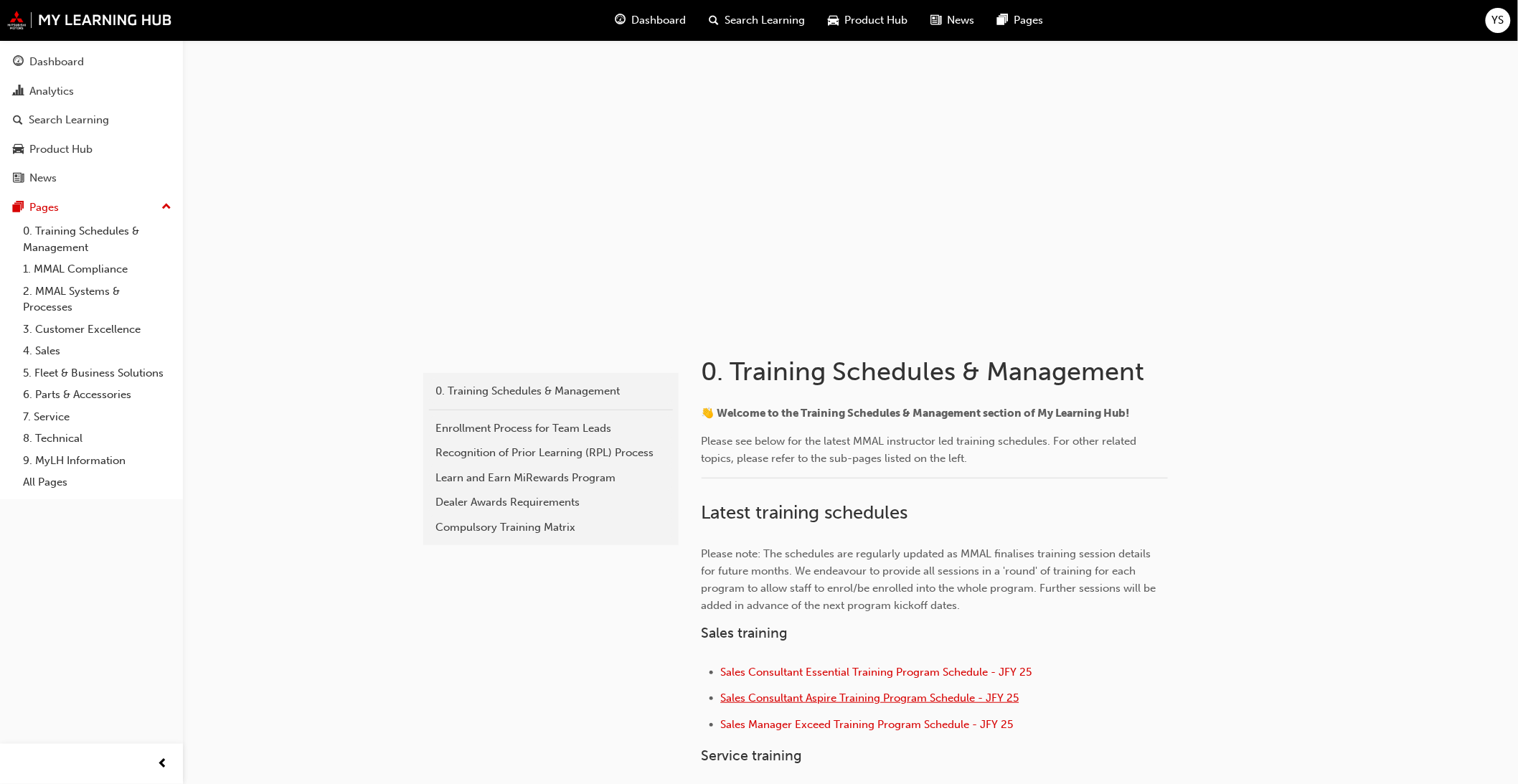click on "Sales Consultant Aspire Training Program Schedule - JFY 25" at bounding box center (870, 698) 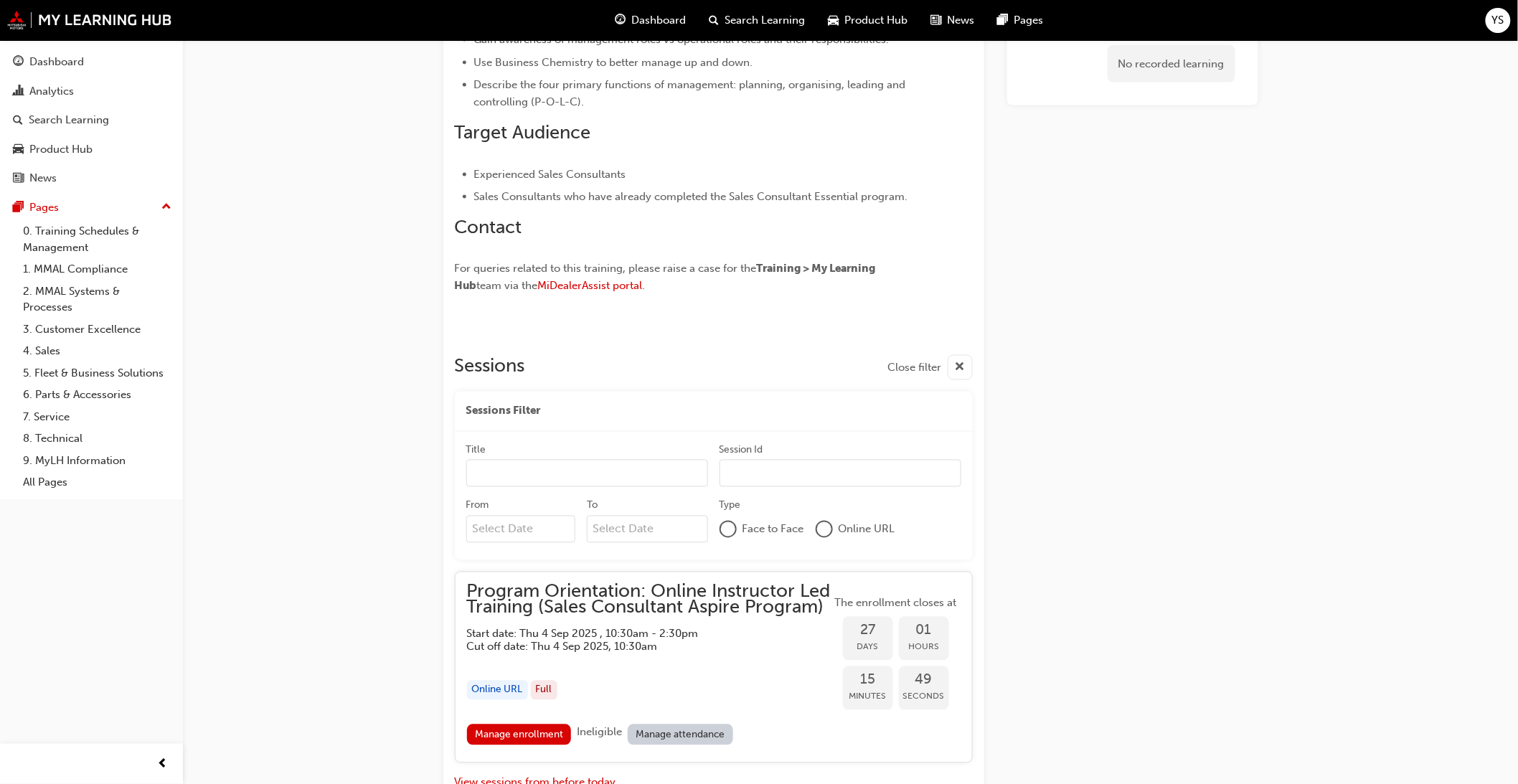 scroll, scrollTop: 973, scrollLeft: 0, axis: vertical 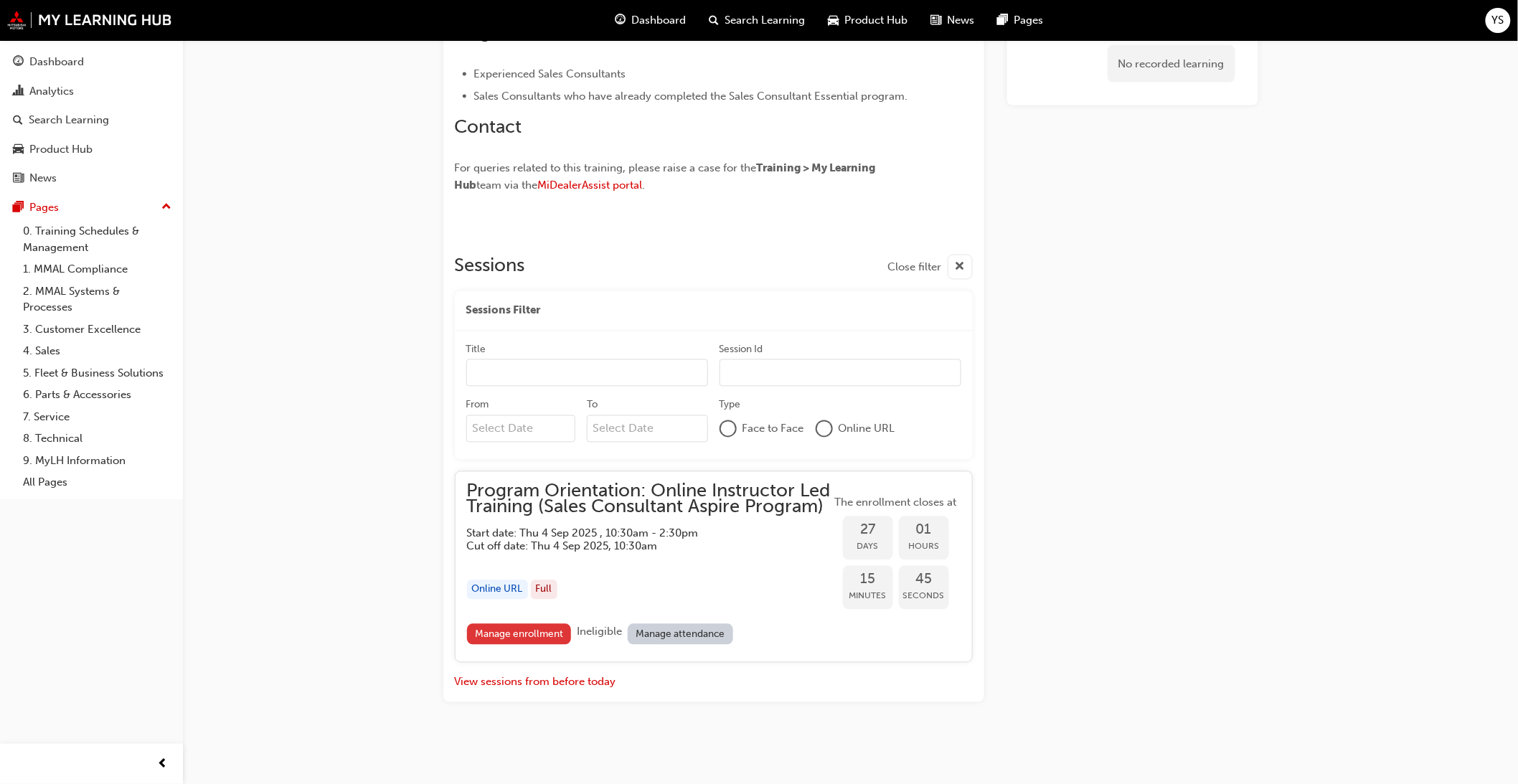 click on "Manage enrollment" at bounding box center [519, 634] 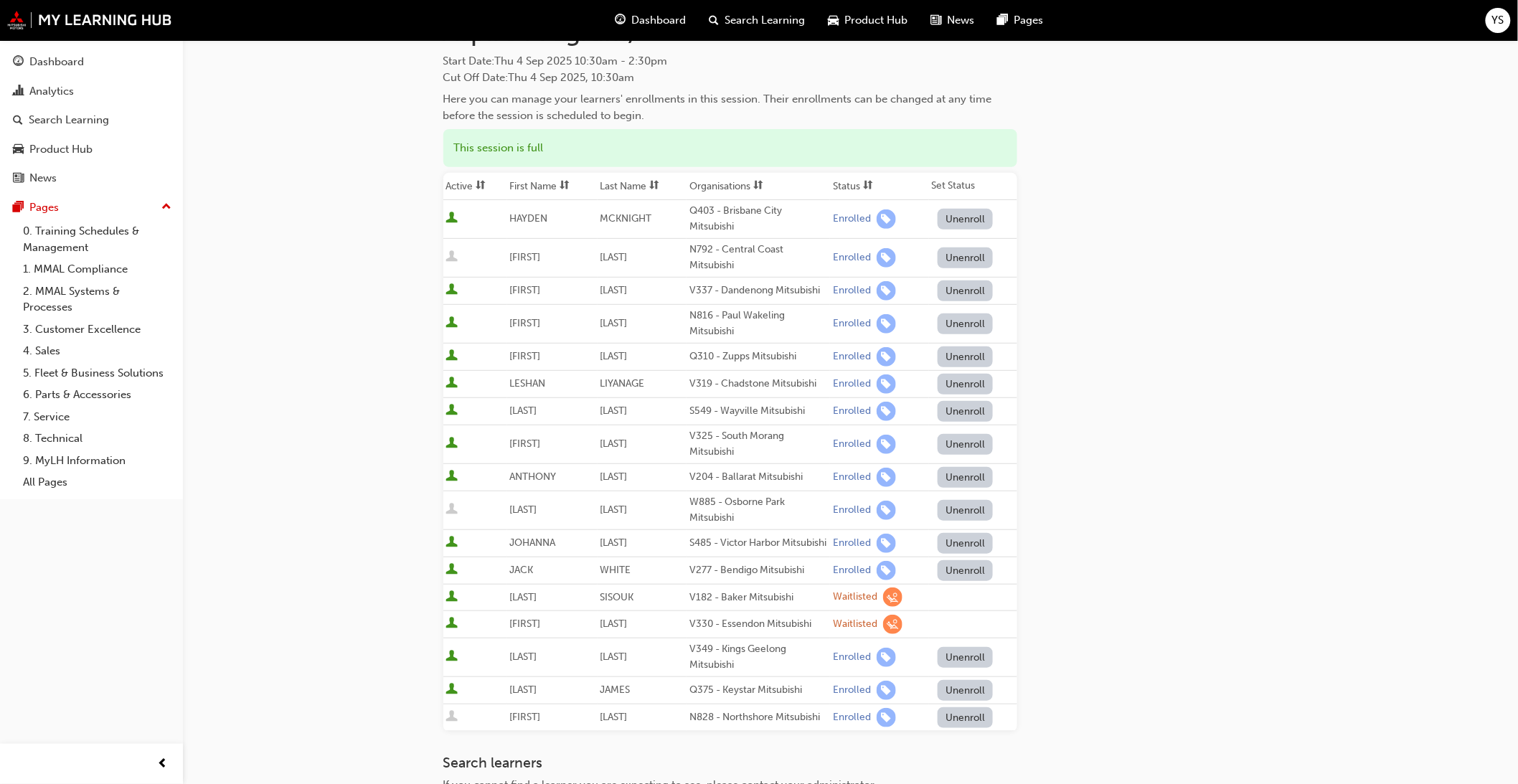scroll, scrollTop: 159, scrollLeft: 0, axis: vertical 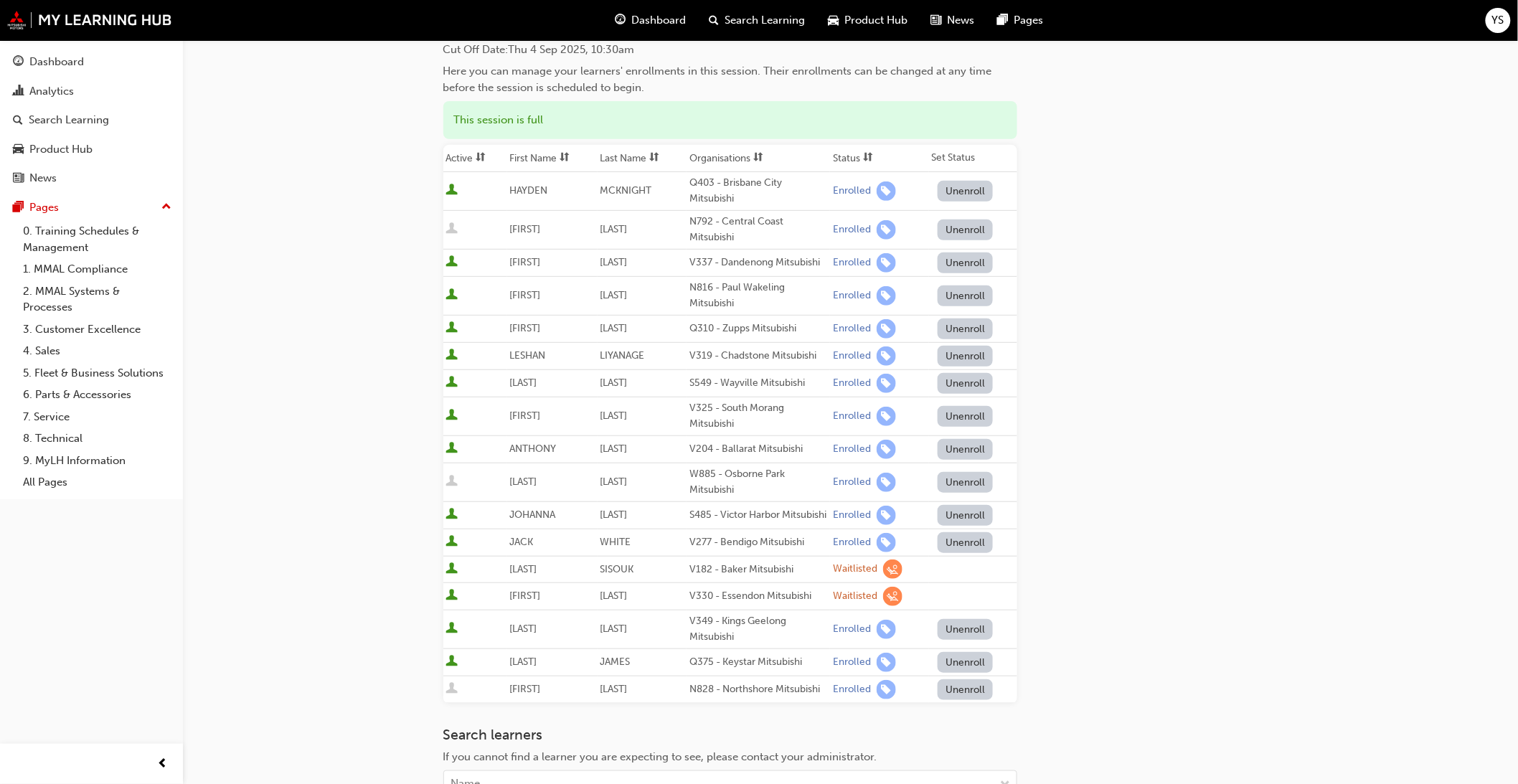 click on "Unenroll" at bounding box center (966, 482) 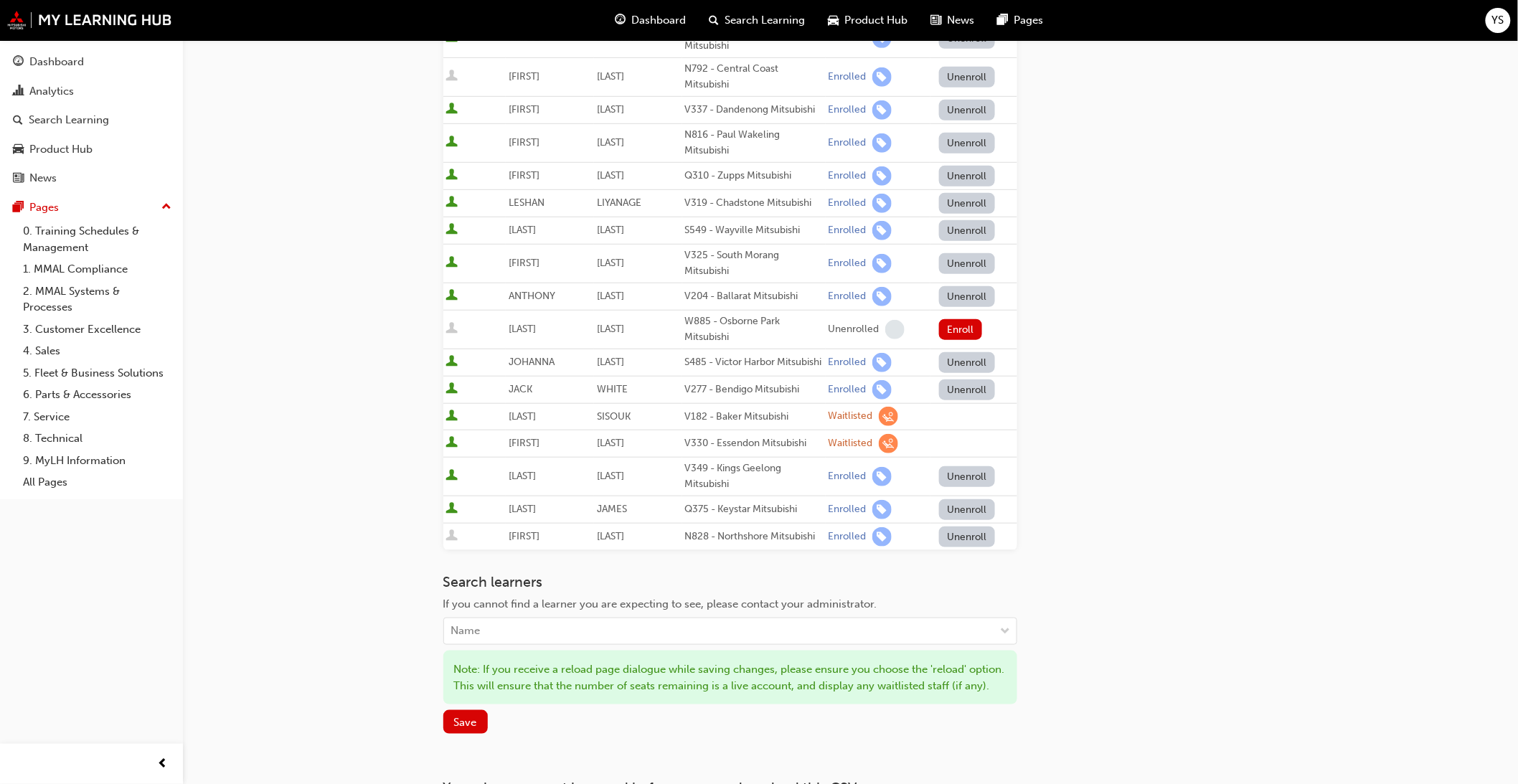 scroll, scrollTop: 318, scrollLeft: 0, axis: vertical 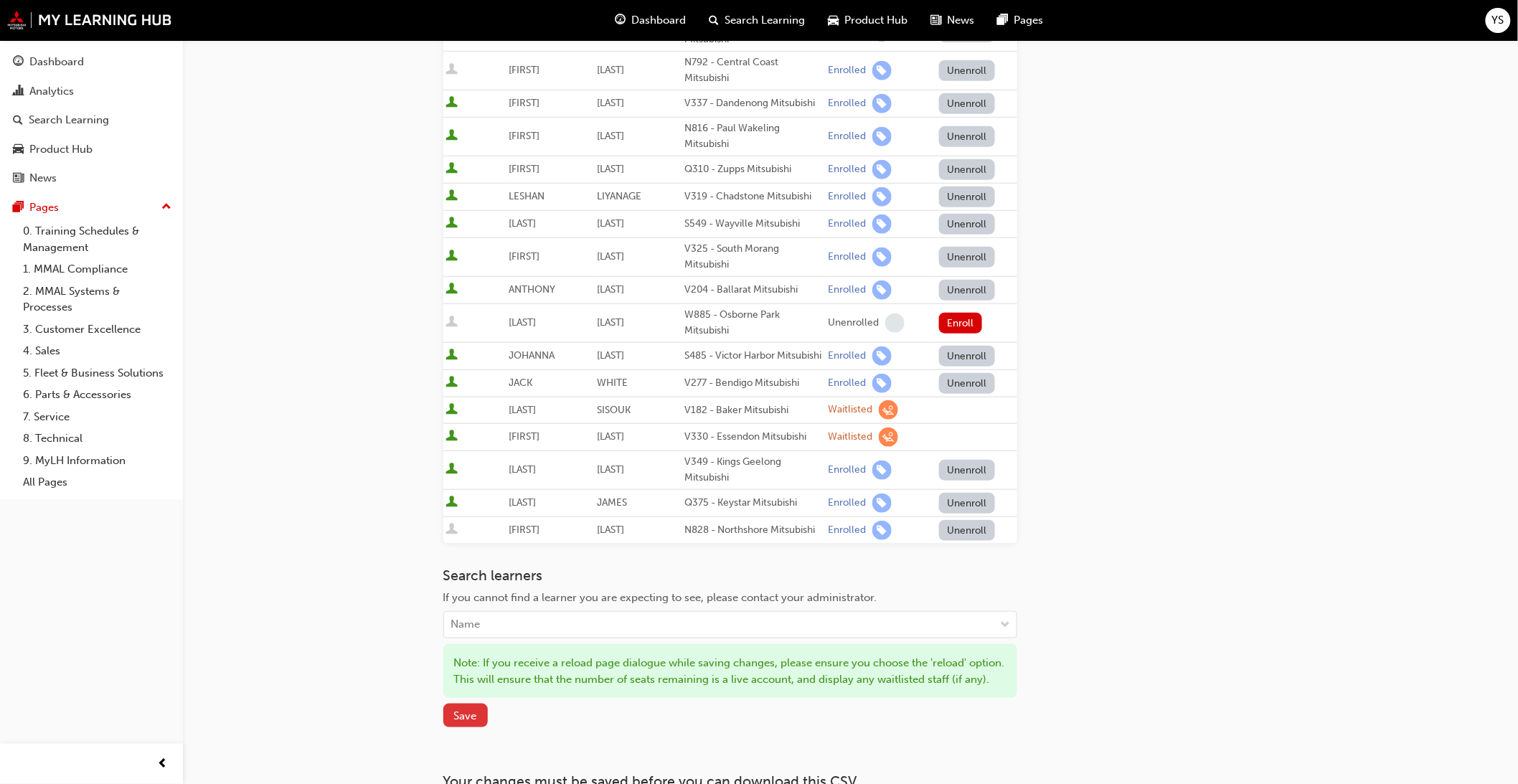 click on "Save" at bounding box center (466, 715) 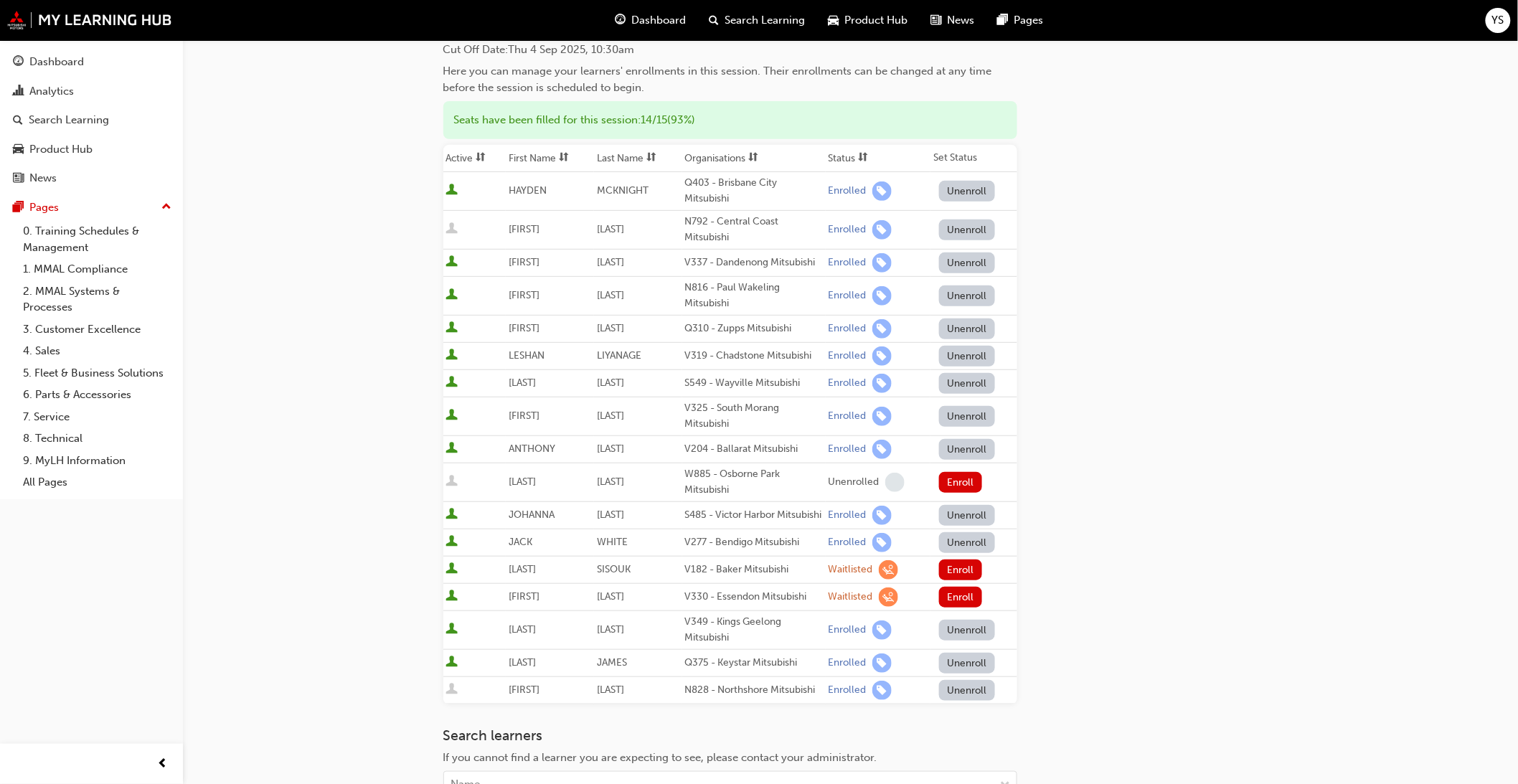 scroll, scrollTop: 0, scrollLeft: 0, axis: both 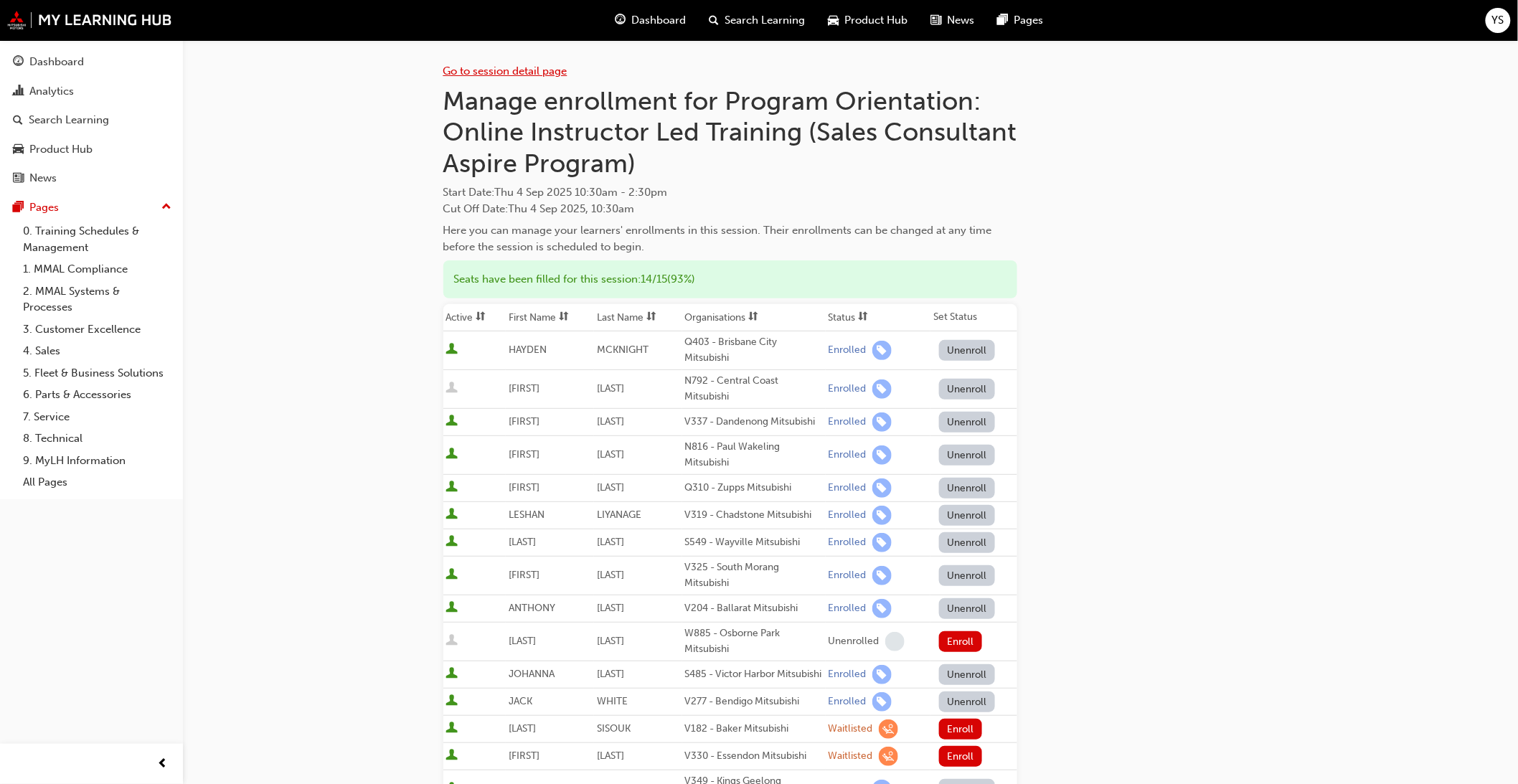click on "Go to session detail page" at bounding box center [505, 71] 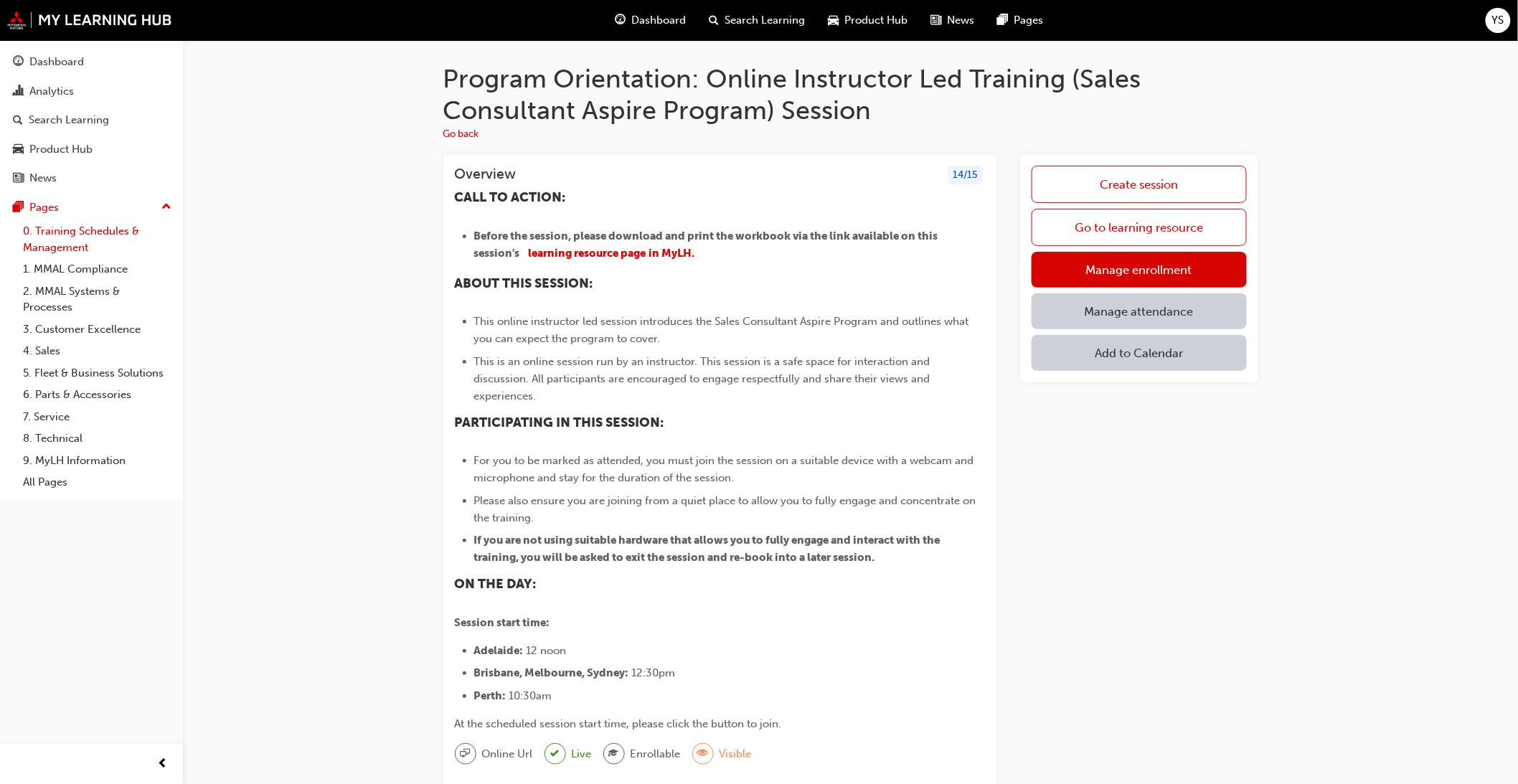 click on "0. Training Schedules & Management" at bounding box center [97, 239] 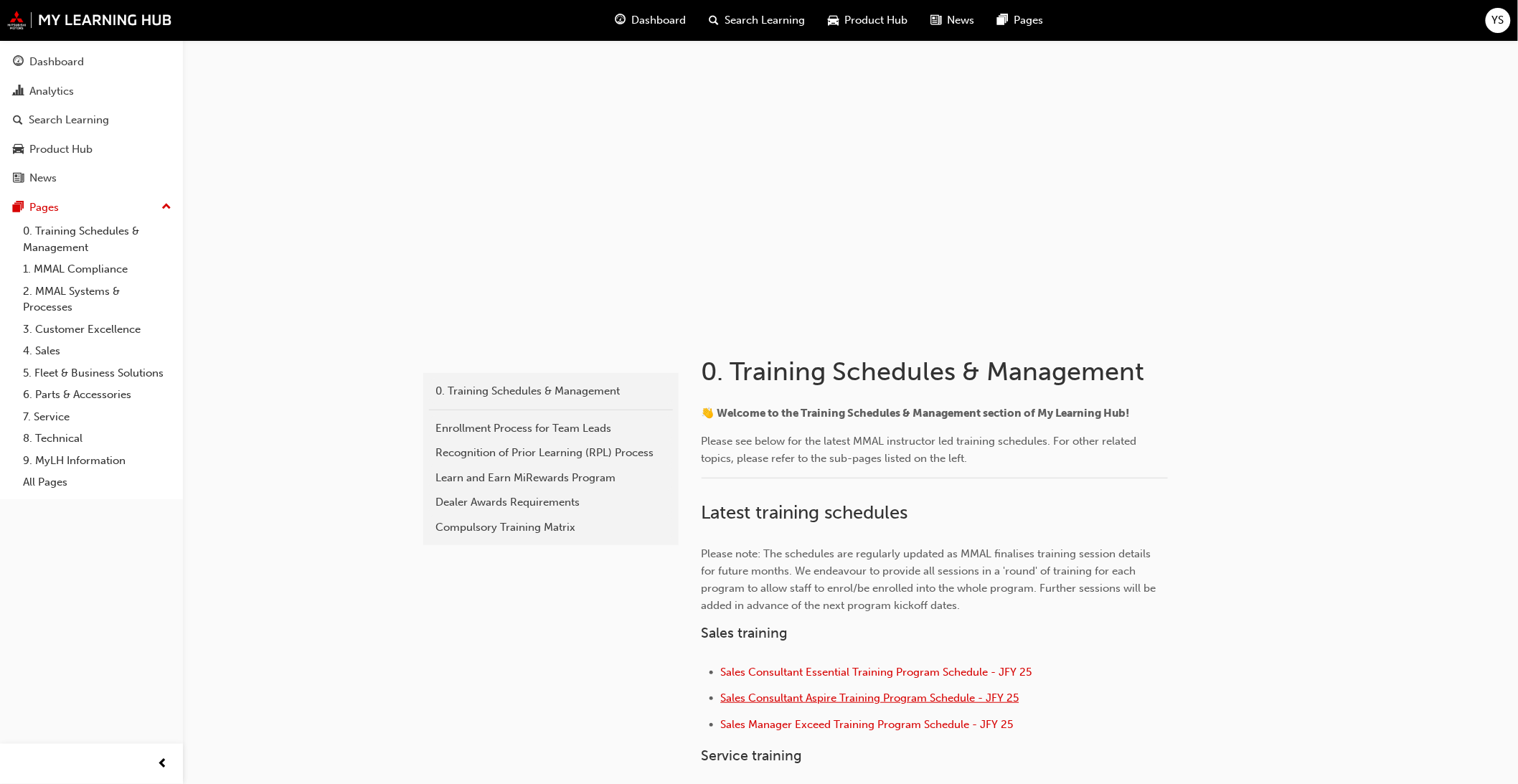 click on "Sales Consultant Aspire Training Program Schedule - JFY 25" at bounding box center (870, 698) 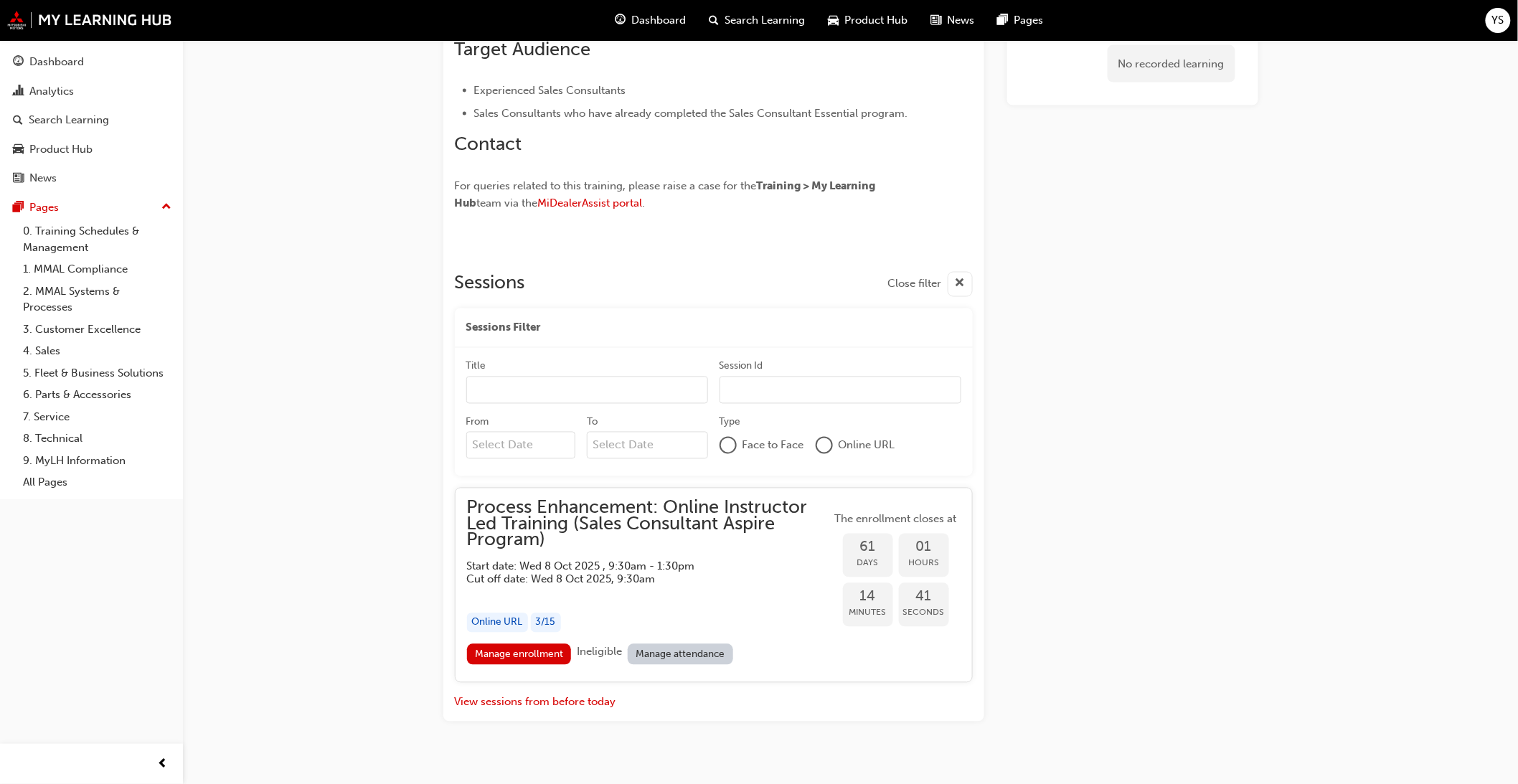 scroll, scrollTop: 888, scrollLeft: 0, axis: vertical 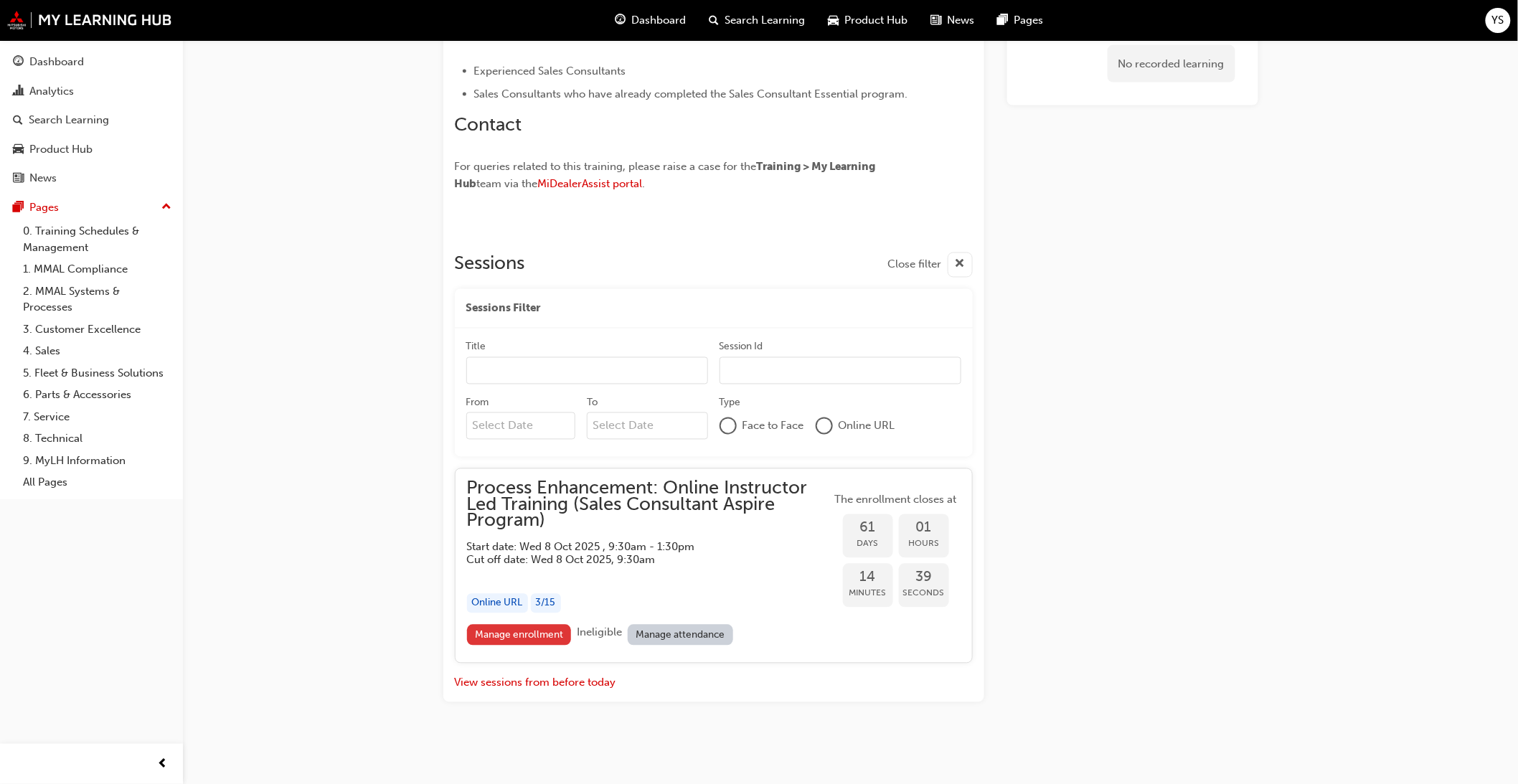 click on "Manage enrollment" at bounding box center (519, 635) 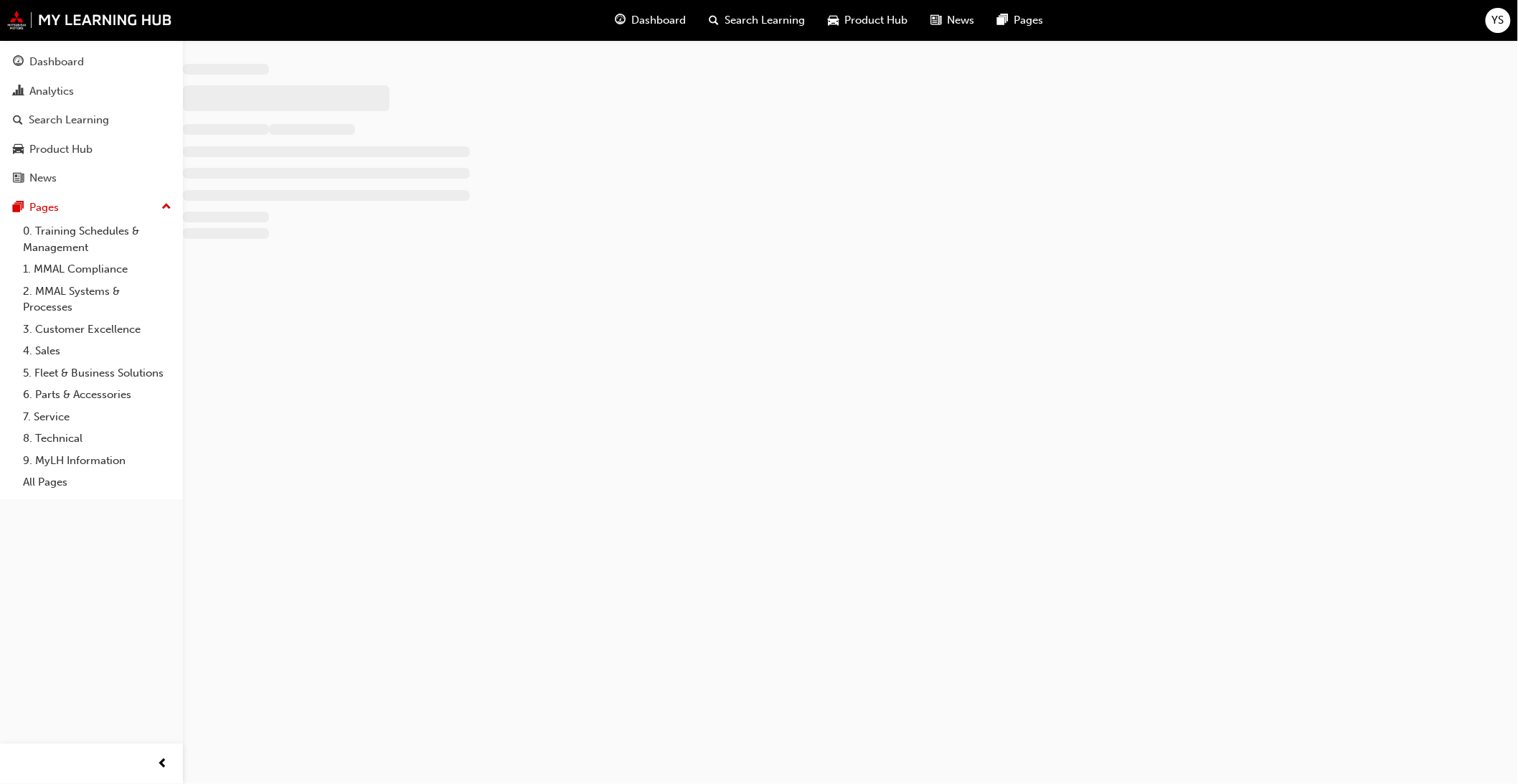 scroll, scrollTop: 0, scrollLeft: 0, axis: both 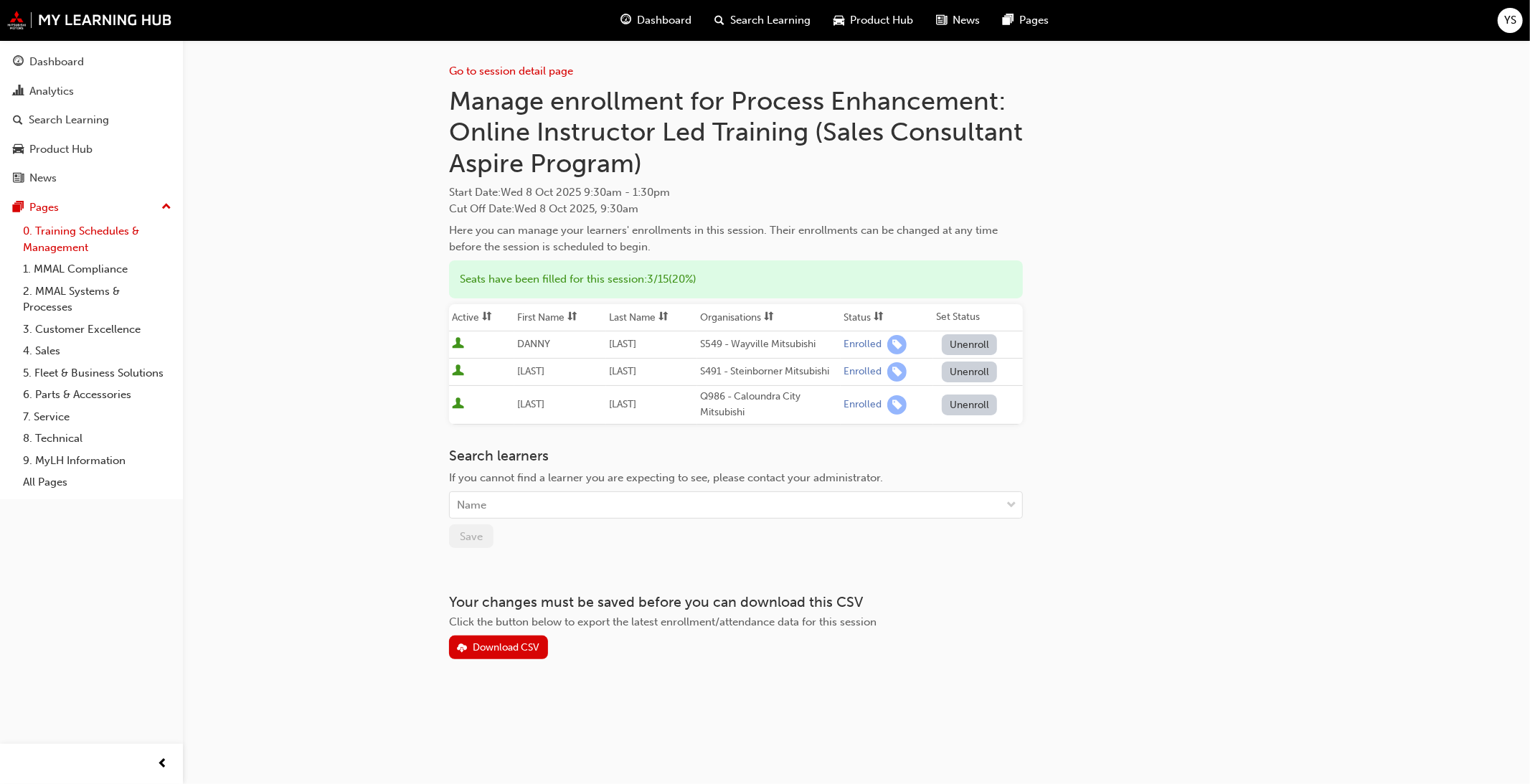 click on "0. Training Schedules & Management" at bounding box center [97, 239] 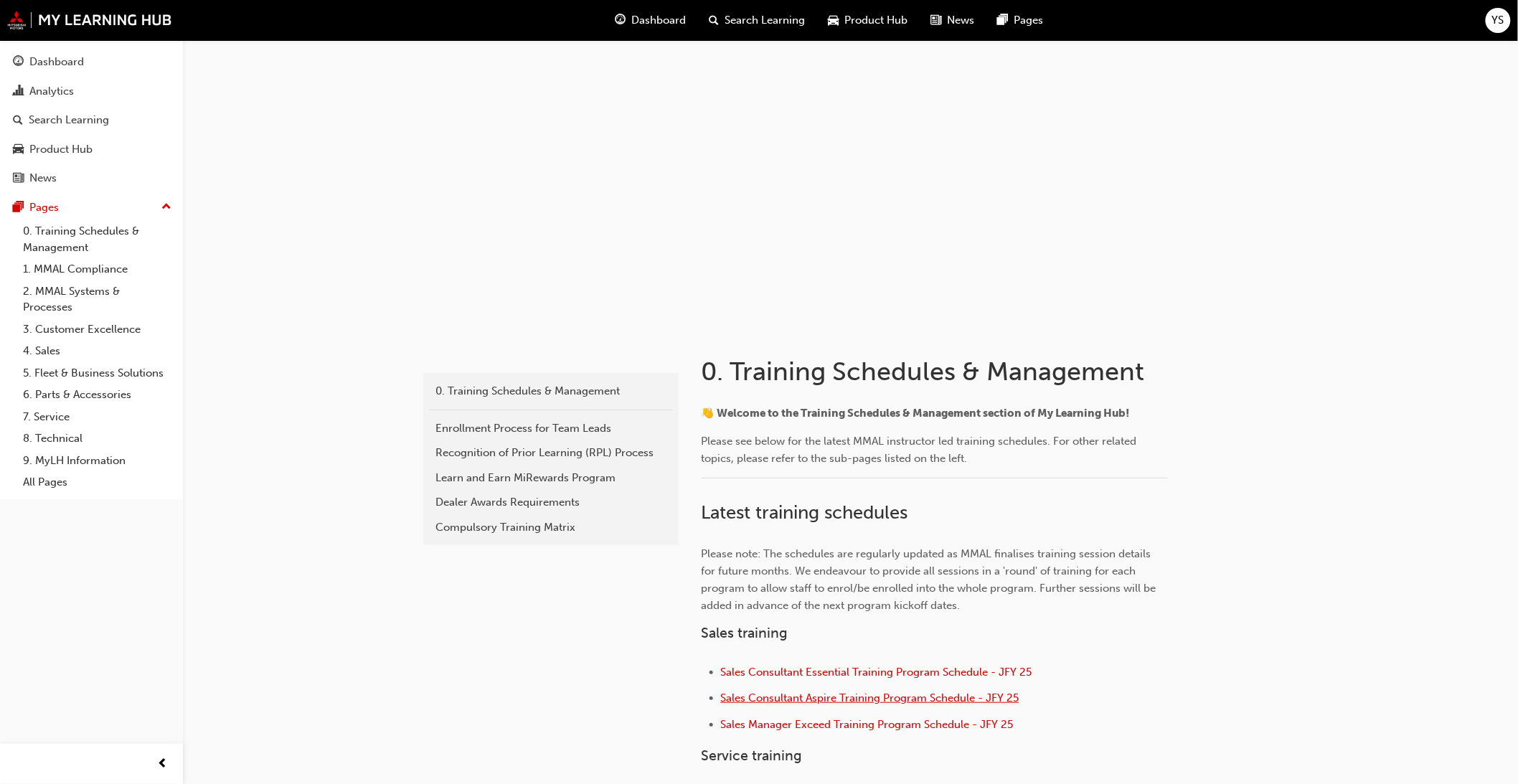 click on "Sales Consultant Aspire Training Program Schedule - JFY 25" at bounding box center (870, 698) 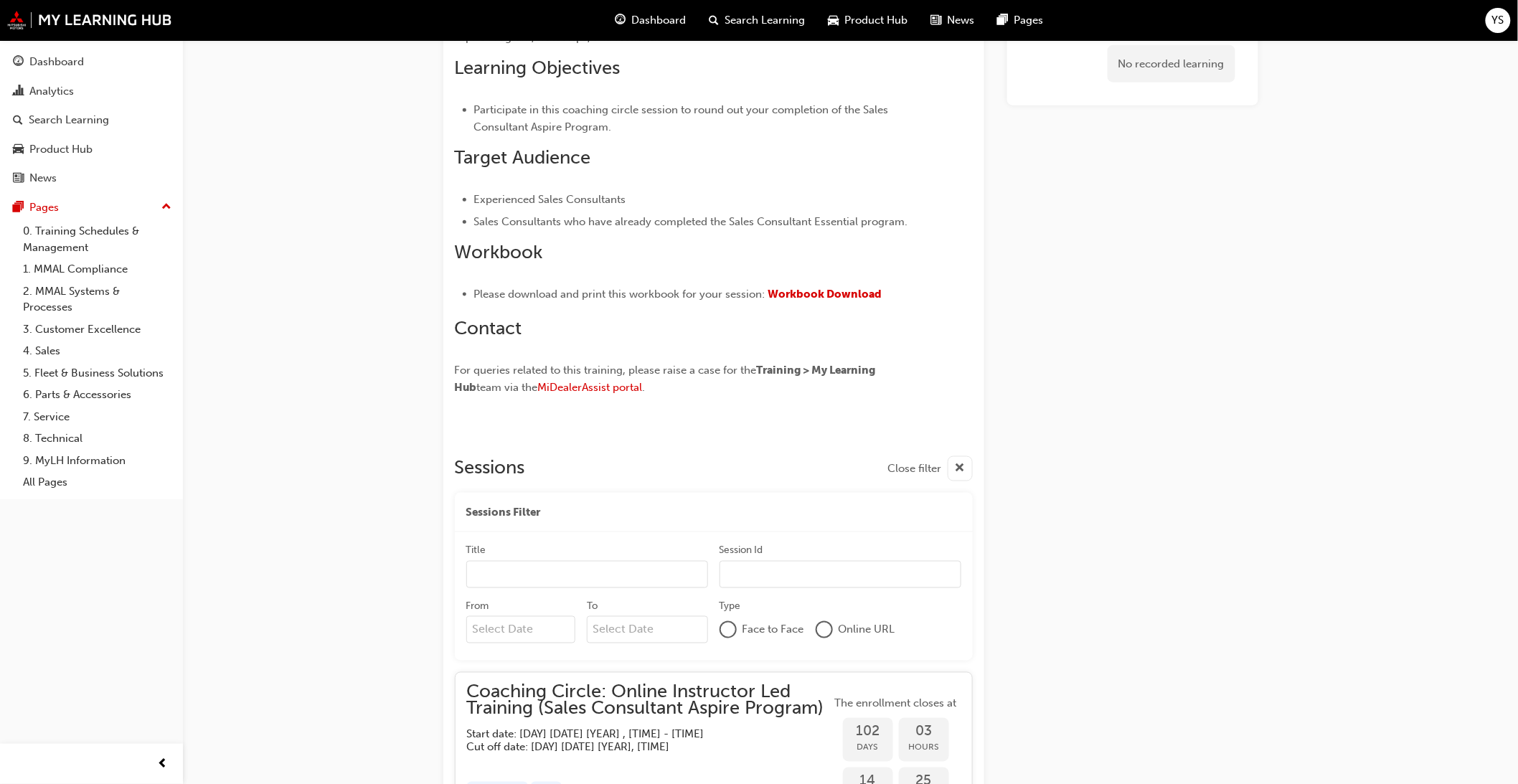 scroll, scrollTop: 795, scrollLeft: 0, axis: vertical 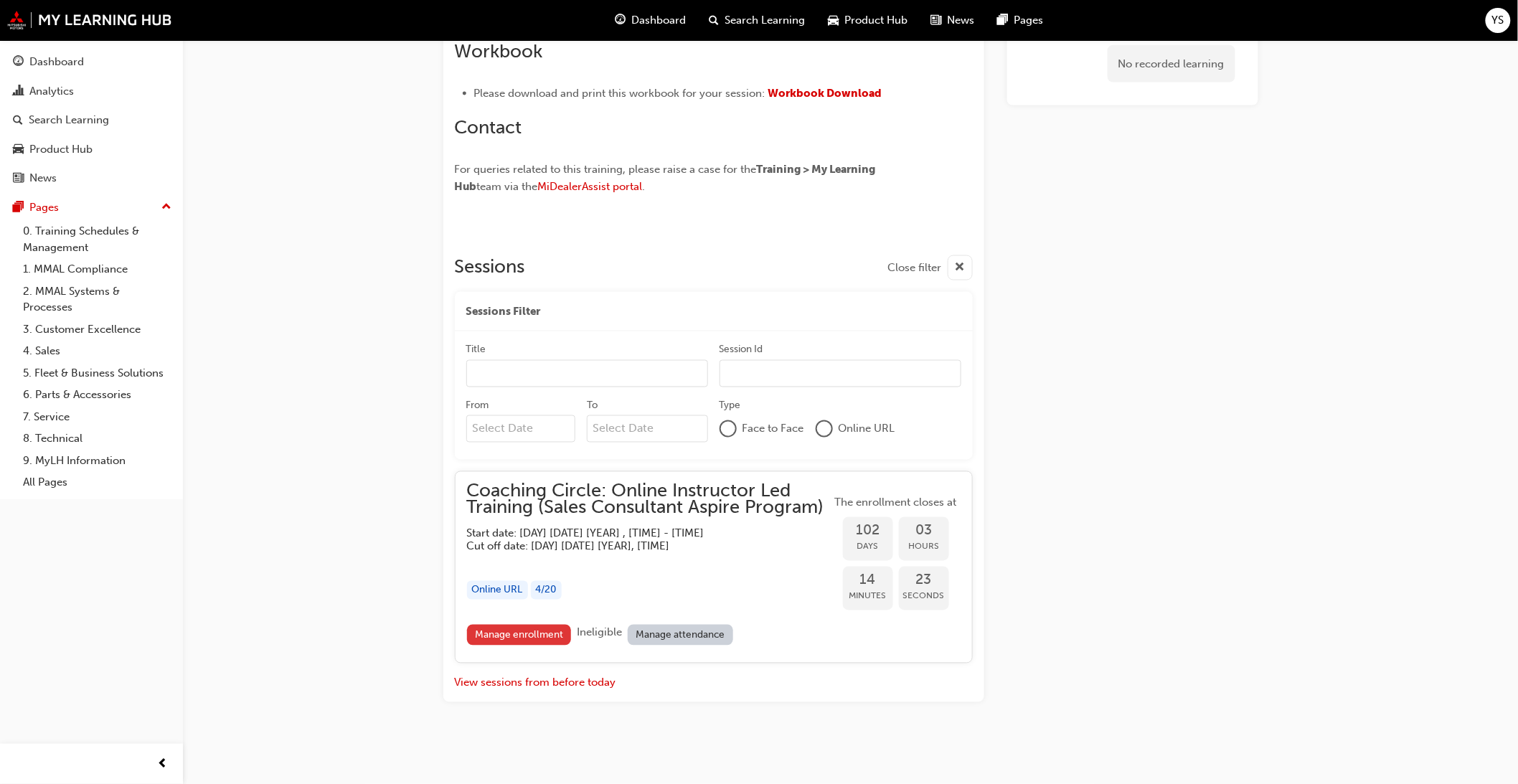 click on "Manage enrollment" at bounding box center [519, 635] 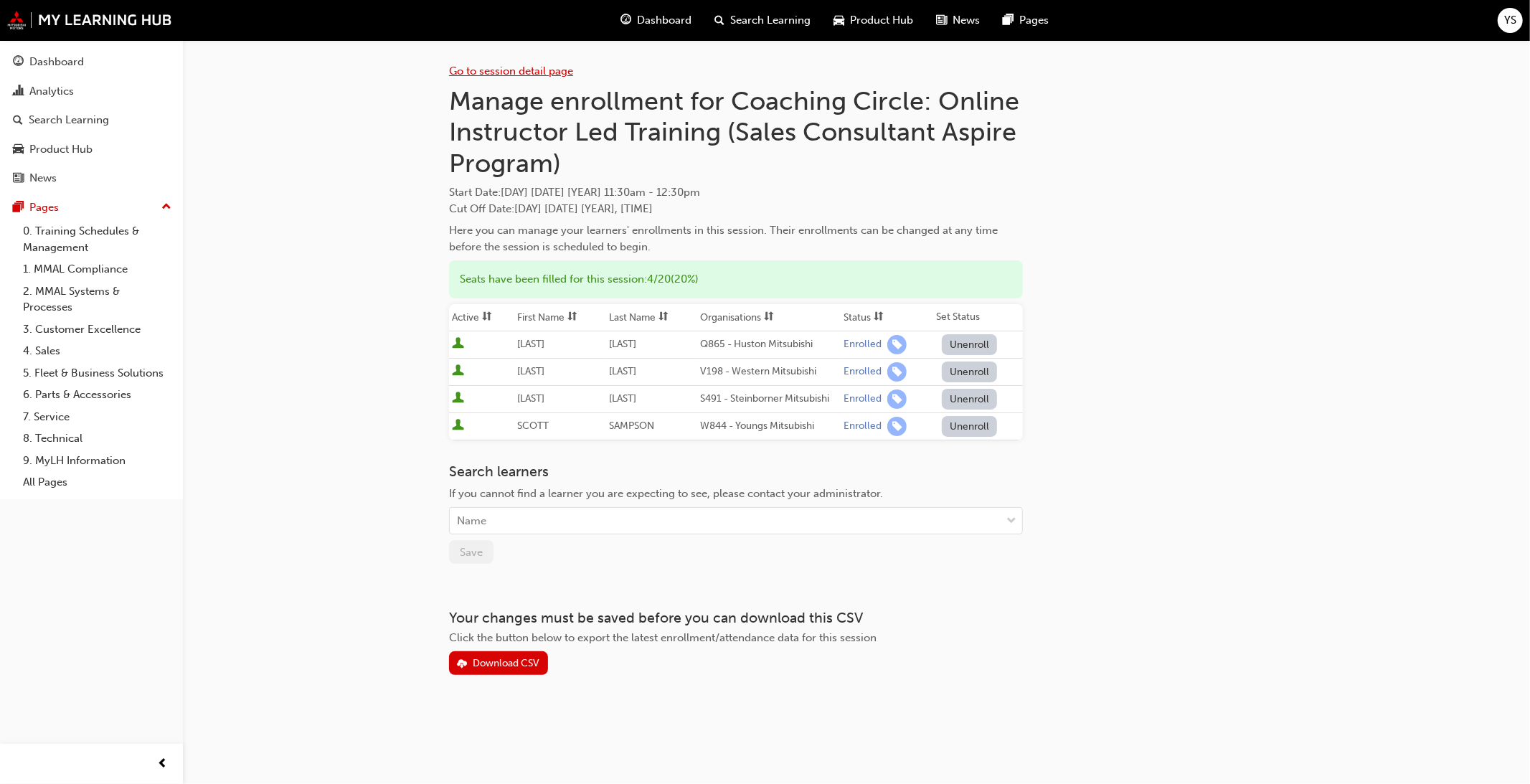 click on "Go to session detail page" at bounding box center [511, 71] 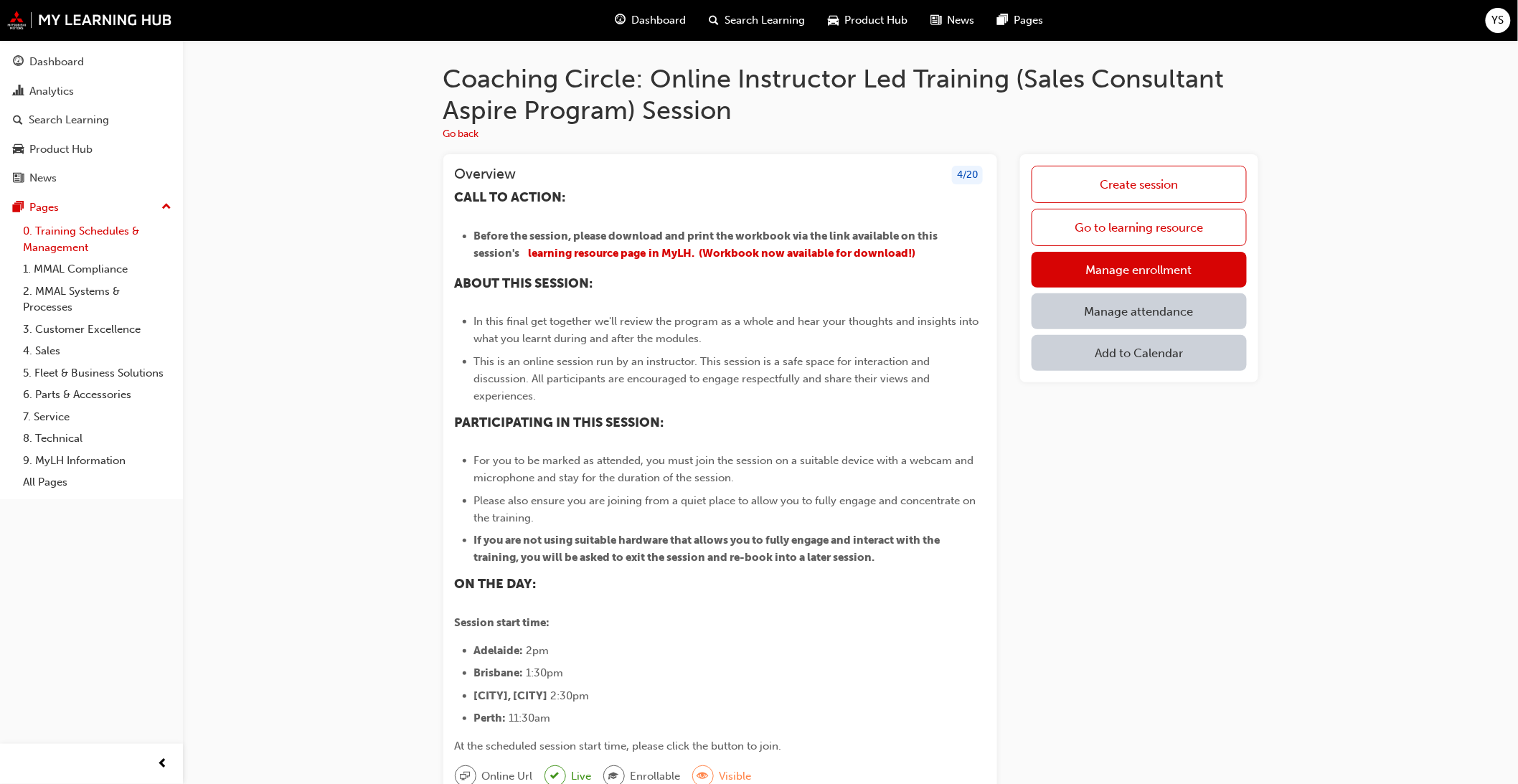 click on "0. Training Schedules & Management" at bounding box center (97, 239) 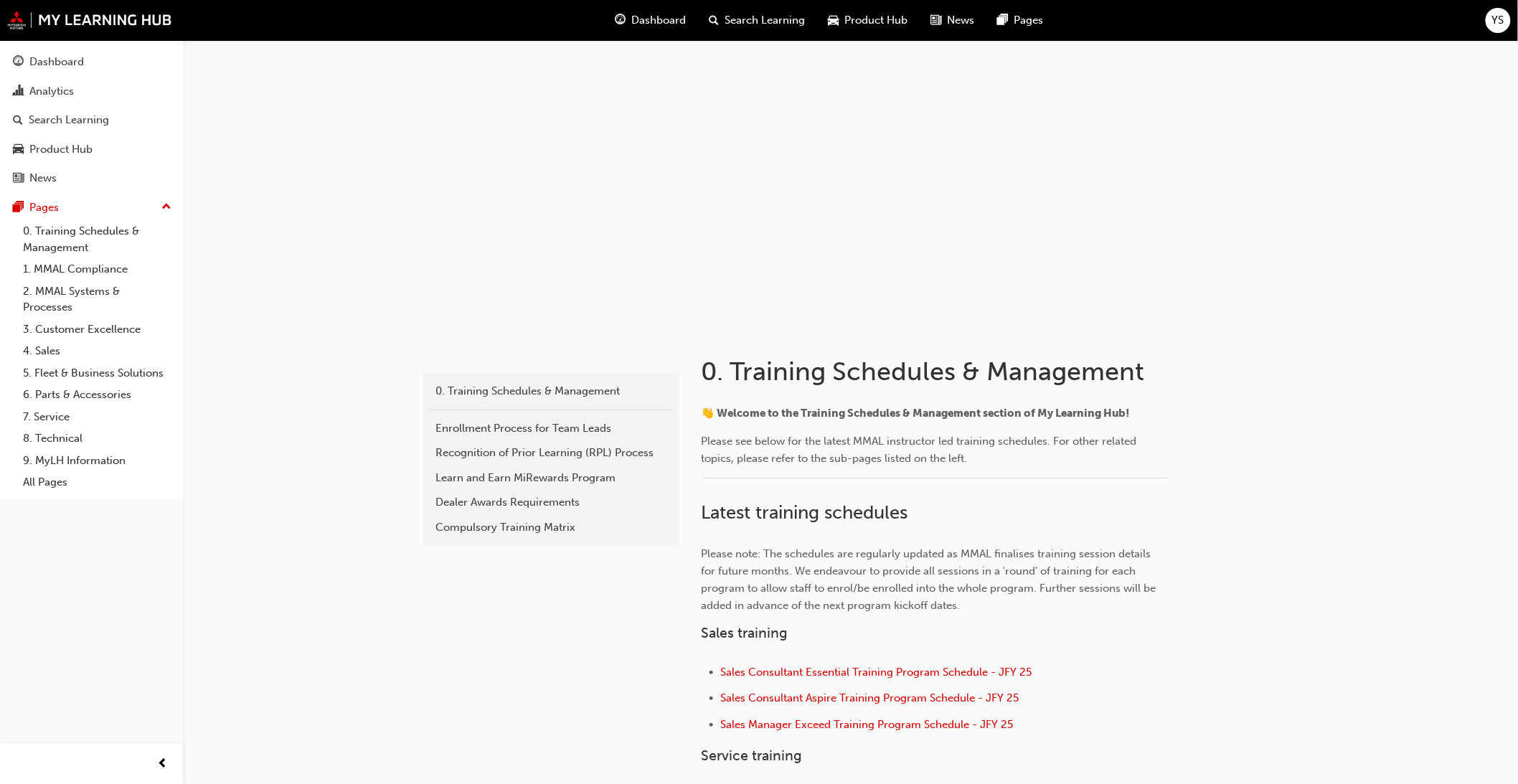 click on "Sales Consultant Aspire Training Program Schedule - JFY 25" at bounding box center [944, 699] 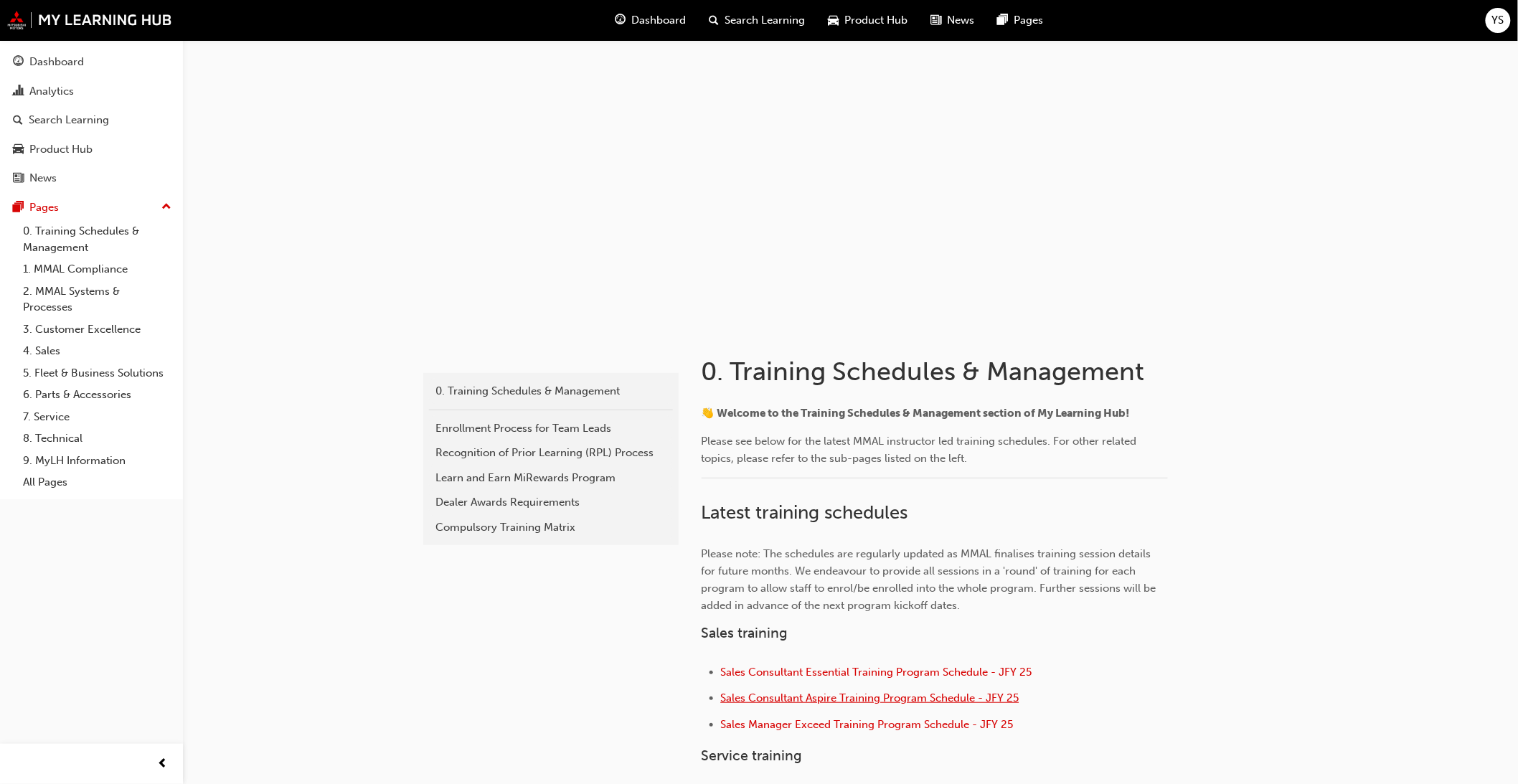 click on "Sales Consultant Aspire Training Program Schedule - JFY 25" at bounding box center [870, 698] 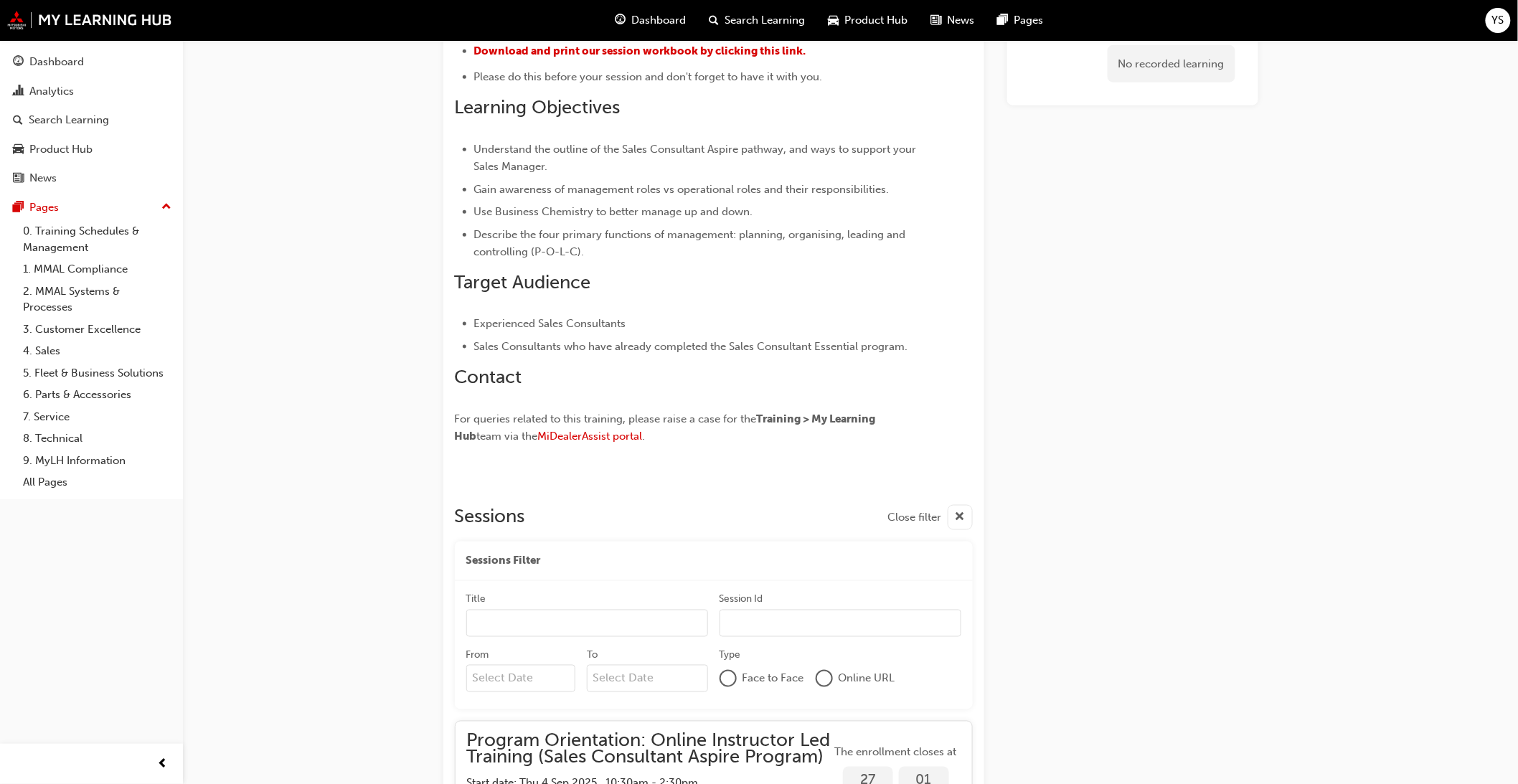 scroll, scrollTop: 666, scrollLeft: 0, axis: vertical 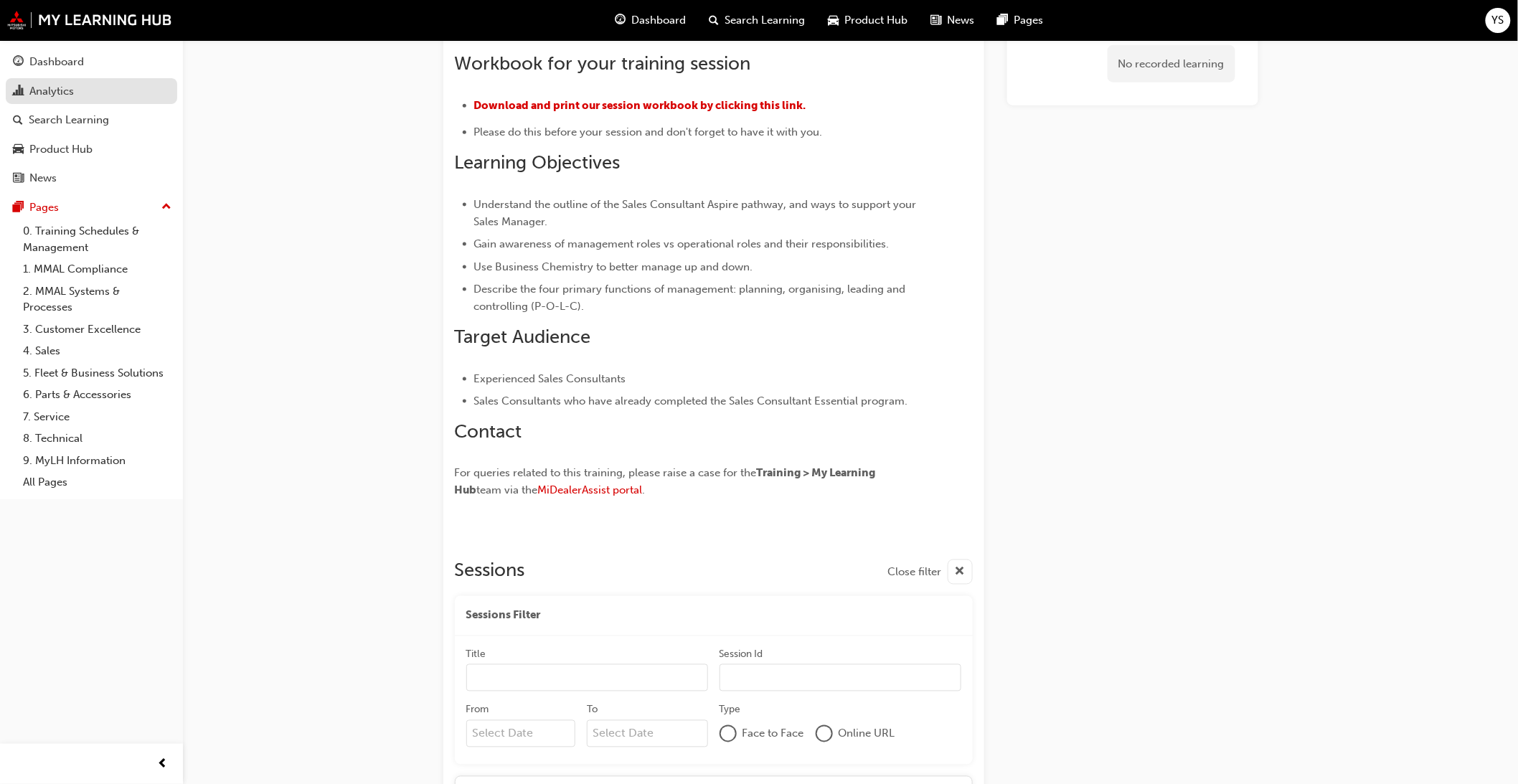 click on "Analytics" at bounding box center (91, 91) 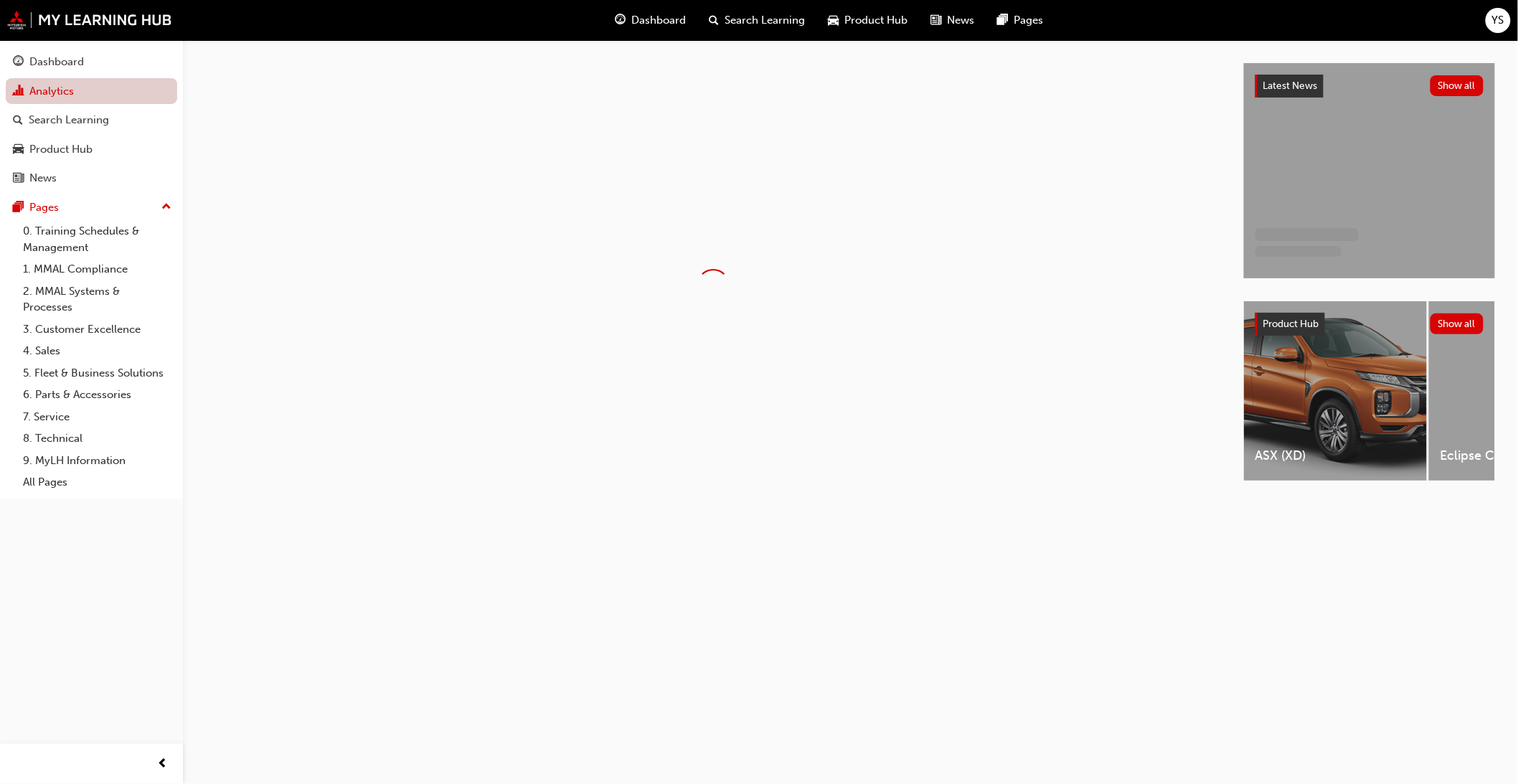 scroll, scrollTop: 0, scrollLeft: 0, axis: both 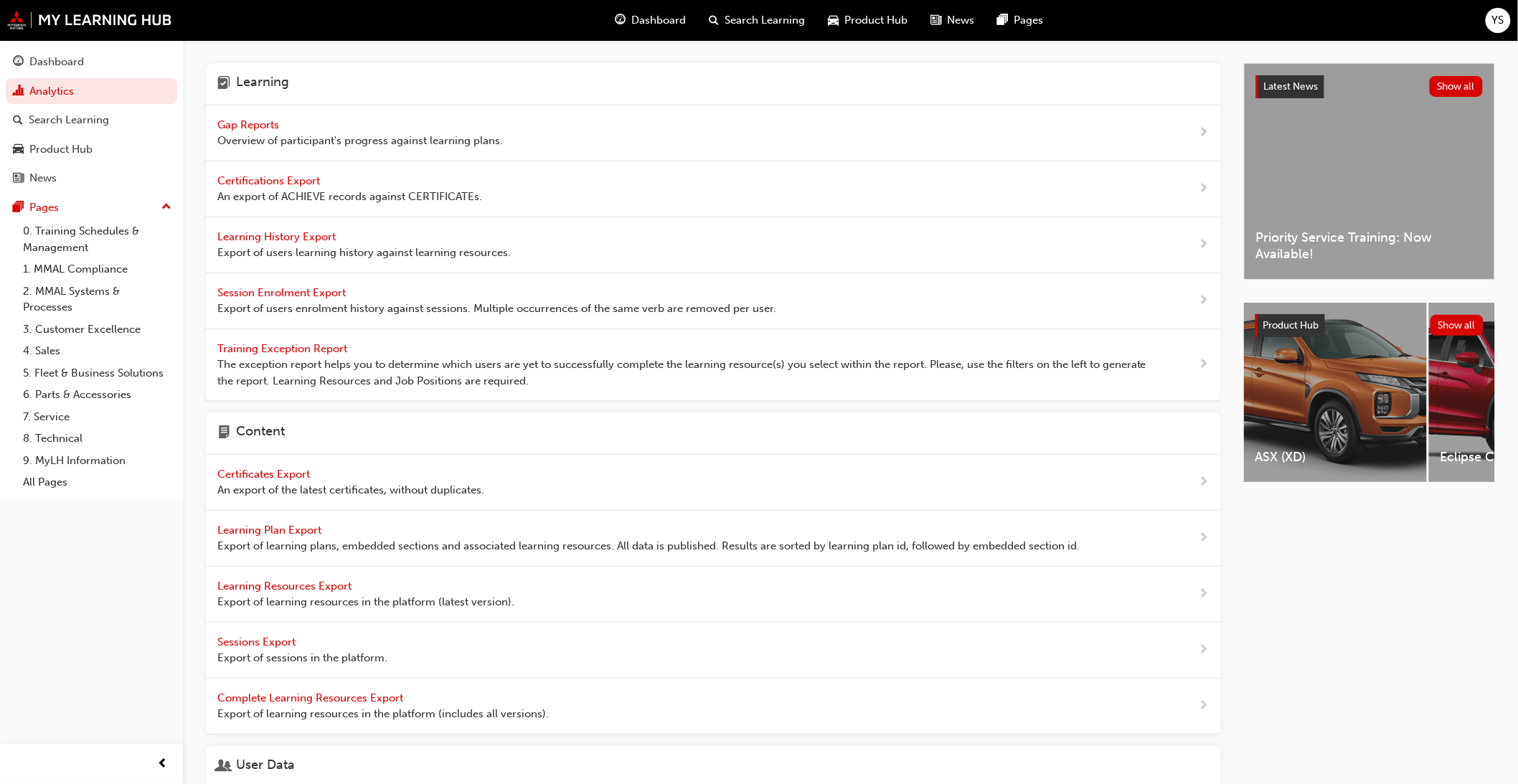 click on "Overview of participant's progress against learning plans." at bounding box center (360, 141) 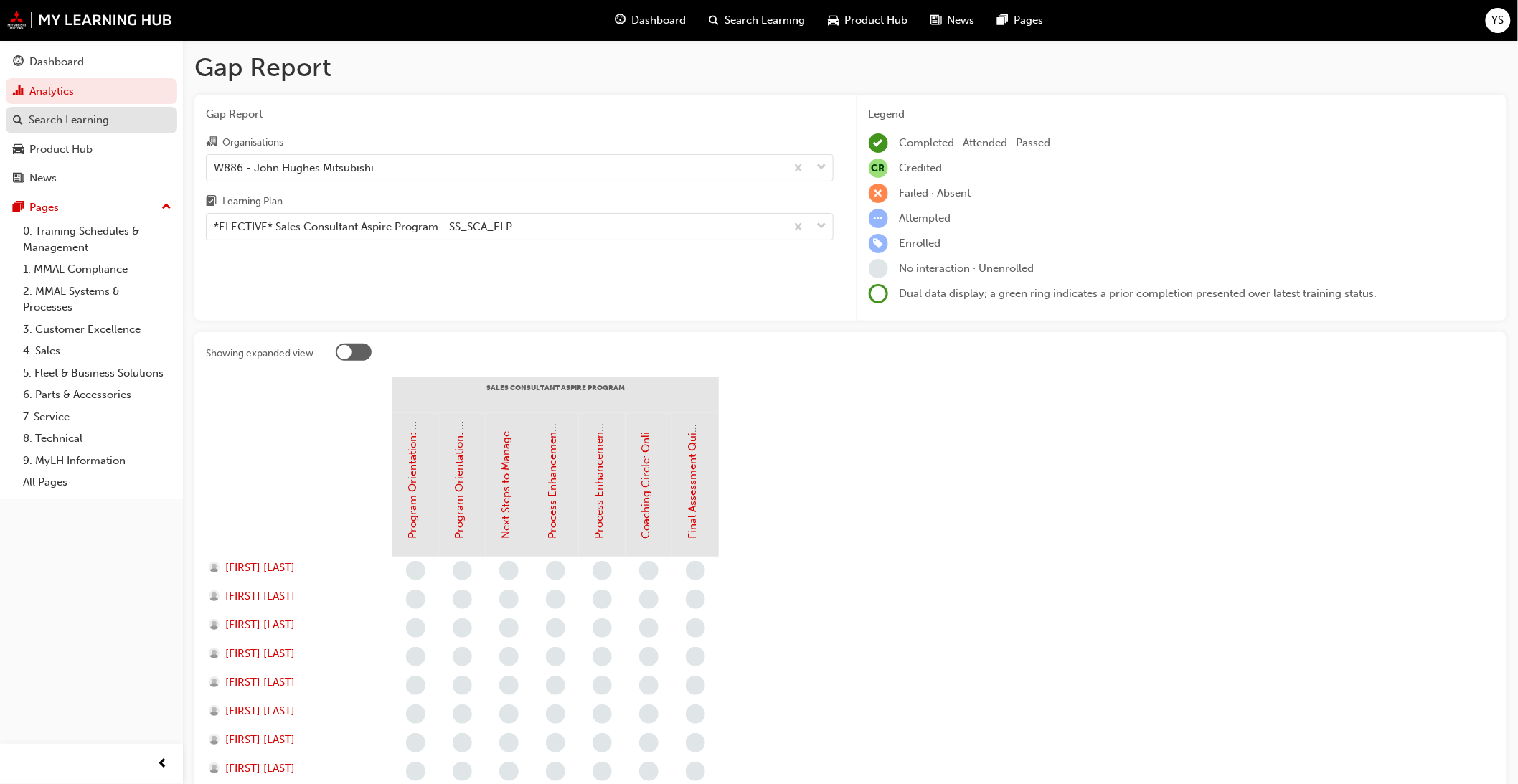 click on "Search Learning" at bounding box center (69, 120) 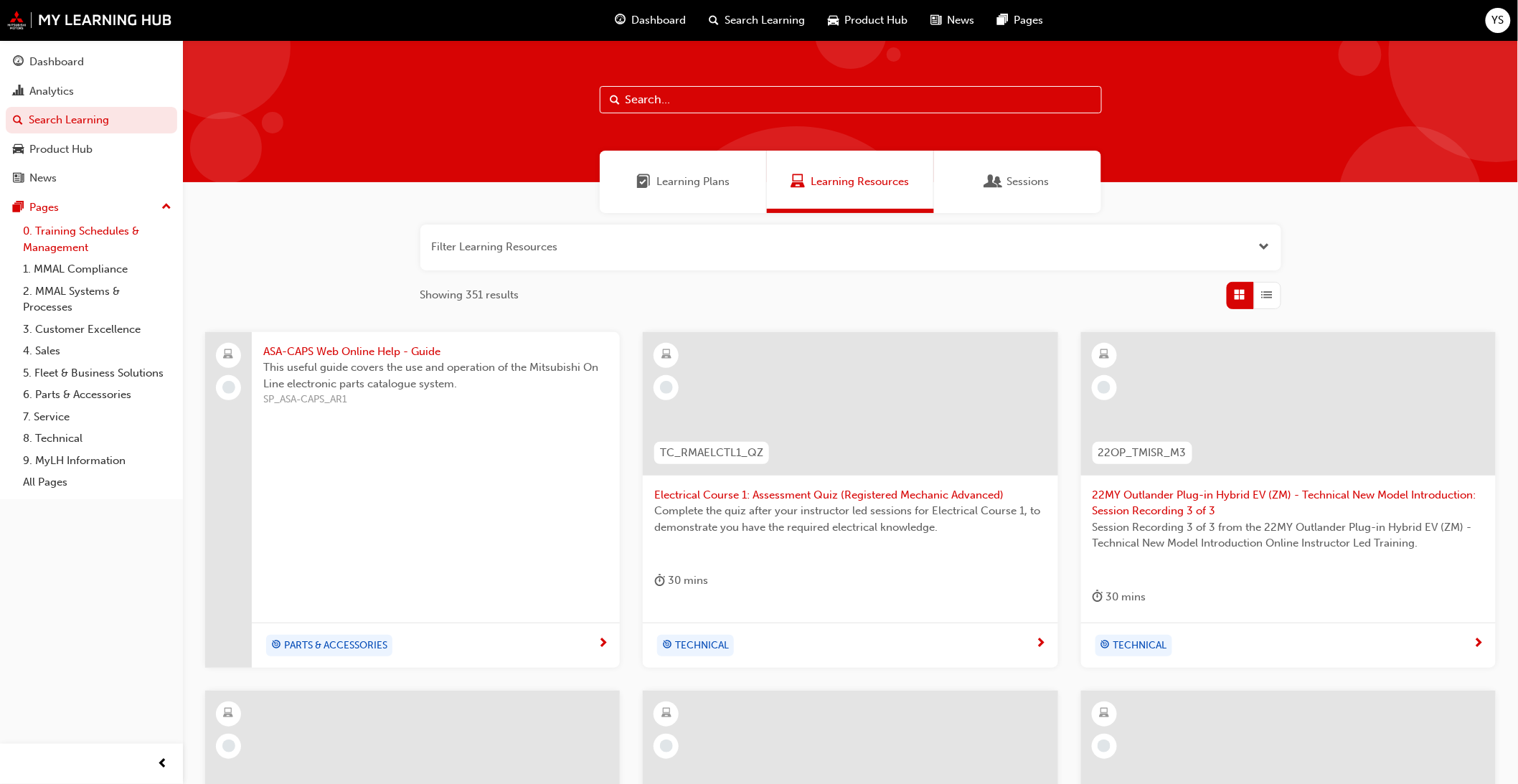 click on "0. Training Schedules & Management" at bounding box center [97, 239] 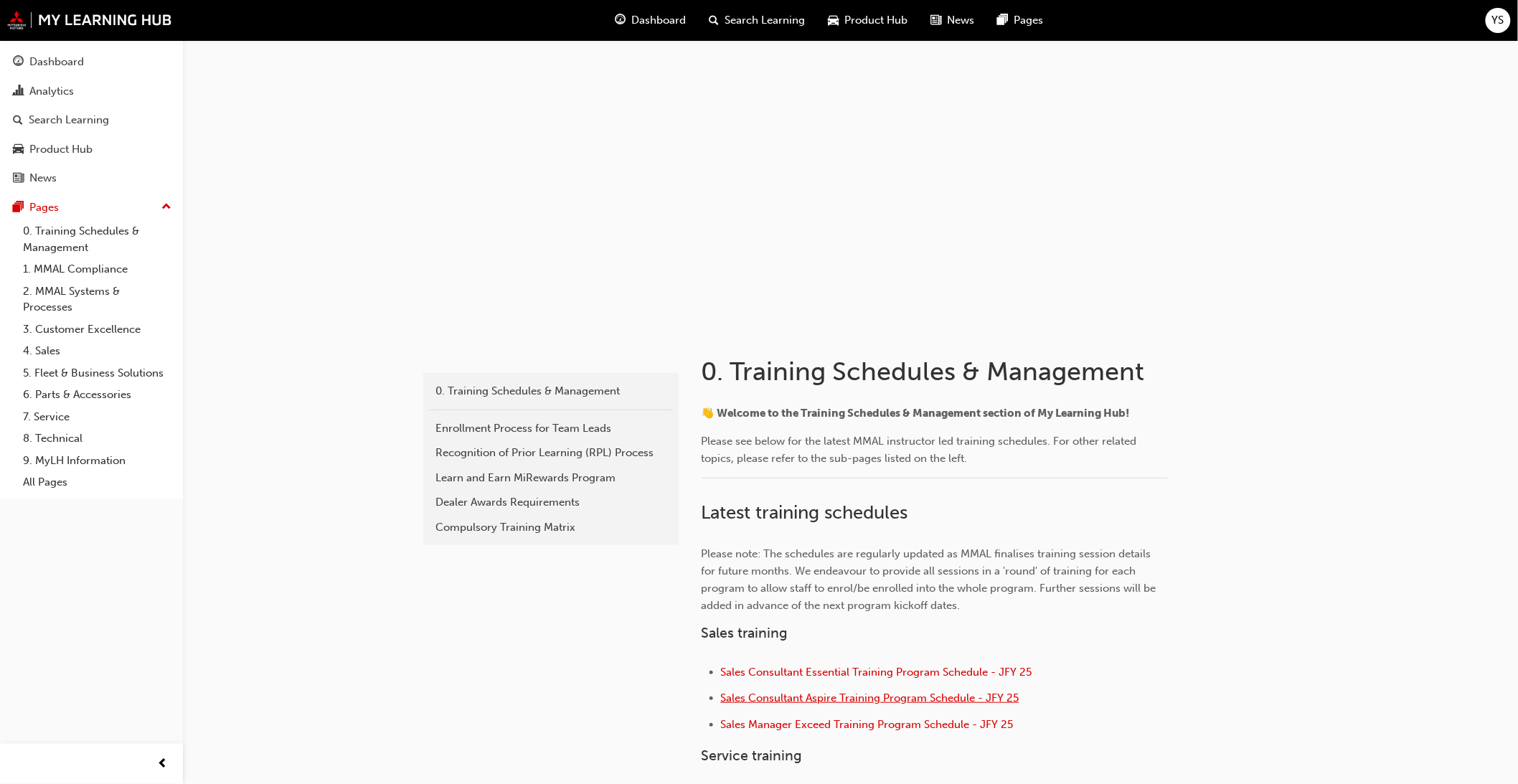 click on "Sales Consultant Aspire Training Program Schedule - JFY 25" at bounding box center [870, 698] 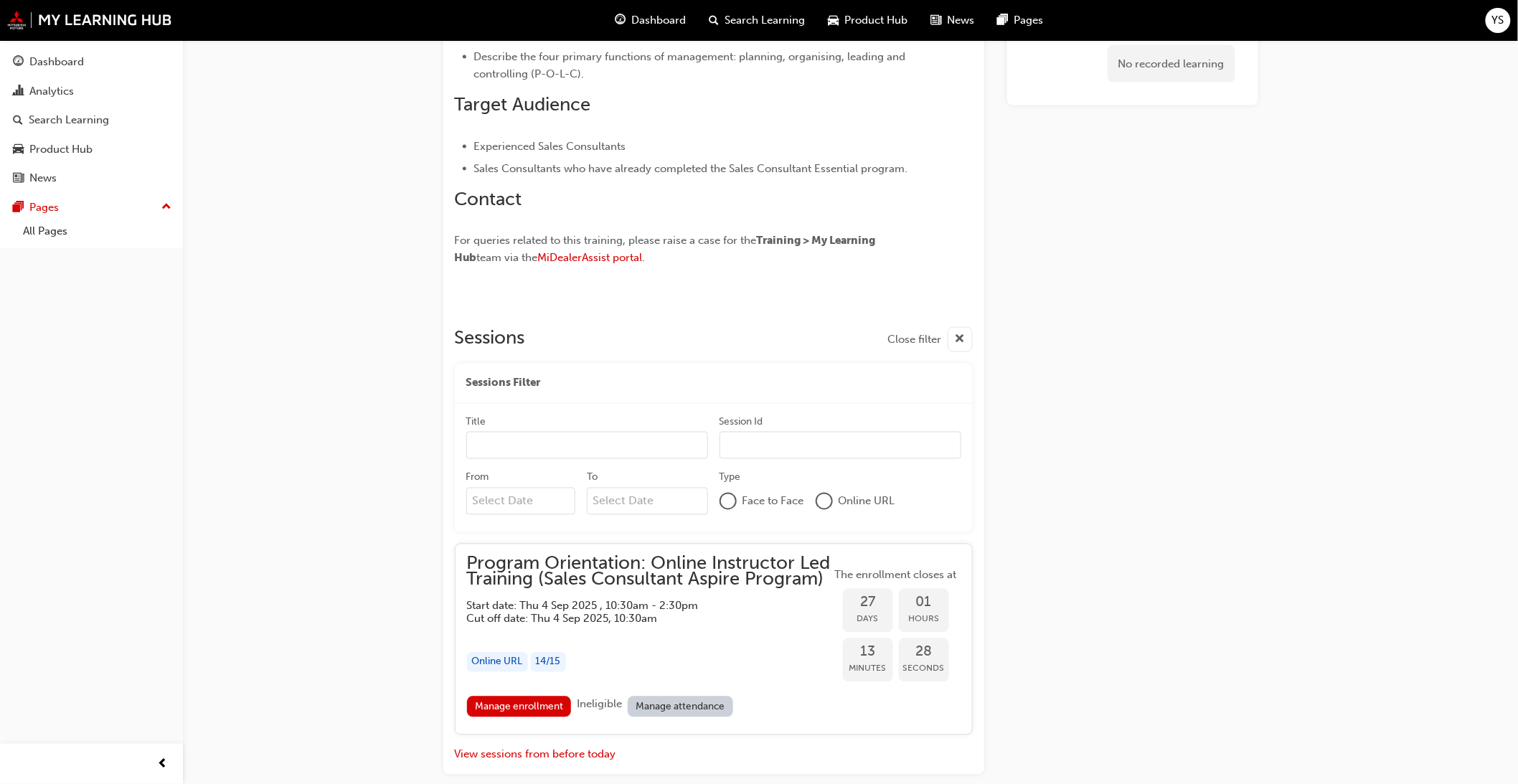 scroll, scrollTop: 973, scrollLeft: 0, axis: vertical 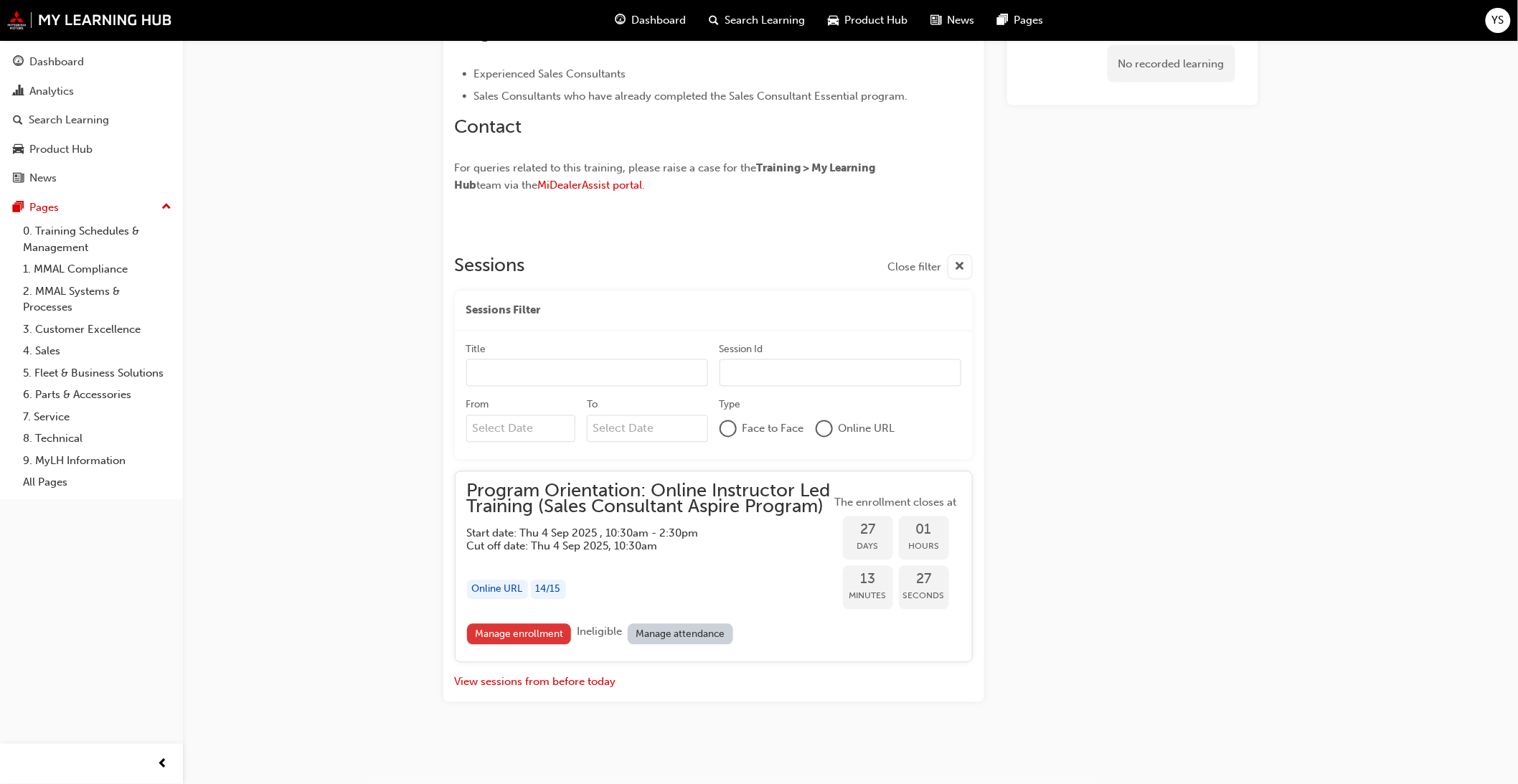 click on "Manage enrollment" at bounding box center (519, 634) 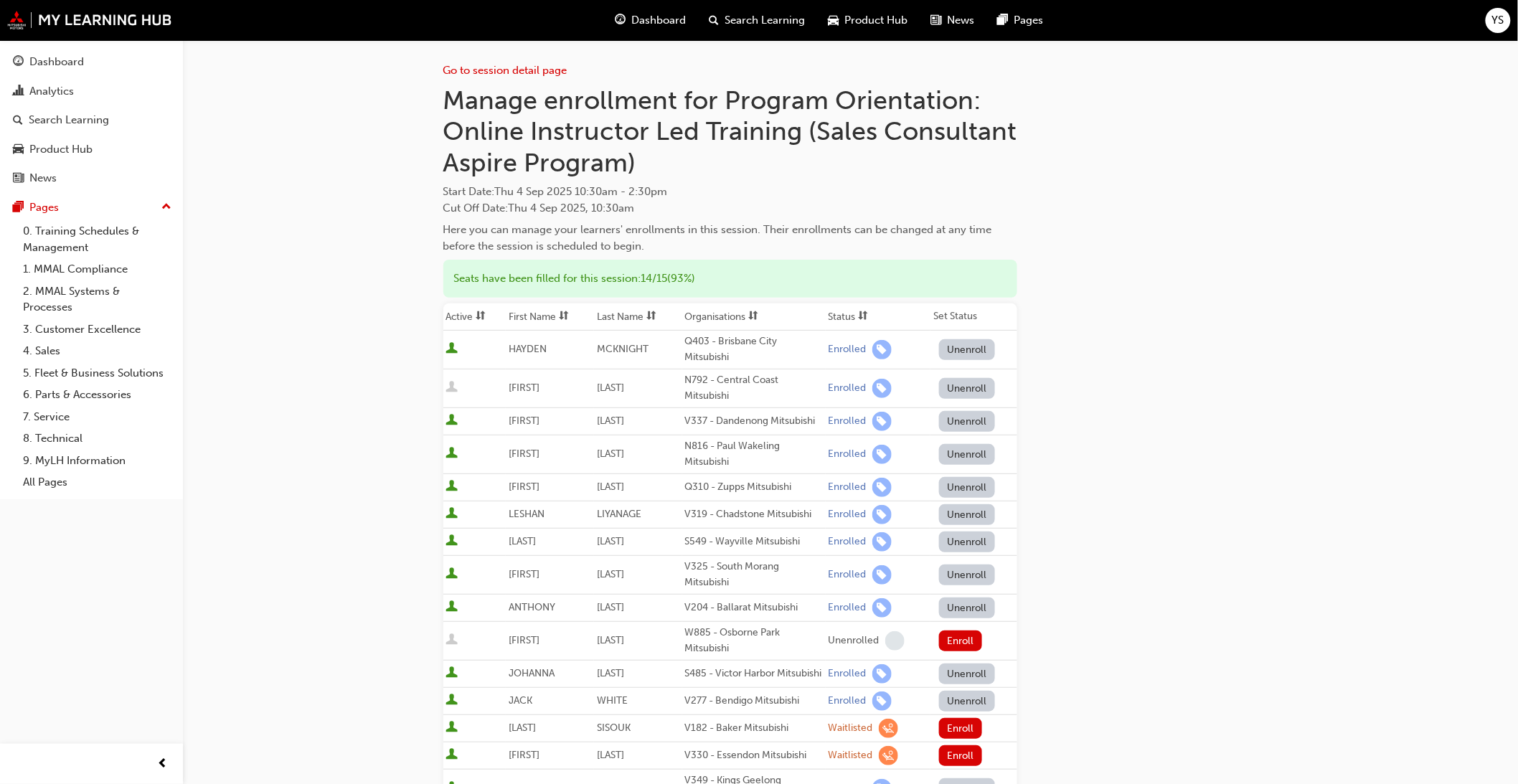 scroll, scrollTop: 0, scrollLeft: 0, axis: both 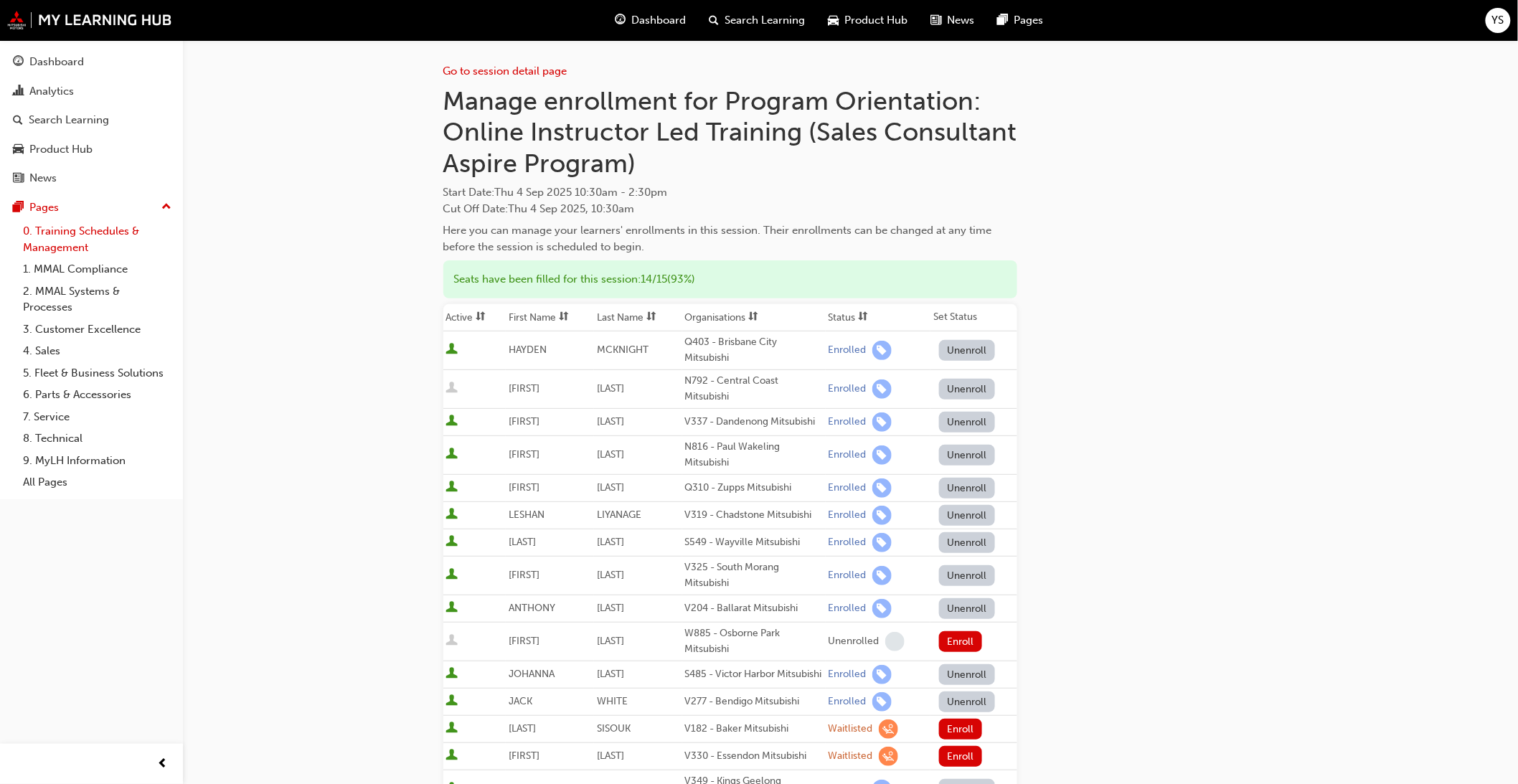 click on "0. Training Schedules & Management" at bounding box center [97, 239] 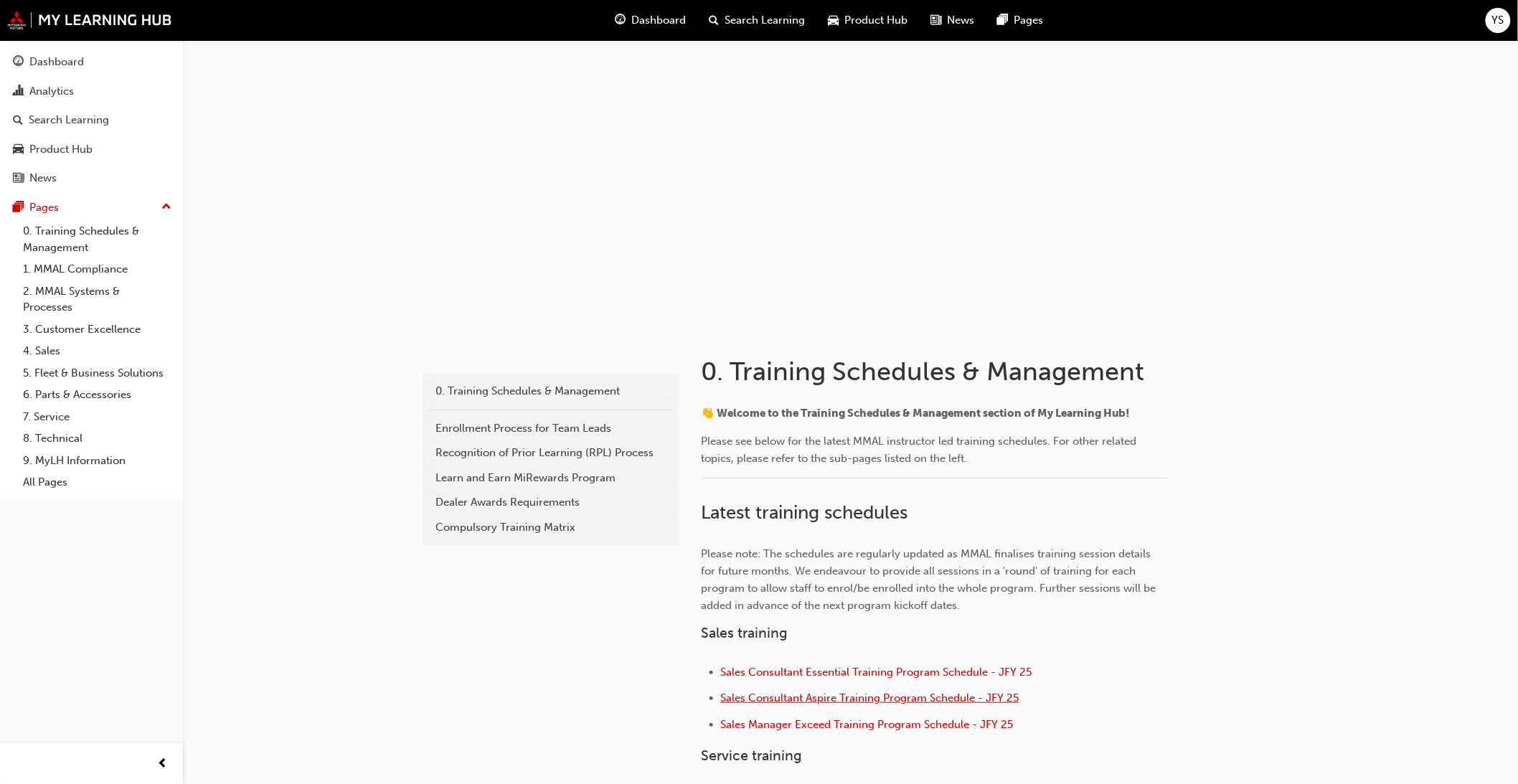 click on "Sales Consultant Aspire Training Program Schedule - JFY 25" at bounding box center [870, 698] 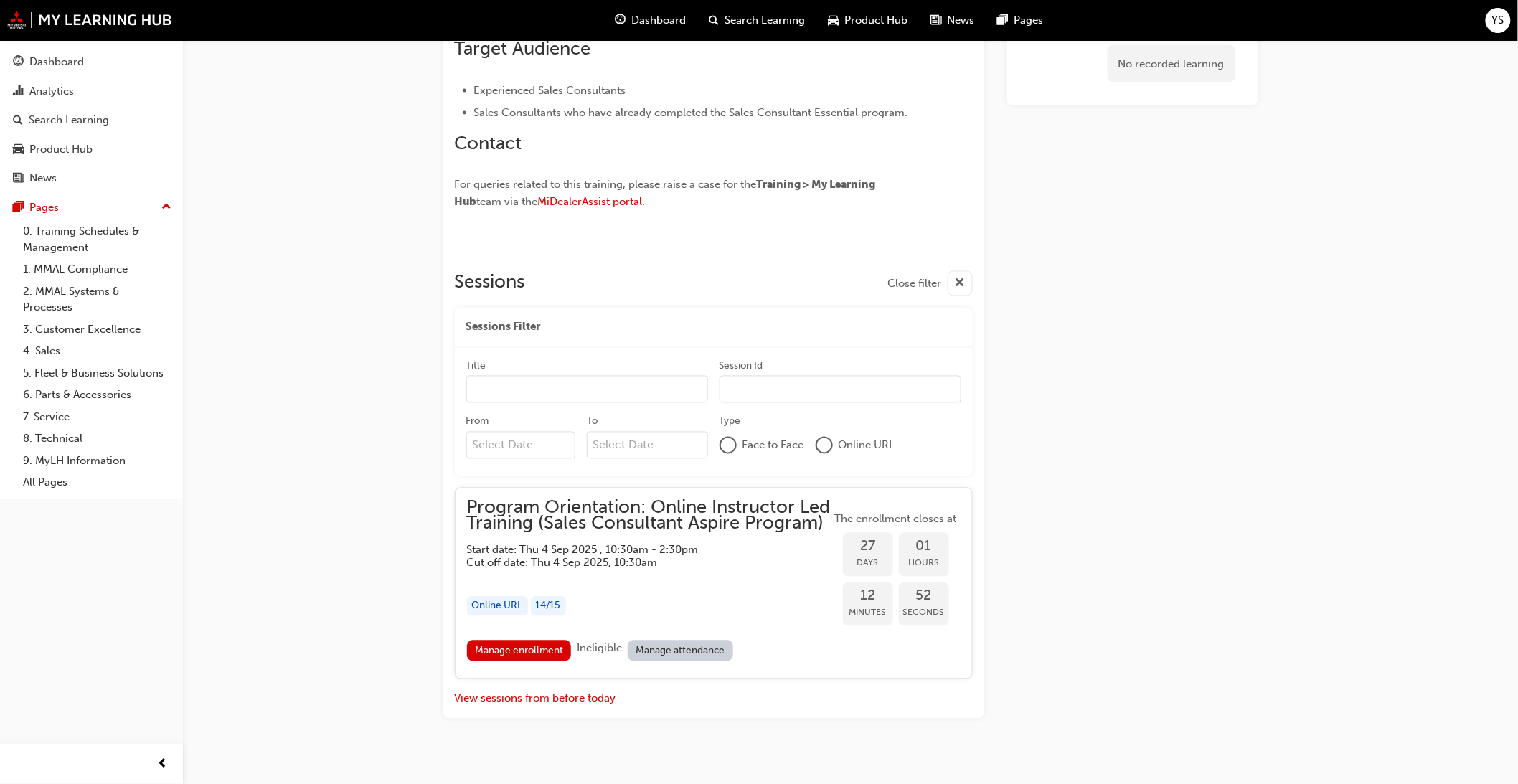 scroll, scrollTop: 973, scrollLeft: 0, axis: vertical 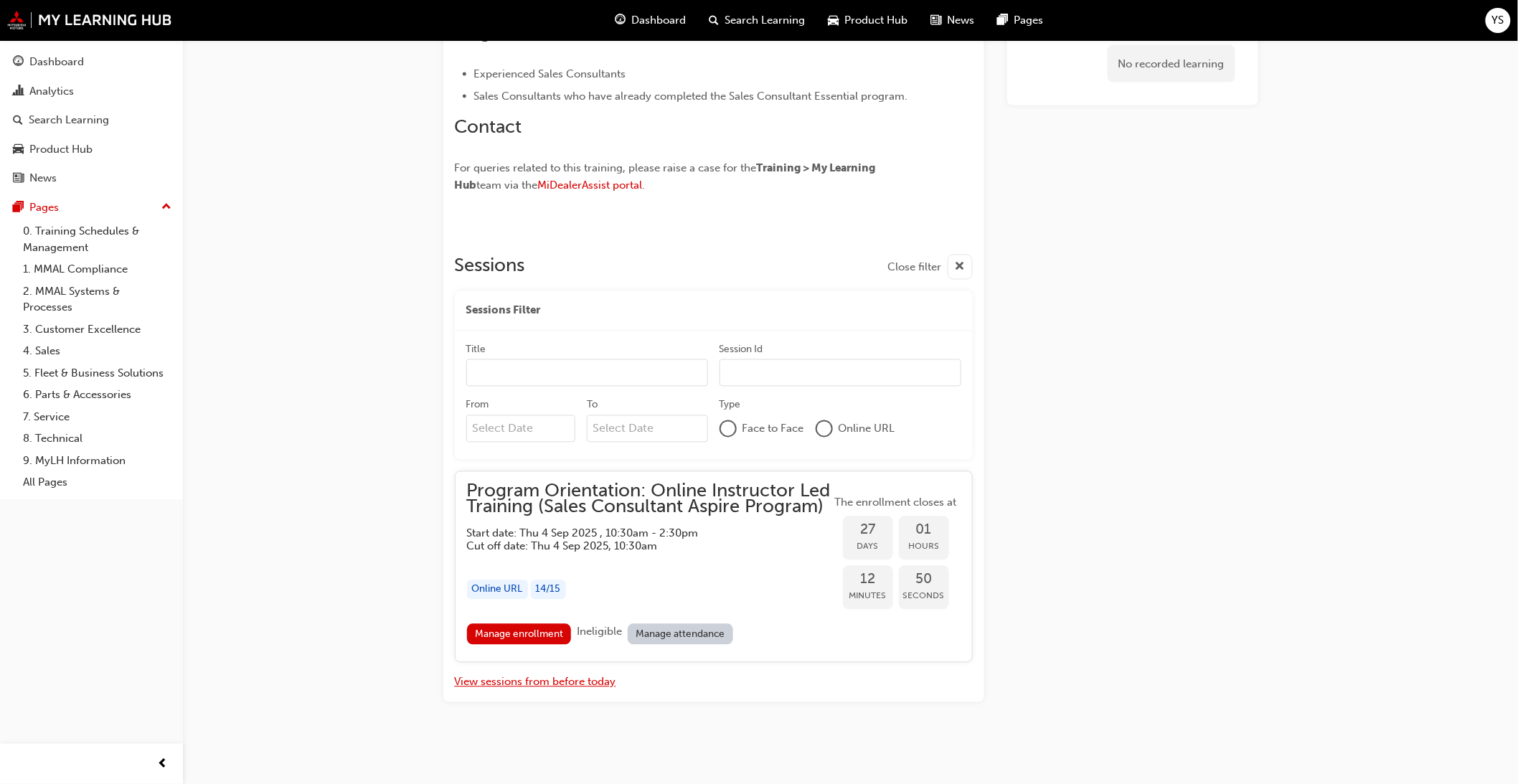 click on "View sessions from before today" at bounding box center (535, 682) 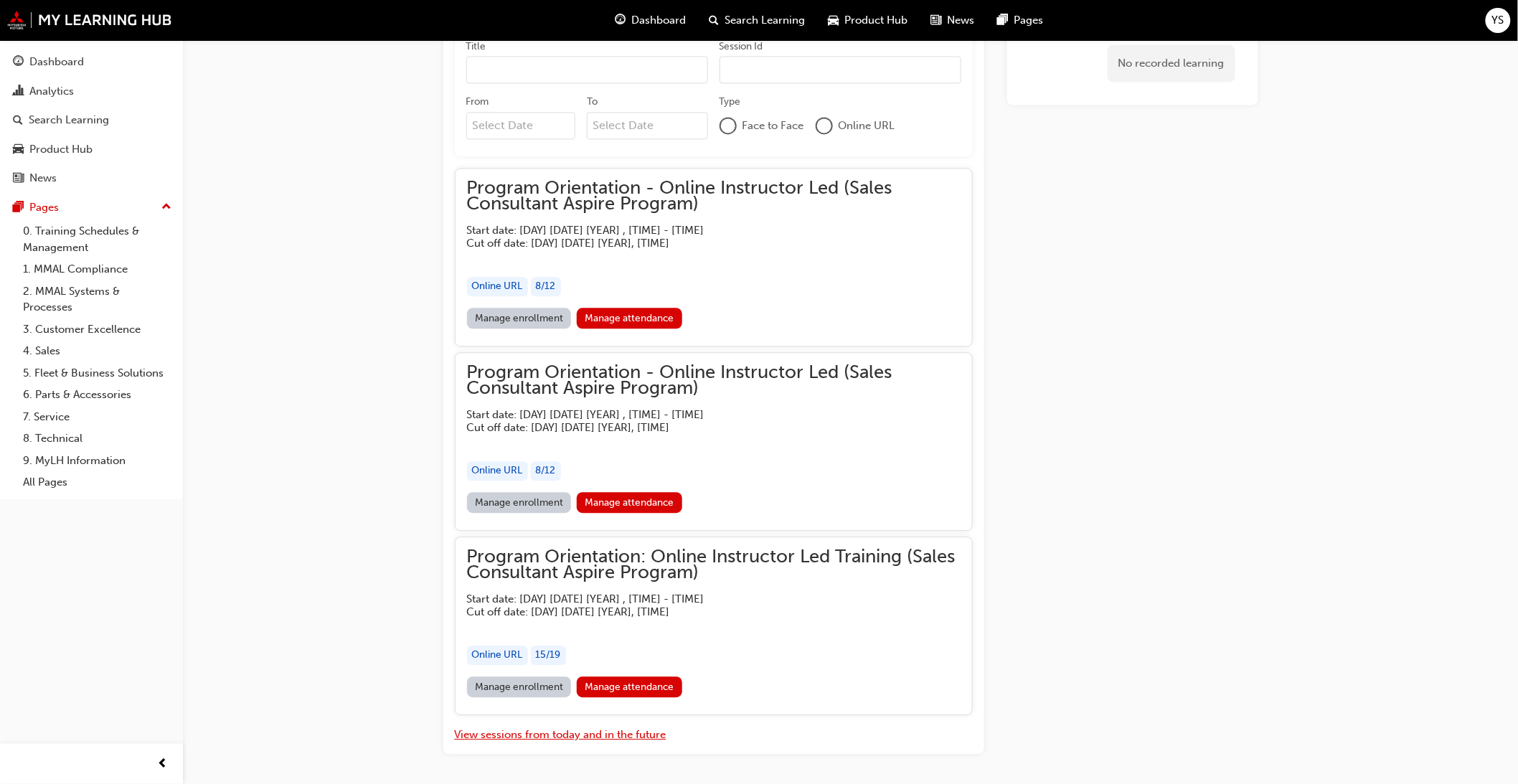 scroll, scrollTop: 1293, scrollLeft: 0, axis: vertical 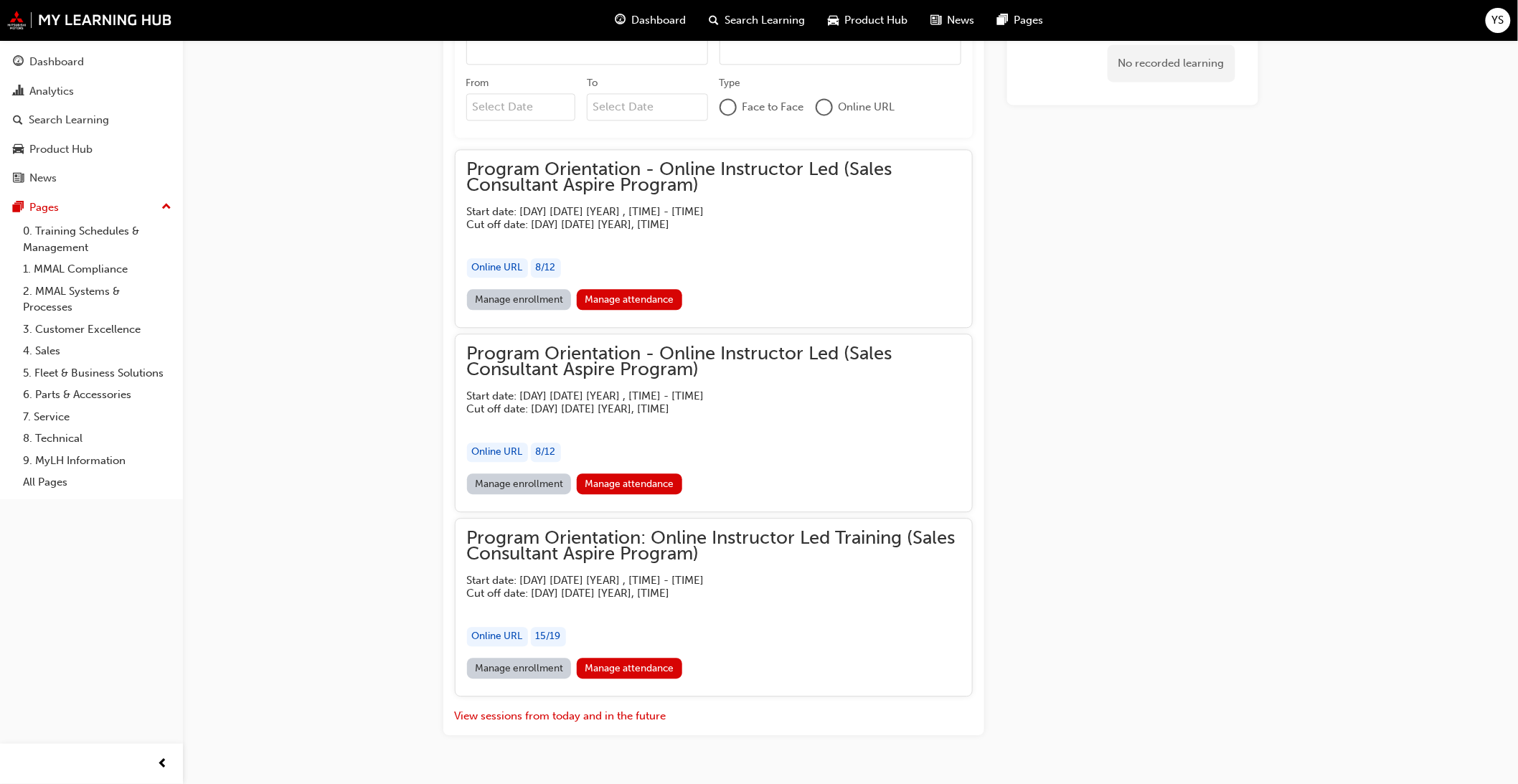 click on "Manage enrollment" at bounding box center (519, 668) 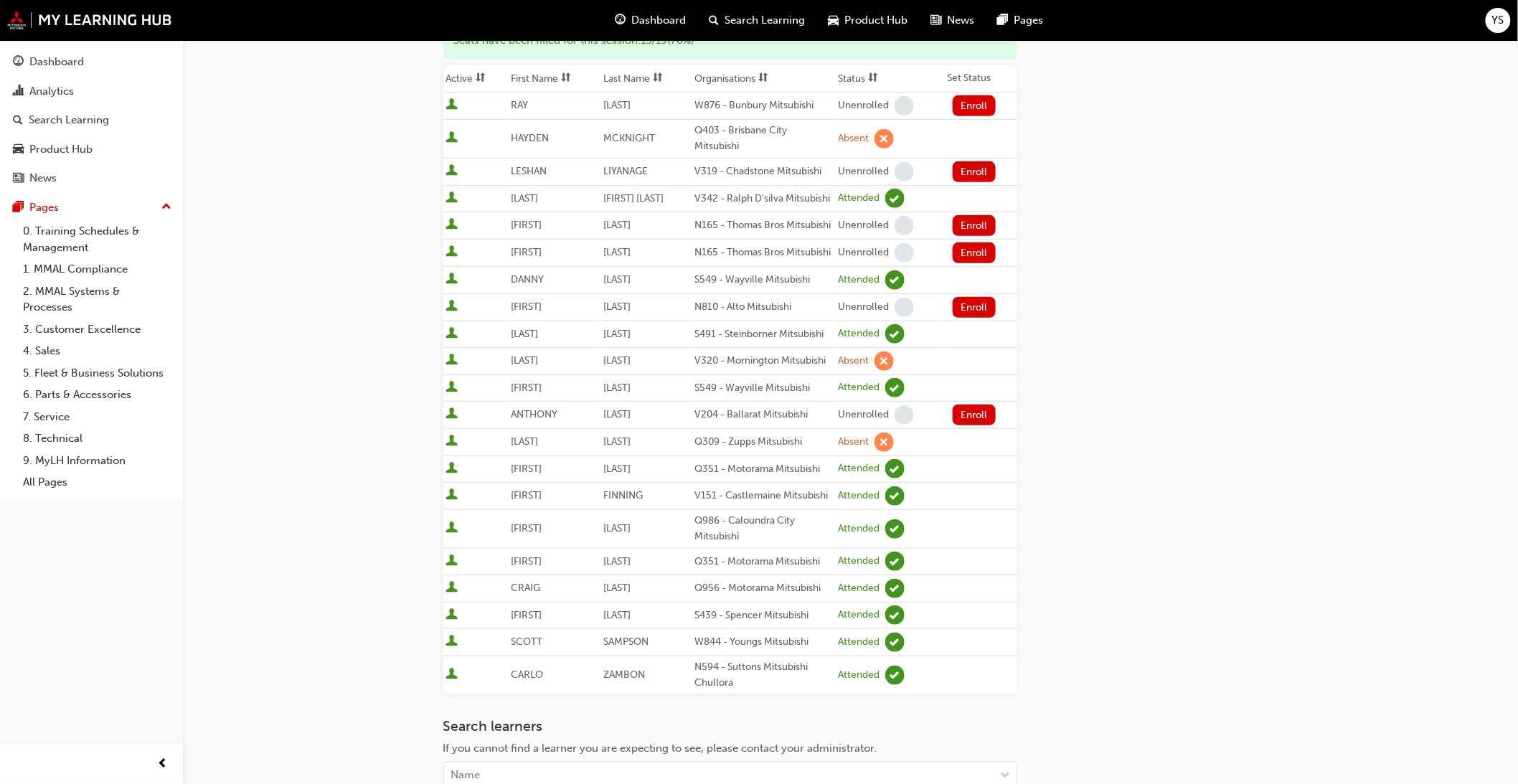 scroll, scrollTop: 0, scrollLeft: 0, axis: both 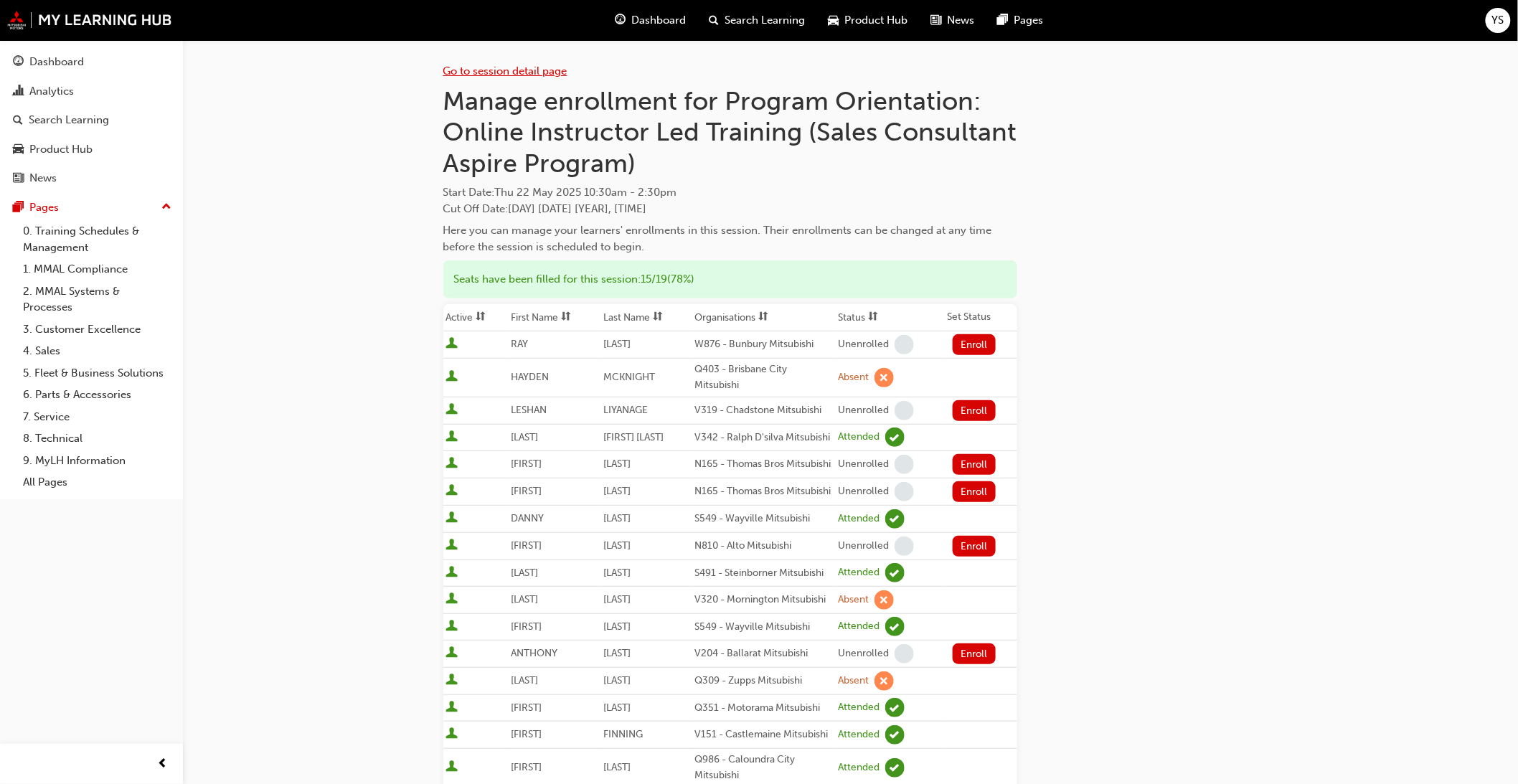 click on "Go to session detail page" at bounding box center [505, 71] 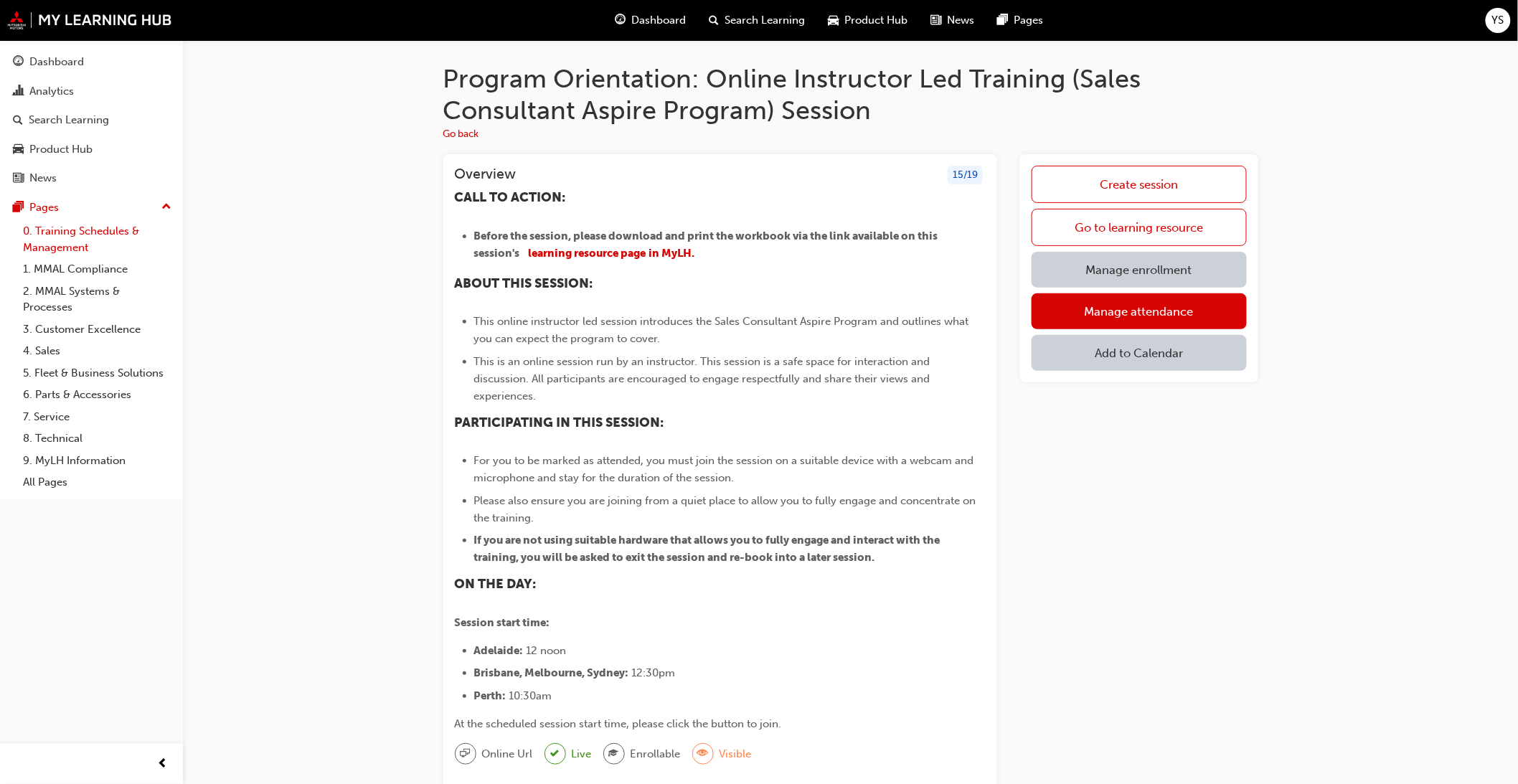 click on "0. Training Schedules & Management" at bounding box center [97, 239] 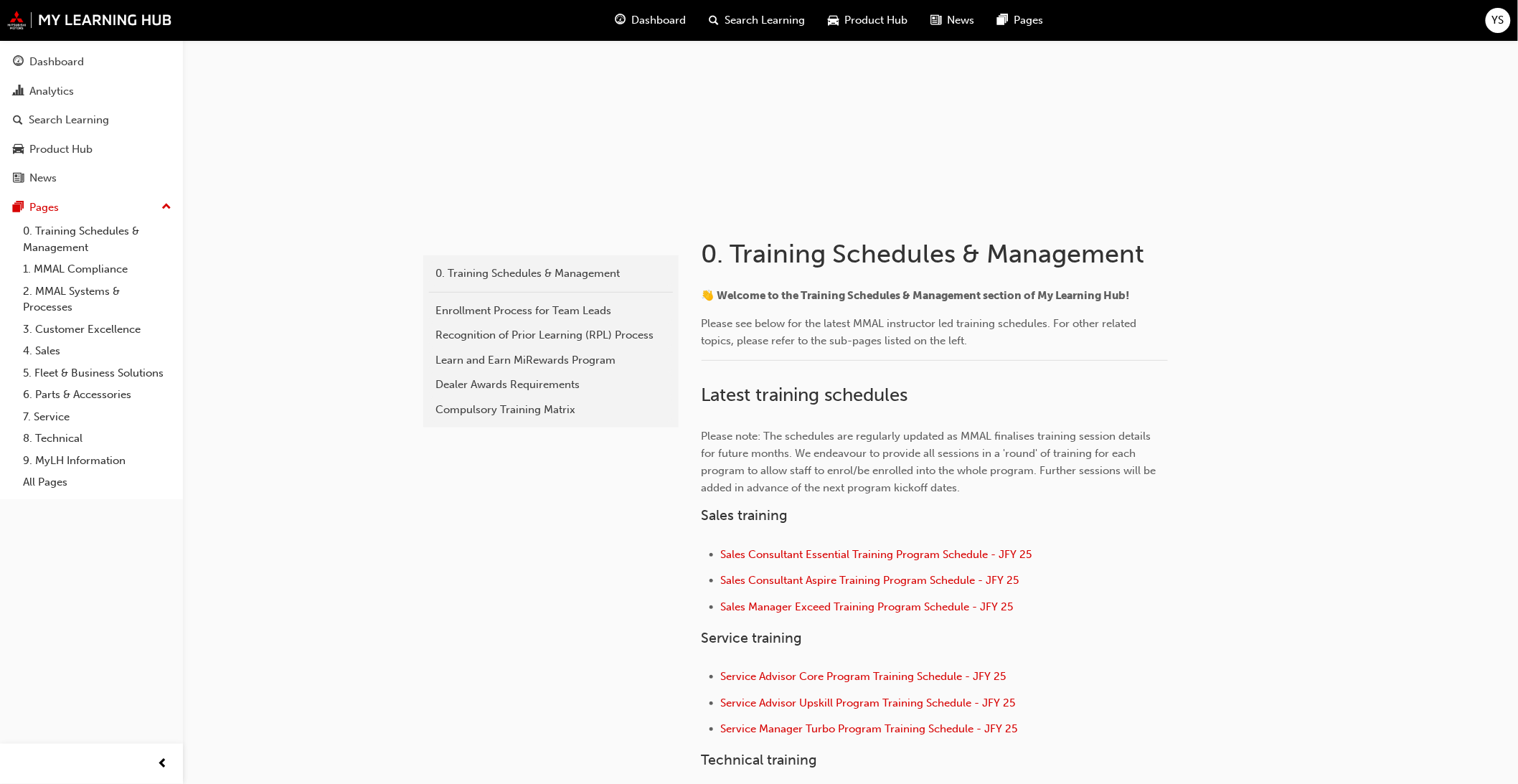 scroll, scrollTop: 159, scrollLeft: 0, axis: vertical 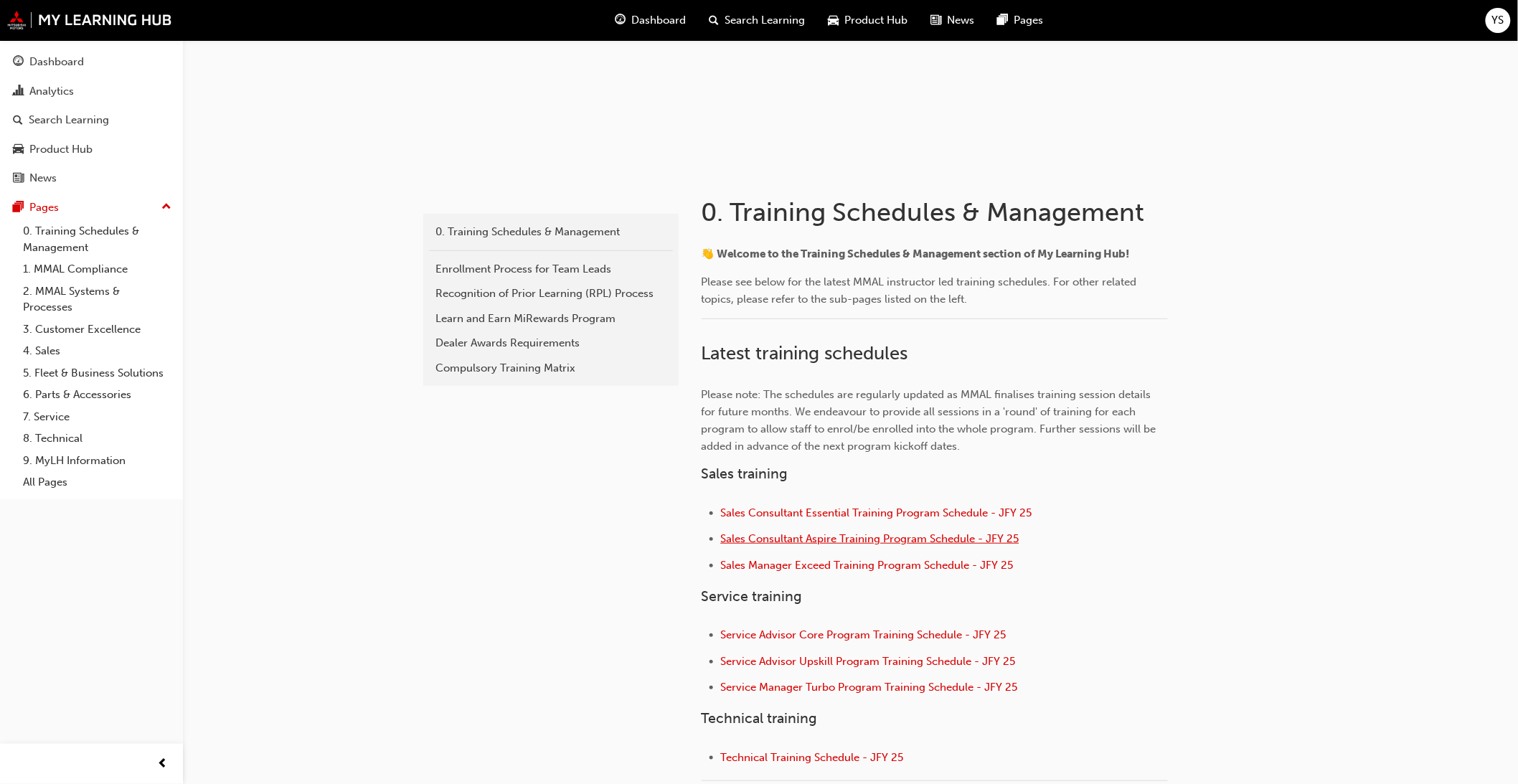 click on "Sales Consultant Aspire Training Program Schedule - JFY 25" at bounding box center (870, 539) 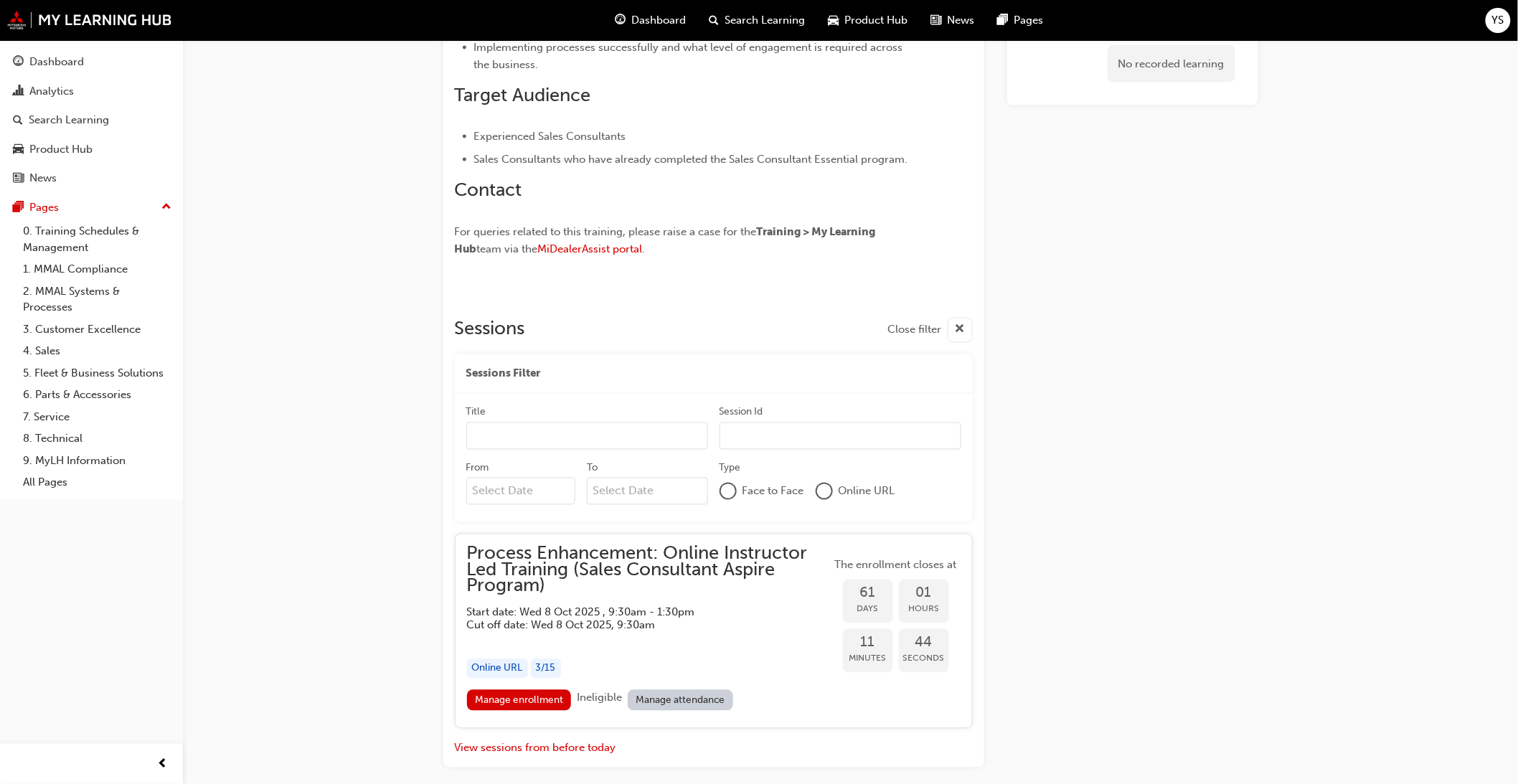 scroll, scrollTop: 888, scrollLeft: 0, axis: vertical 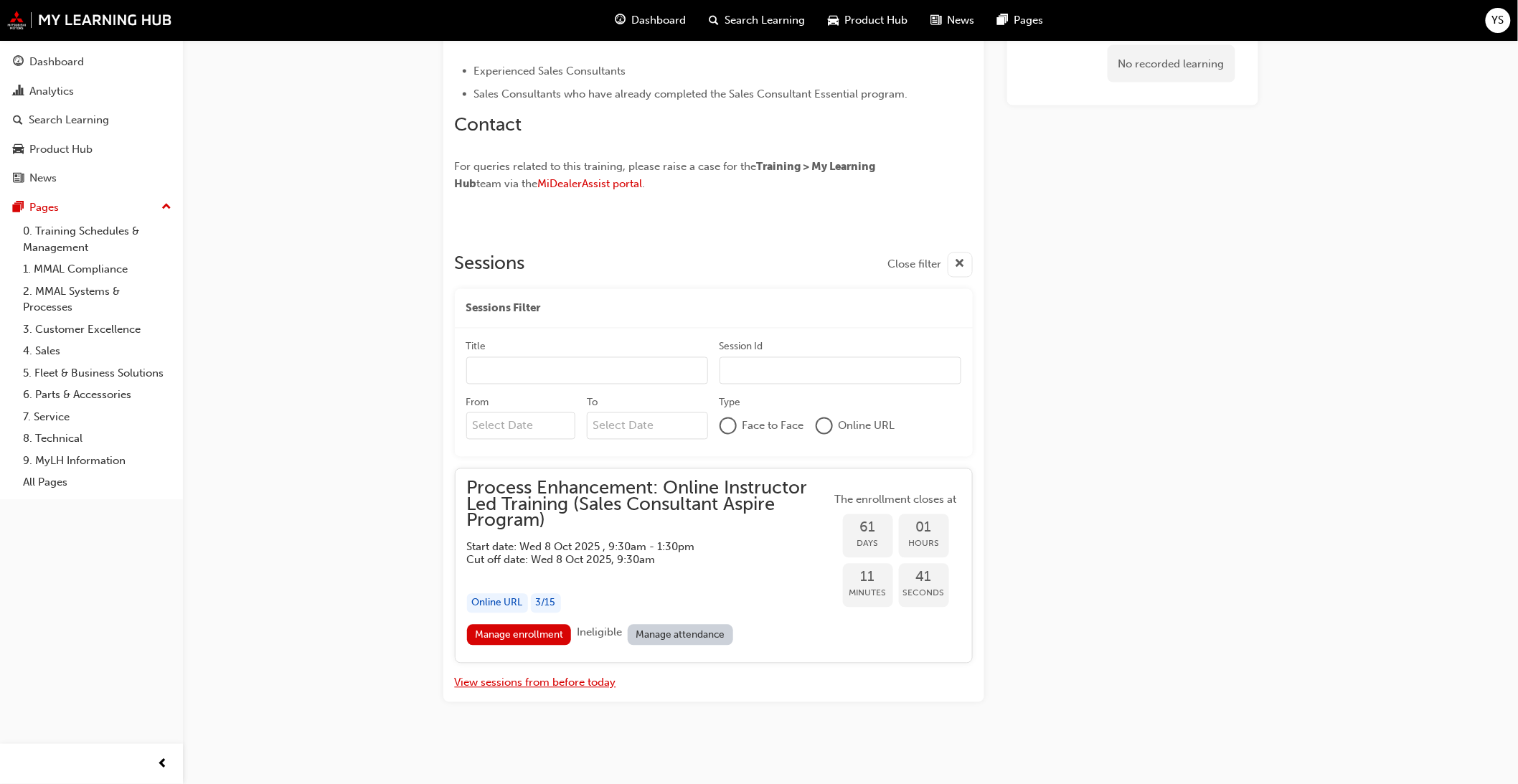 click on "View sessions from before today" at bounding box center [535, 683] 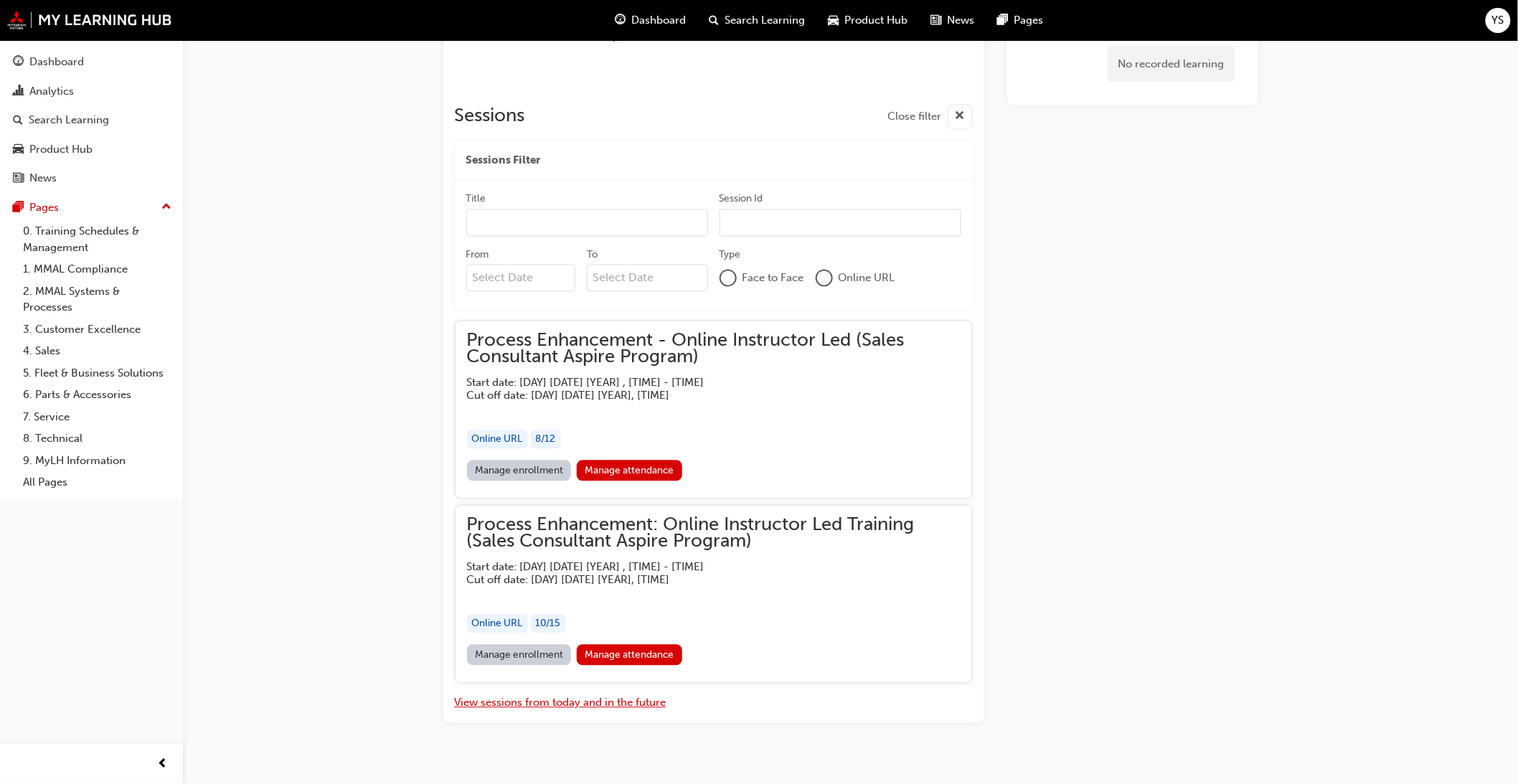 scroll, scrollTop: 1056, scrollLeft: 0, axis: vertical 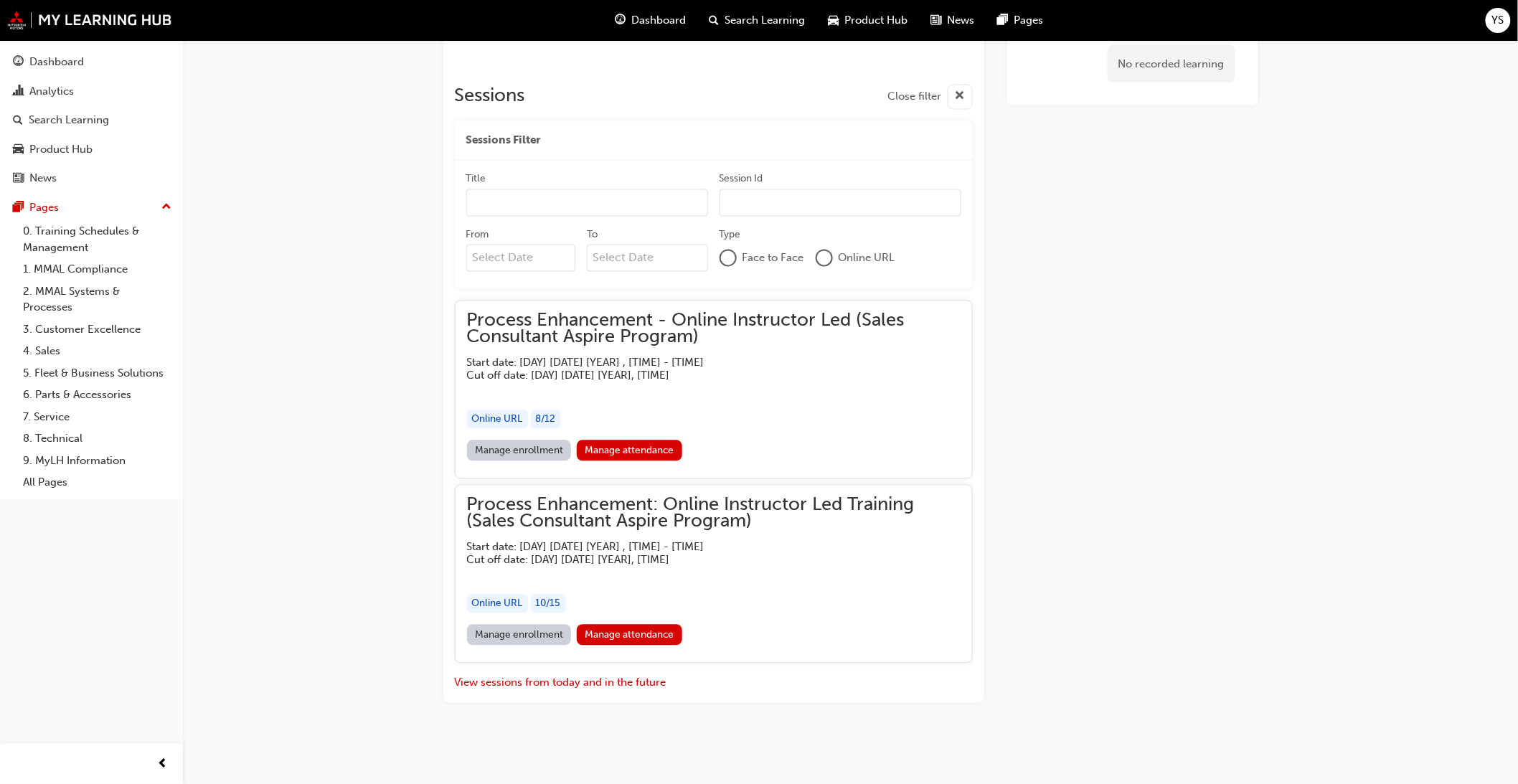 click on "Manage enrollment" at bounding box center (519, 450) 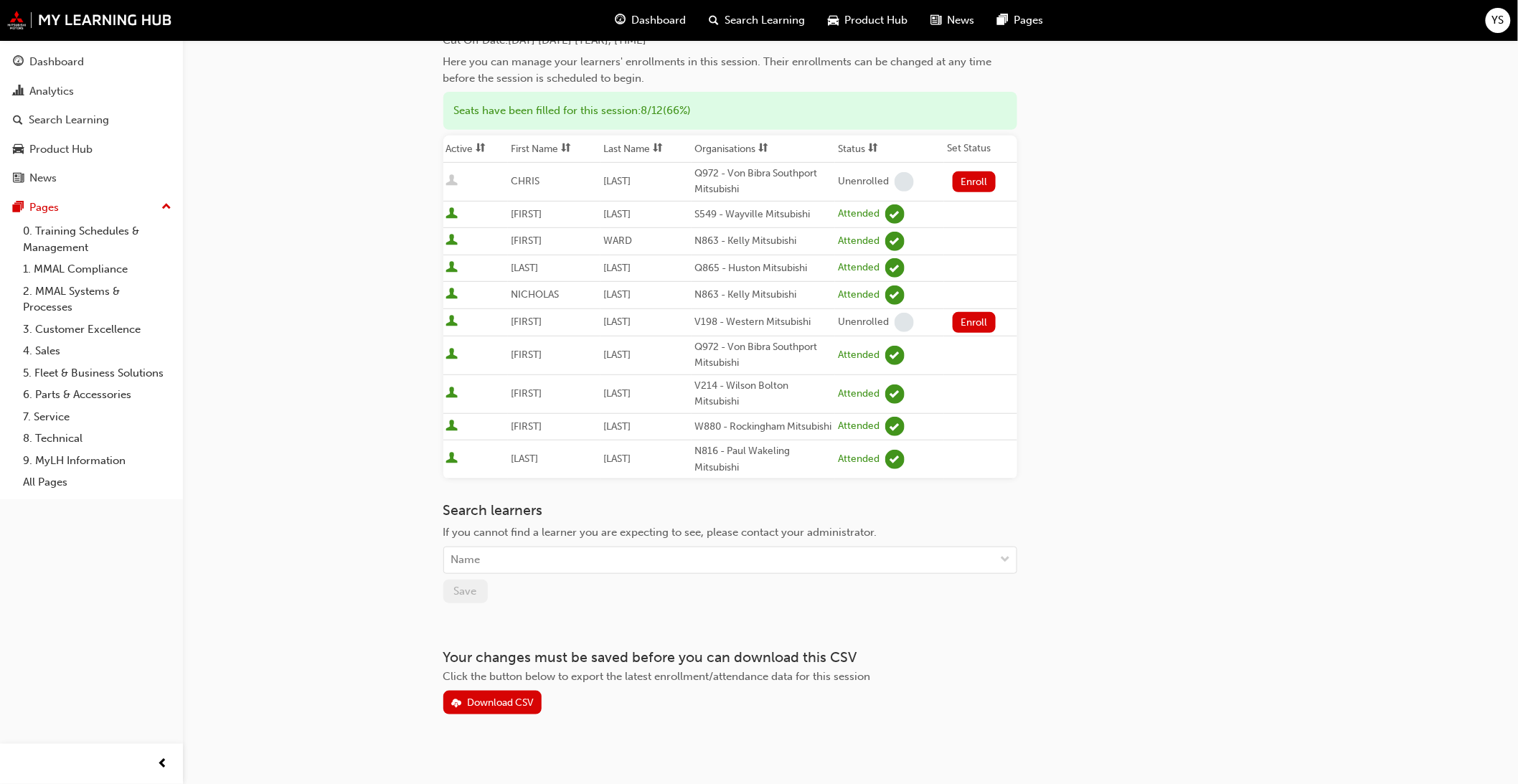 scroll, scrollTop: 0, scrollLeft: 0, axis: both 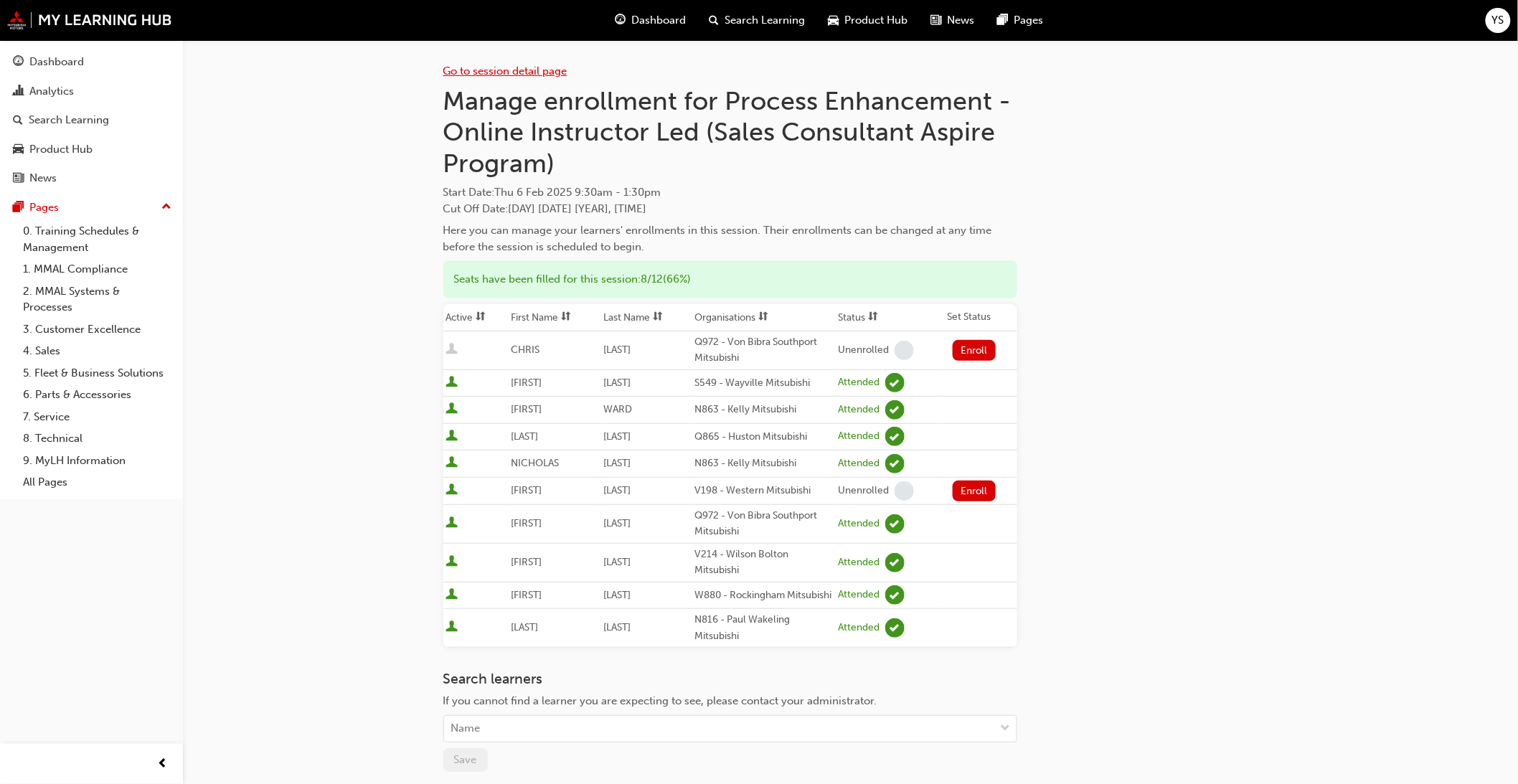click on "Go to session detail page" at bounding box center (505, 71) 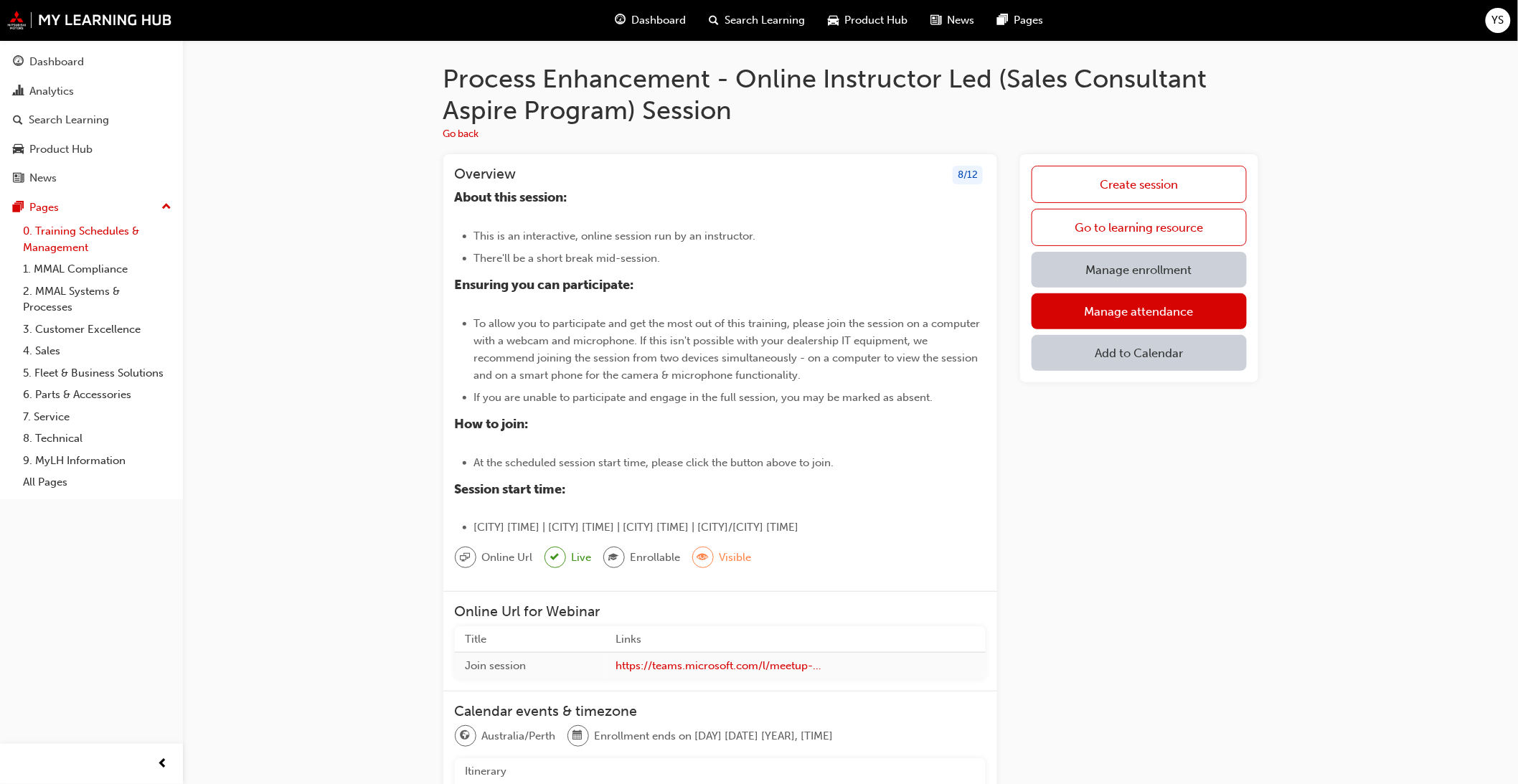 click on "0. Training Schedules & Management" at bounding box center [97, 239] 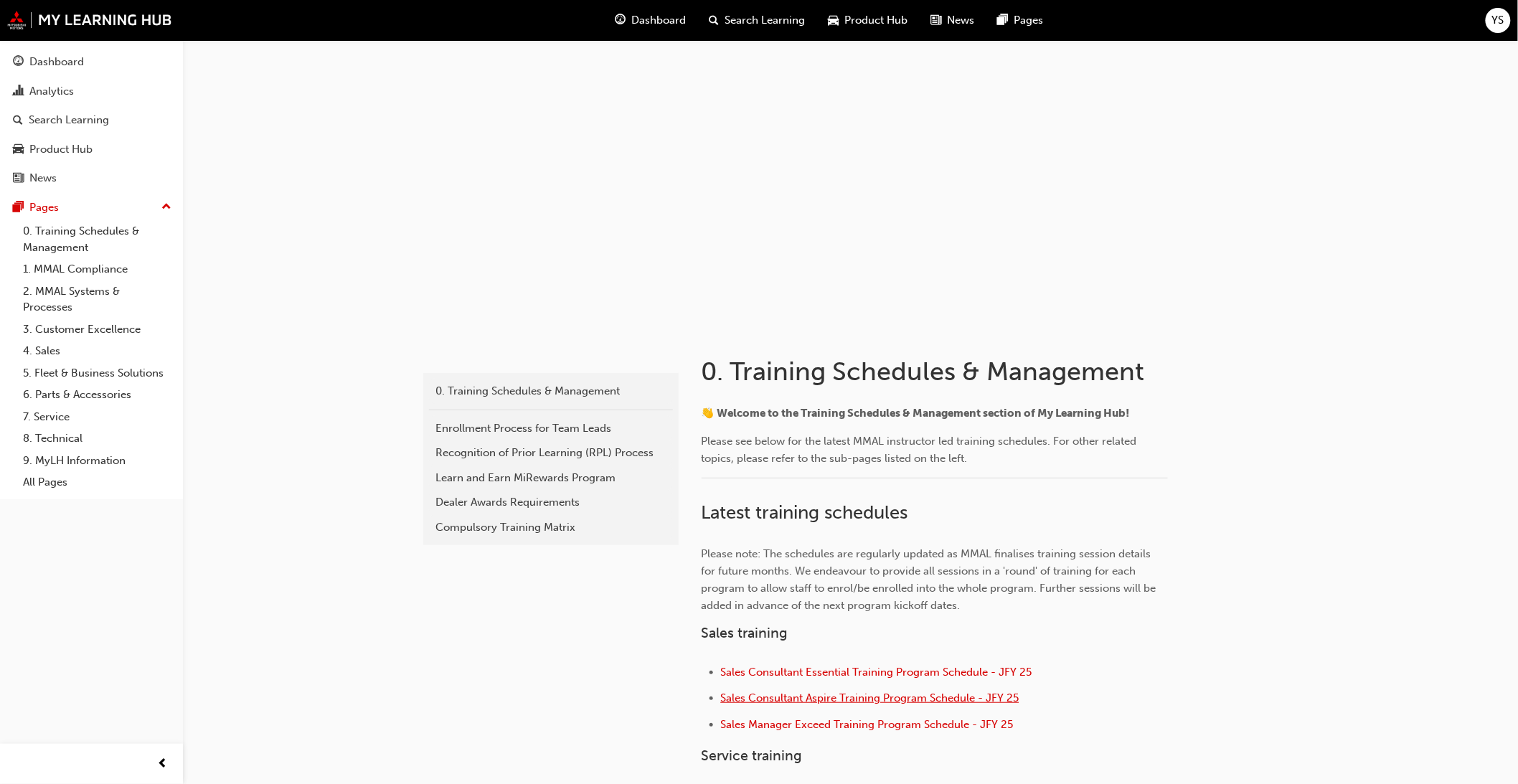 click on "Sales Consultant Aspire Training Program Schedule - JFY 25" at bounding box center (870, 698) 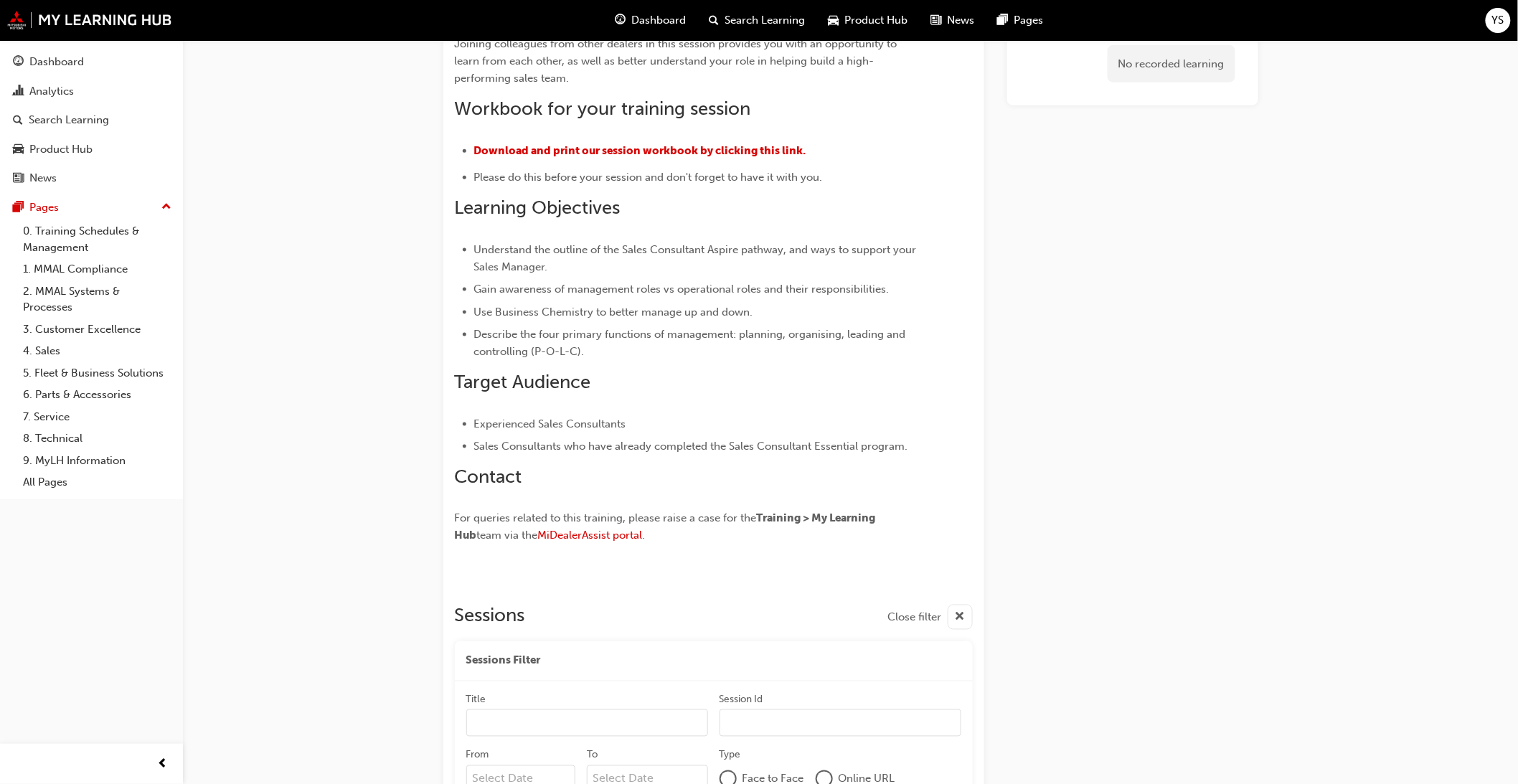 scroll, scrollTop: 973, scrollLeft: 0, axis: vertical 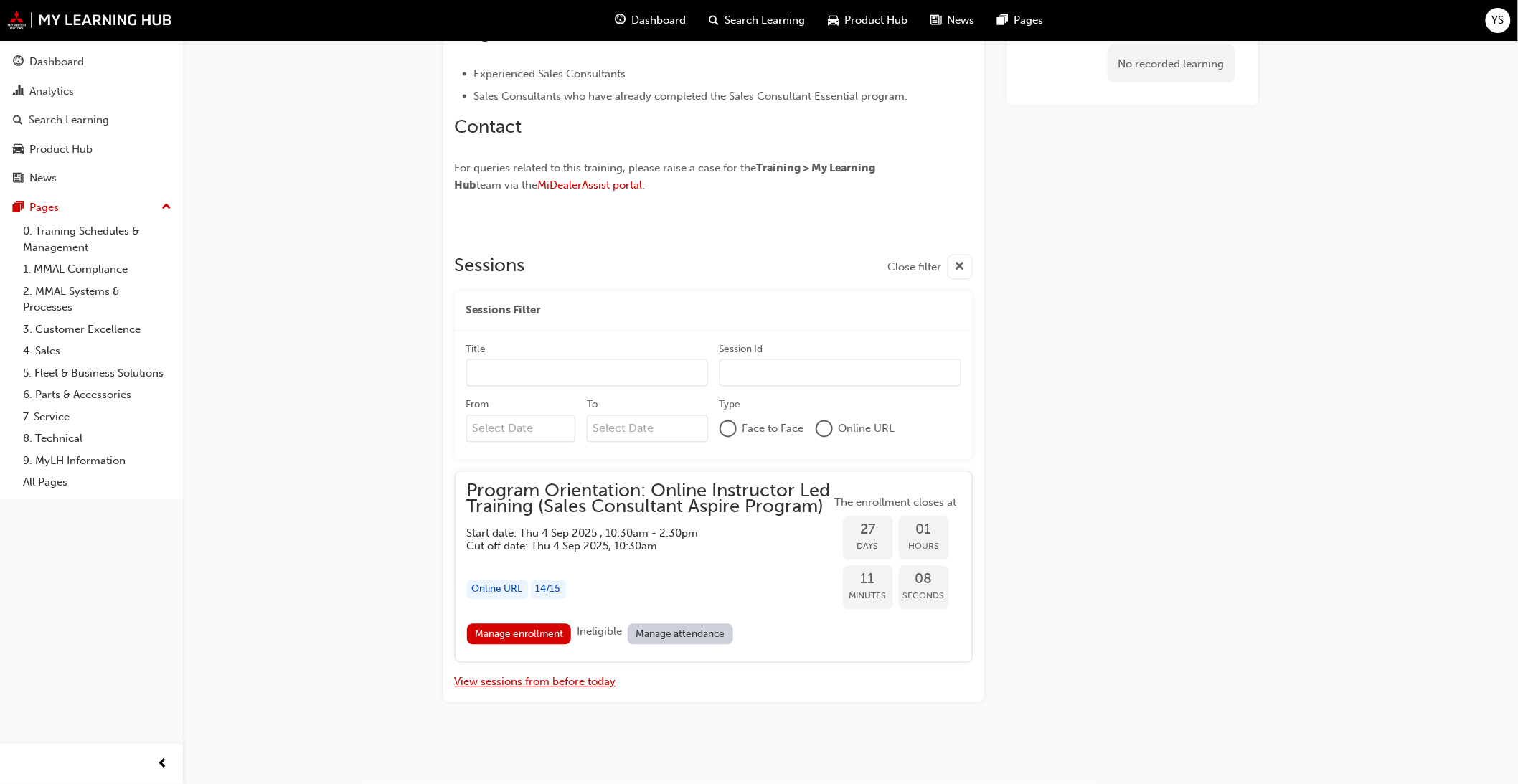 click on "View sessions from before today" at bounding box center (535, 682) 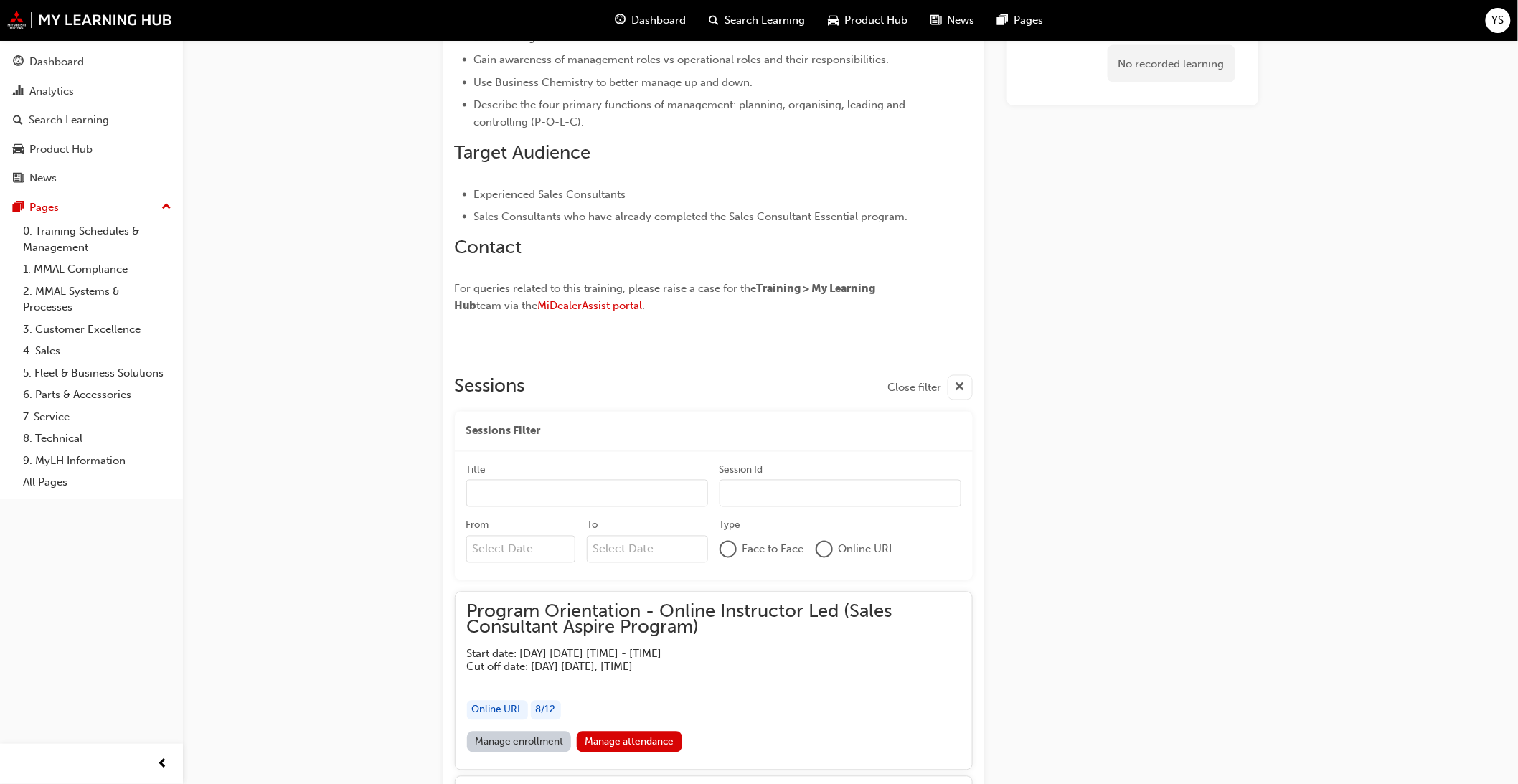 scroll, scrollTop: 973, scrollLeft: 0, axis: vertical 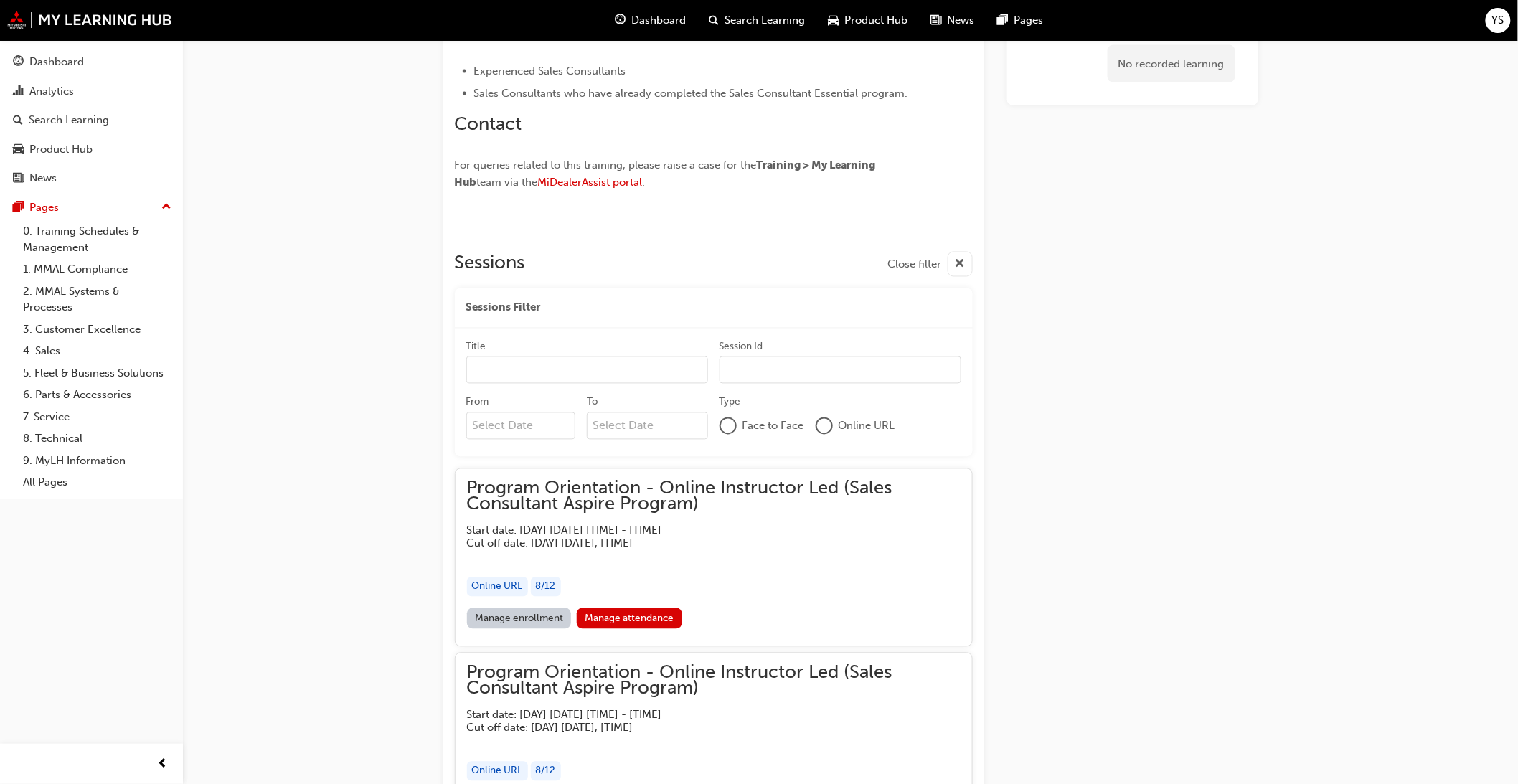 click on "Manage enrollment" at bounding box center [519, 618] 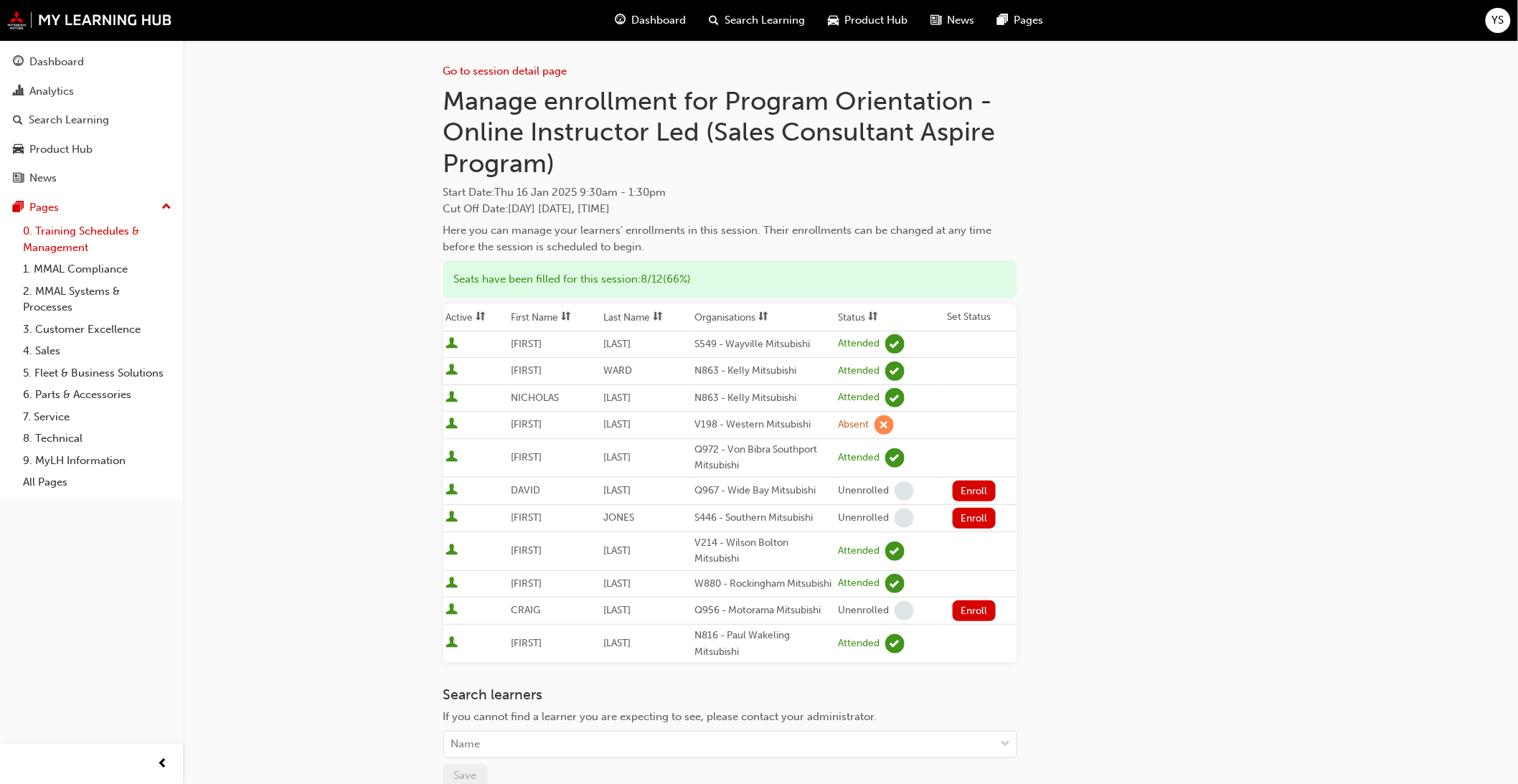 click on "0. Training Schedules & Management" at bounding box center [97, 239] 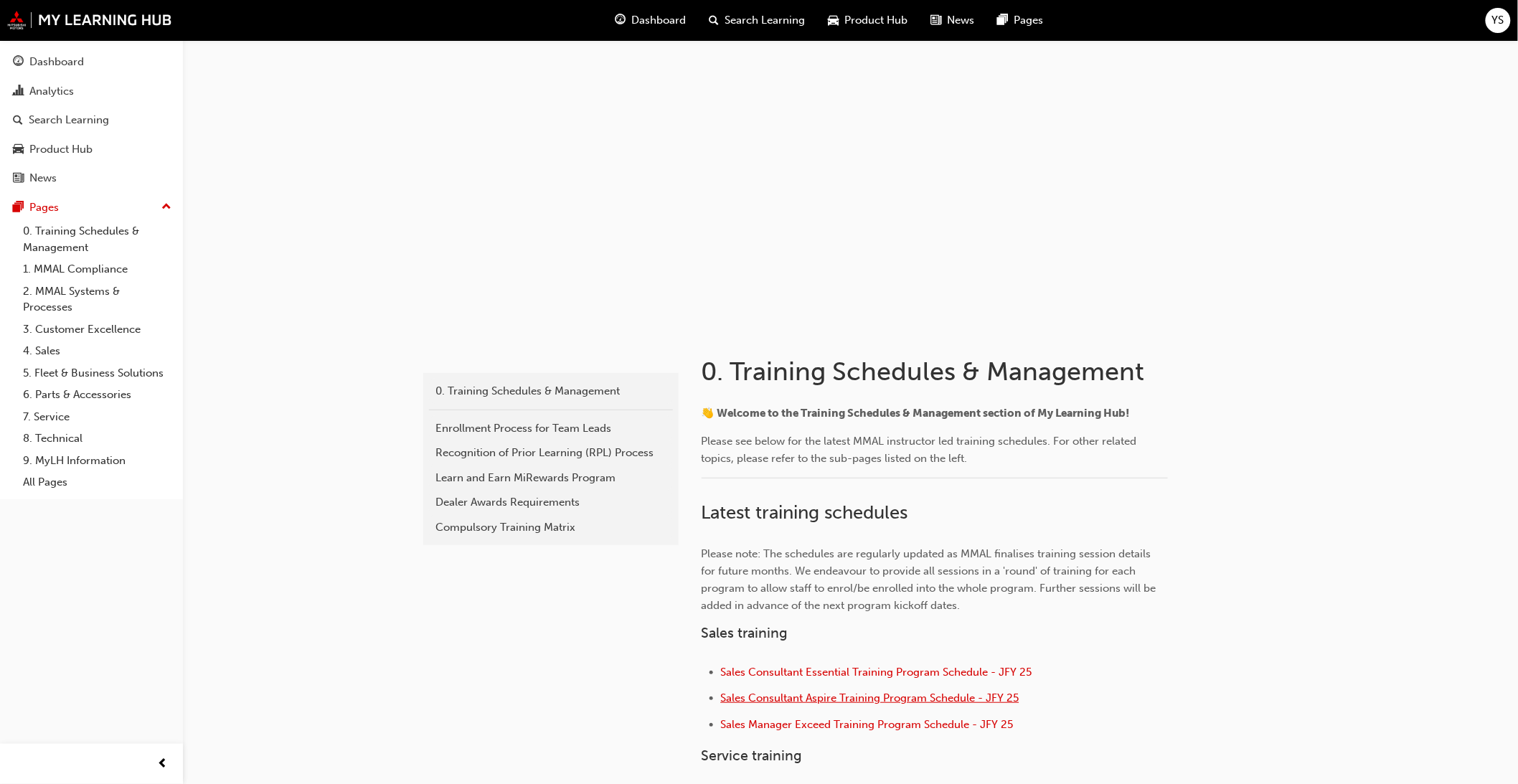 click on "Sales Consultant Aspire Training Program Schedule - JFY 25" at bounding box center (870, 698) 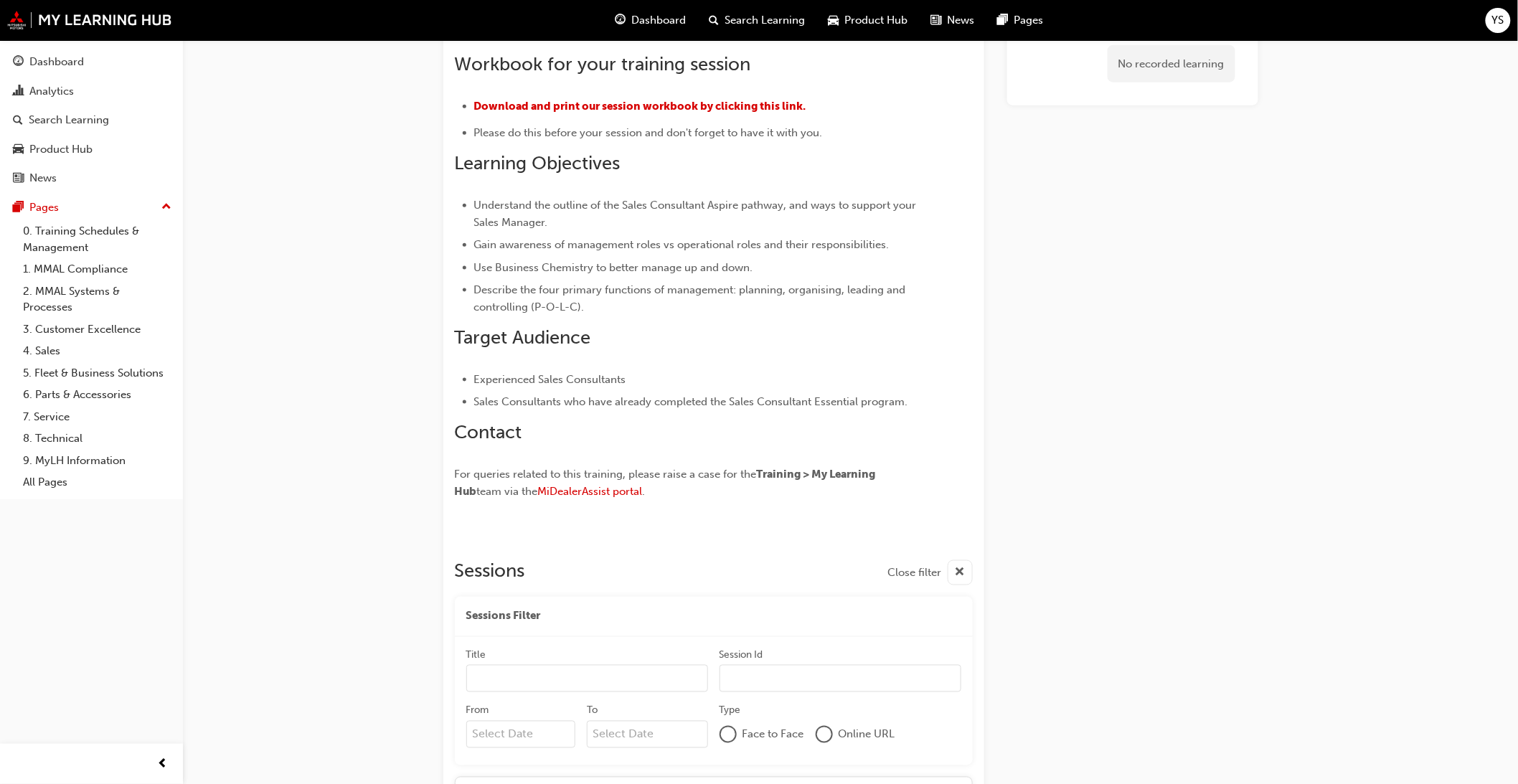 scroll, scrollTop: 973, scrollLeft: 0, axis: vertical 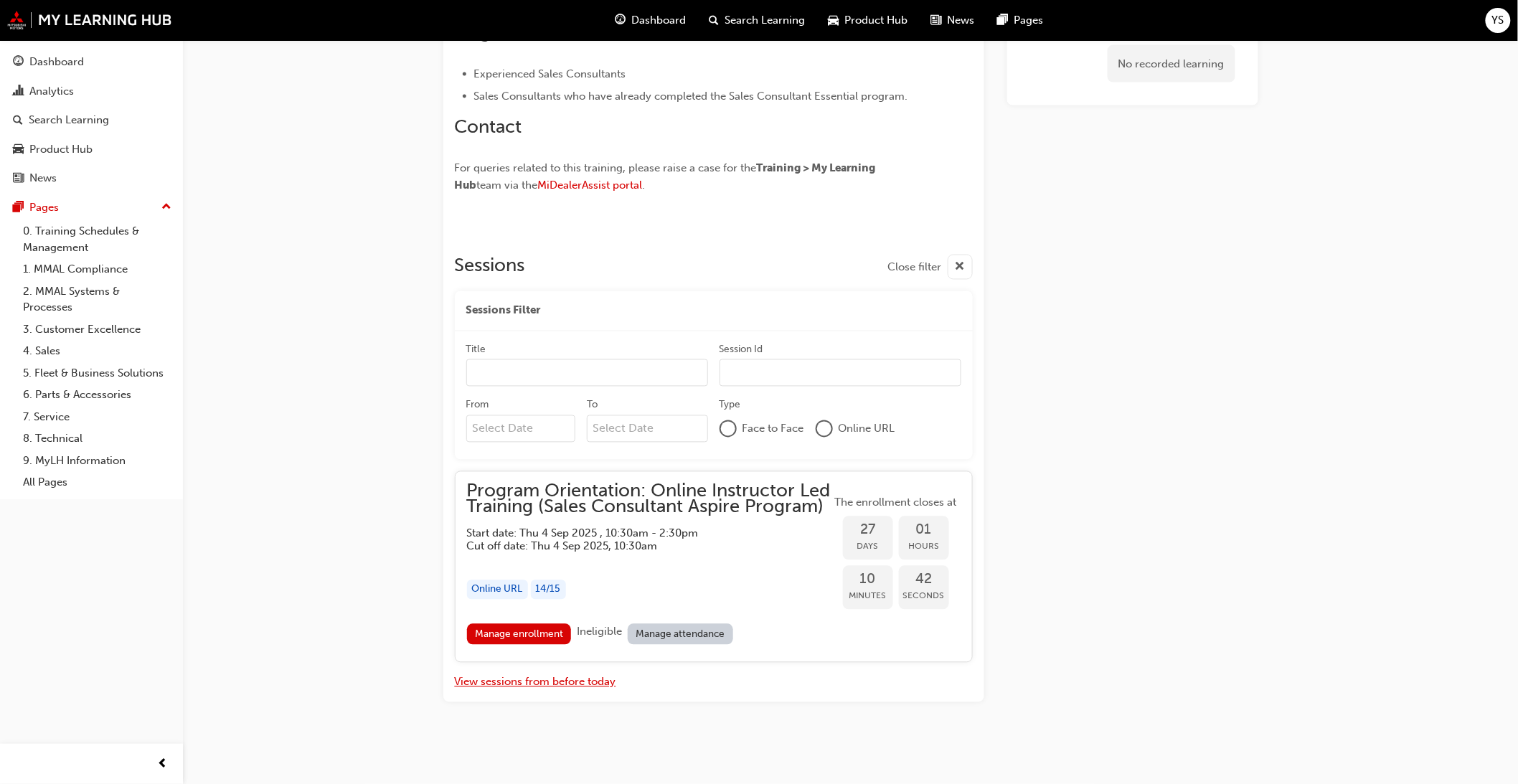 click on "View sessions from before today" at bounding box center (535, 682) 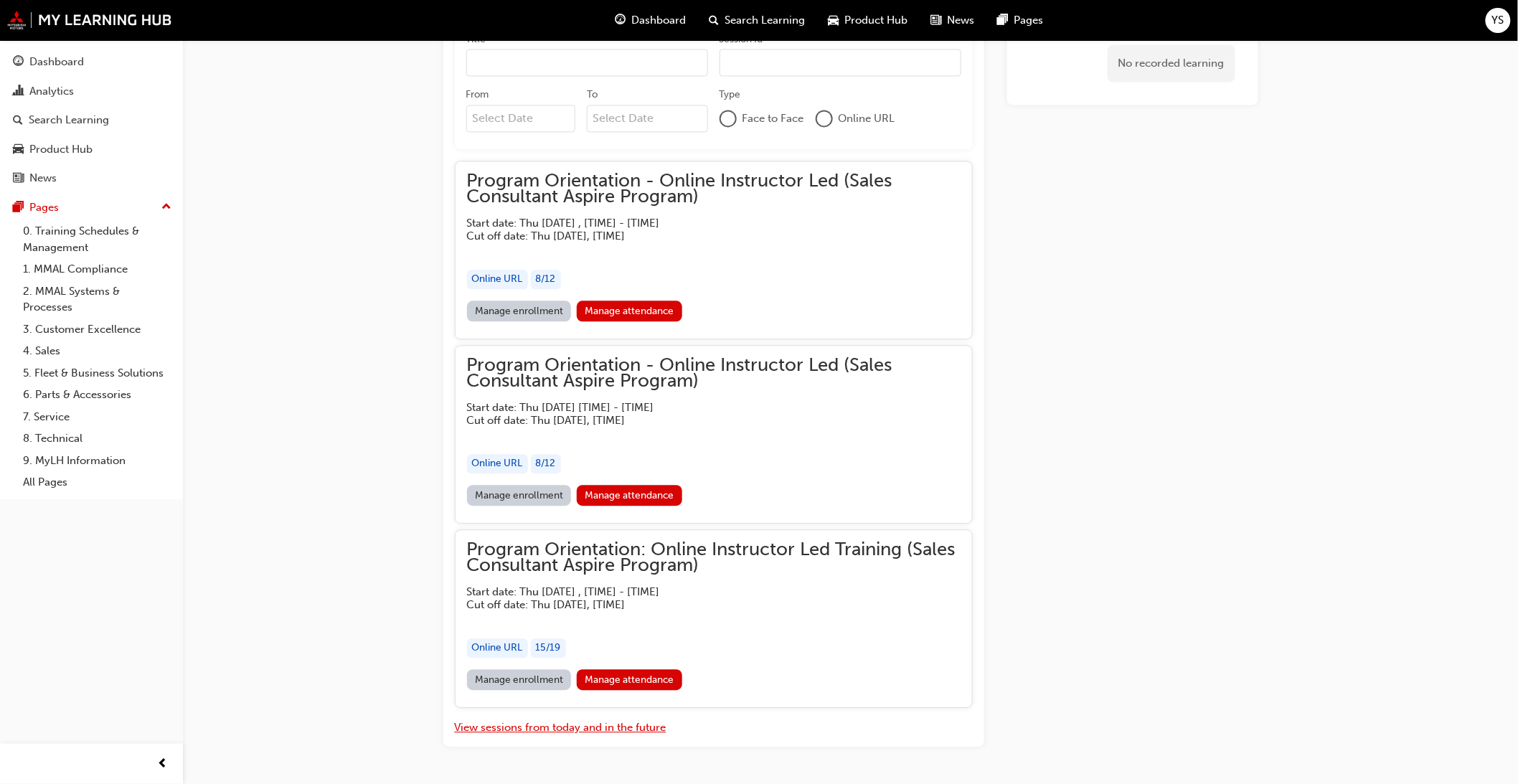 scroll, scrollTop: 1293, scrollLeft: 0, axis: vertical 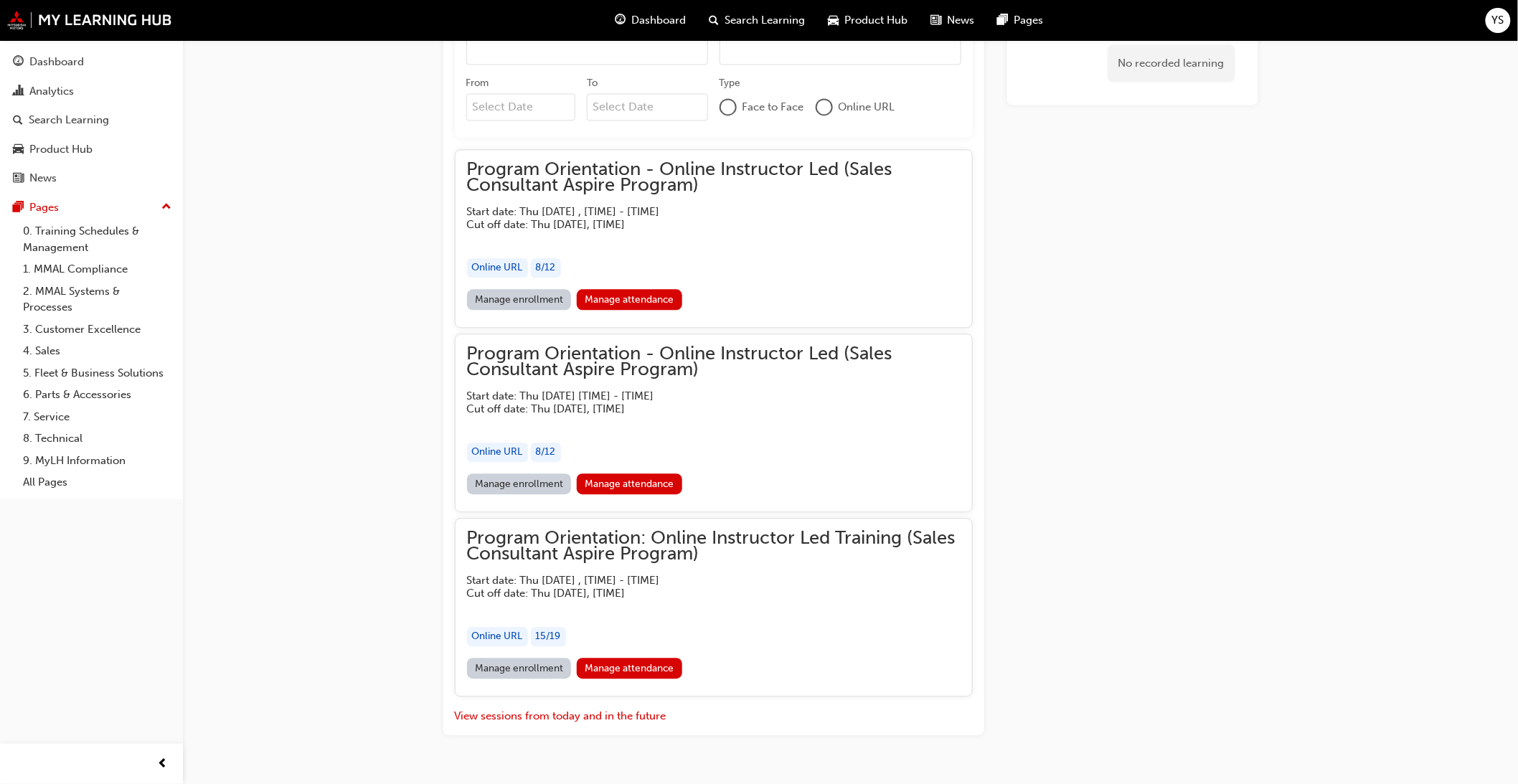 click on "Manage enrollment" at bounding box center (519, 483) 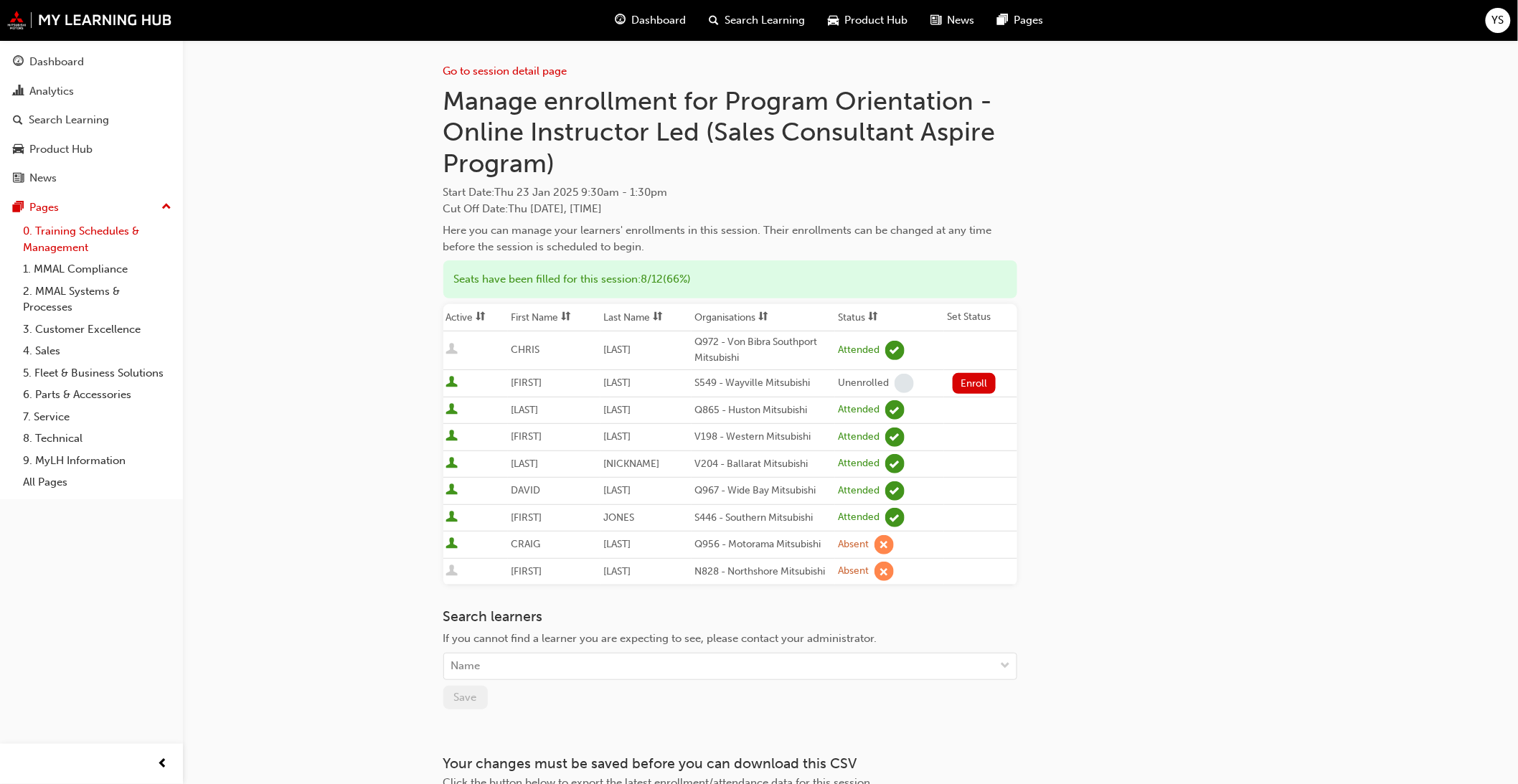 click on "0. Training Schedules & Management" at bounding box center (97, 239) 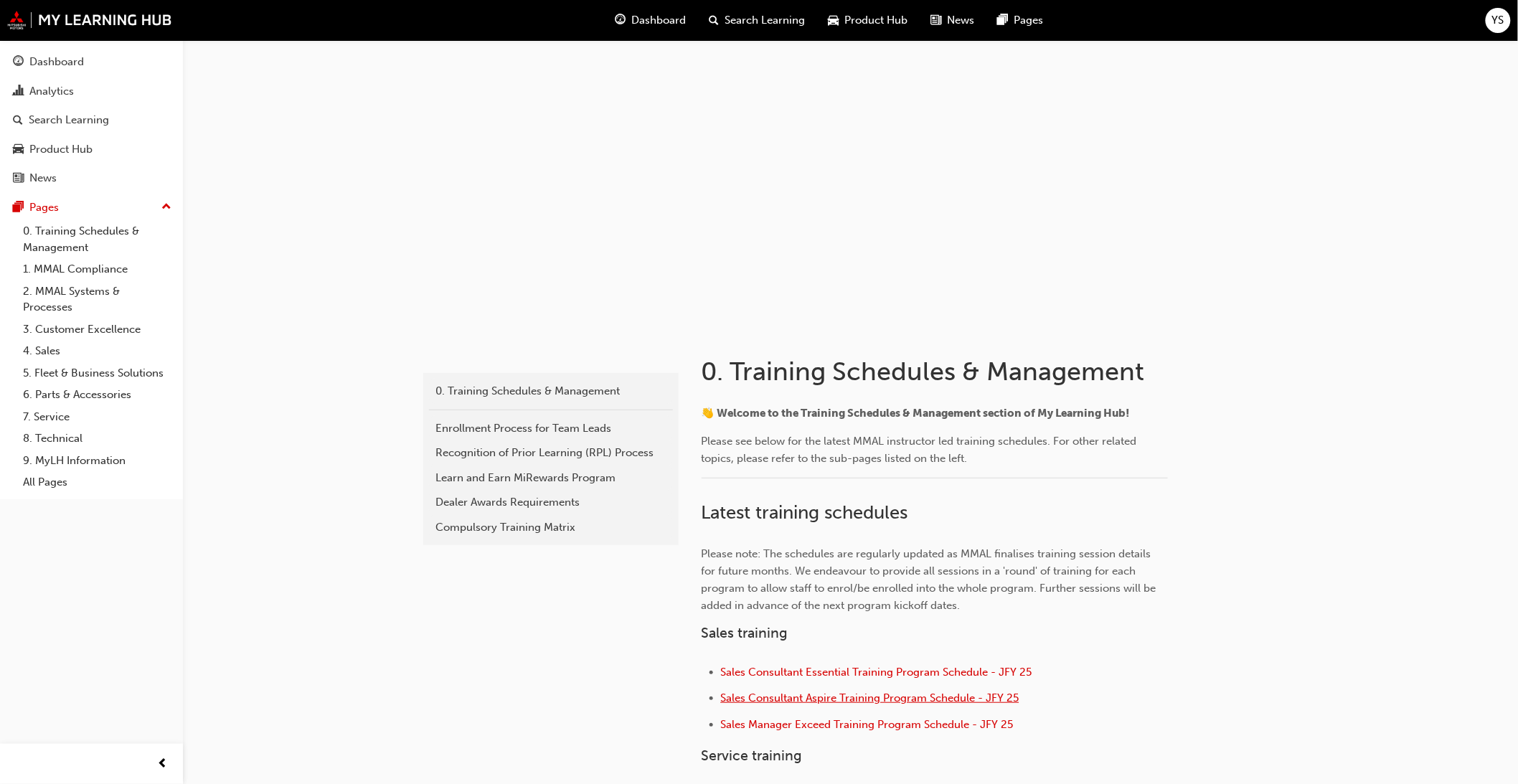 click on "Sales Consultant Aspire Training Program Schedule - JFY 25" at bounding box center (870, 698) 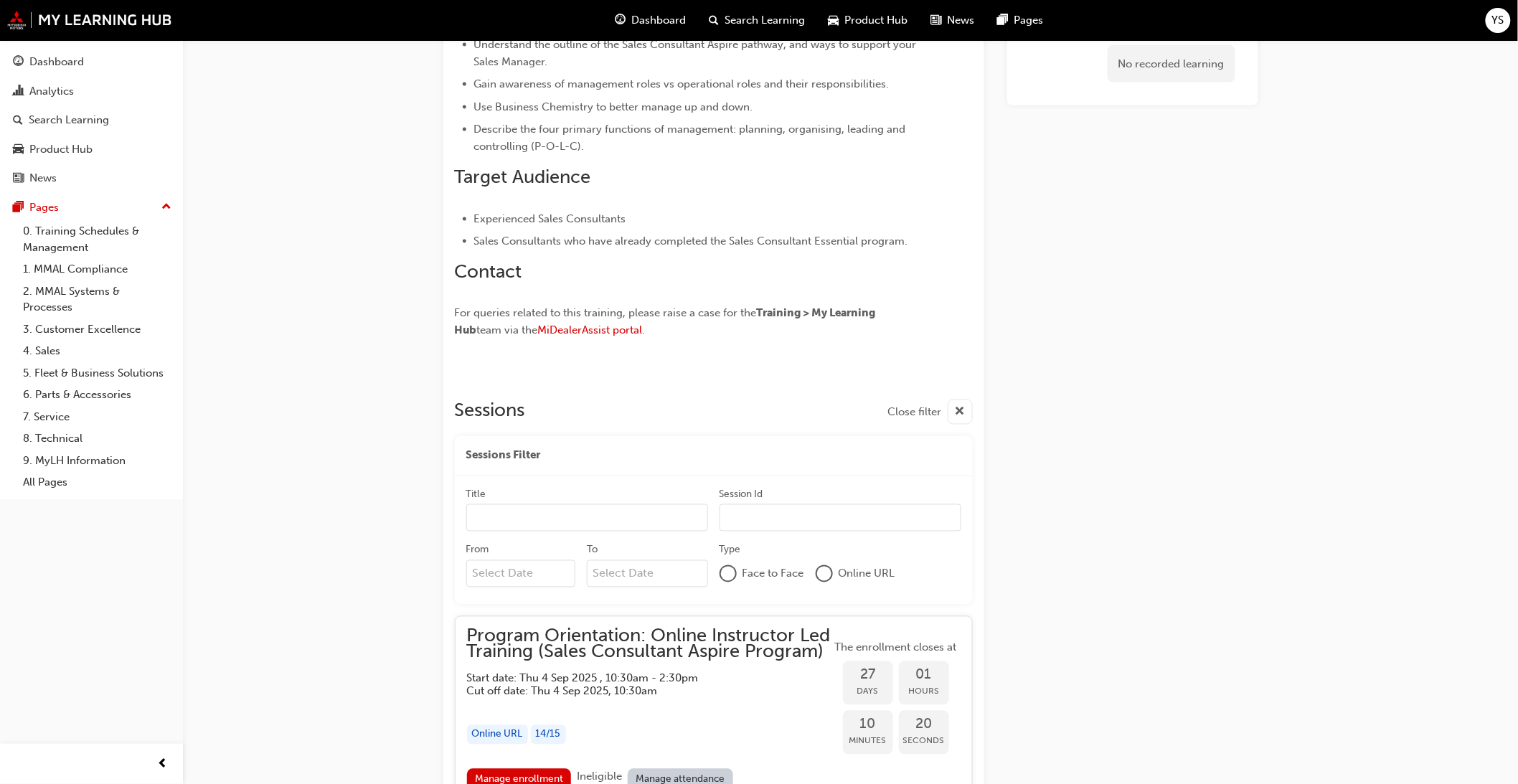 scroll, scrollTop: 973, scrollLeft: 0, axis: vertical 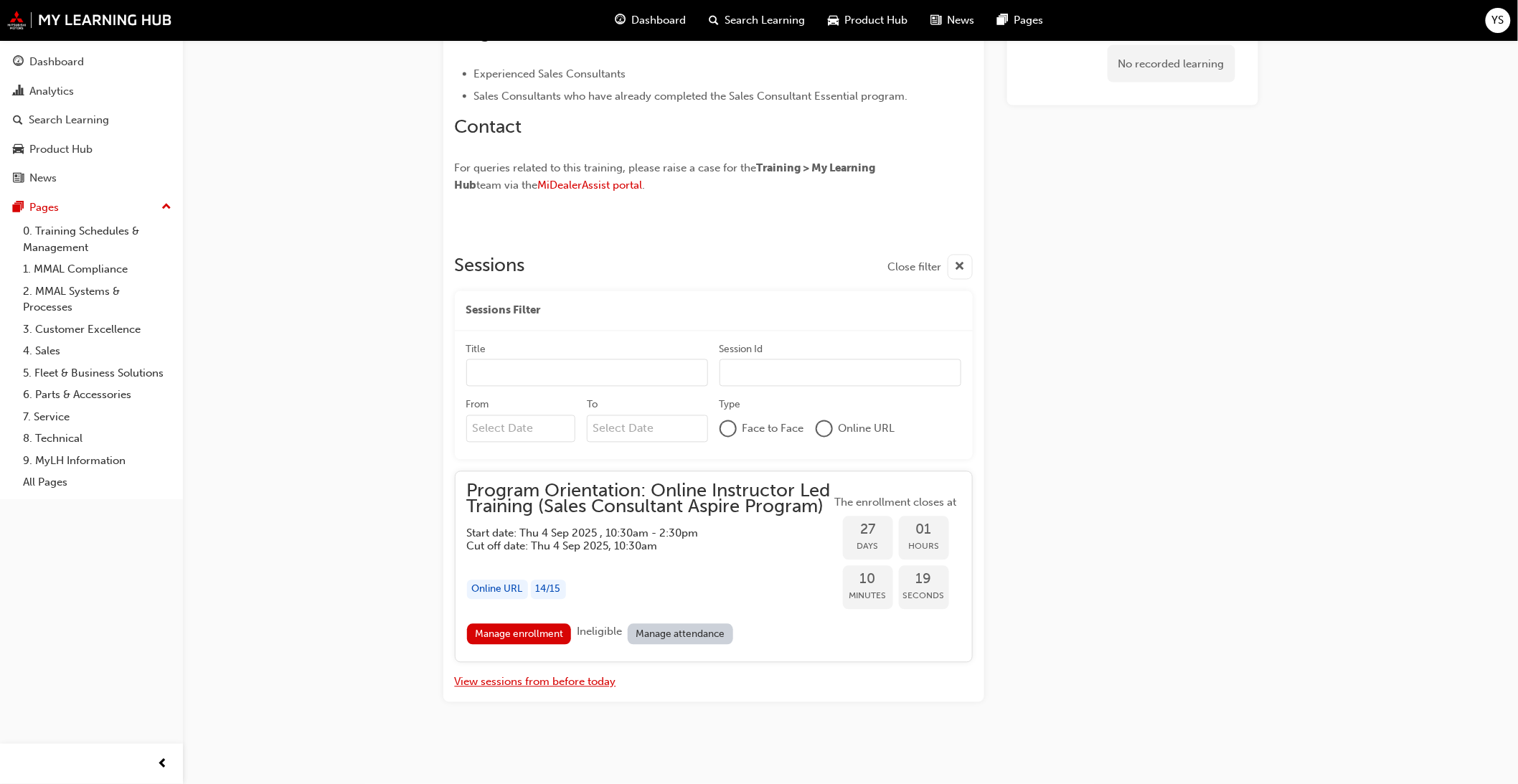 click on "View sessions from before today" at bounding box center (535, 682) 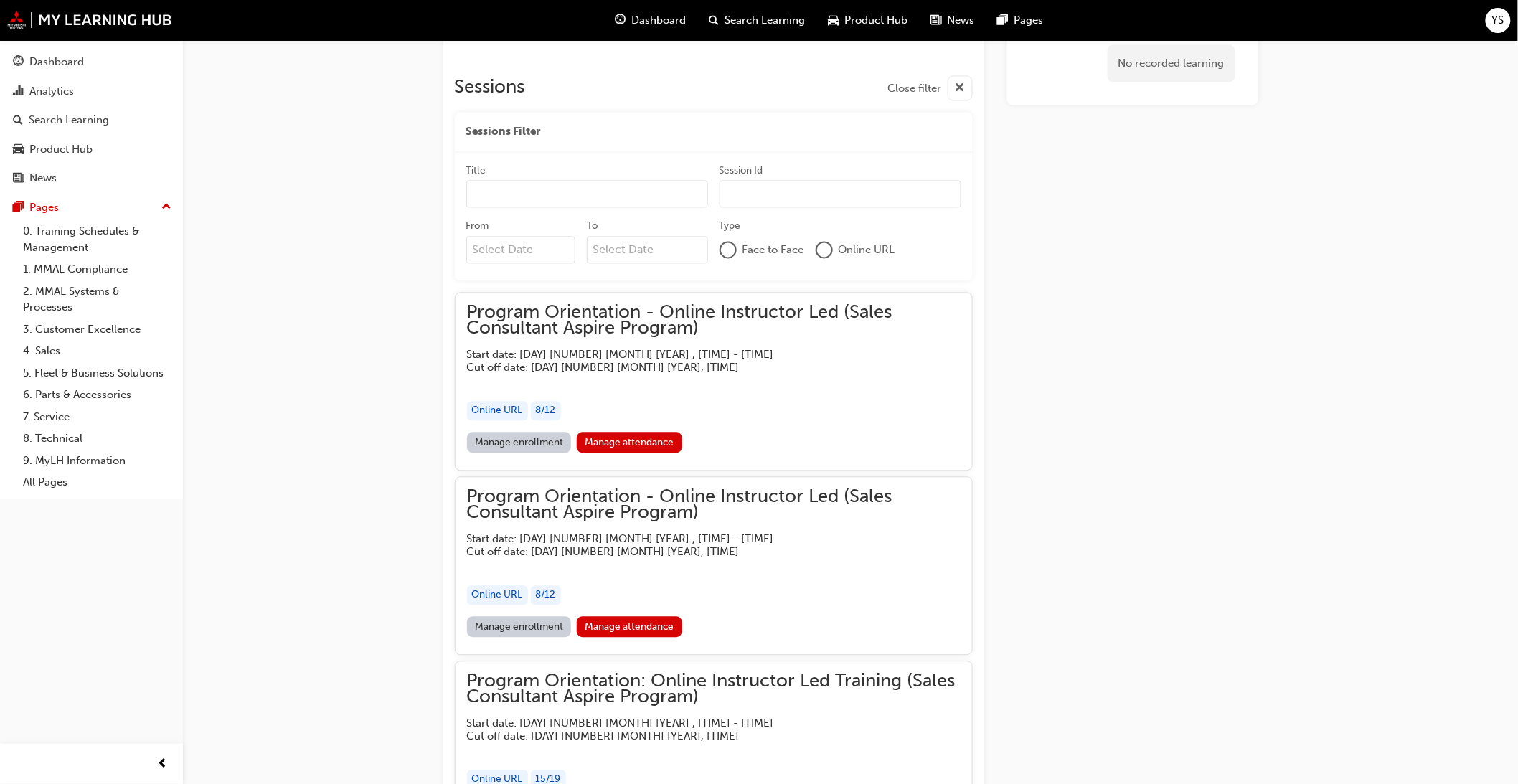 scroll, scrollTop: 1324, scrollLeft: 0, axis: vertical 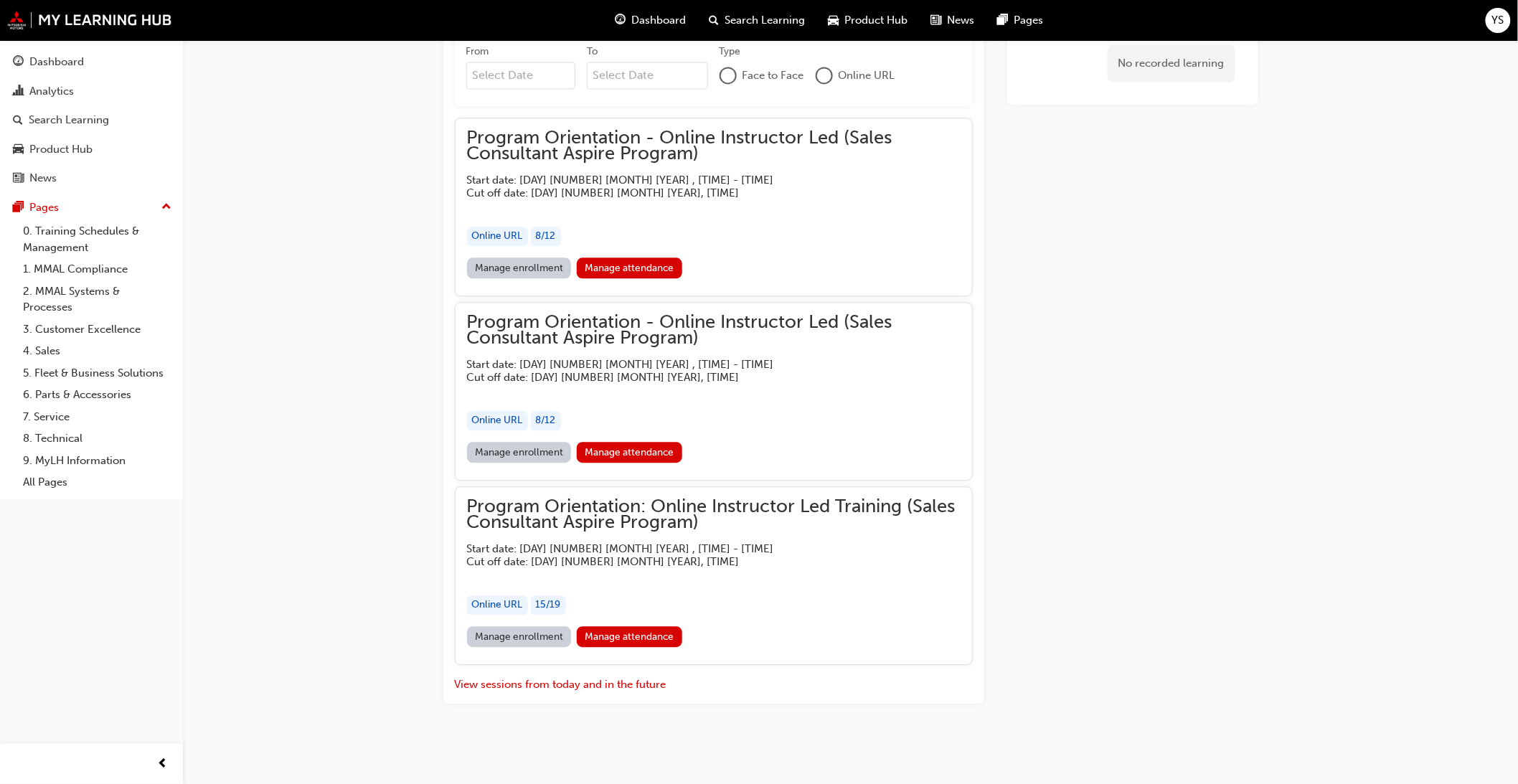 click on "Manage enrollment" at bounding box center (519, 636) 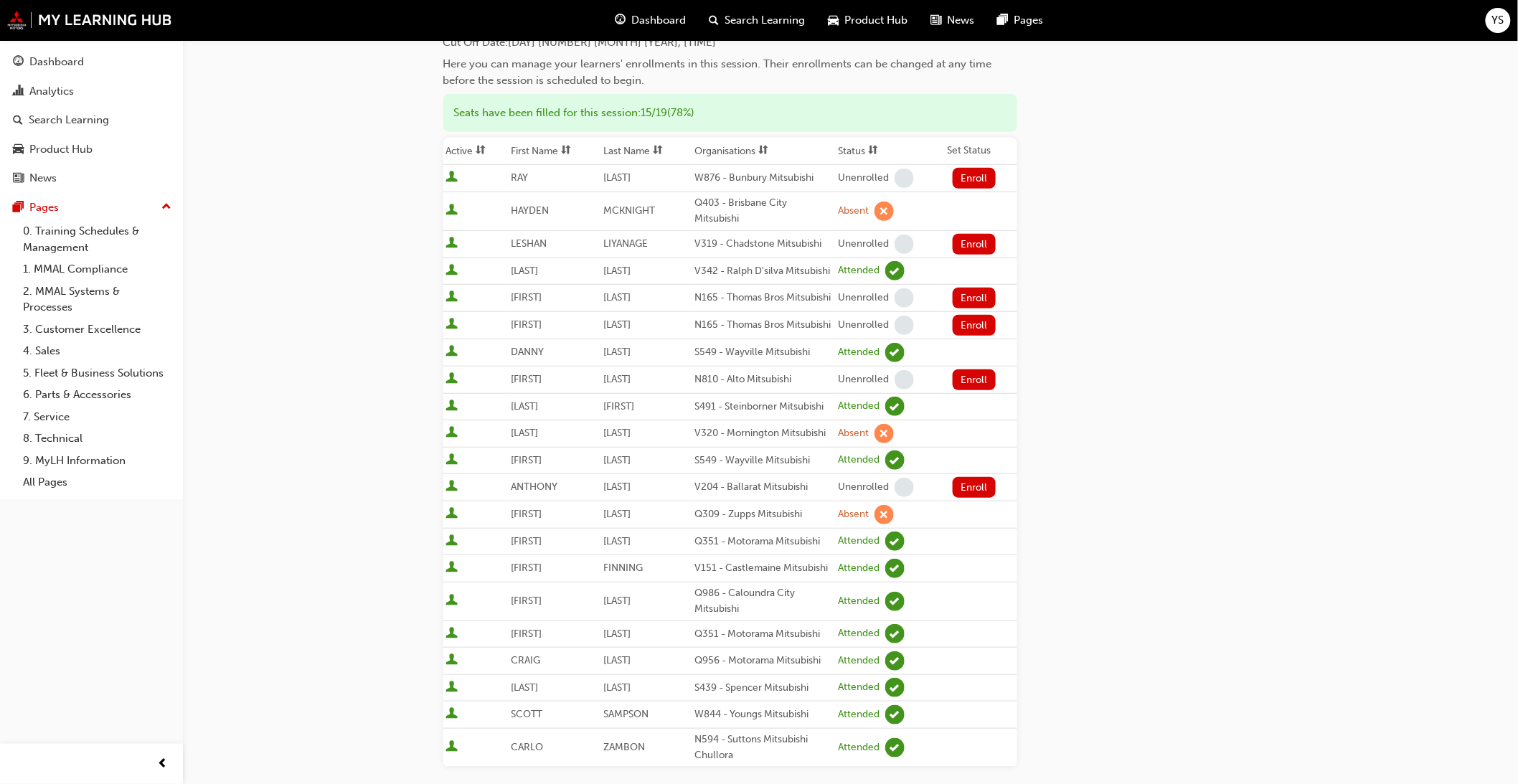 scroll, scrollTop: 159, scrollLeft: 0, axis: vertical 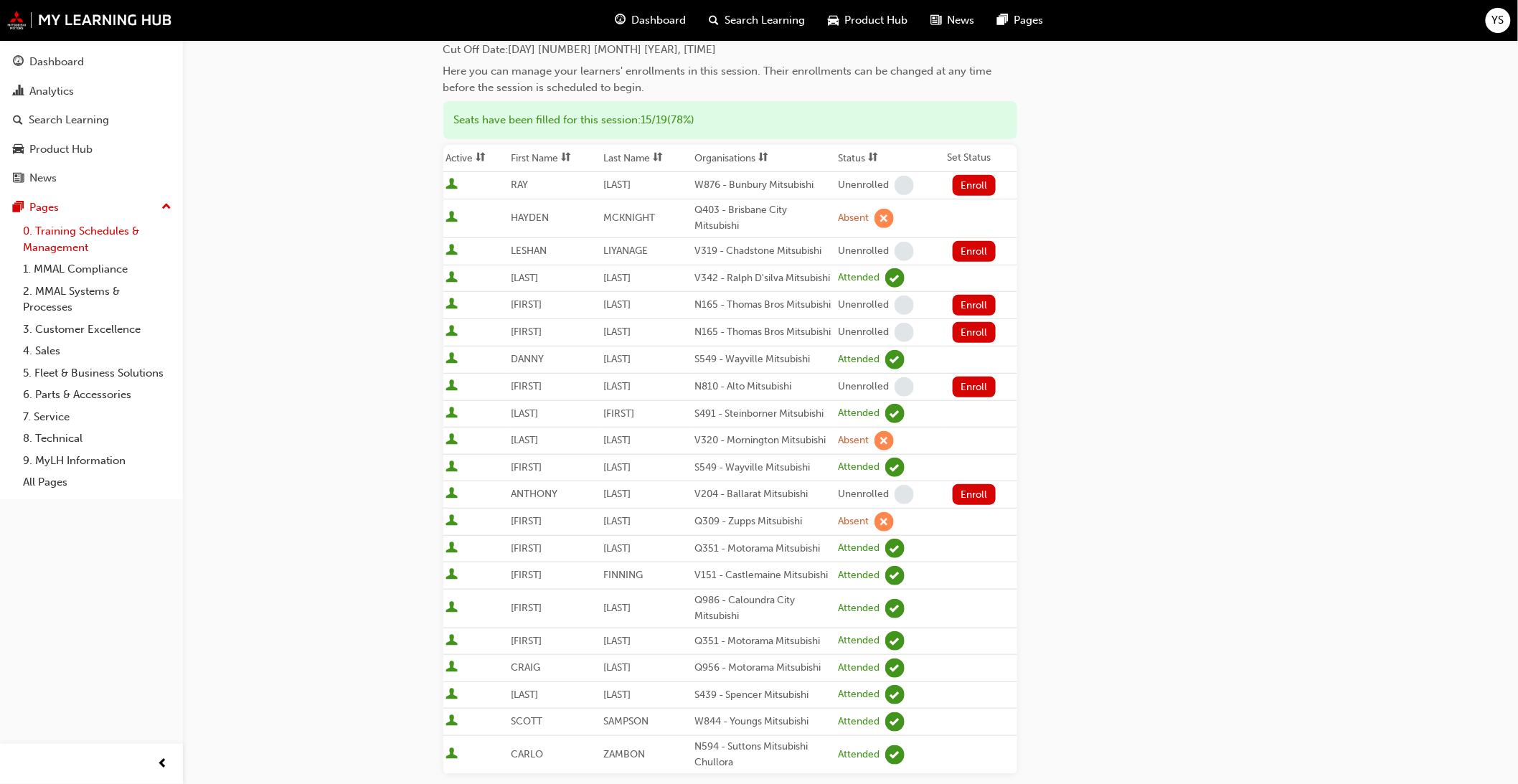 click on "0. Training Schedules & Management" at bounding box center (97, 239) 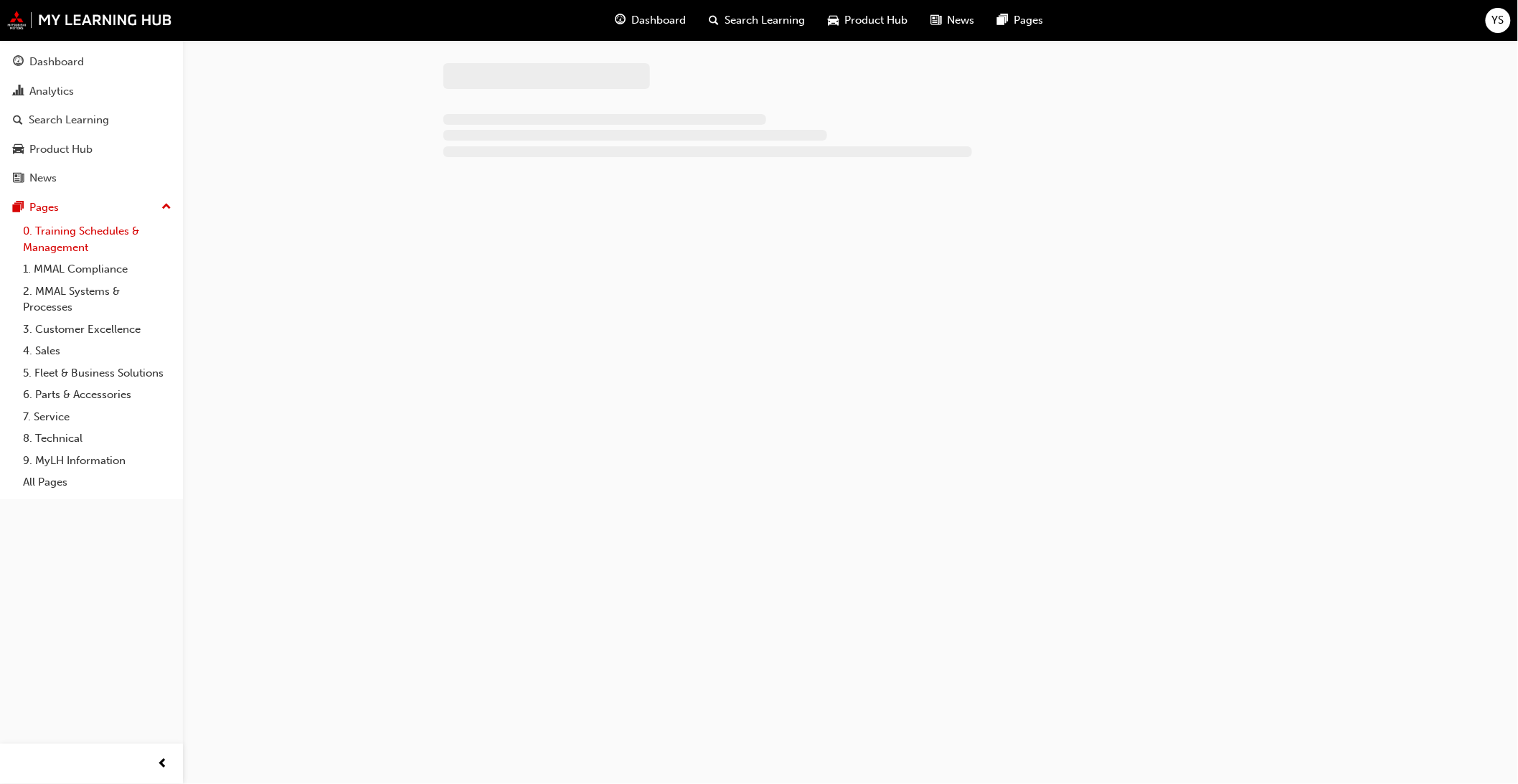 scroll, scrollTop: 0, scrollLeft: 0, axis: both 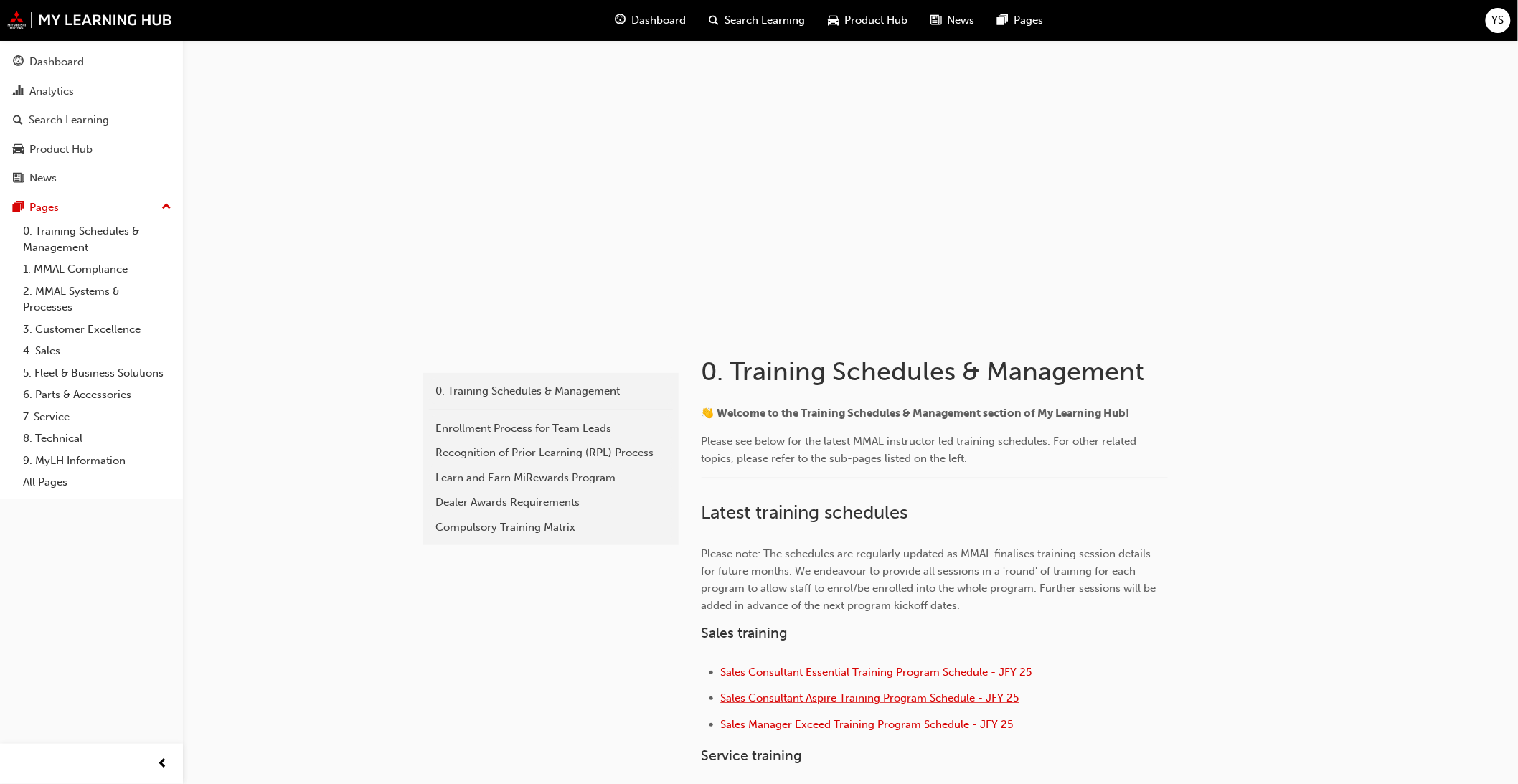 click on "Sales Consultant Aspire Training Program Schedule - JFY 25" at bounding box center (870, 698) 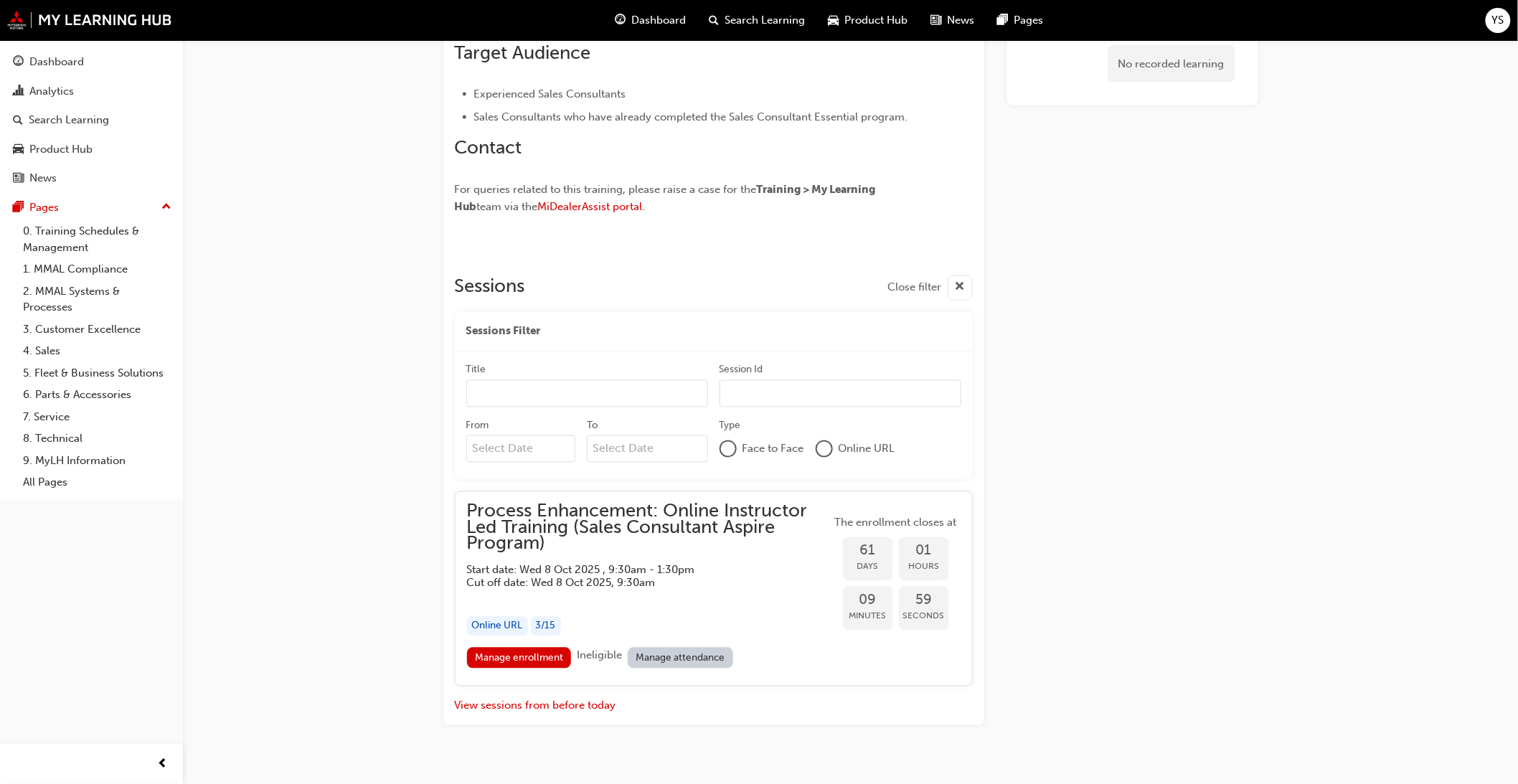 scroll, scrollTop: 888, scrollLeft: 0, axis: vertical 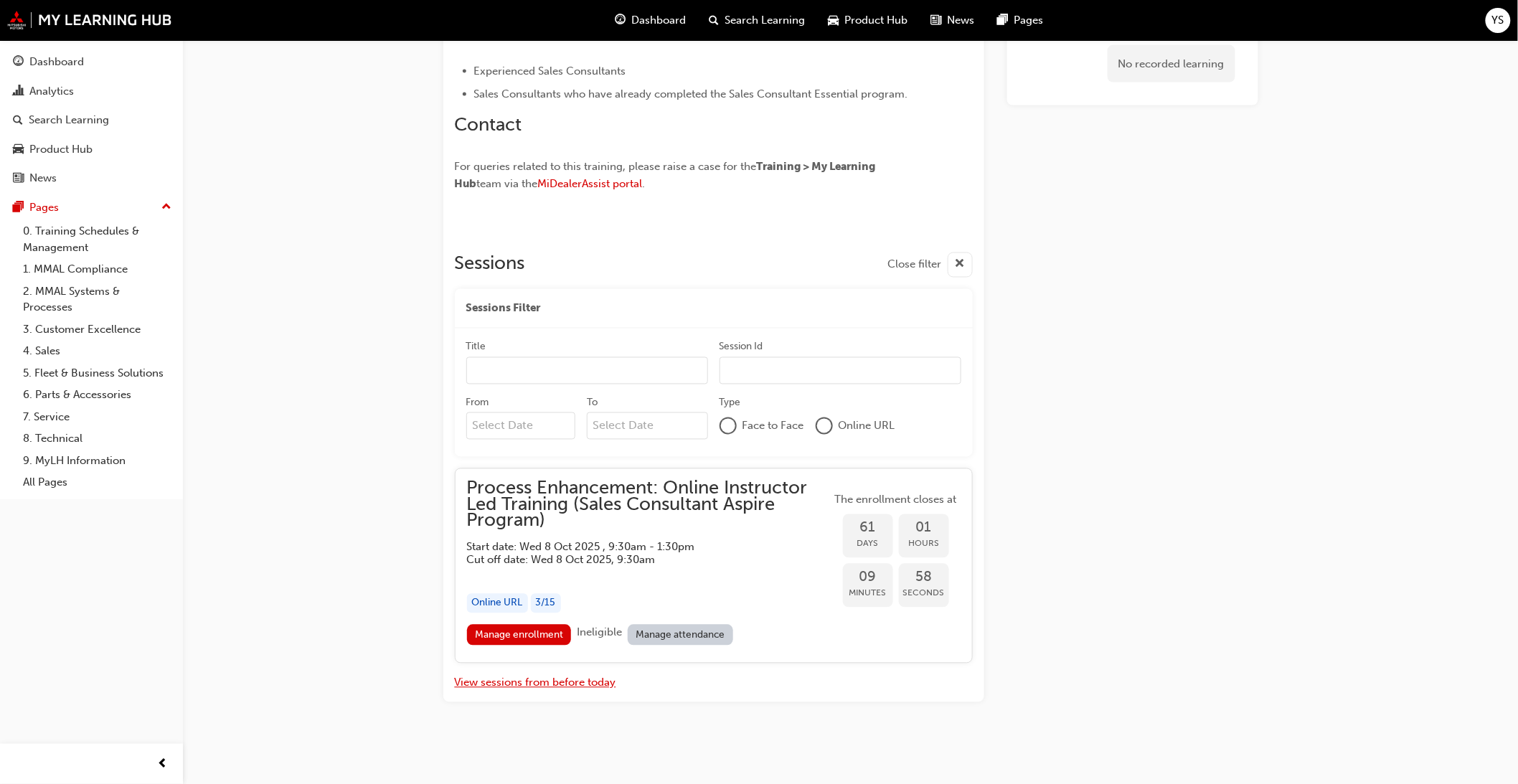 click on "View sessions from before today" at bounding box center (535, 683) 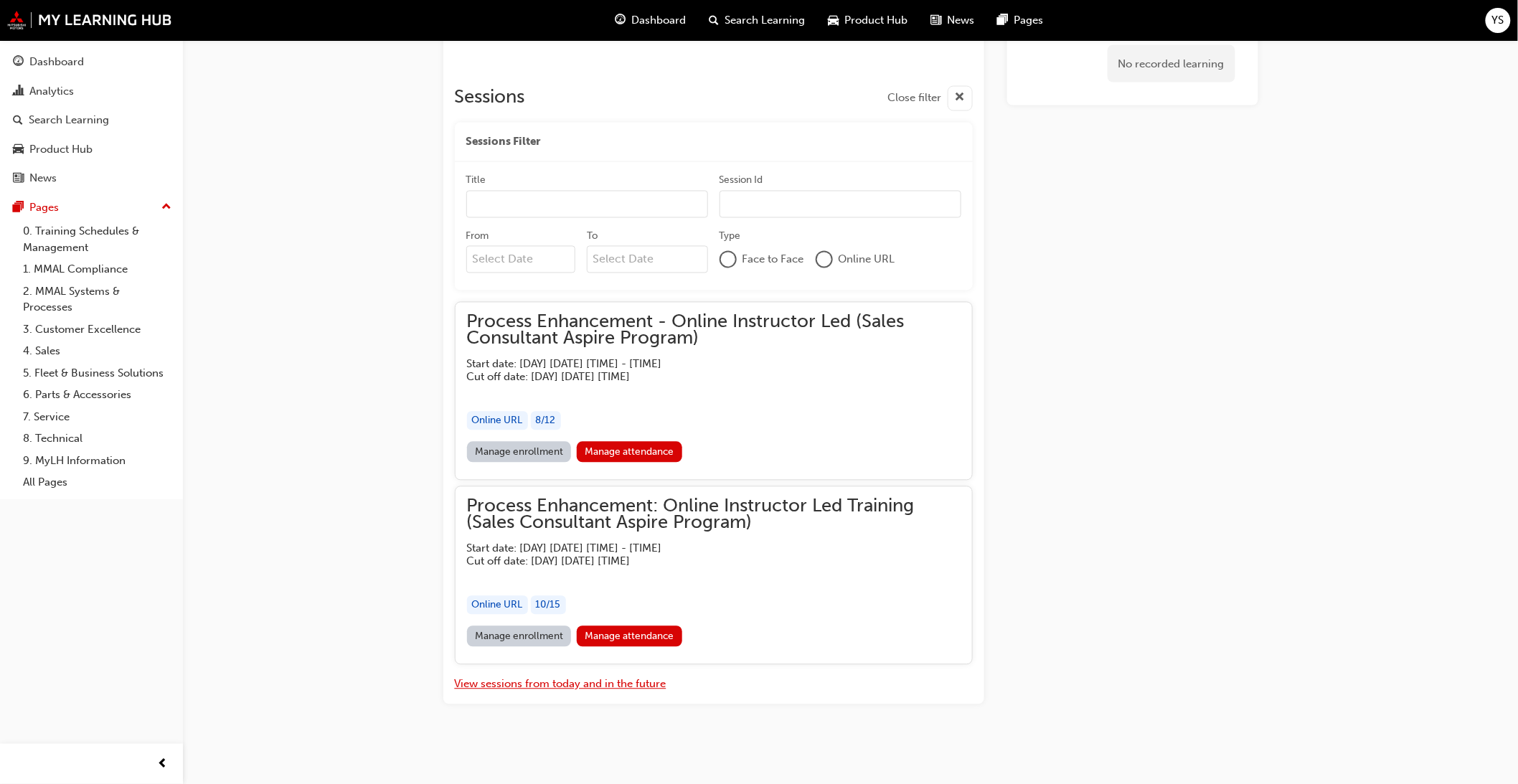 scroll, scrollTop: 1056, scrollLeft: 0, axis: vertical 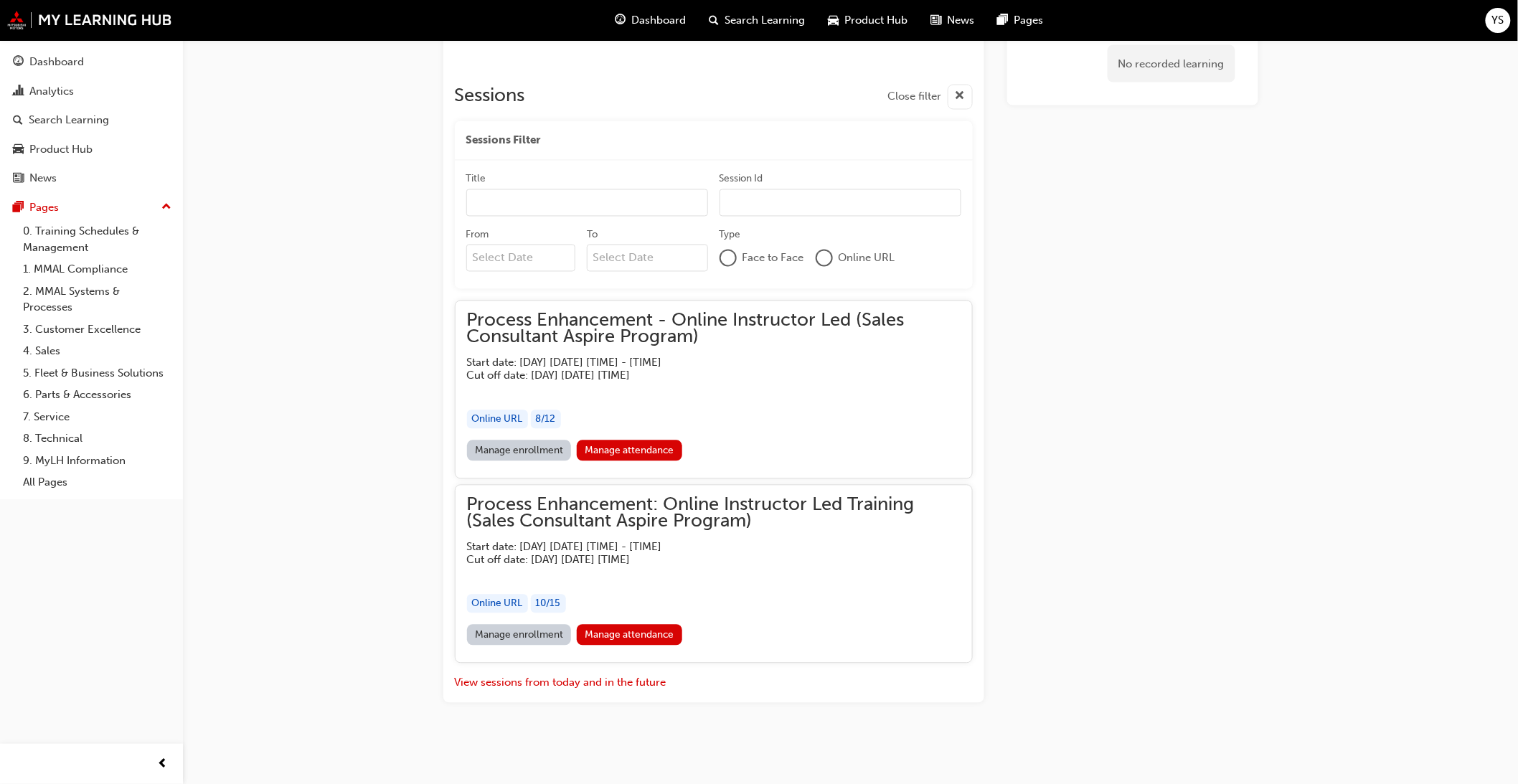 click on "Manage enrollment" at bounding box center (519, 450) 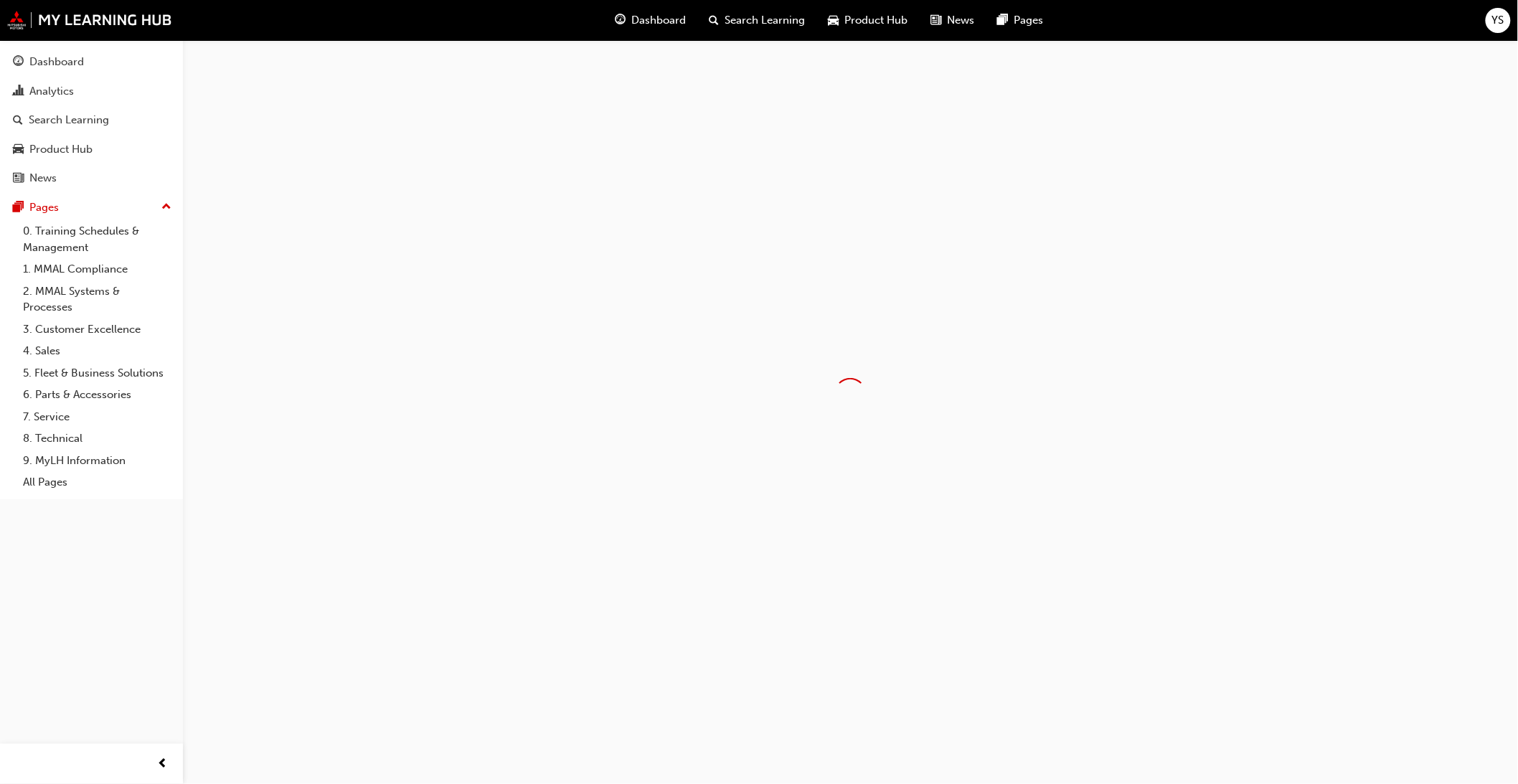 scroll, scrollTop: 0, scrollLeft: 0, axis: both 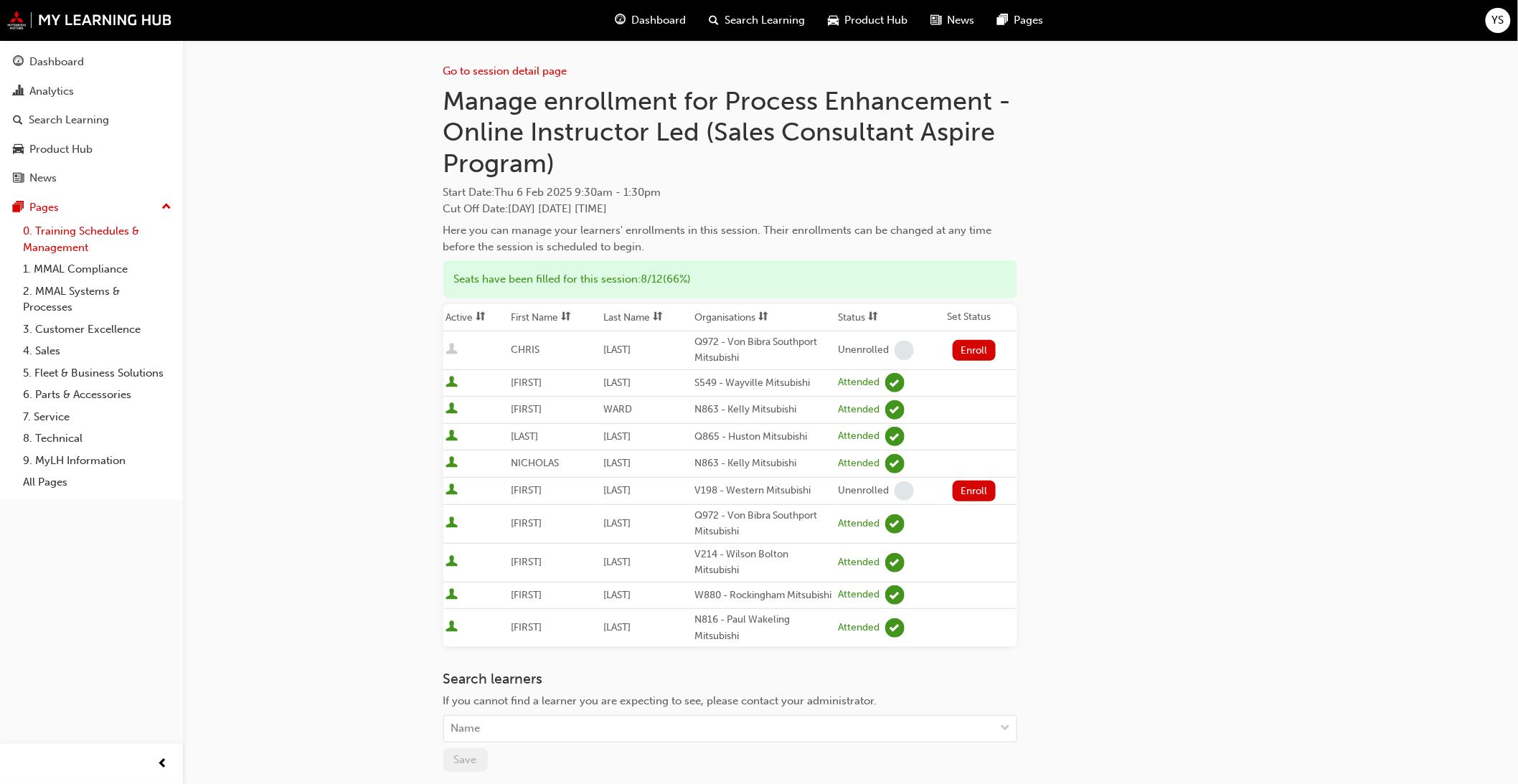 click on "0. Training Schedules & Management" at bounding box center [97, 239] 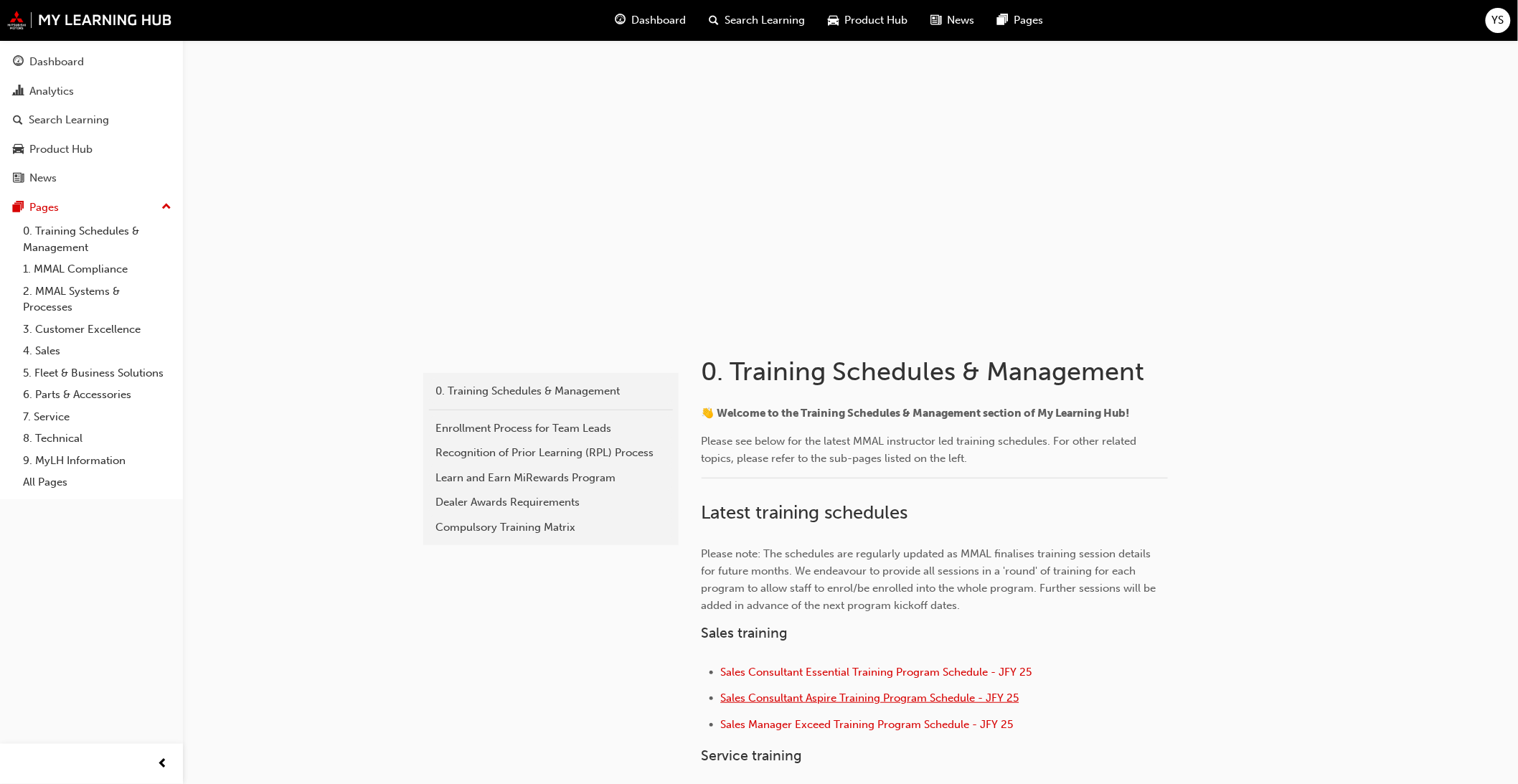click on "Sales Consultant Aspire Training Program Schedule - JFY 25" at bounding box center [870, 698] 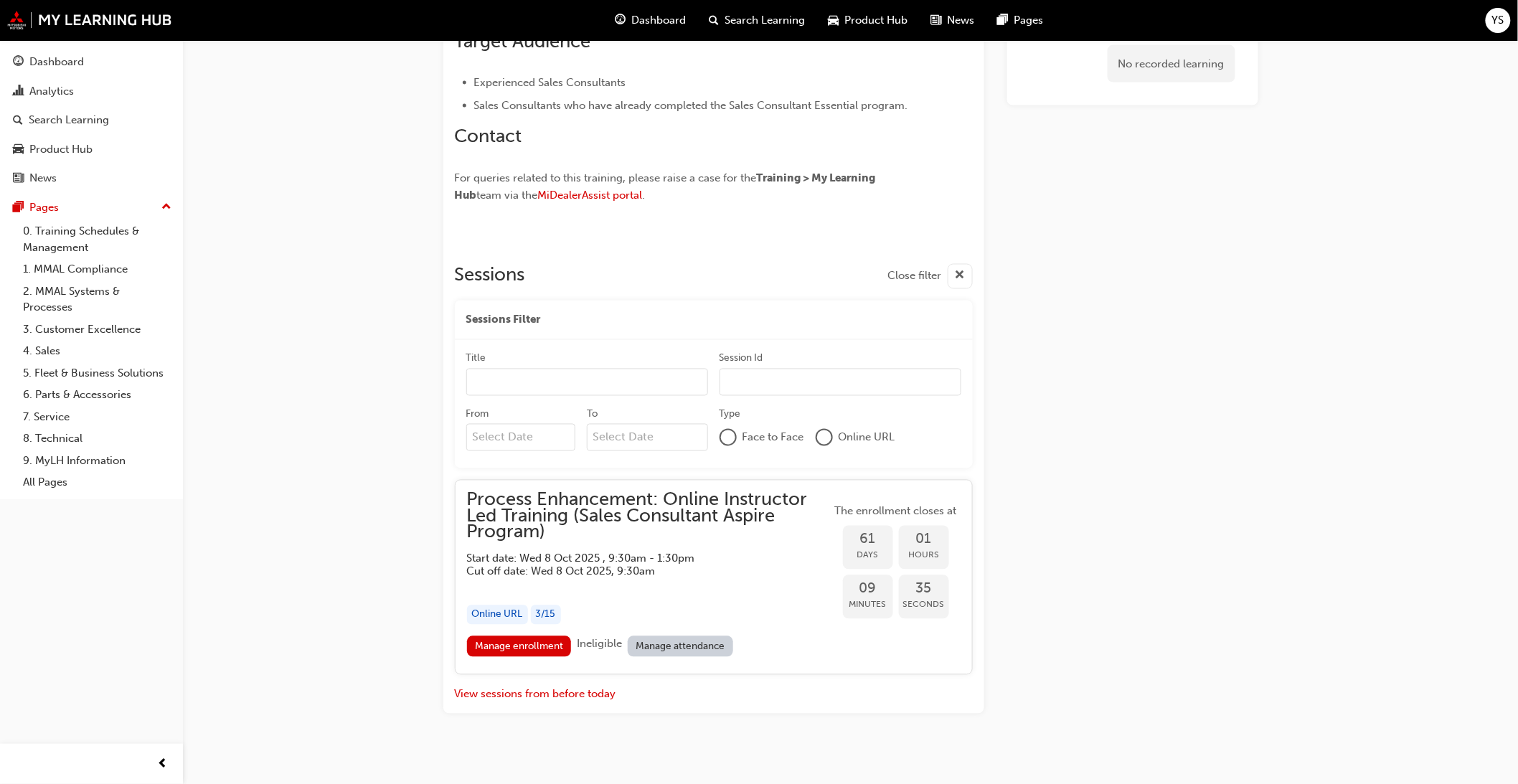 scroll, scrollTop: 888, scrollLeft: 0, axis: vertical 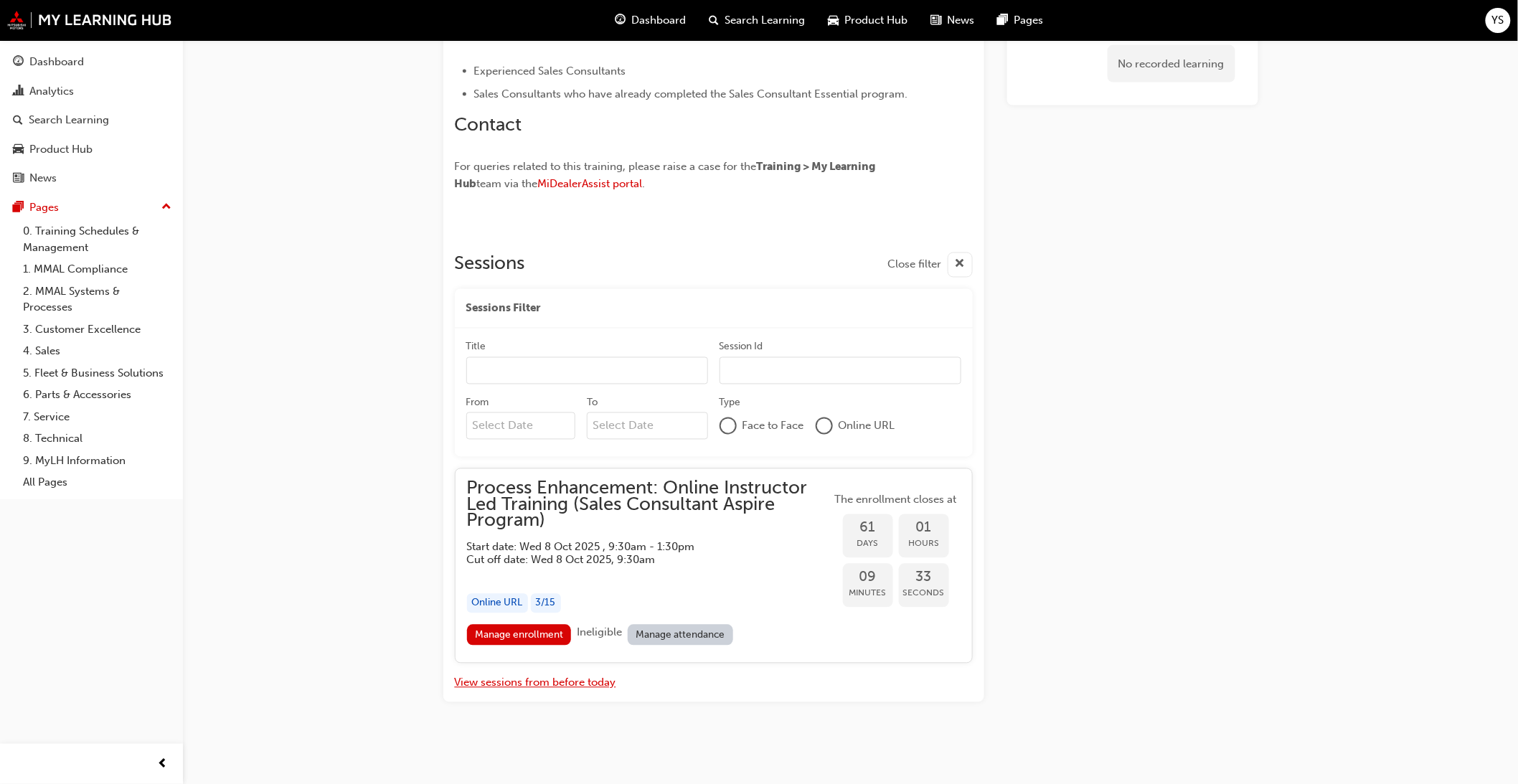 click on "View sessions from before today" at bounding box center [535, 683] 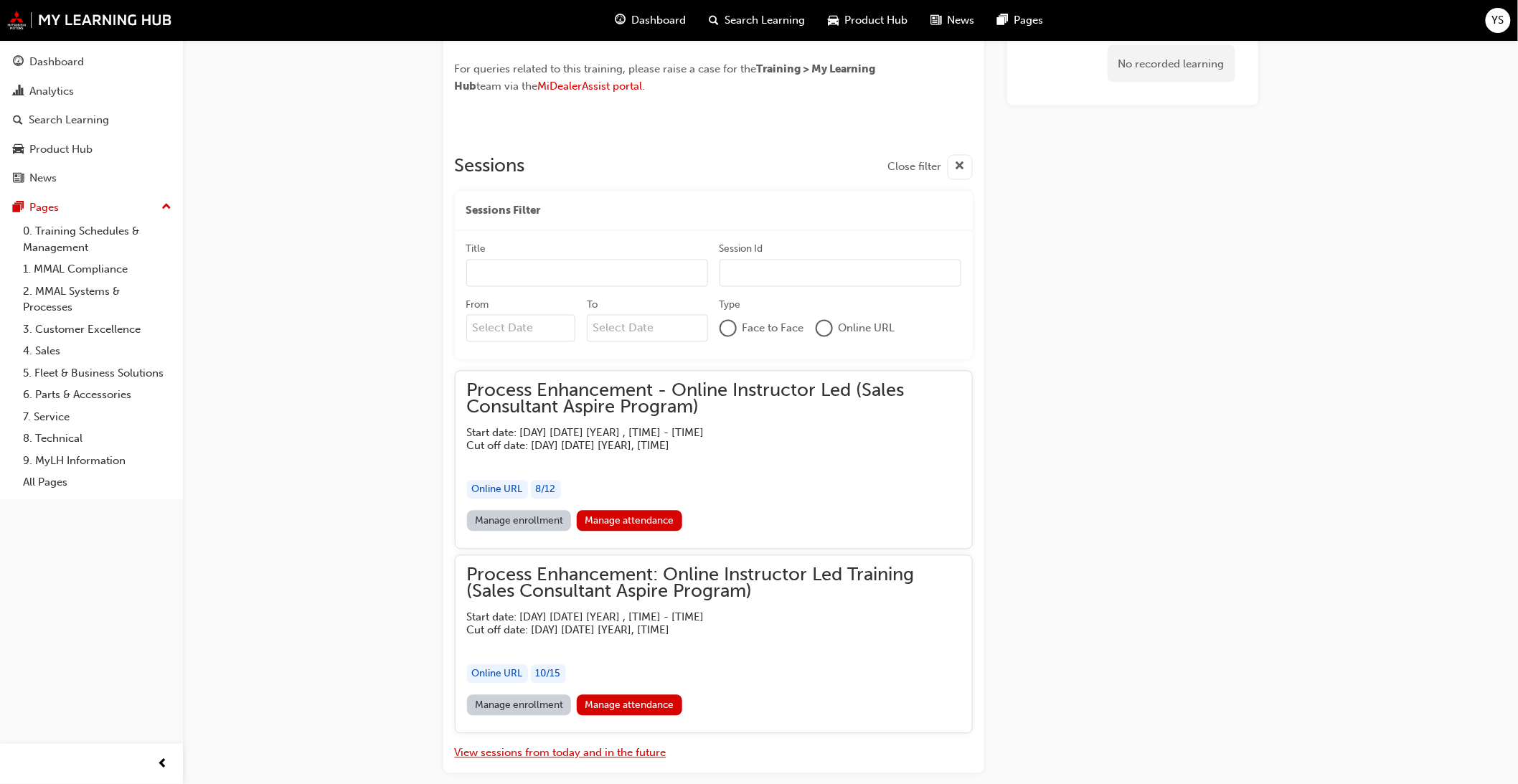 scroll, scrollTop: 1048, scrollLeft: 0, axis: vertical 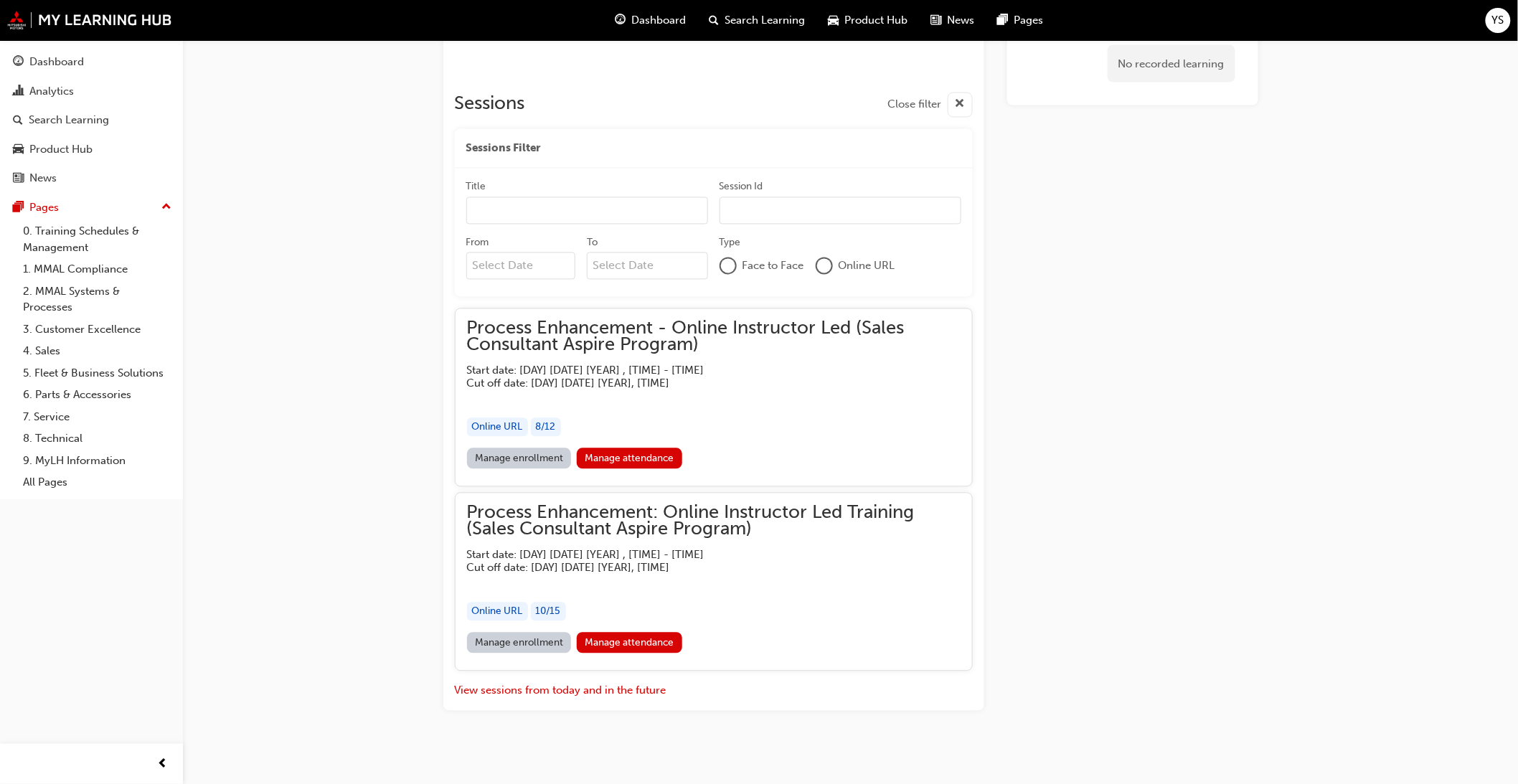 click on "Manage enrollment" at bounding box center (519, 643) 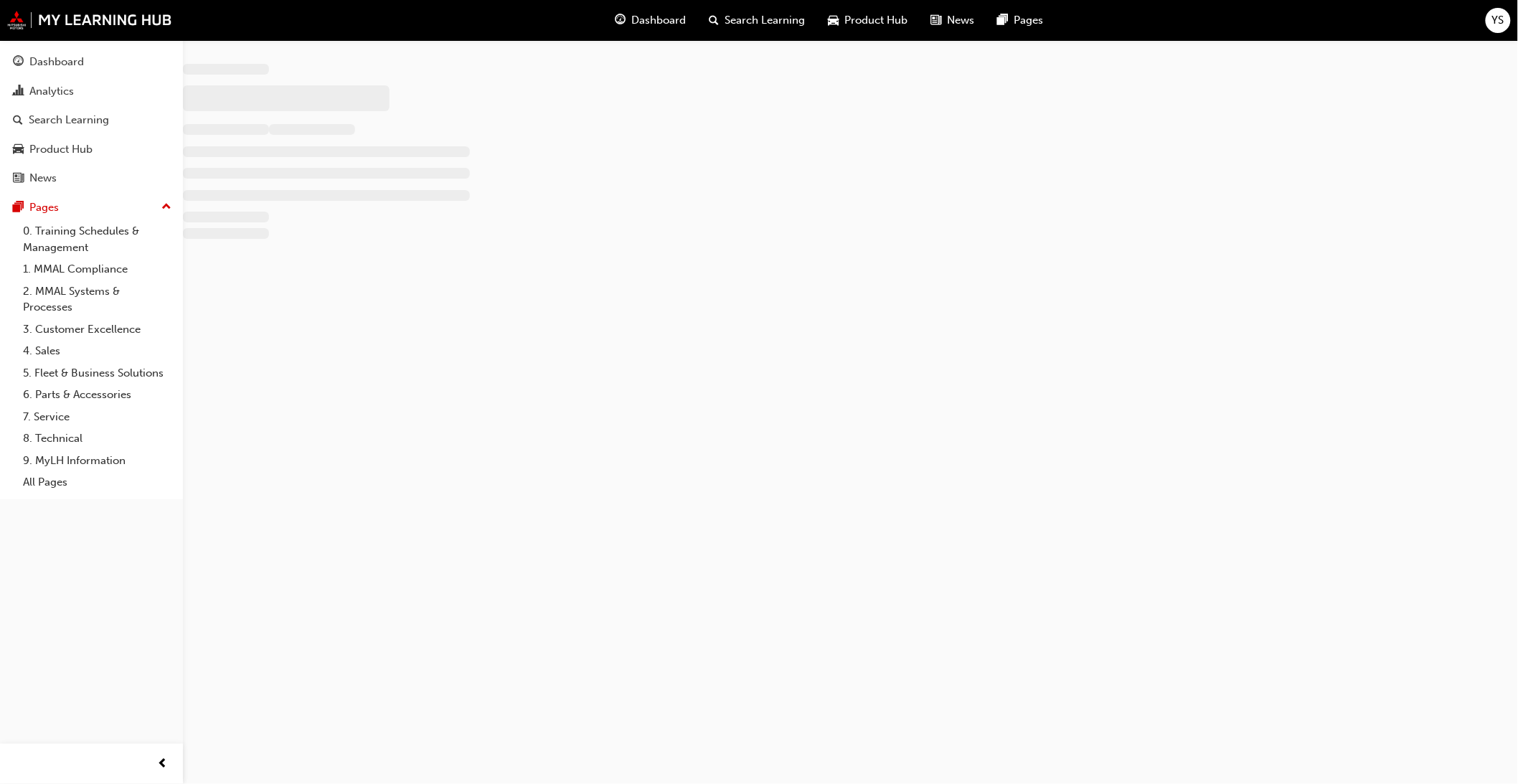 scroll, scrollTop: 0, scrollLeft: 0, axis: both 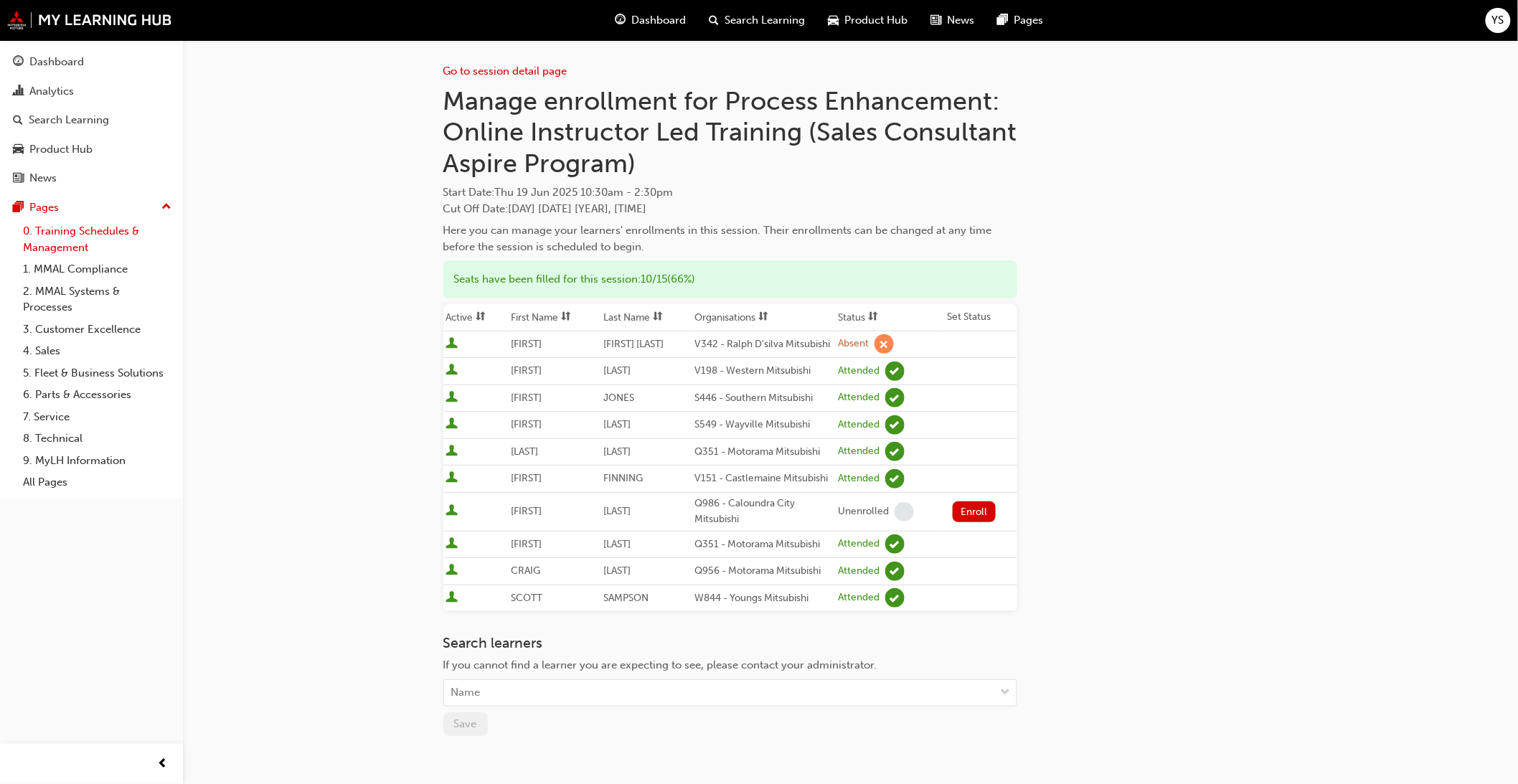 click on "0. Training Schedules & Management" at bounding box center [97, 239] 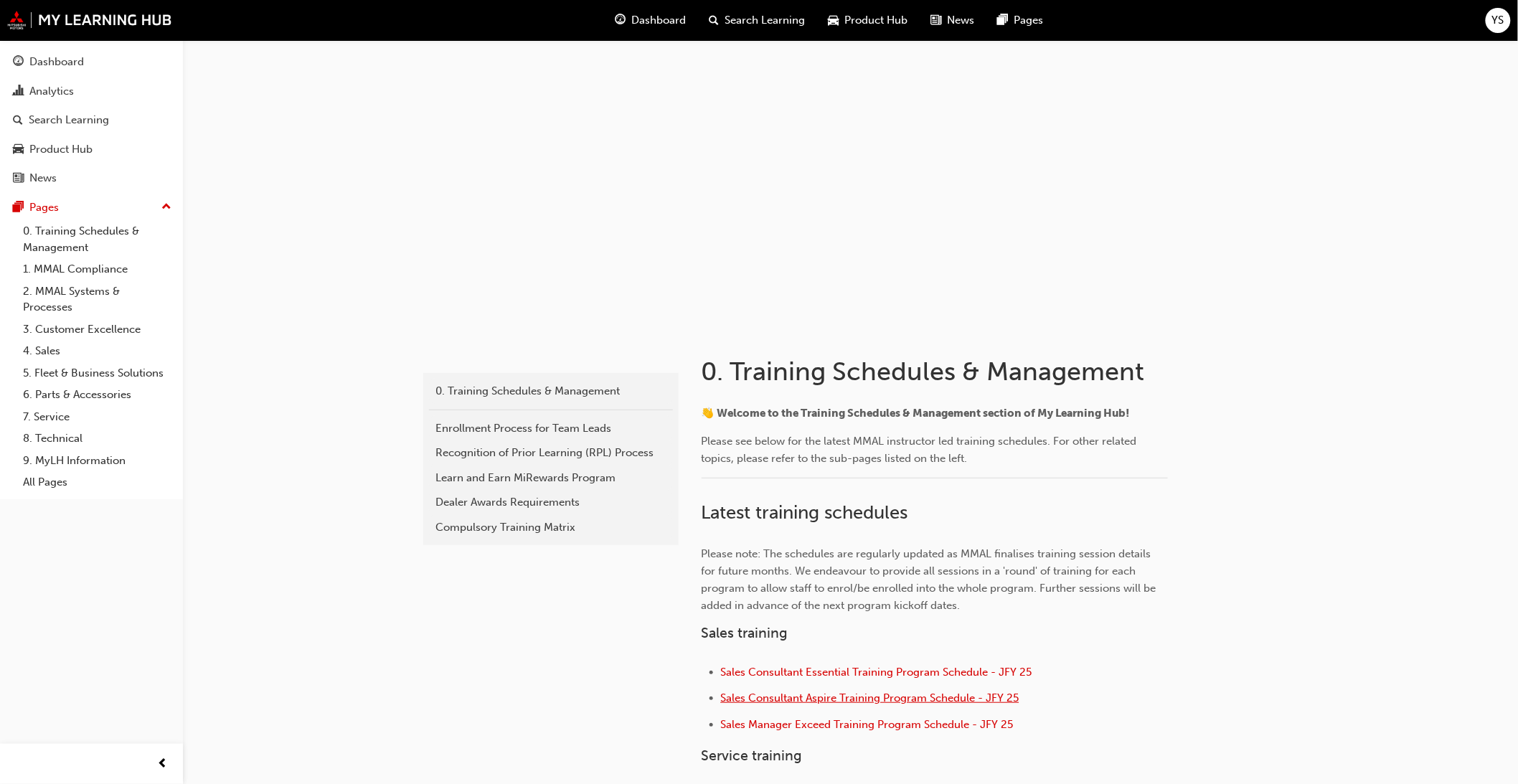 click on "Sales Consultant Aspire Training Program Schedule - JFY 25" at bounding box center [870, 698] 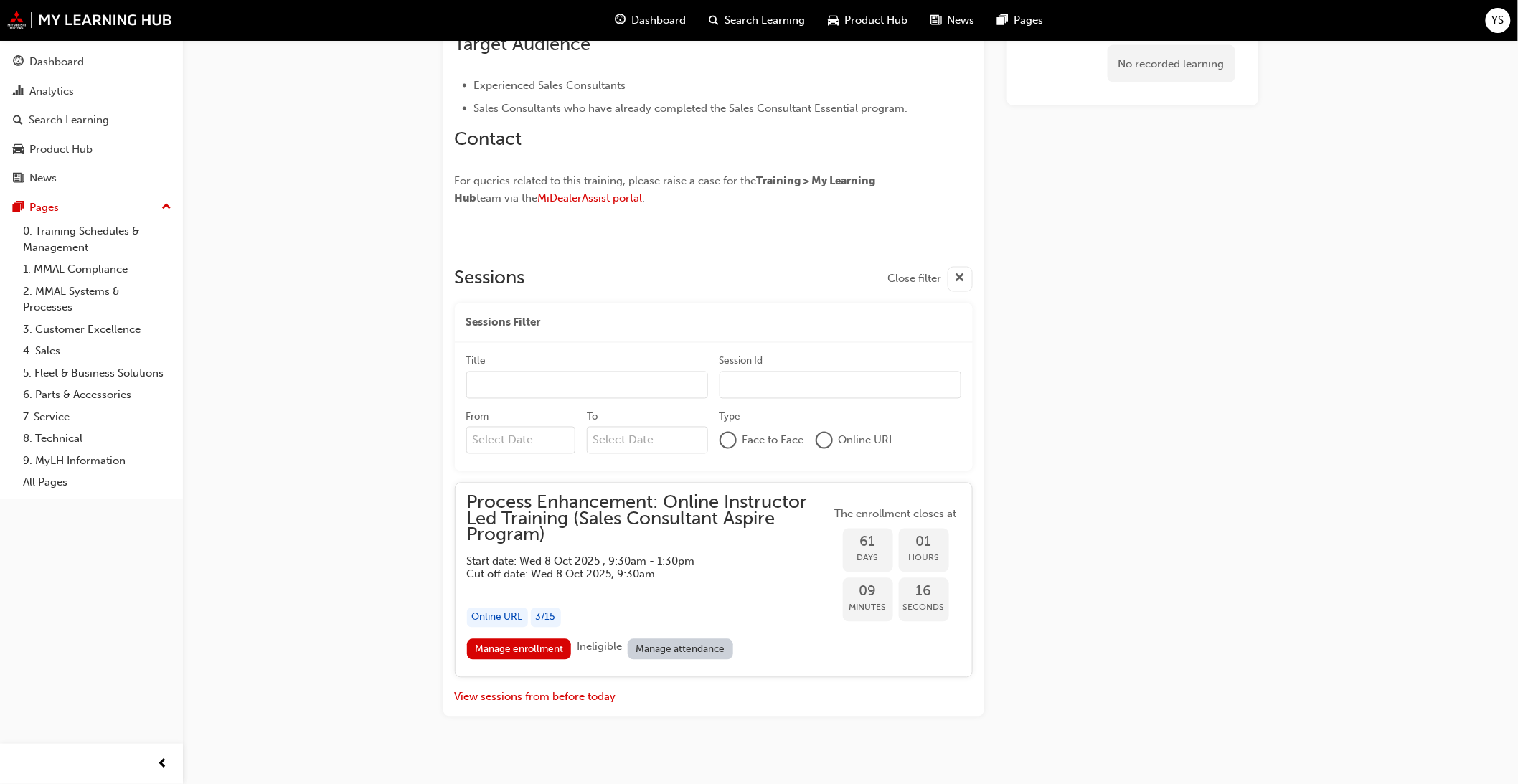 scroll, scrollTop: 888, scrollLeft: 0, axis: vertical 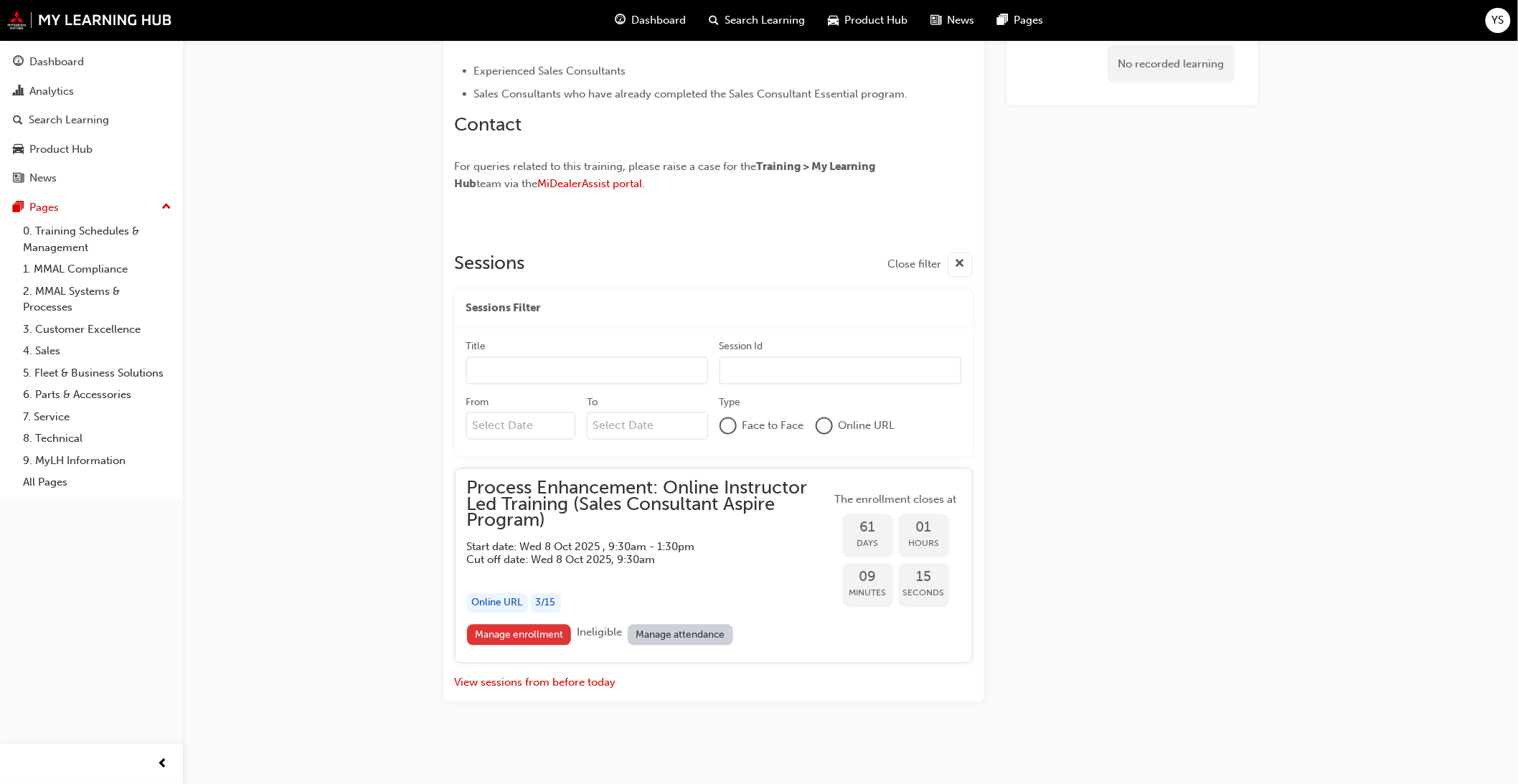 click on "Manage enrollment" at bounding box center (519, 635) 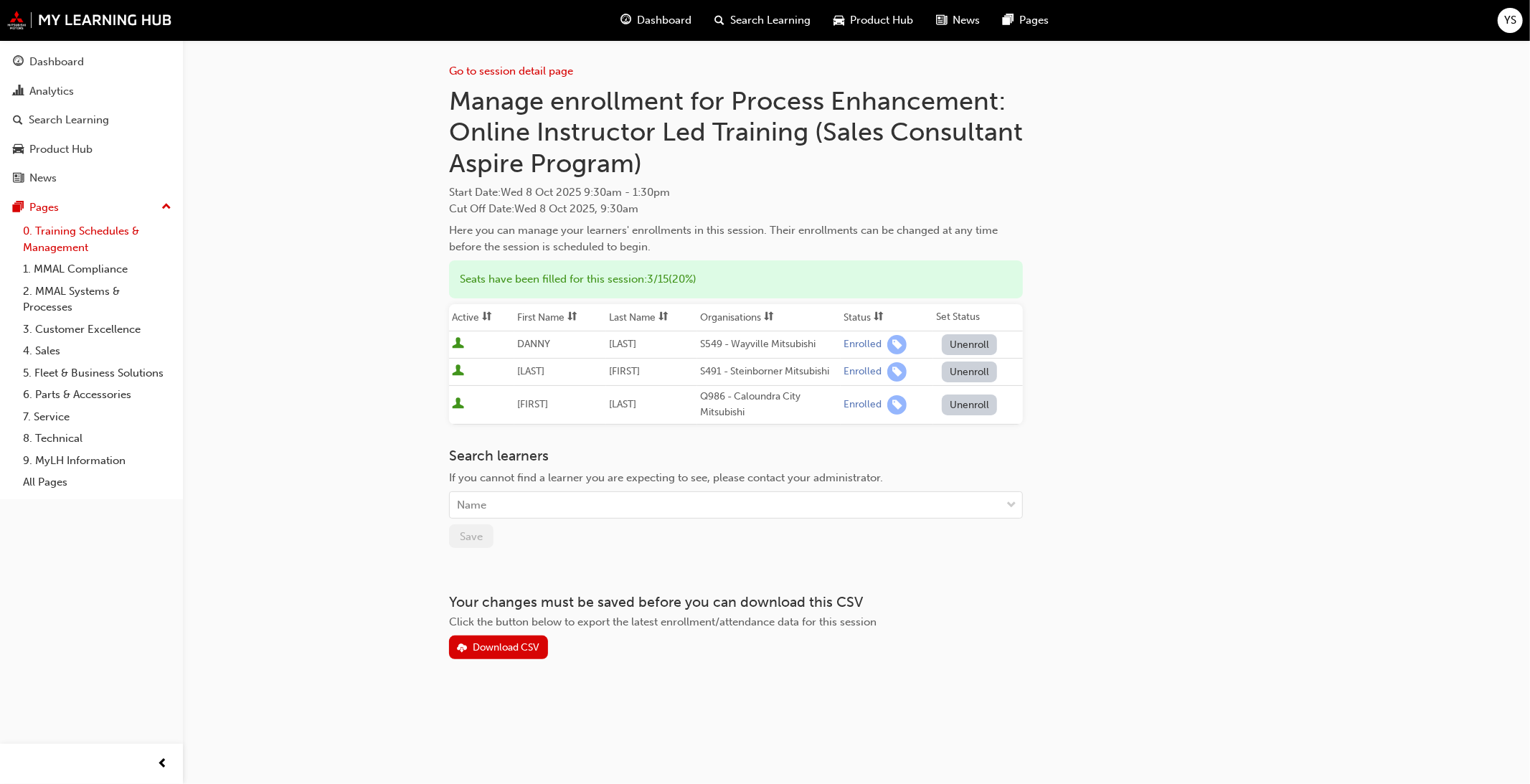 click on "0. Training Schedules & Management" at bounding box center [97, 239] 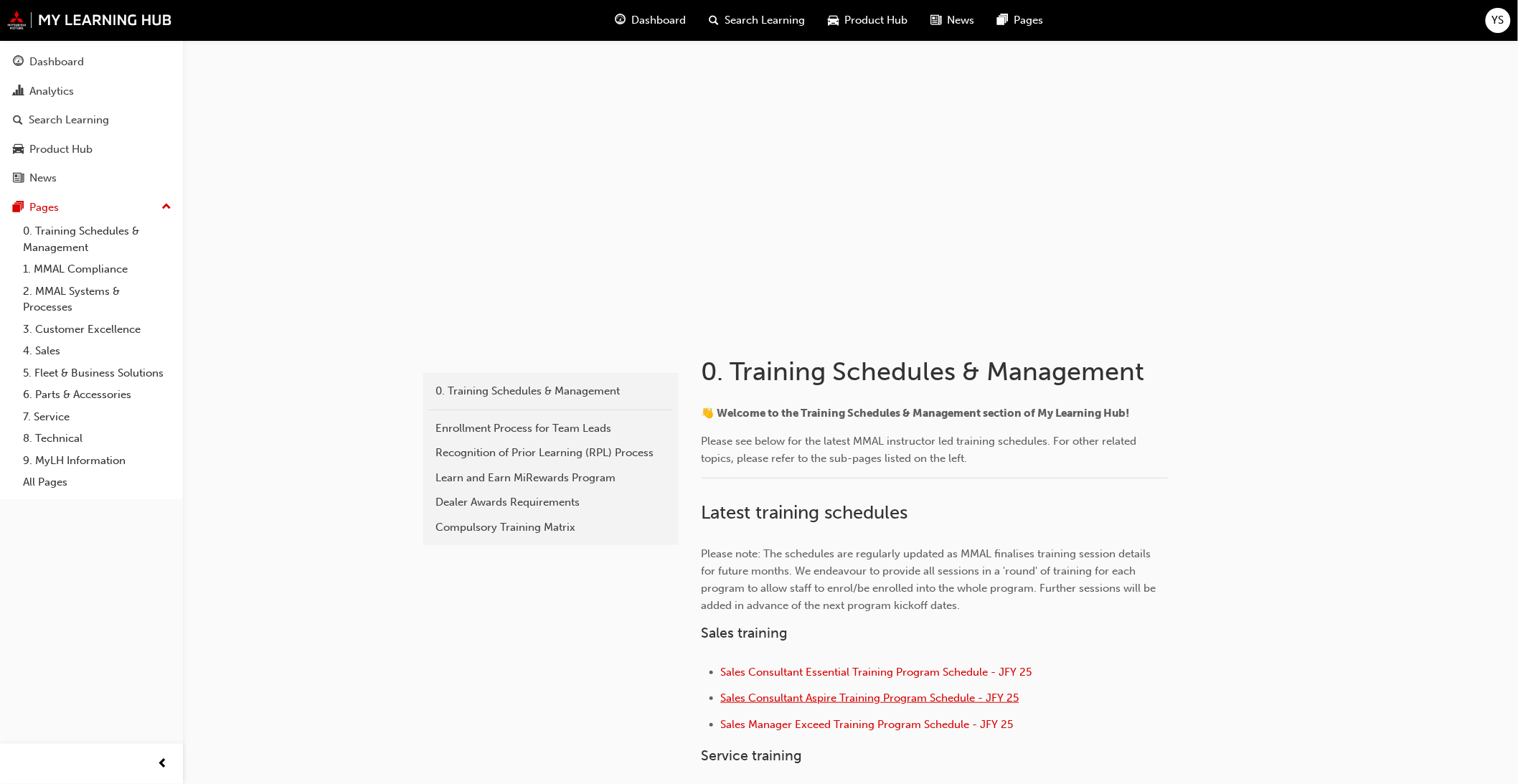 click on "Sales Consultant Aspire Training Program Schedule - JFY 25" at bounding box center (870, 698) 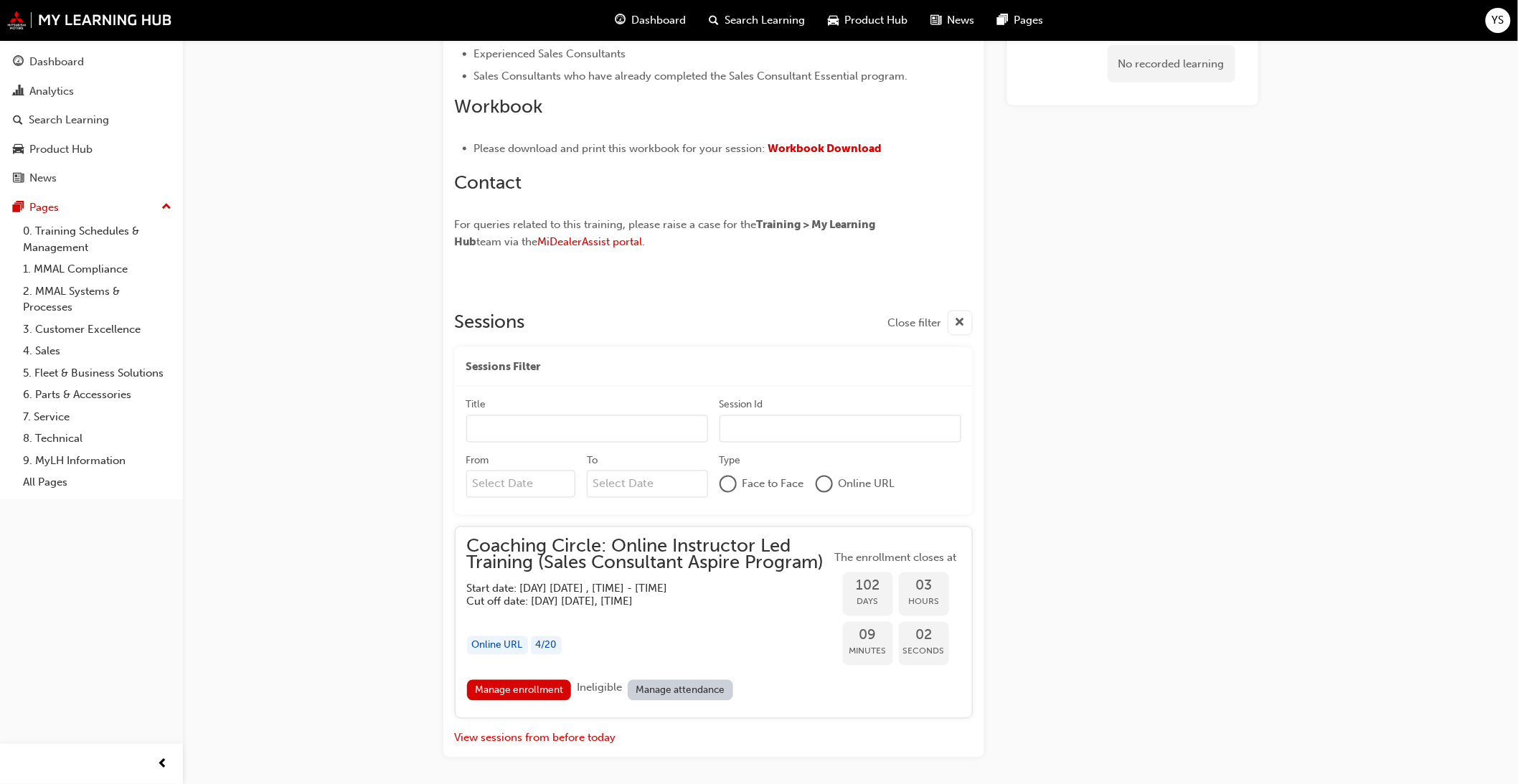 scroll, scrollTop: 795, scrollLeft: 0, axis: vertical 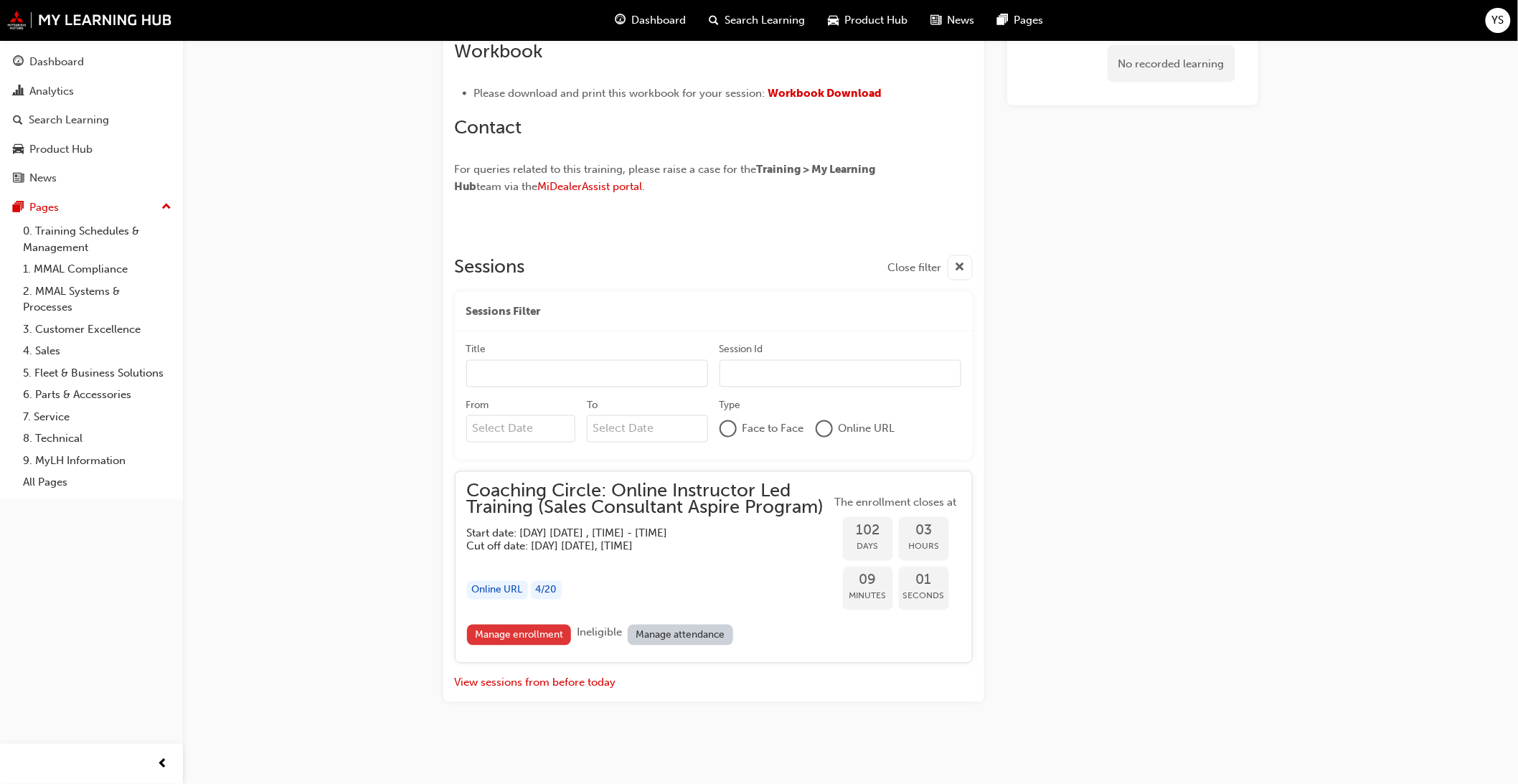 click on "Manage enrollment" at bounding box center (519, 635) 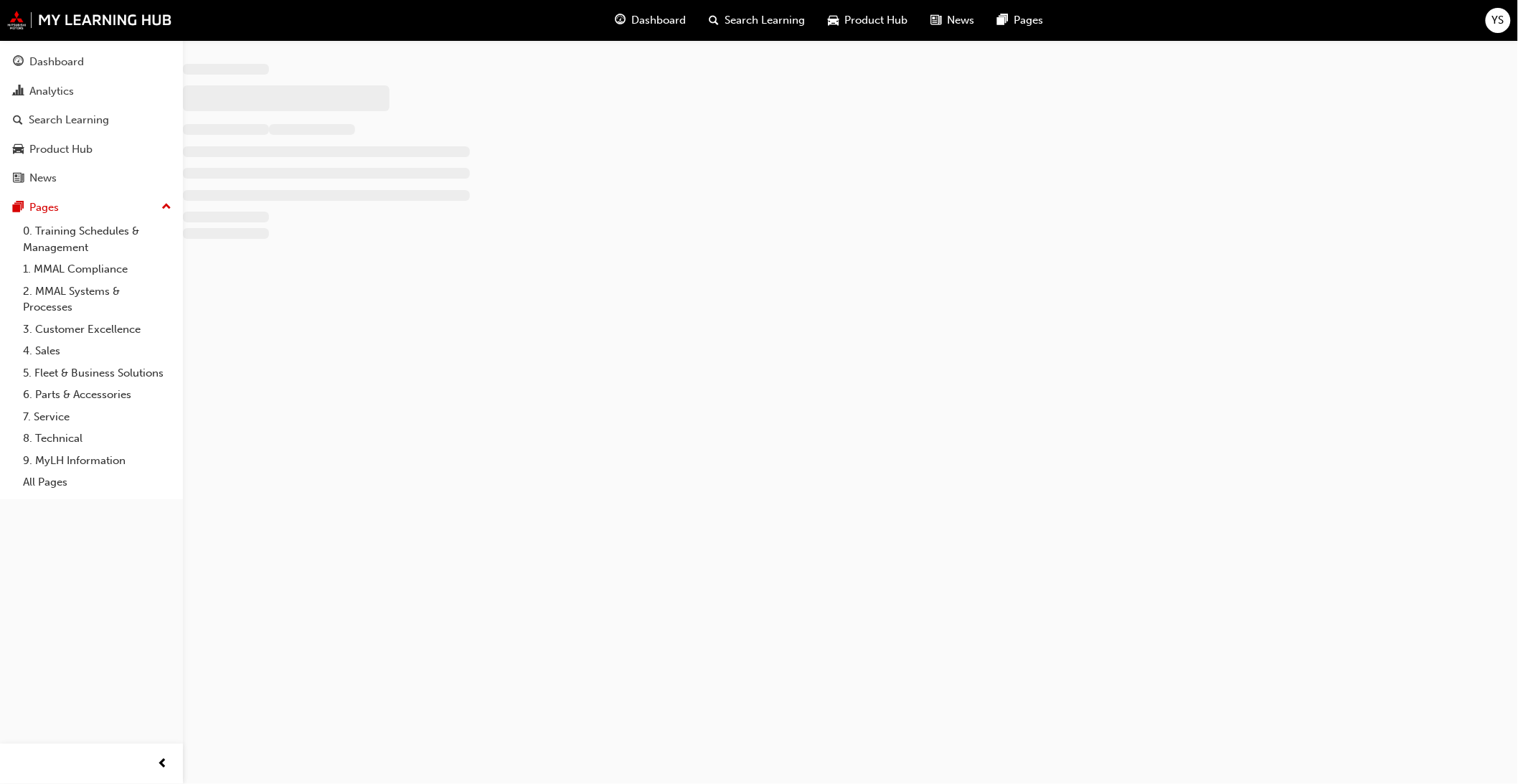 scroll, scrollTop: 0, scrollLeft: 0, axis: both 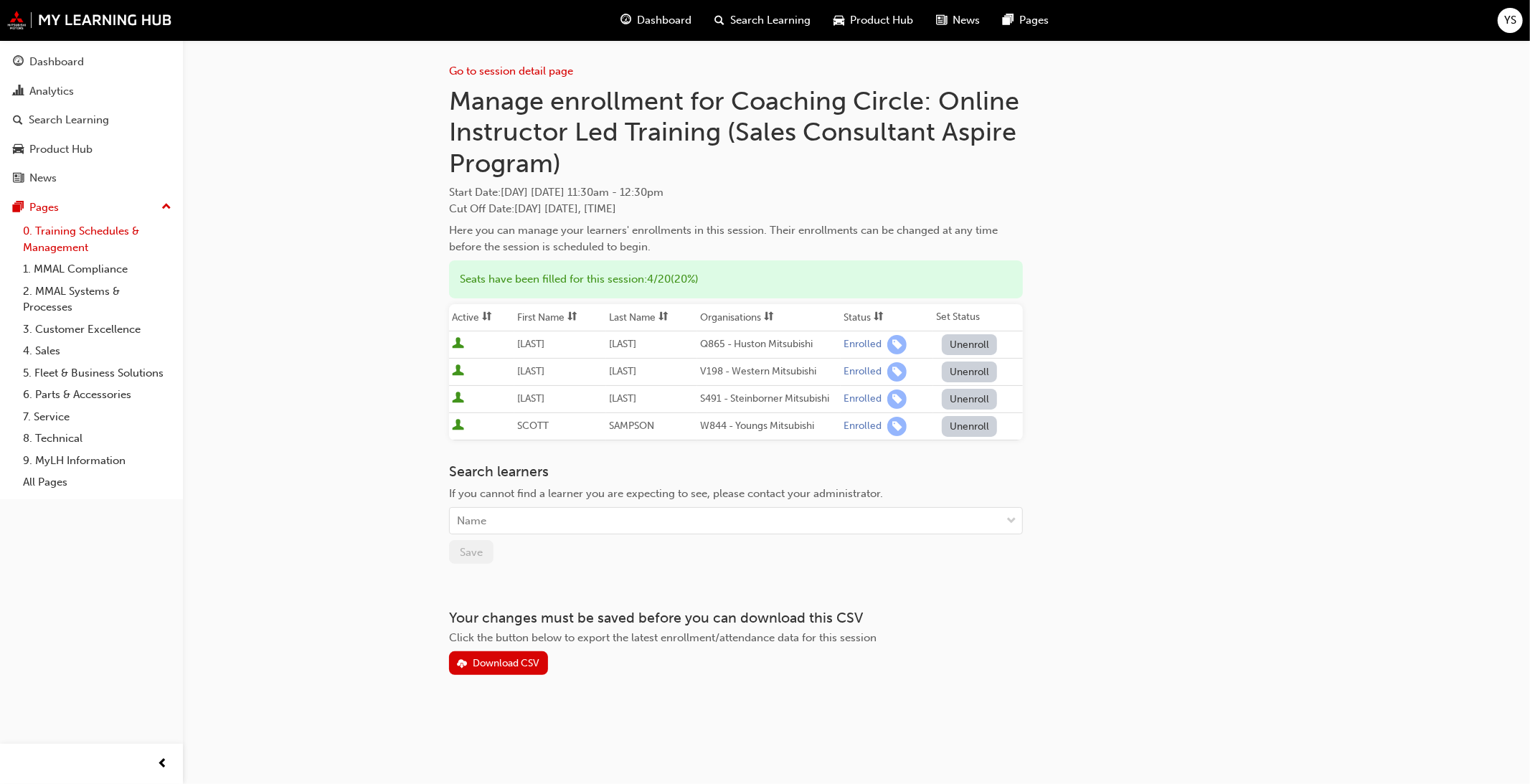 click on "0. Training Schedules & Management" at bounding box center (97, 239) 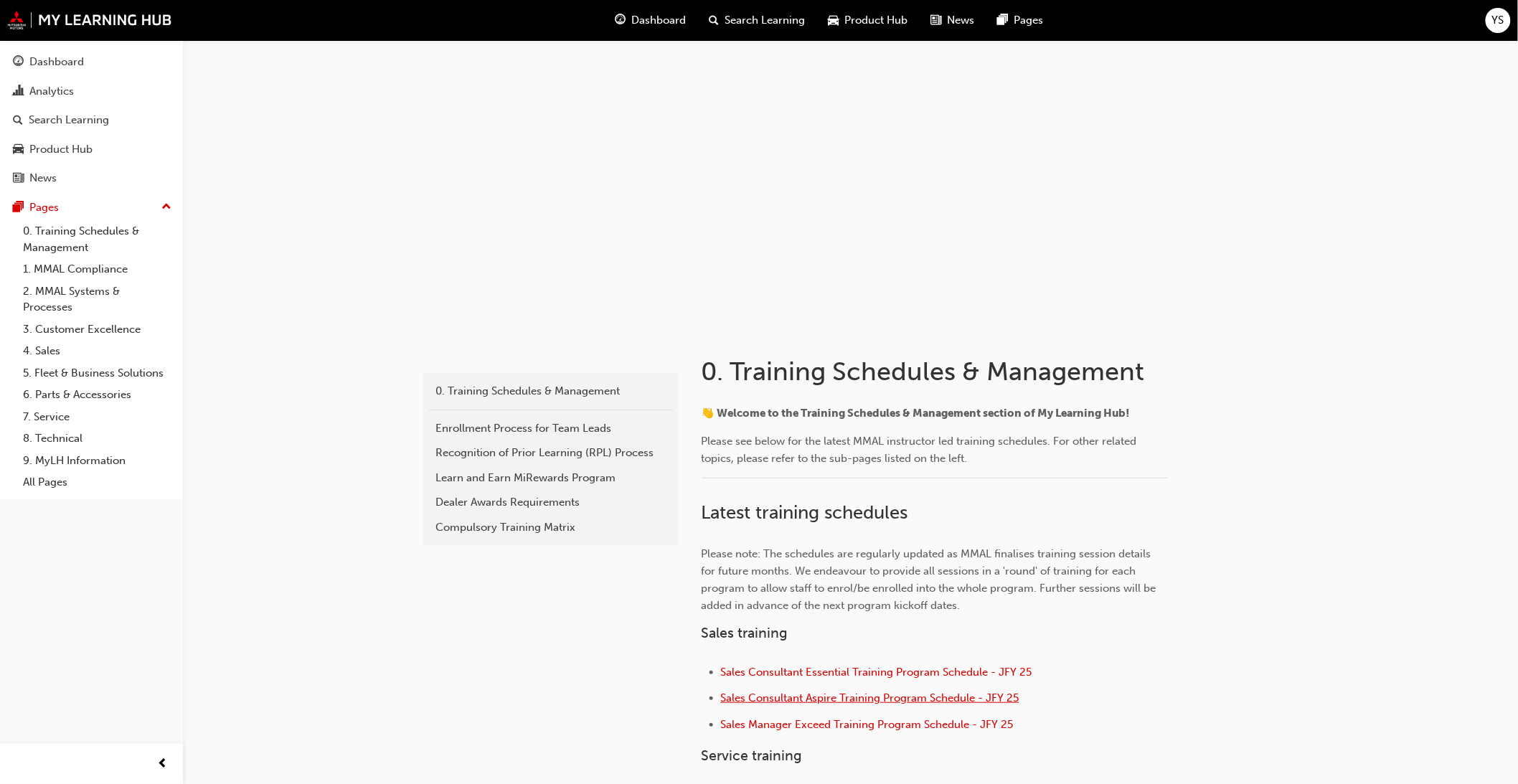 click on "Sales Consultant Aspire Training Program Schedule - JFY 25" at bounding box center [870, 698] 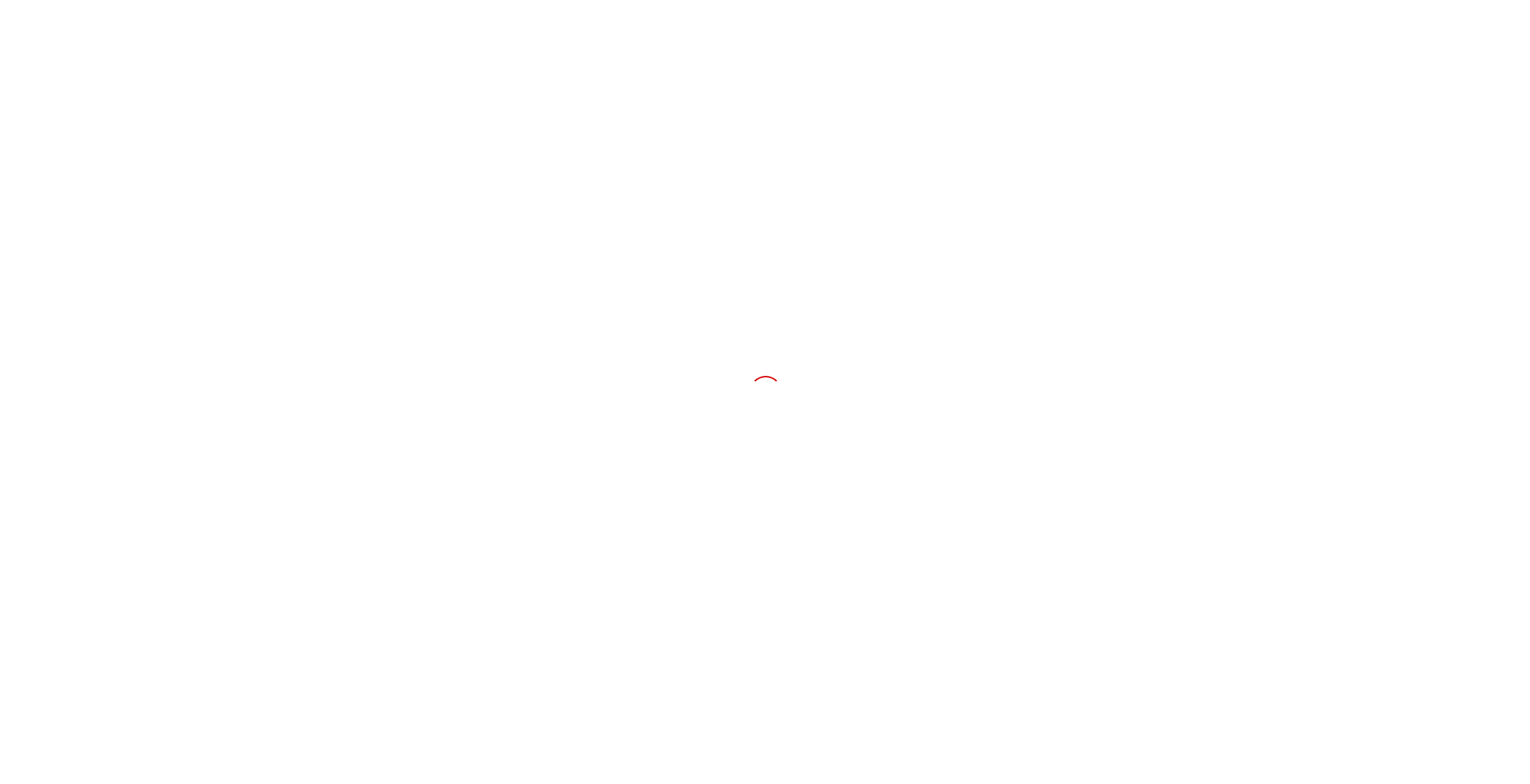 scroll, scrollTop: 0, scrollLeft: 0, axis: both 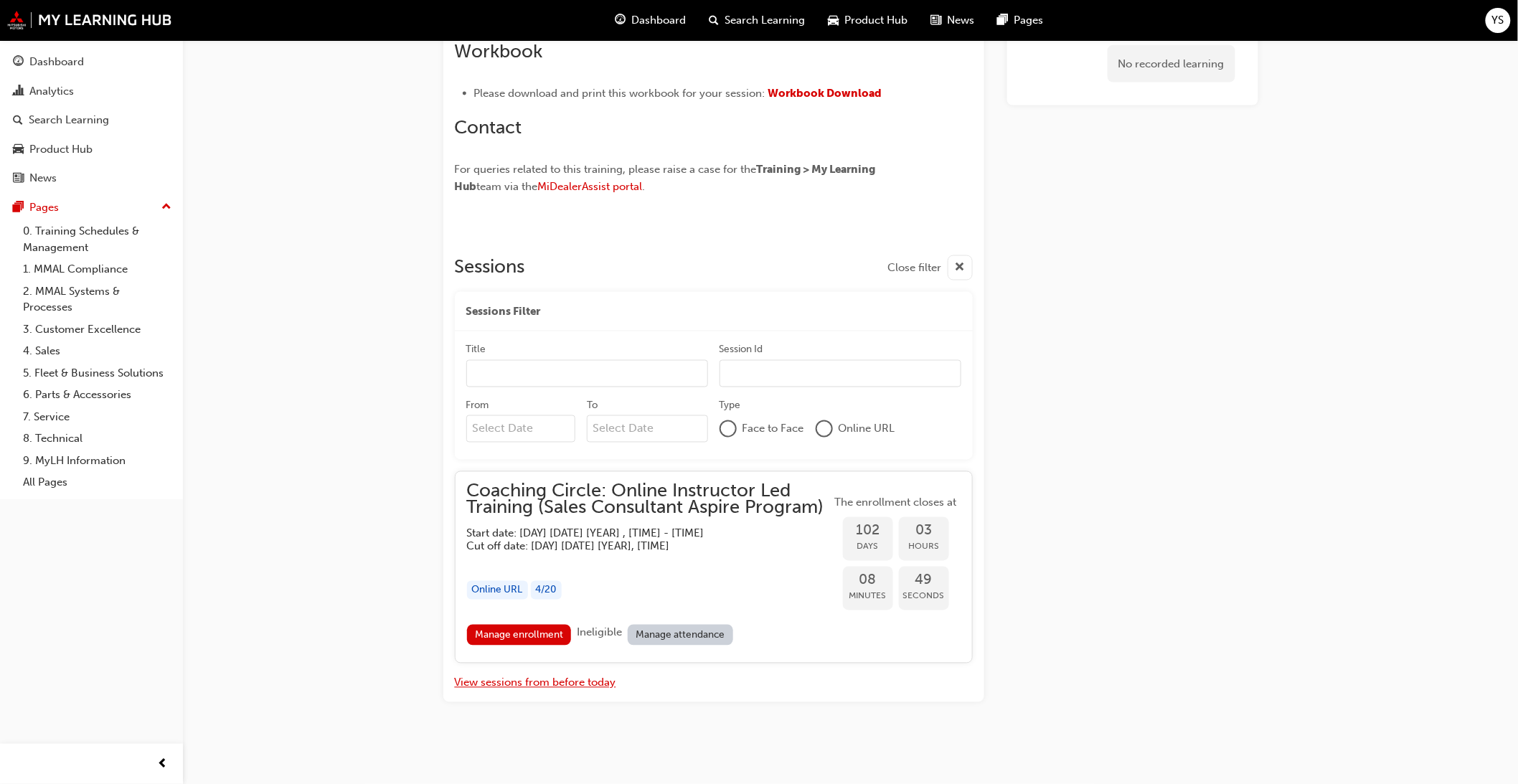 click on "View sessions from before today" at bounding box center (535, 683) 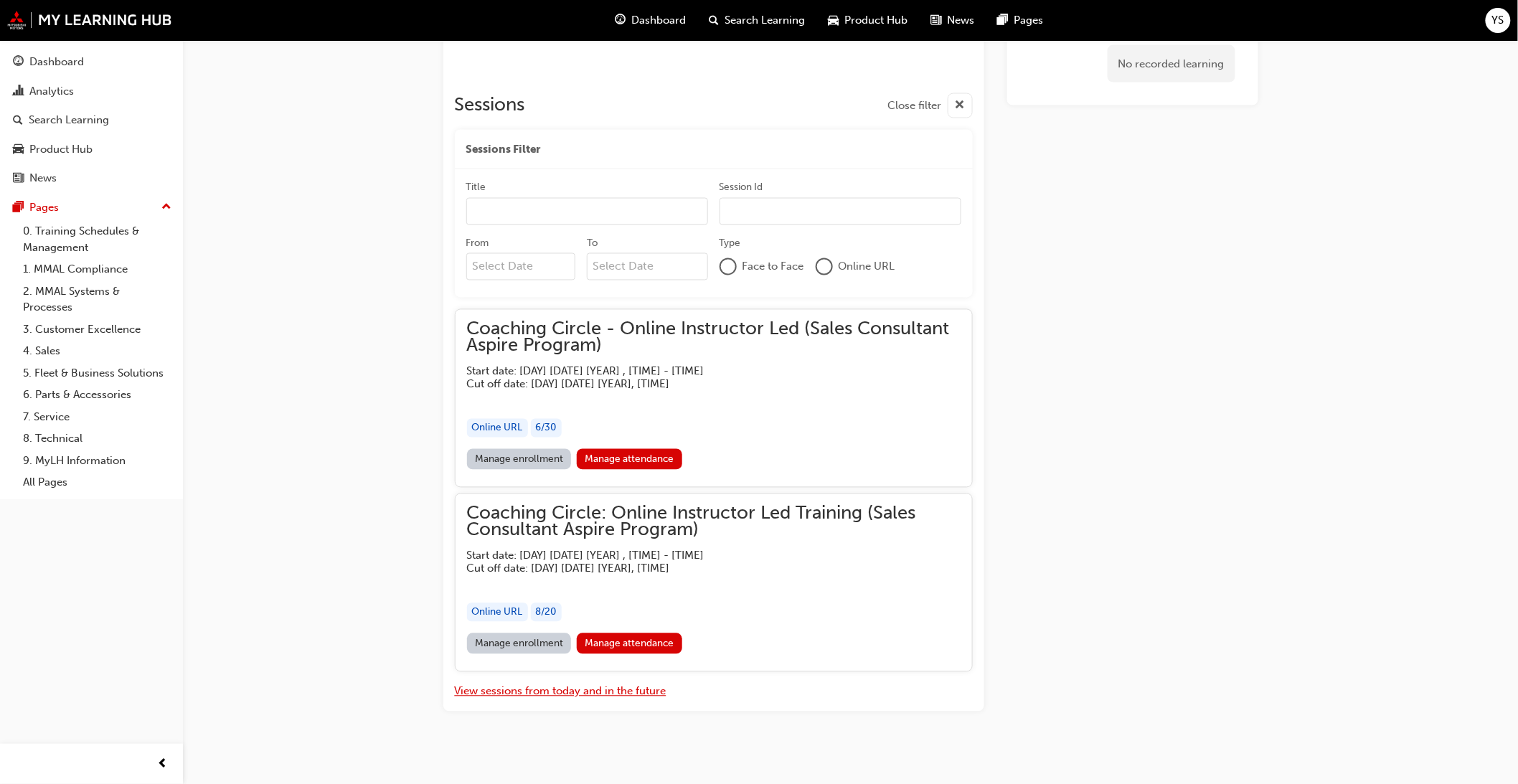 scroll, scrollTop: 965, scrollLeft: 0, axis: vertical 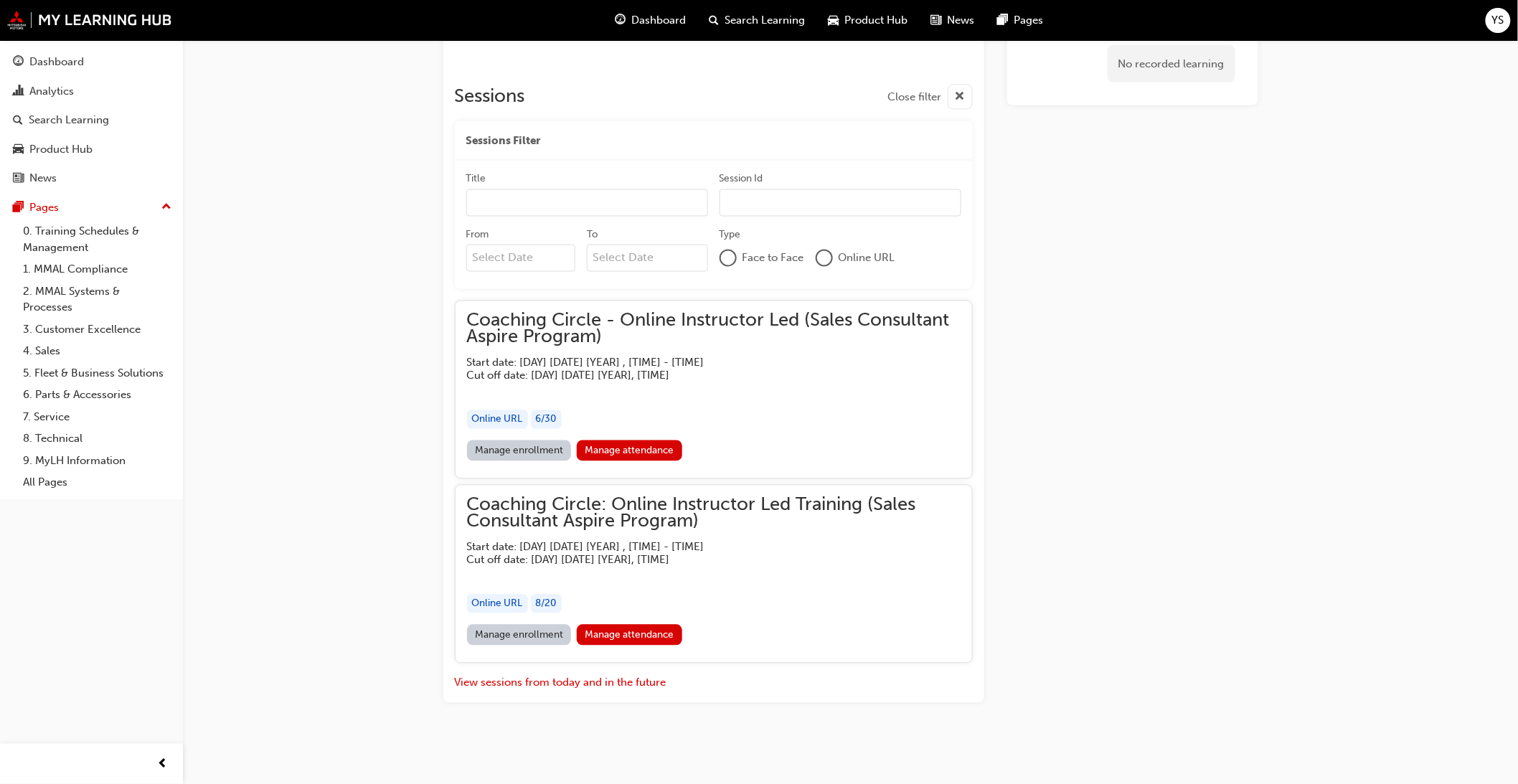 click on "Manage enrollment" at bounding box center (519, 450) 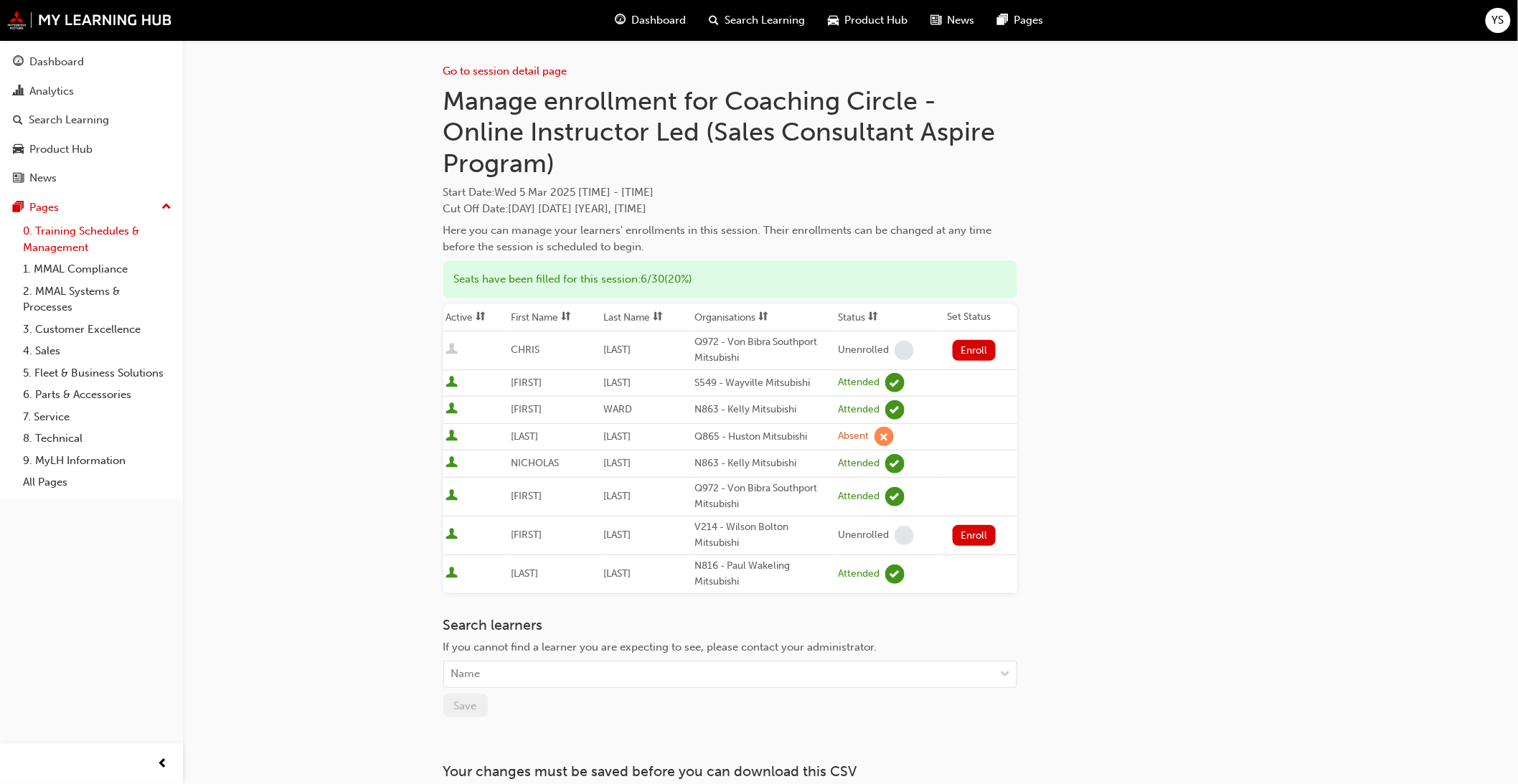 click on "0. Training Schedules & Management" at bounding box center [97, 239] 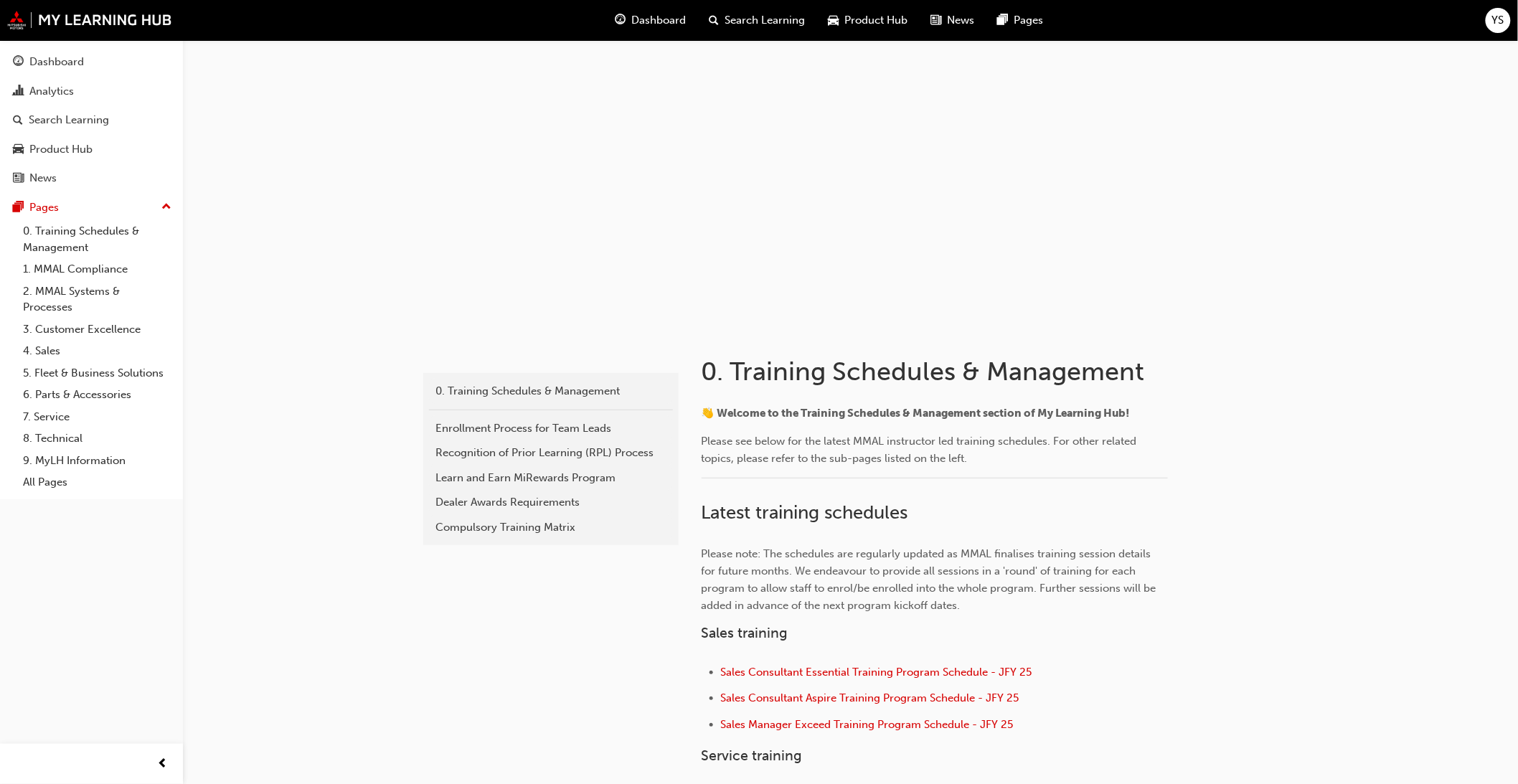 click on "Sales Consultant Aspire Training Program Schedule - JFY 25" at bounding box center [944, 699] 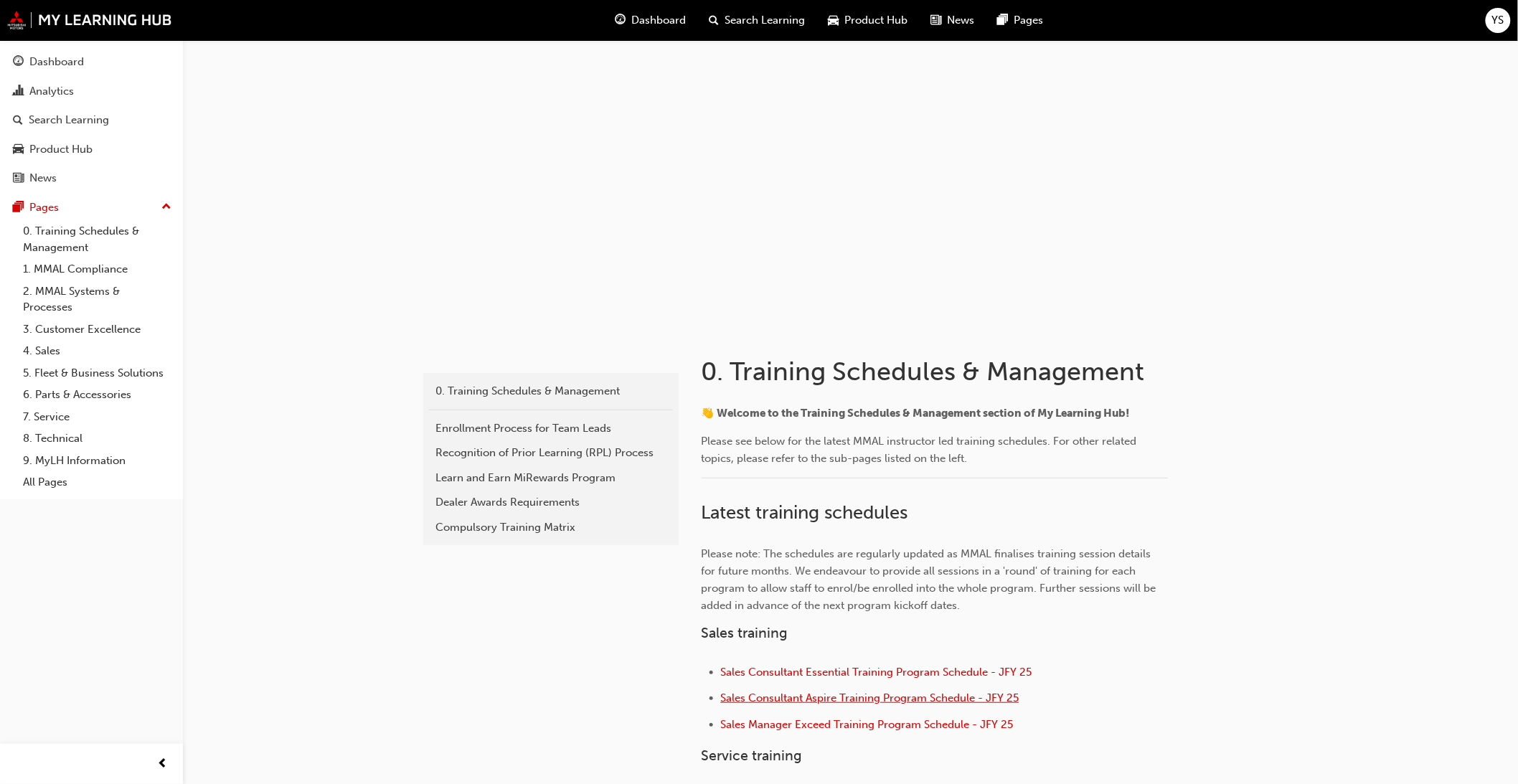 click on "Sales Consultant Aspire Training Program Schedule - JFY 25" at bounding box center (870, 698) 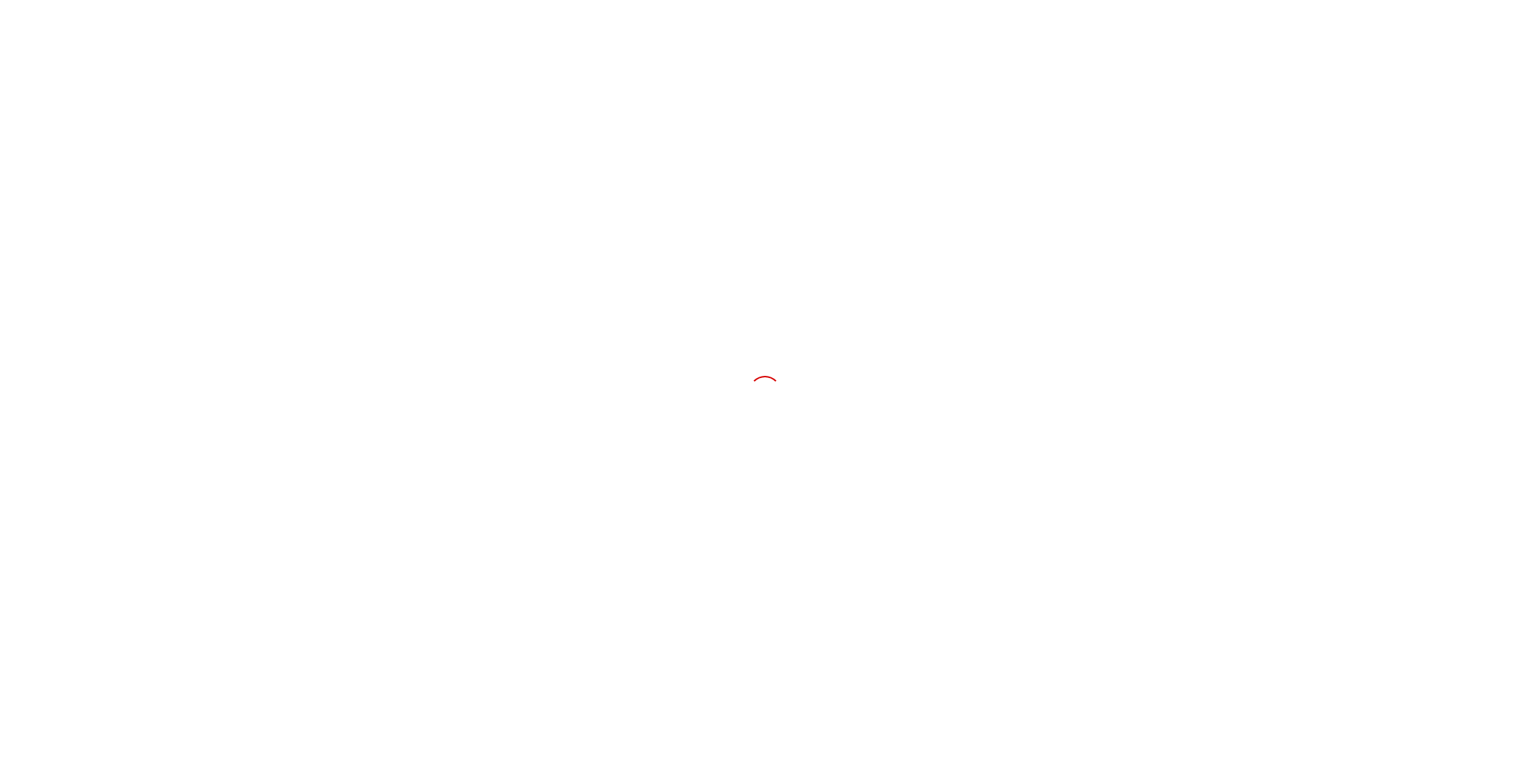 scroll, scrollTop: 0, scrollLeft: 0, axis: both 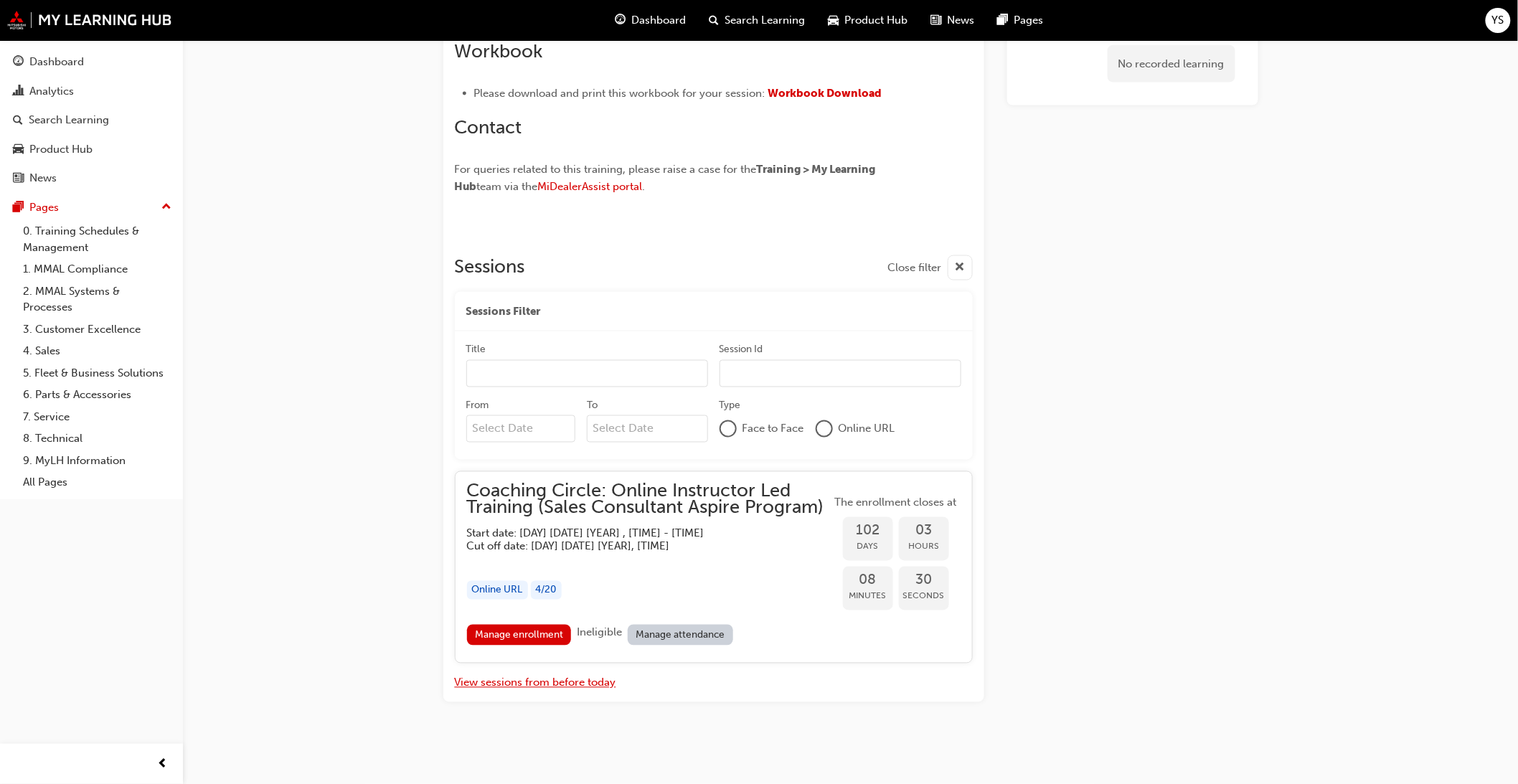 click on "View sessions from before today" at bounding box center (535, 683) 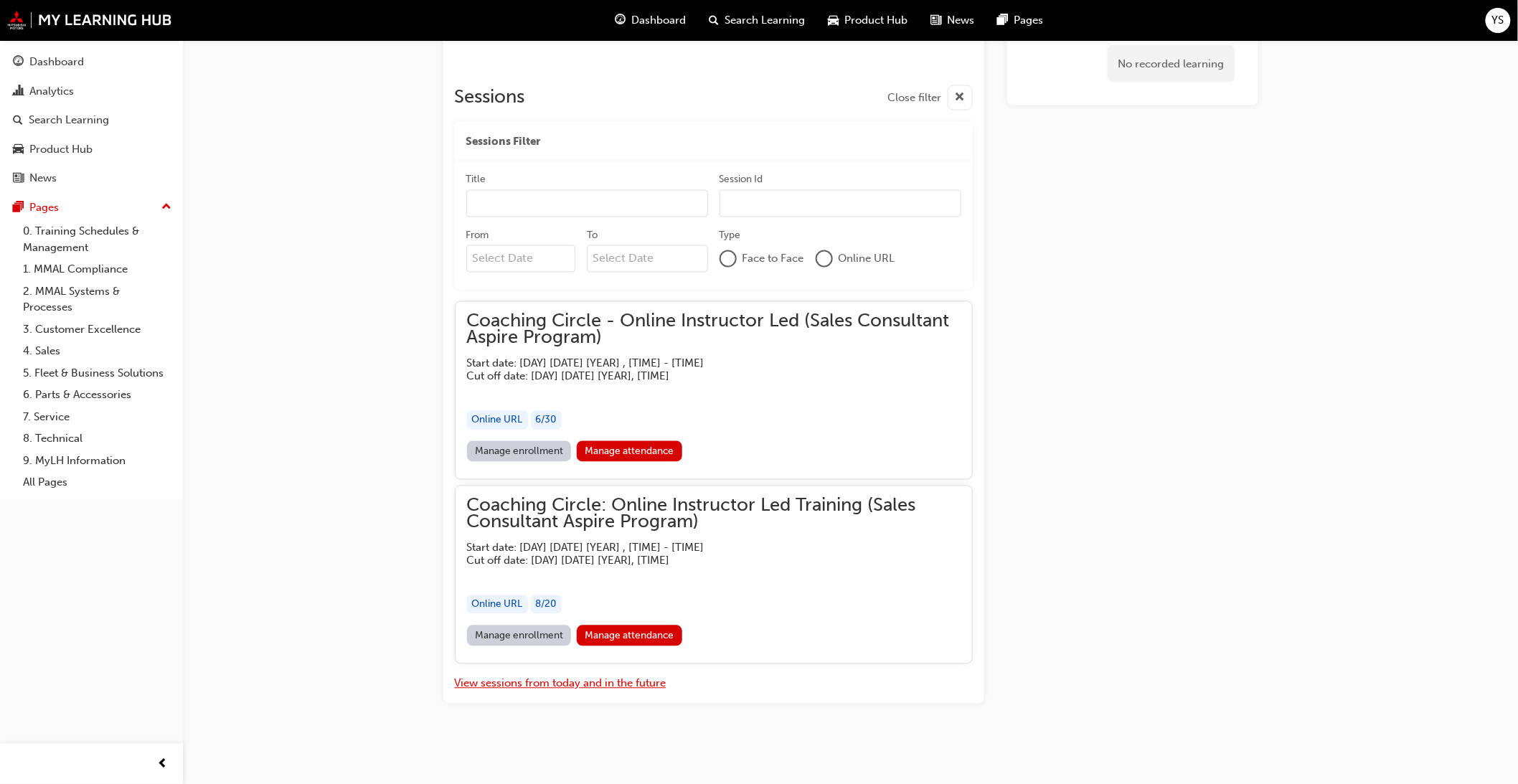 scroll, scrollTop: 965, scrollLeft: 0, axis: vertical 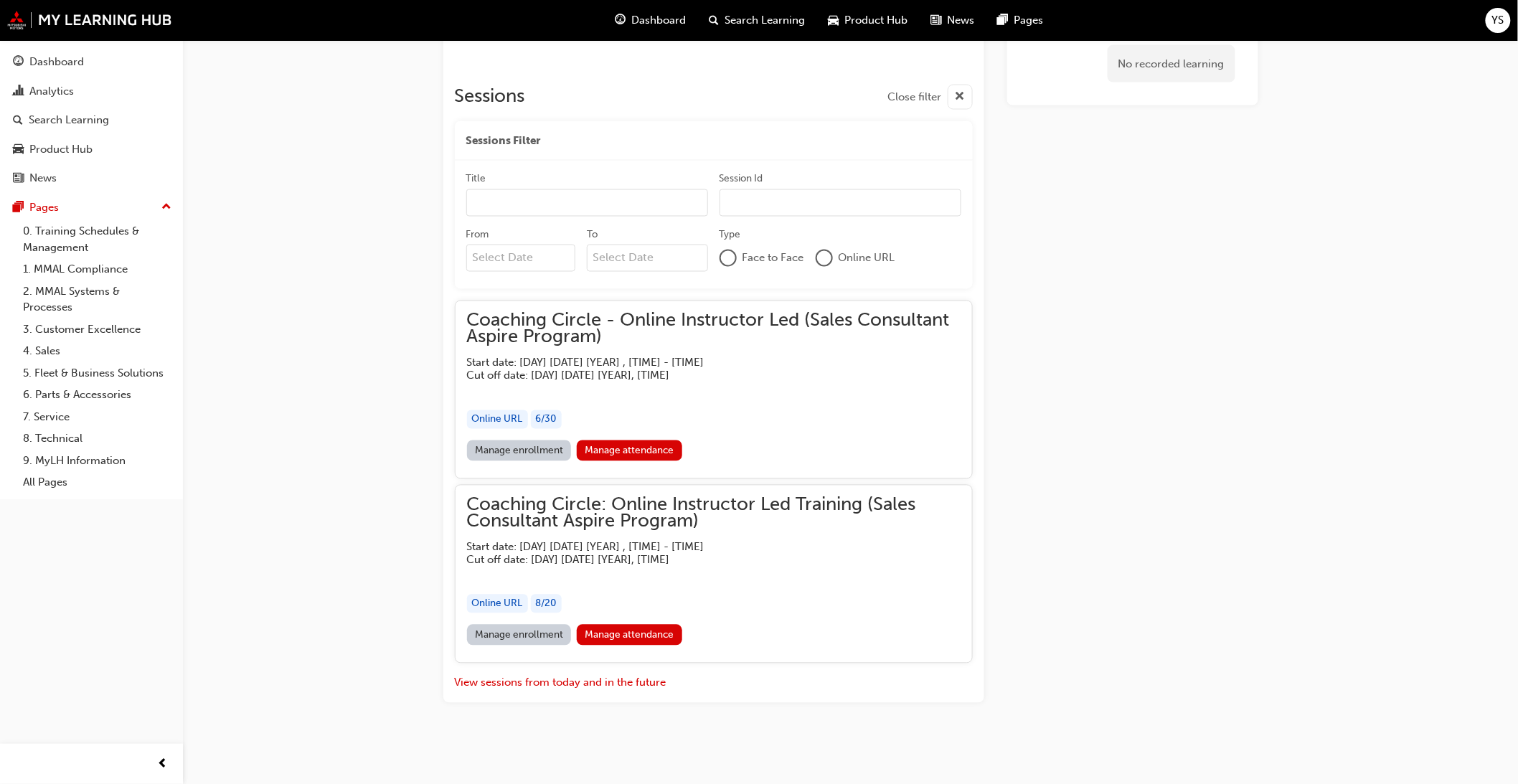 click on "Manage enrollment" at bounding box center (519, 635) 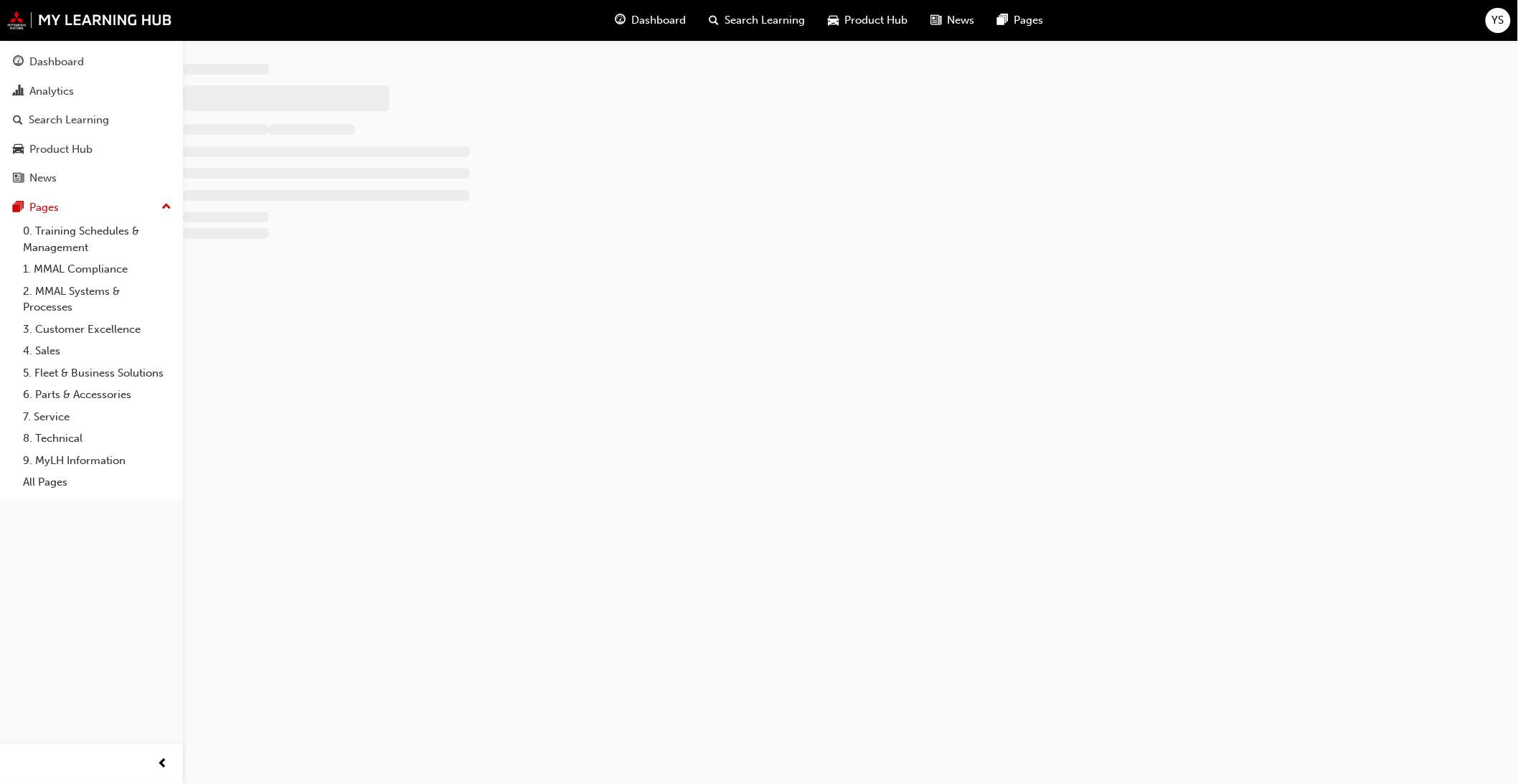 scroll, scrollTop: 0, scrollLeft: 0, axis: both 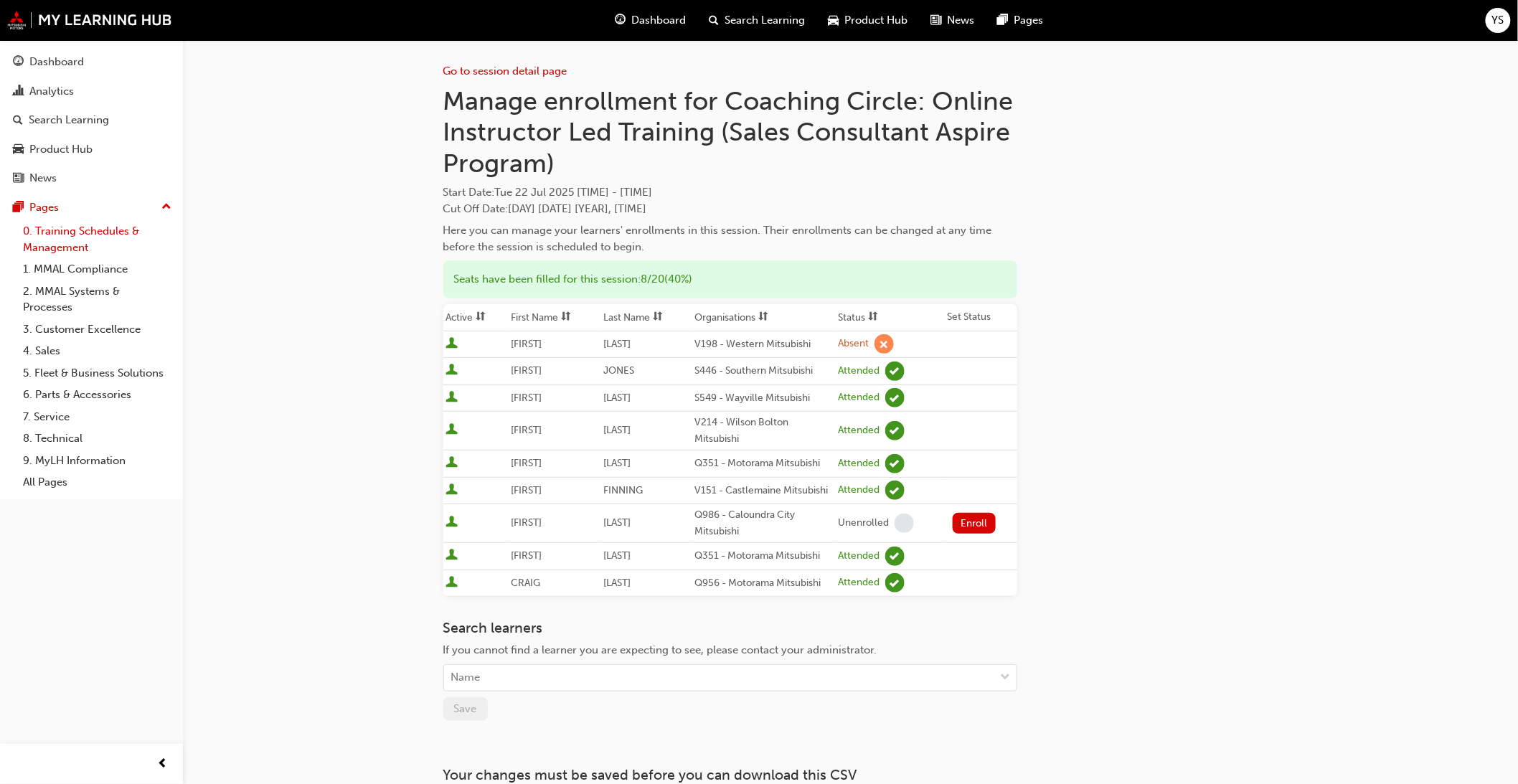 click on "0. Training Schedules & Management" at bounding box center [97, 239] 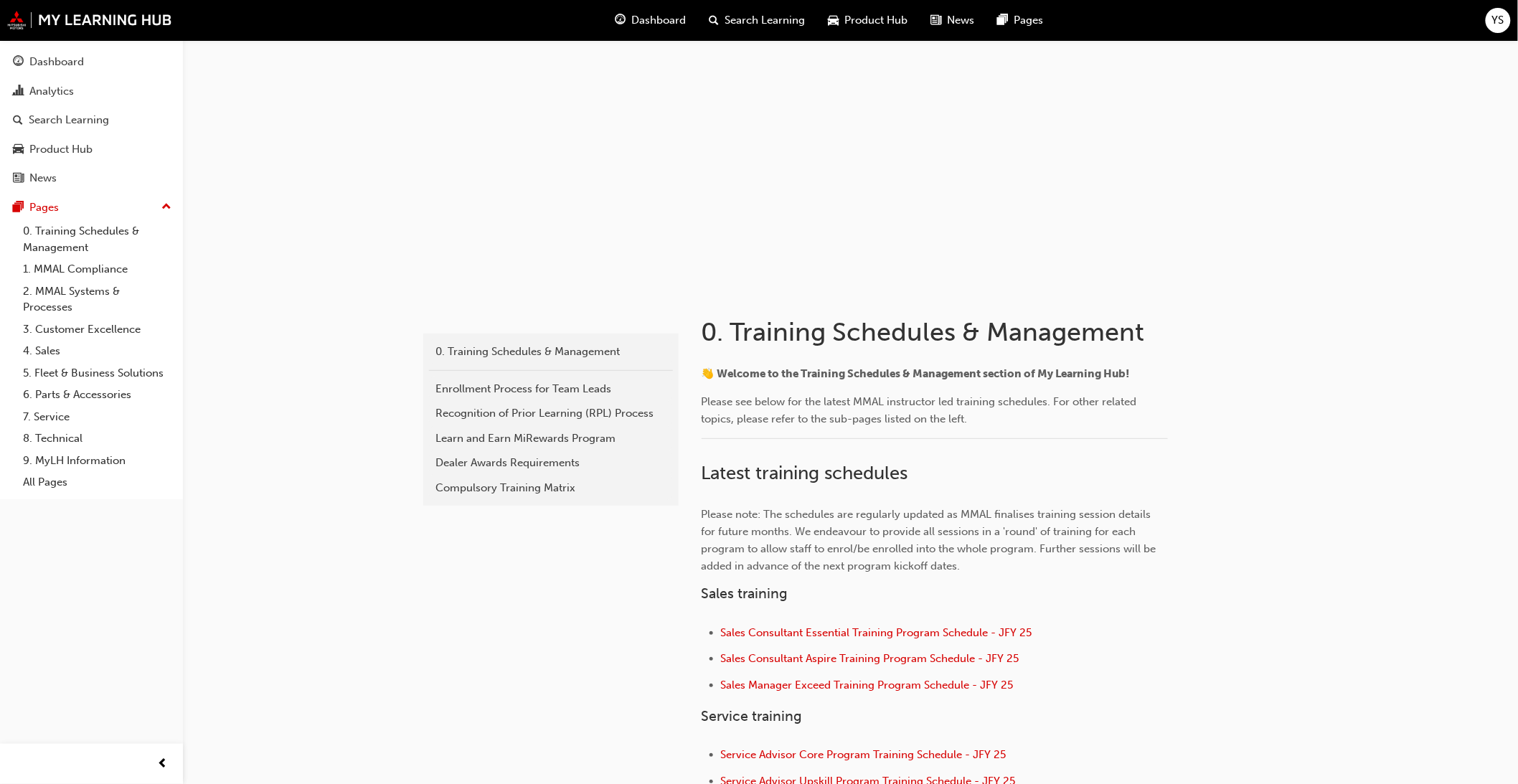 scroll, scrollTop: 80, scrollLeft: 0, axis: vertical 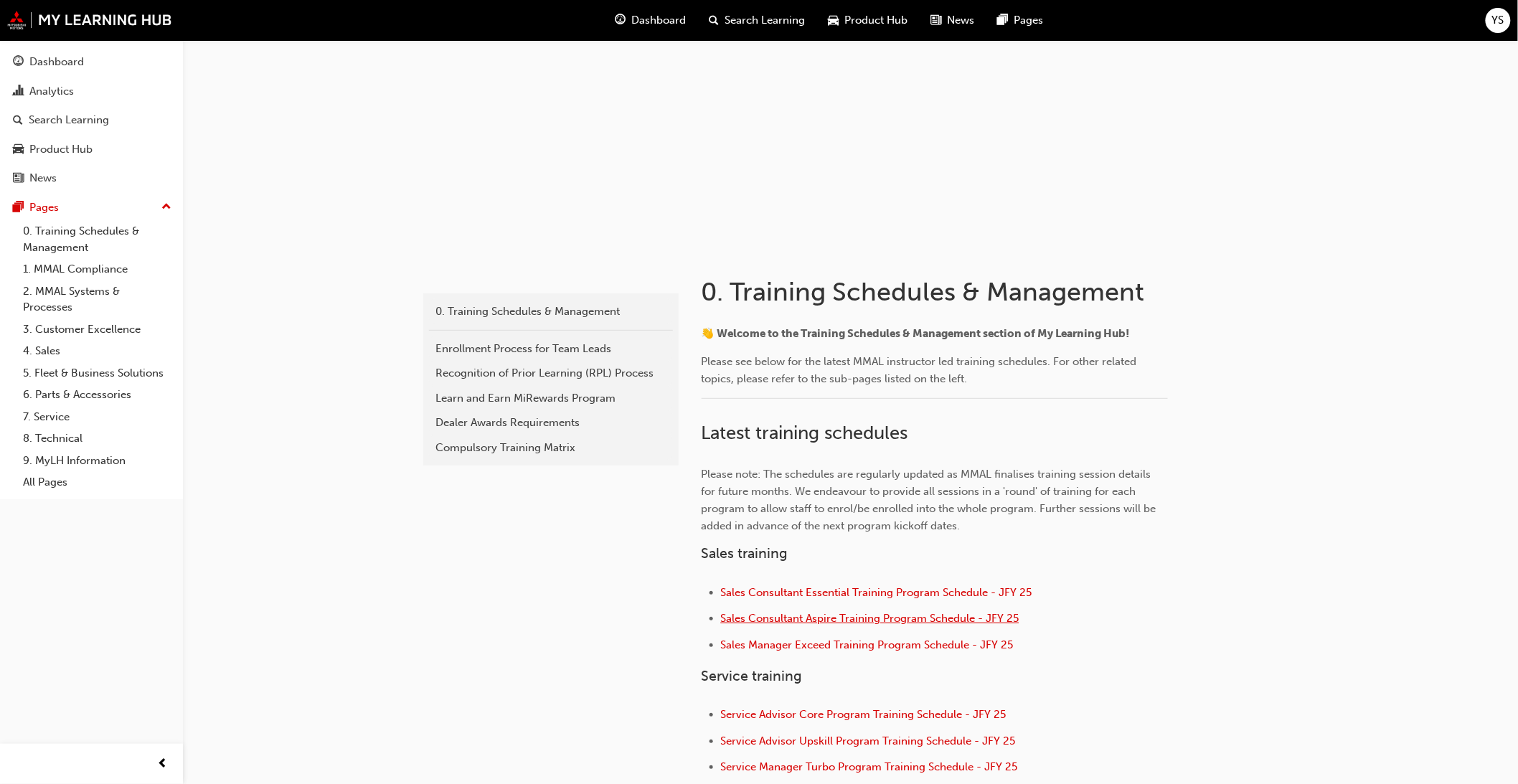 click on "Sales Consultant Aspire Training Program Schedule - JFY 25" at bounding box center [870, 618] 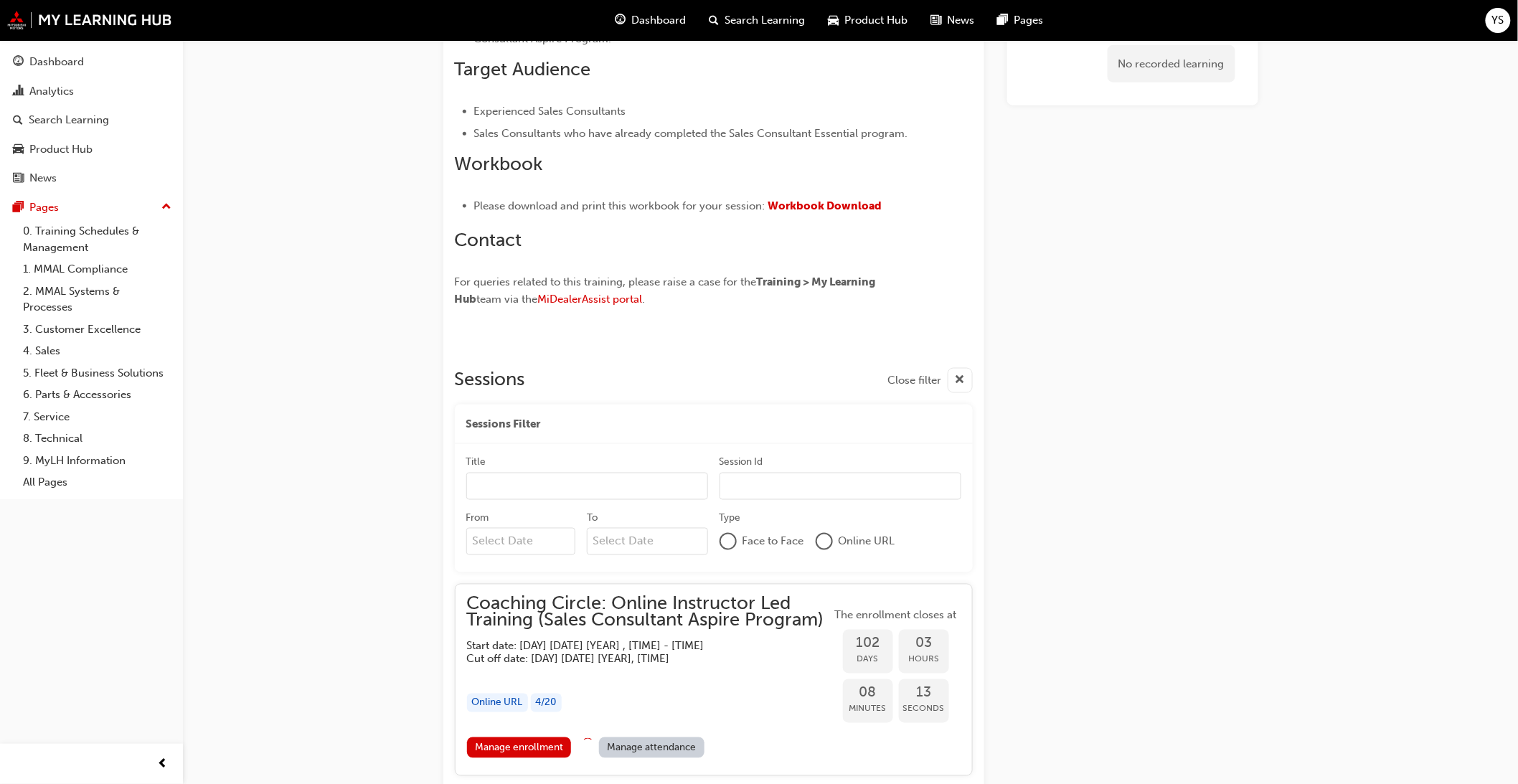 scroll, scrollTop: 795, scrollLeft: 0, axis: vertical 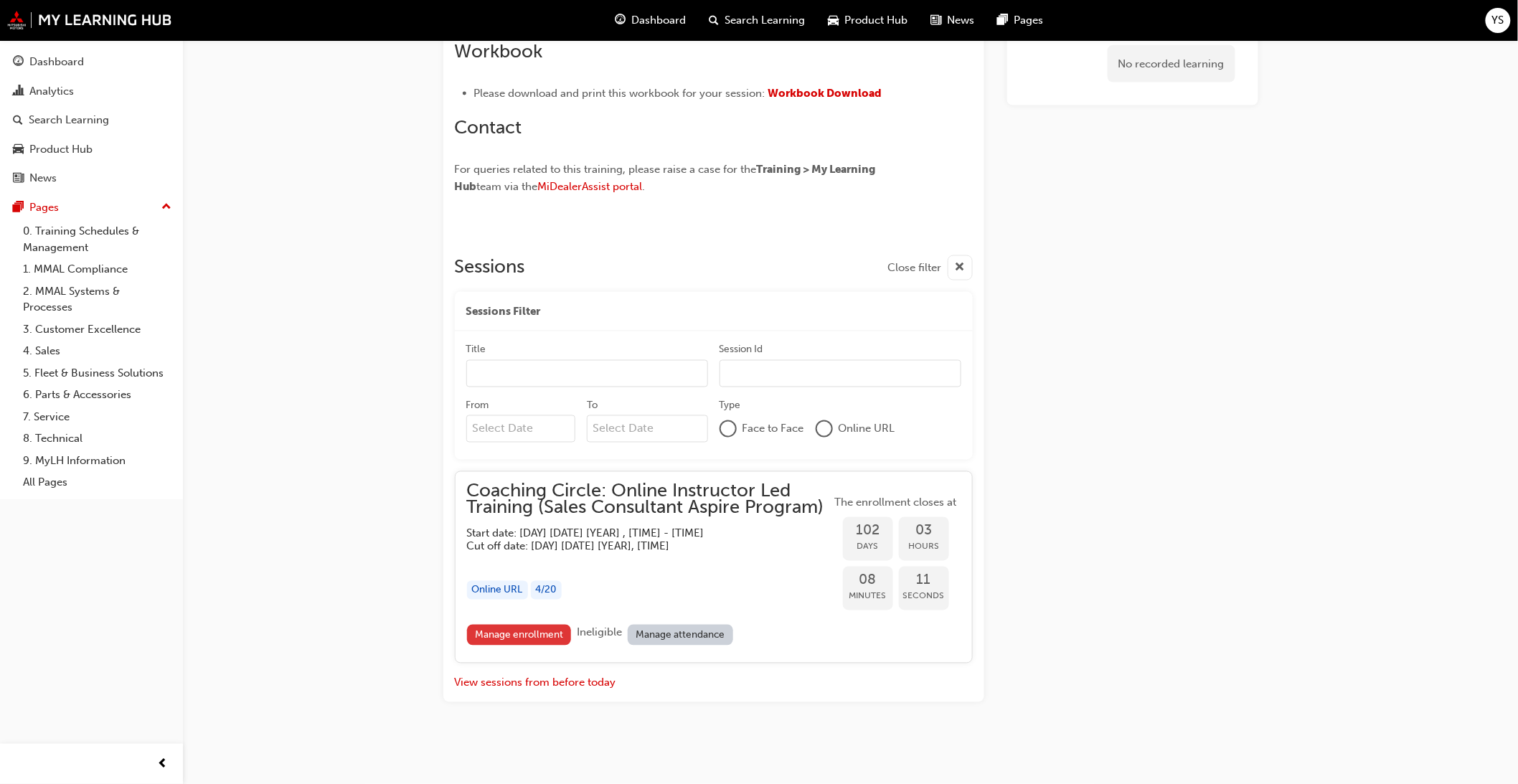 click on "Manage enrollment" at bounding box center (519, 635) 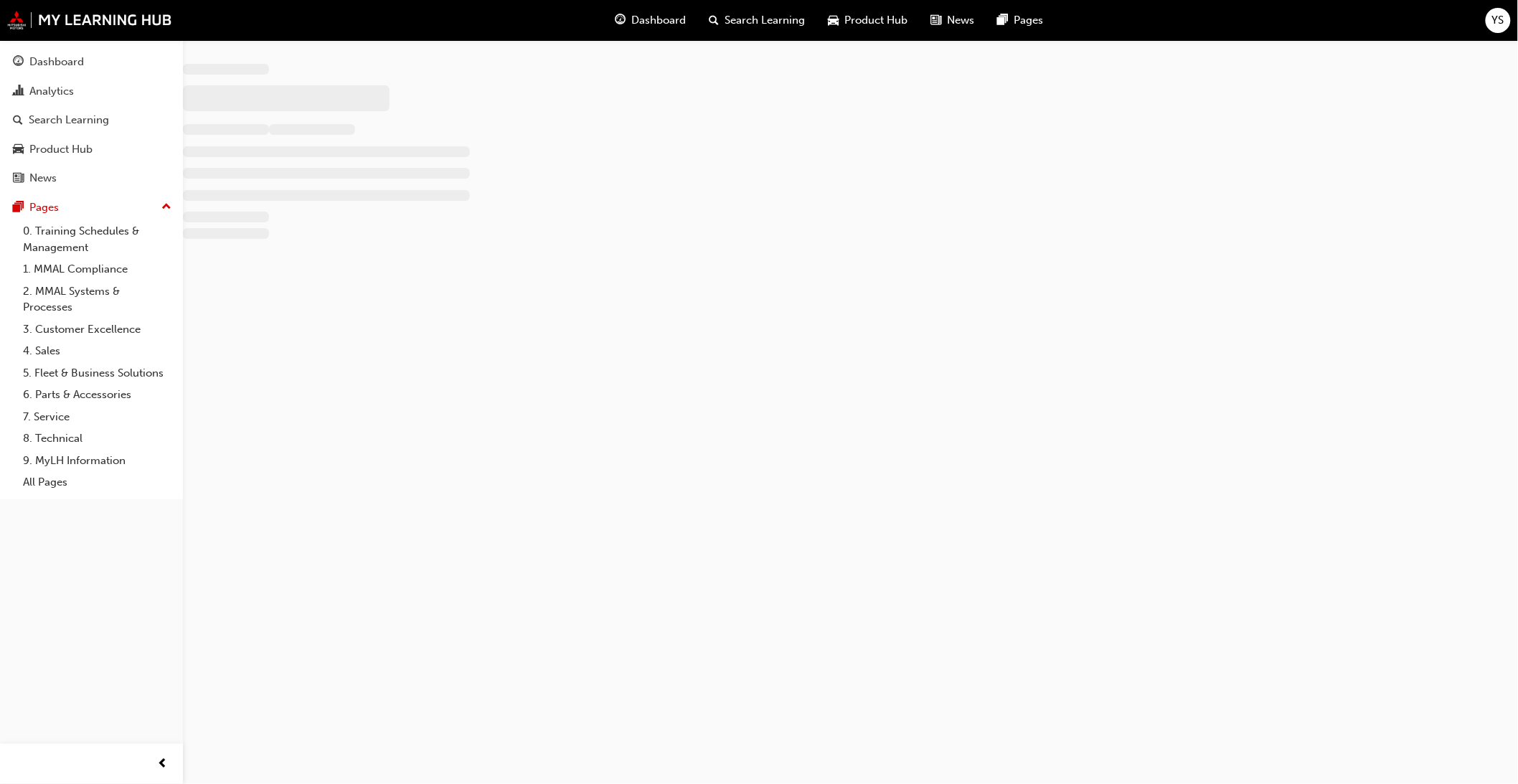 scroll, scrollTop: 0, scrollLeft: 0, axis: both 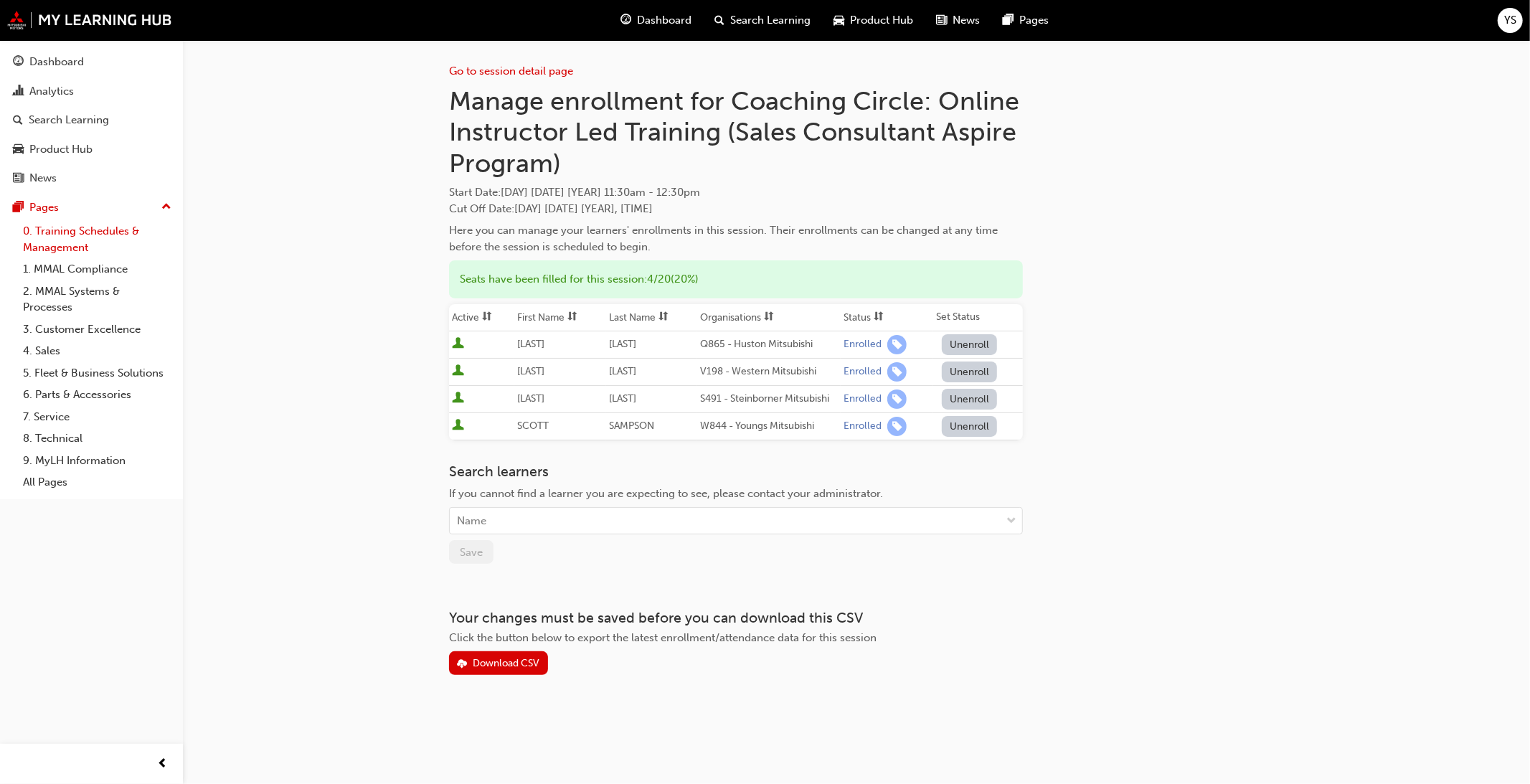 click on "0. Training Schedules & Management" at bounding box center (97, 239) 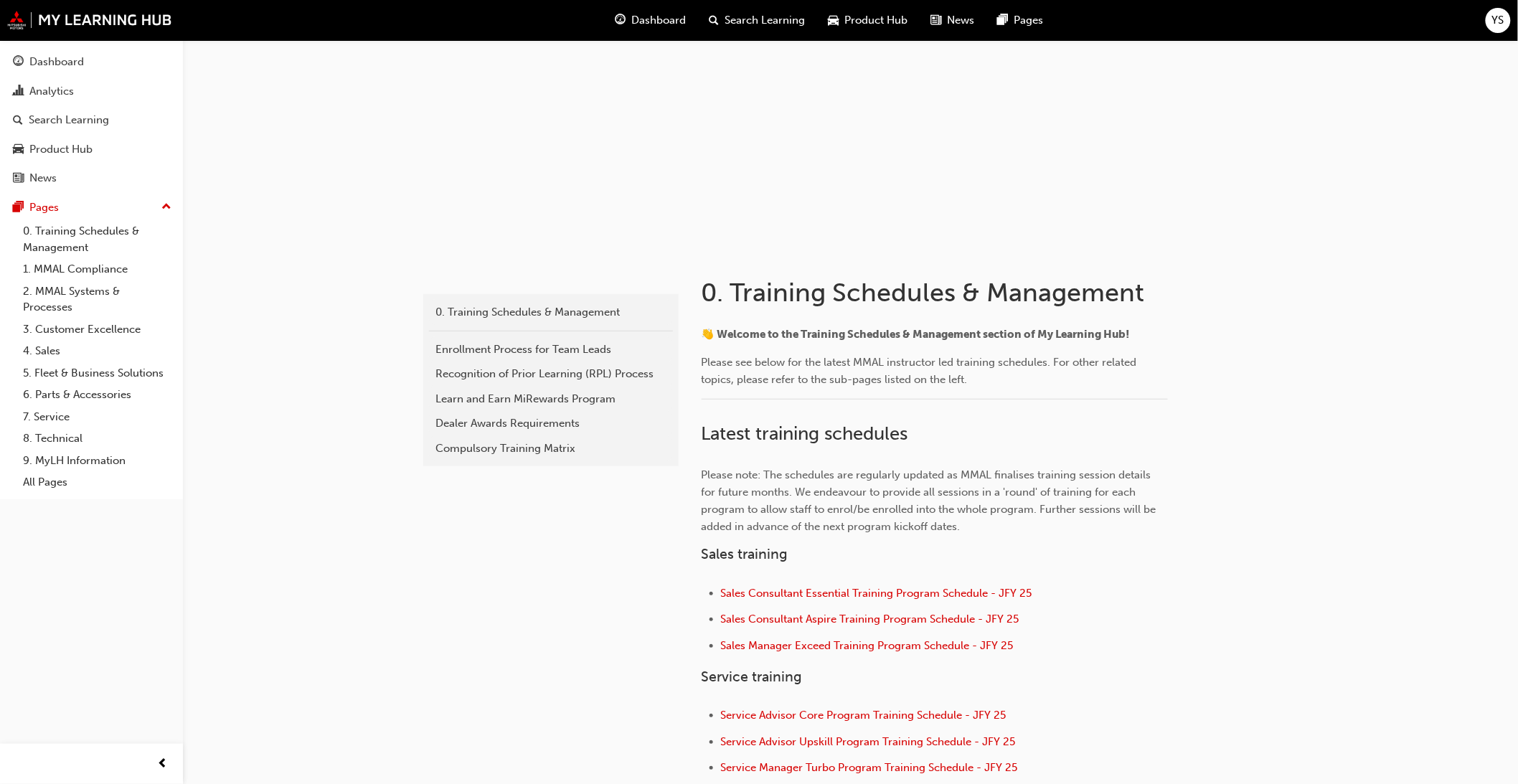 scroll, scrollTop: 80, scrollLeft: 0, axis: vertical 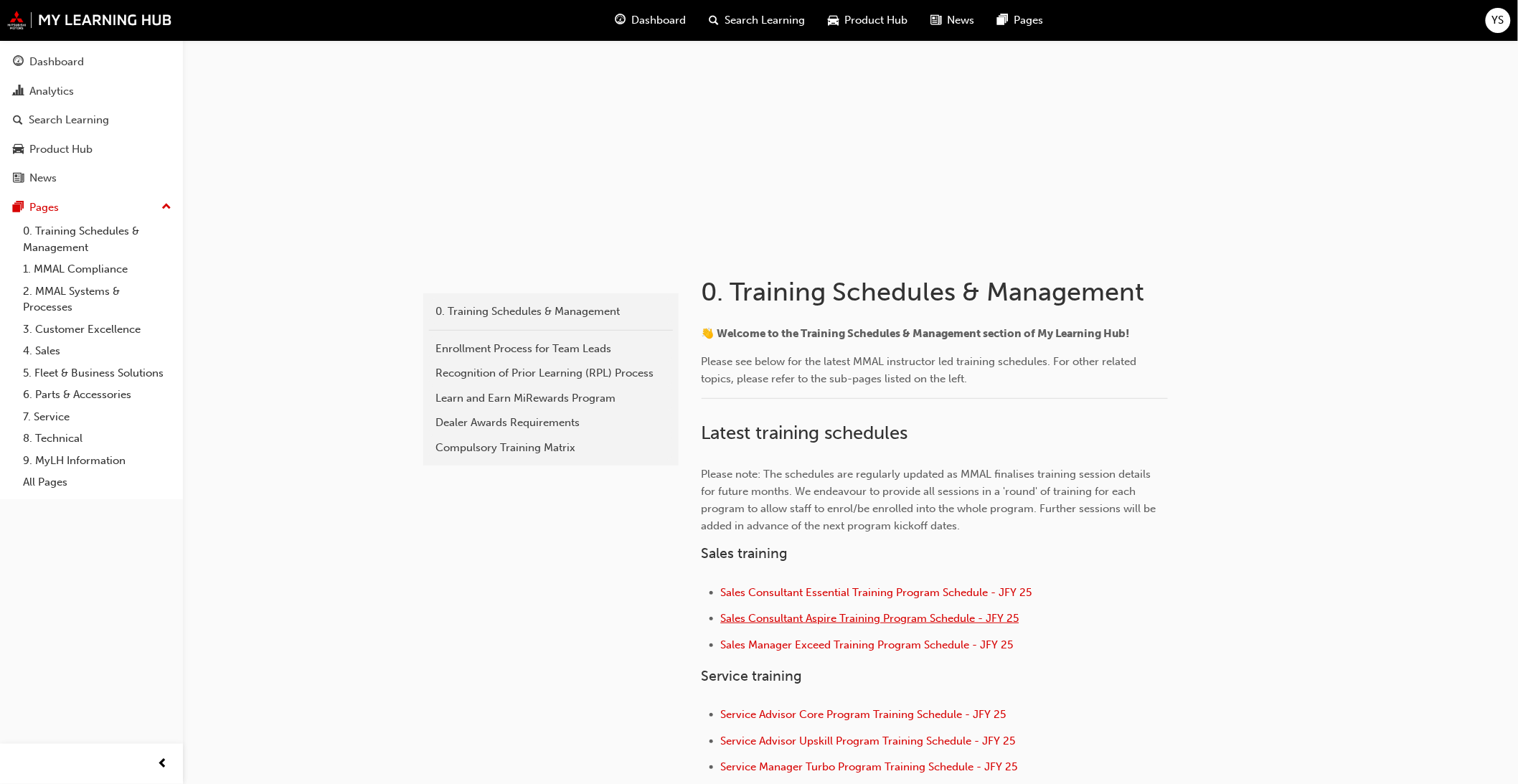click on "Sales Consultant Aspire Training Program Schedule - JFY 25" at bounding box center (870, 618) 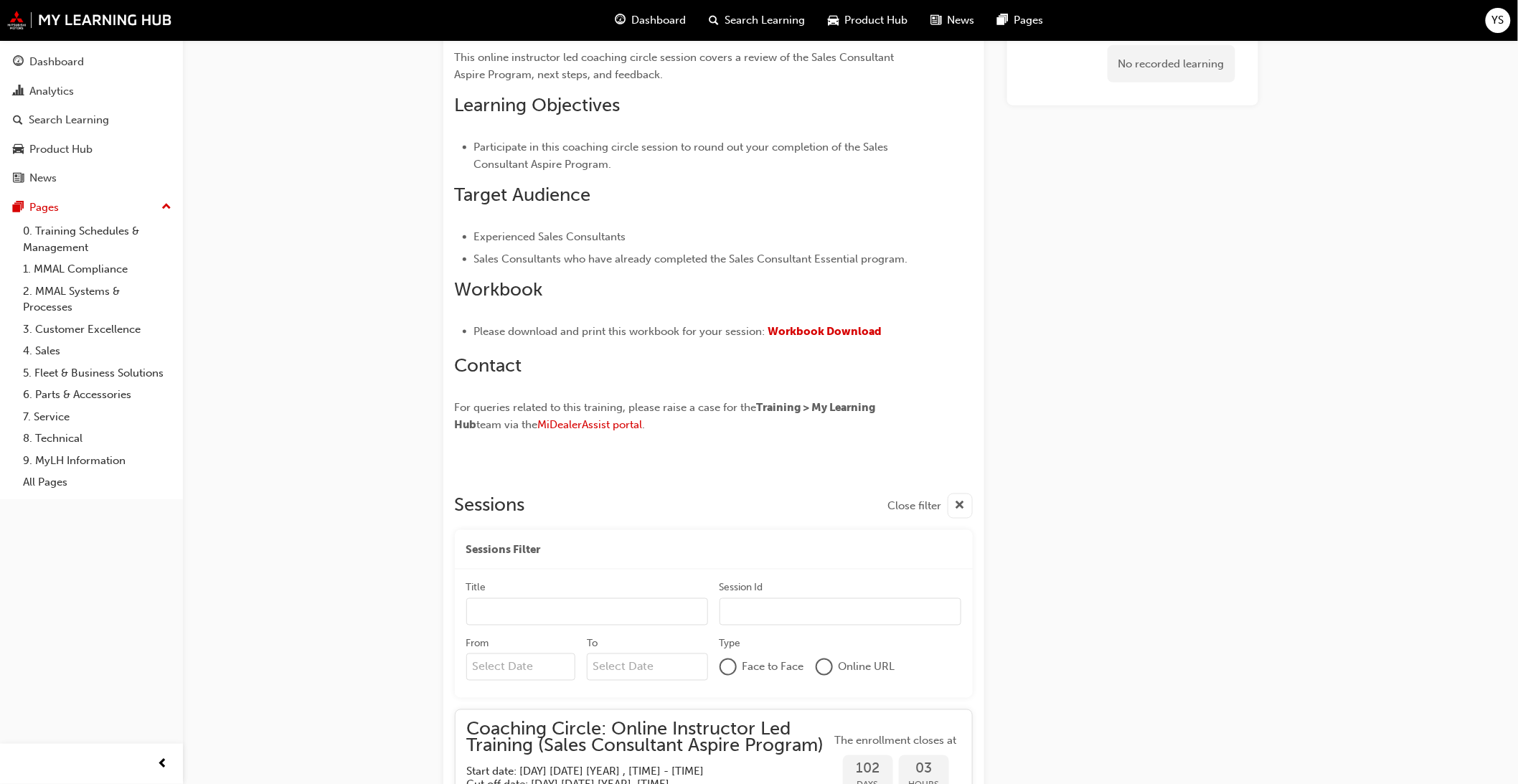 scroll, scrollTop: 795, scrollLeft: 0, axis: vertical 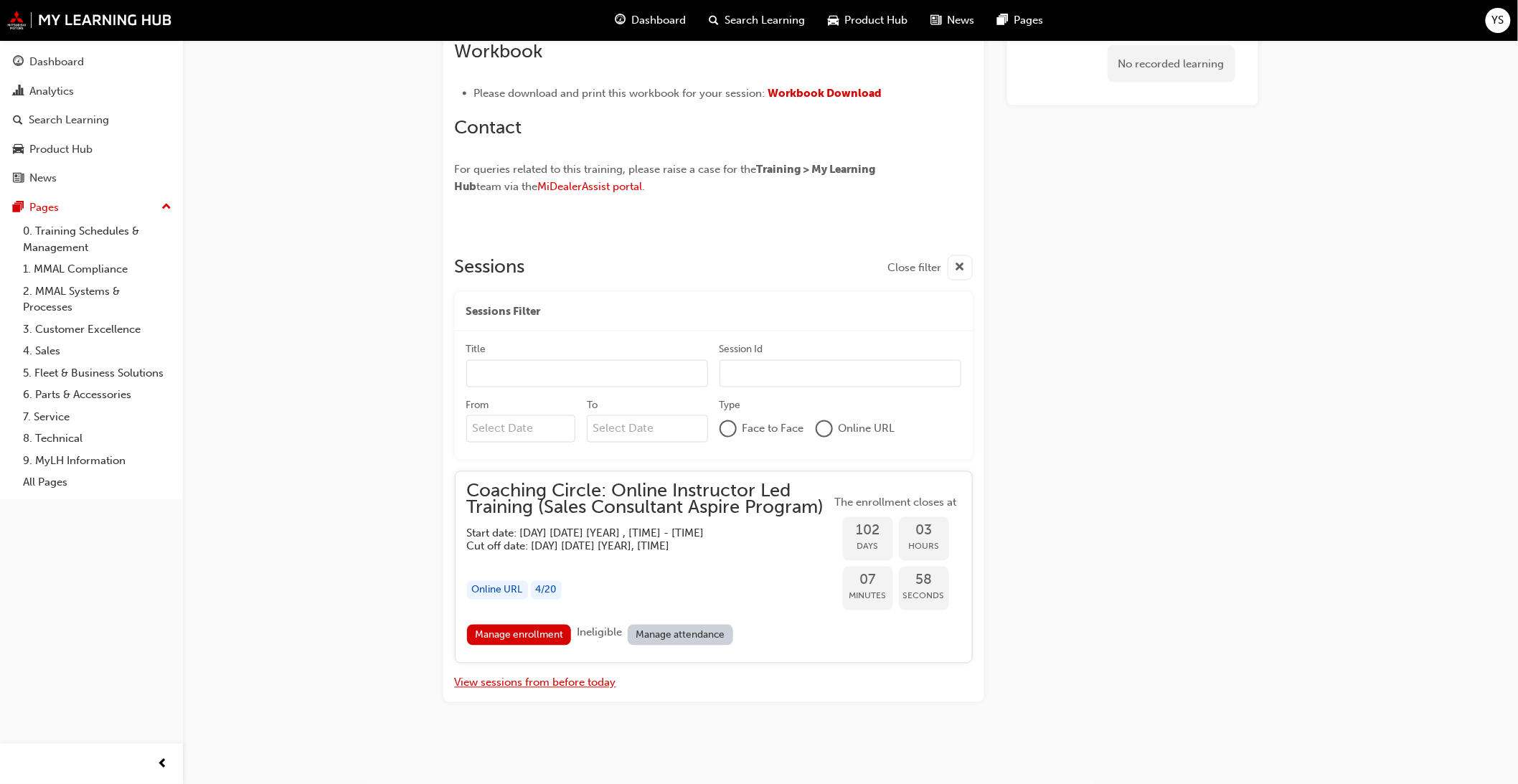 click on "View sessions from before today" at bounding box center (535, 683) 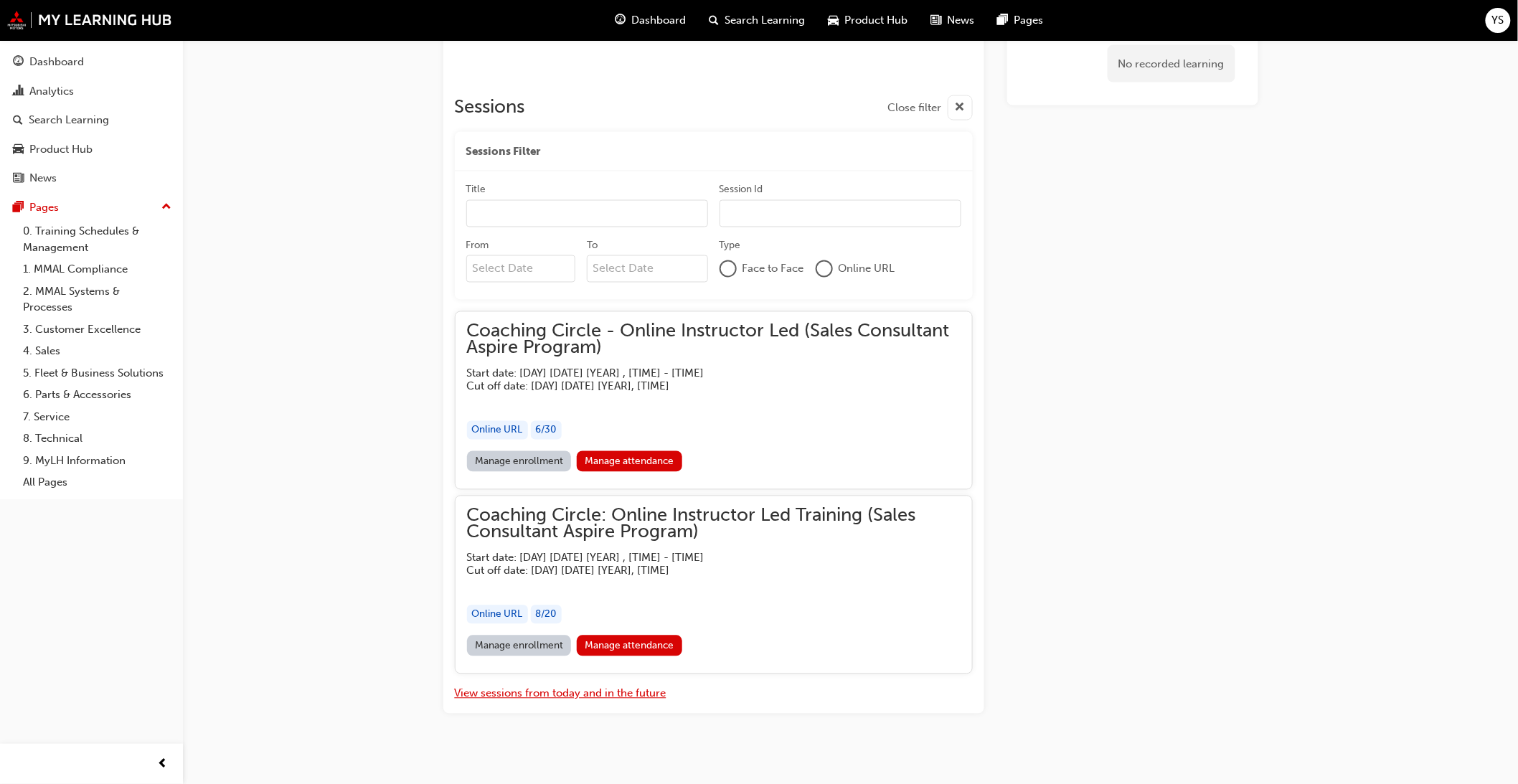 scroll, scrollTop: 965, scrollLeft: 0, axis: vertical 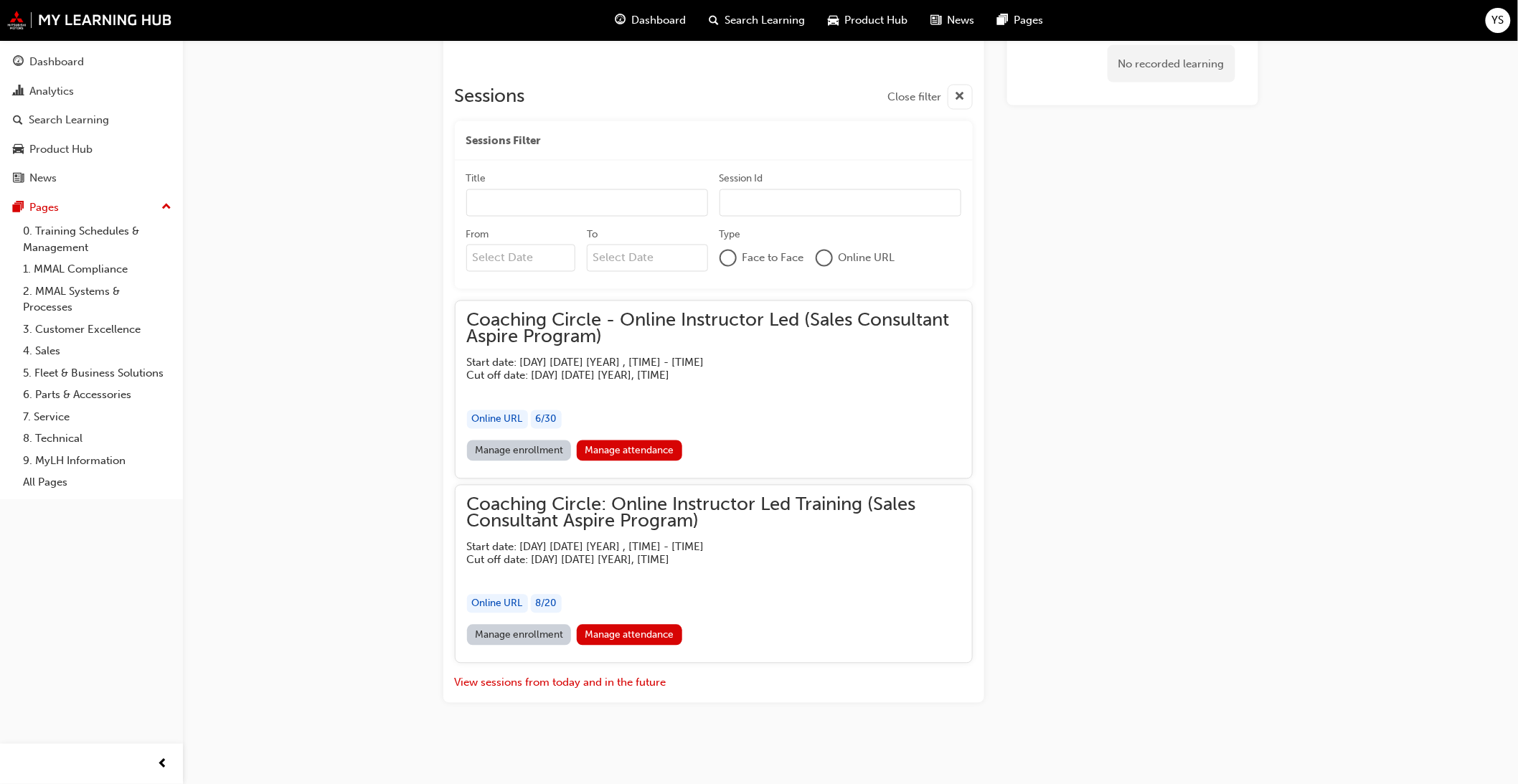 click on "Manage enrollment" at bounding box center (519, 635) 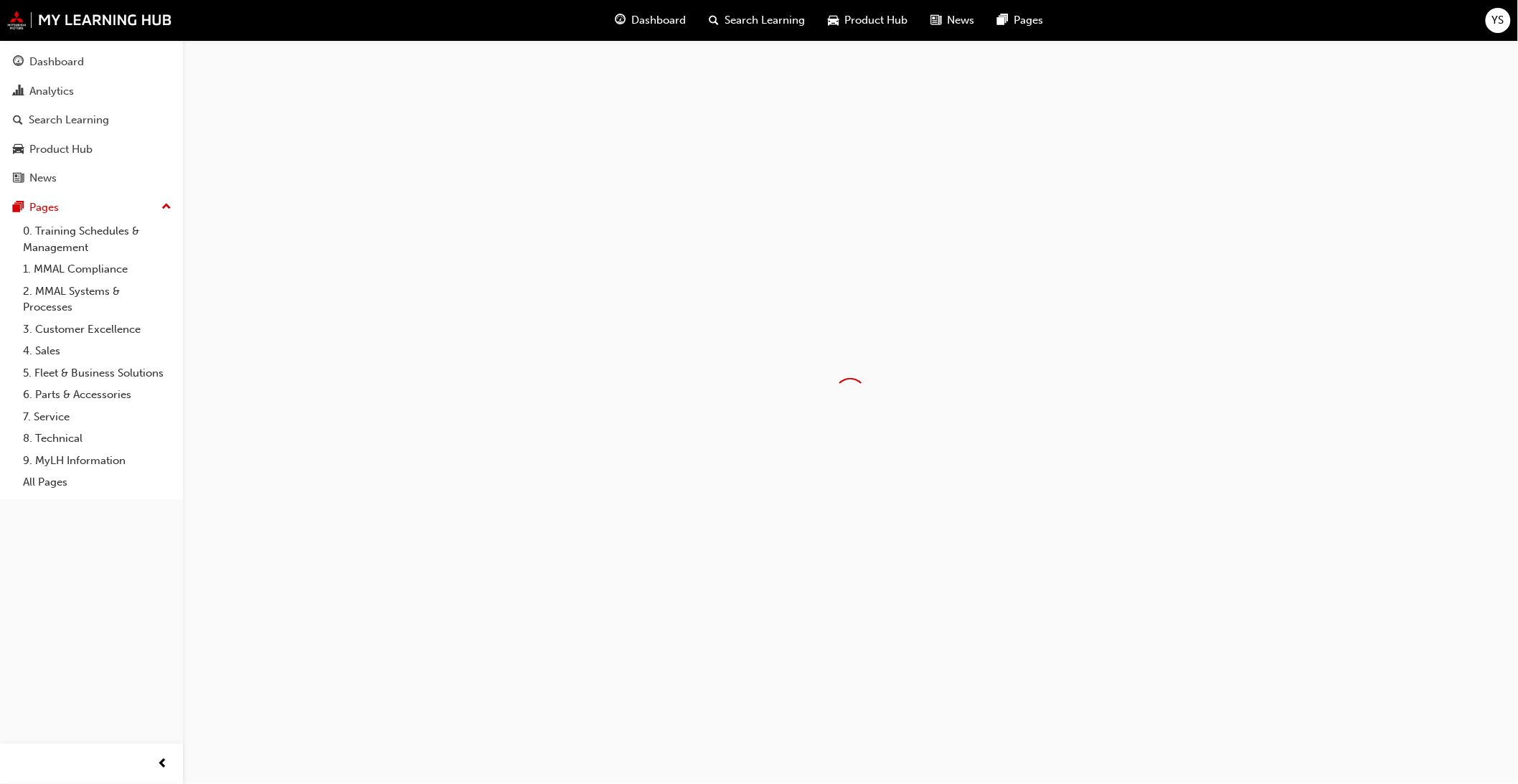 scroll, scrollTop: 0, scrollLeft: 0, axis: both 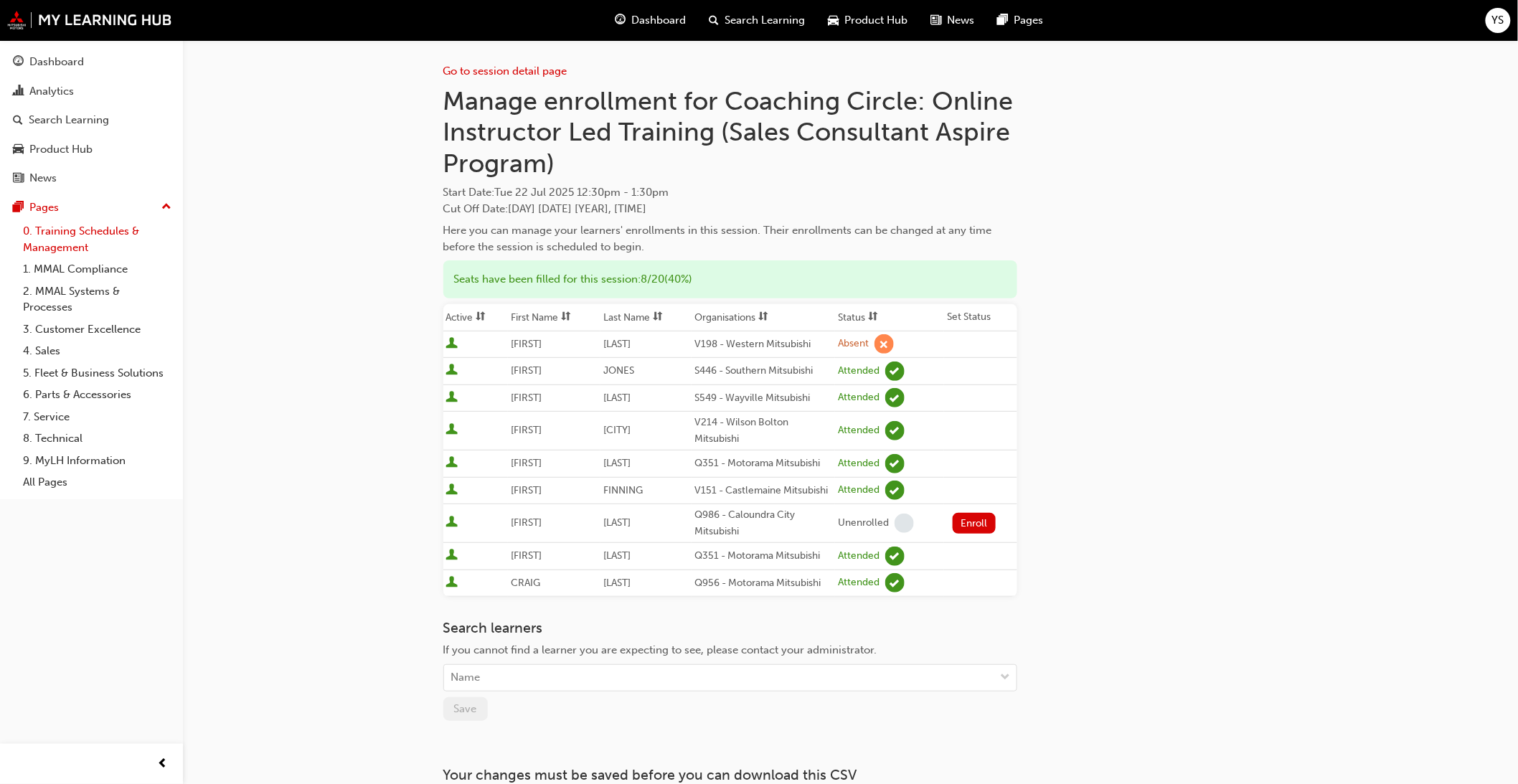 click on "0. Training Schedules & Management" at bounding box center [97, 239] 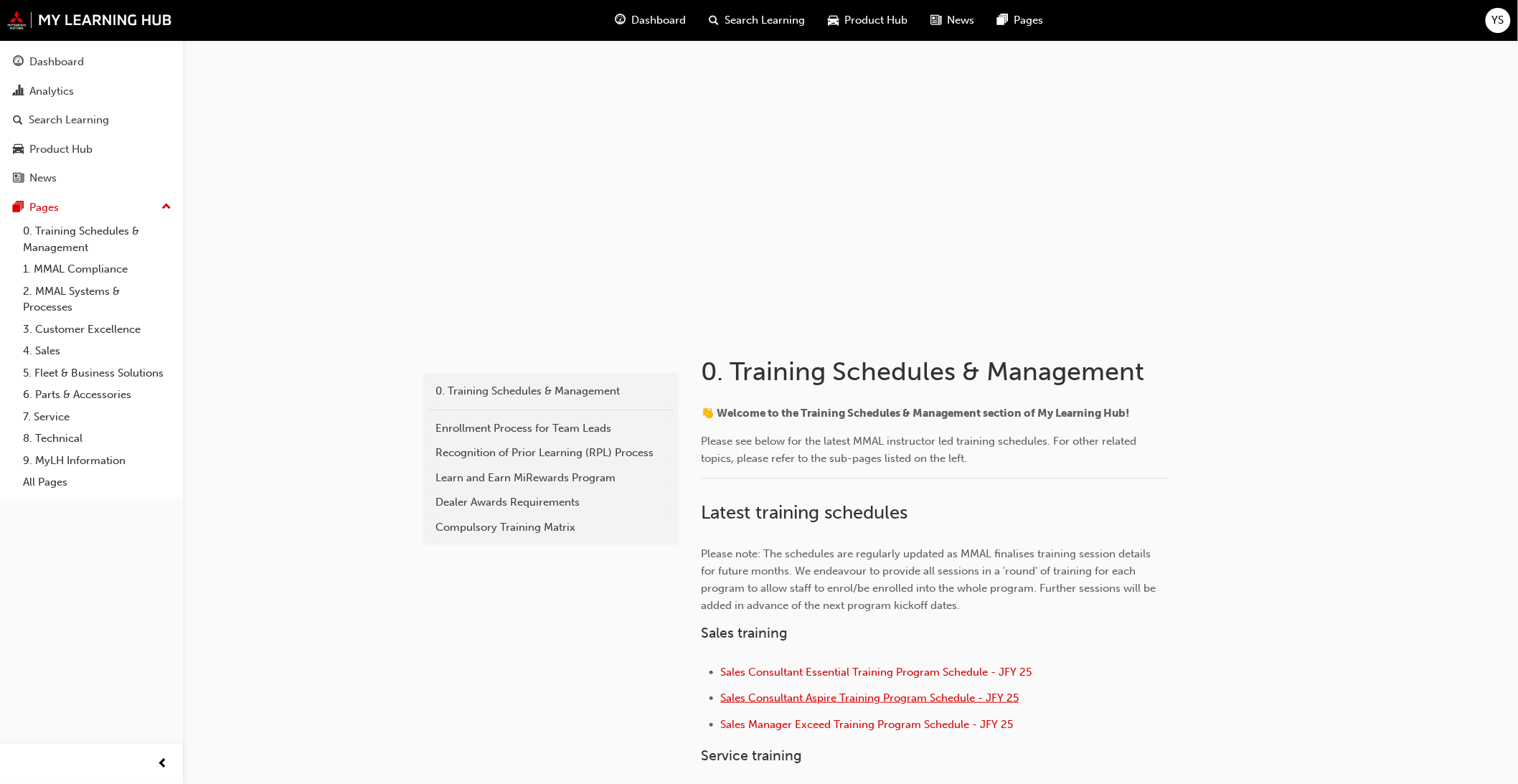 click on "Sales Consultant Aspire Training Program Schedule - JFY 25" at bounding box center (870, 698) 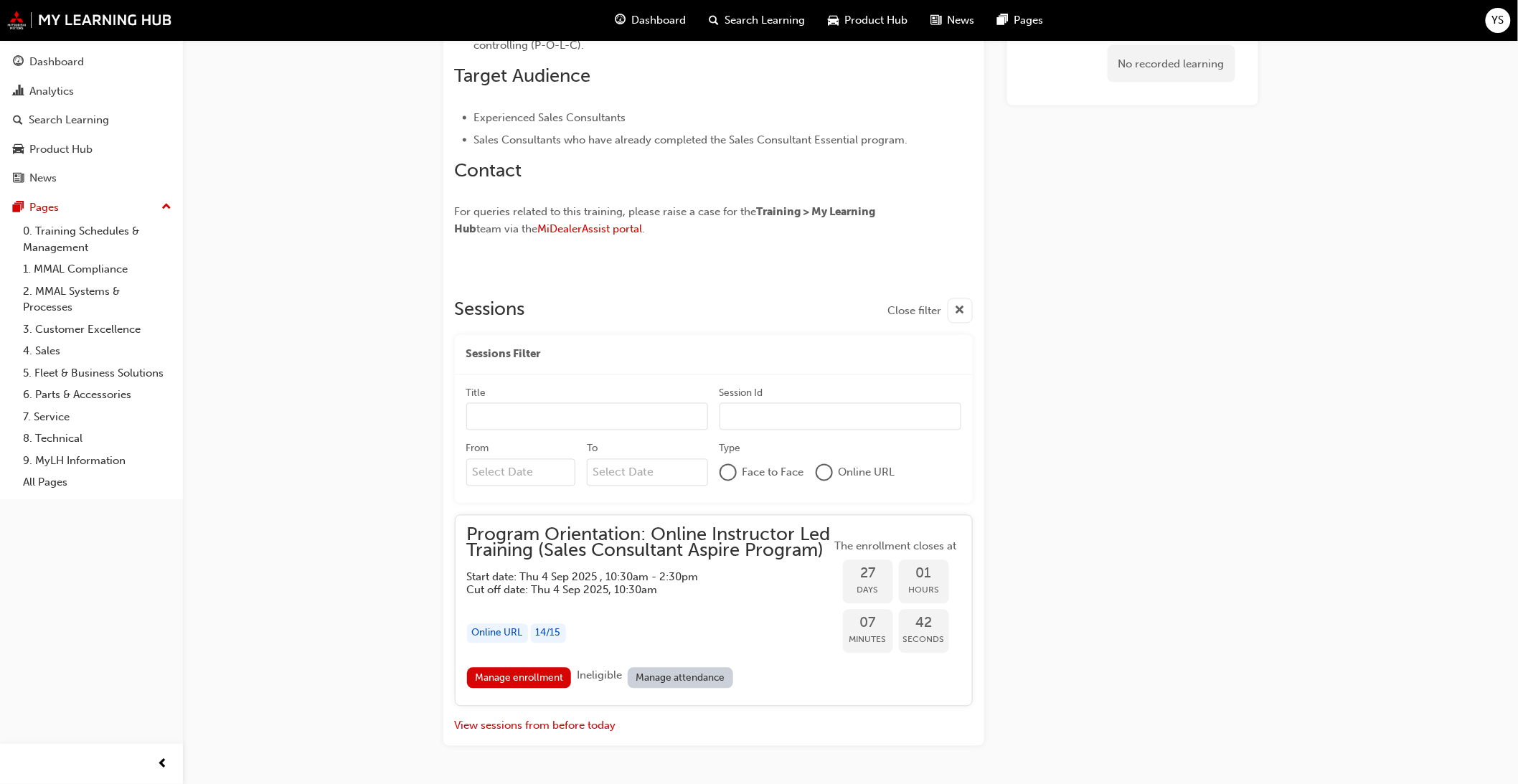 scroll, scrollTop: 973, scrollLeft: 0, axis: vertical 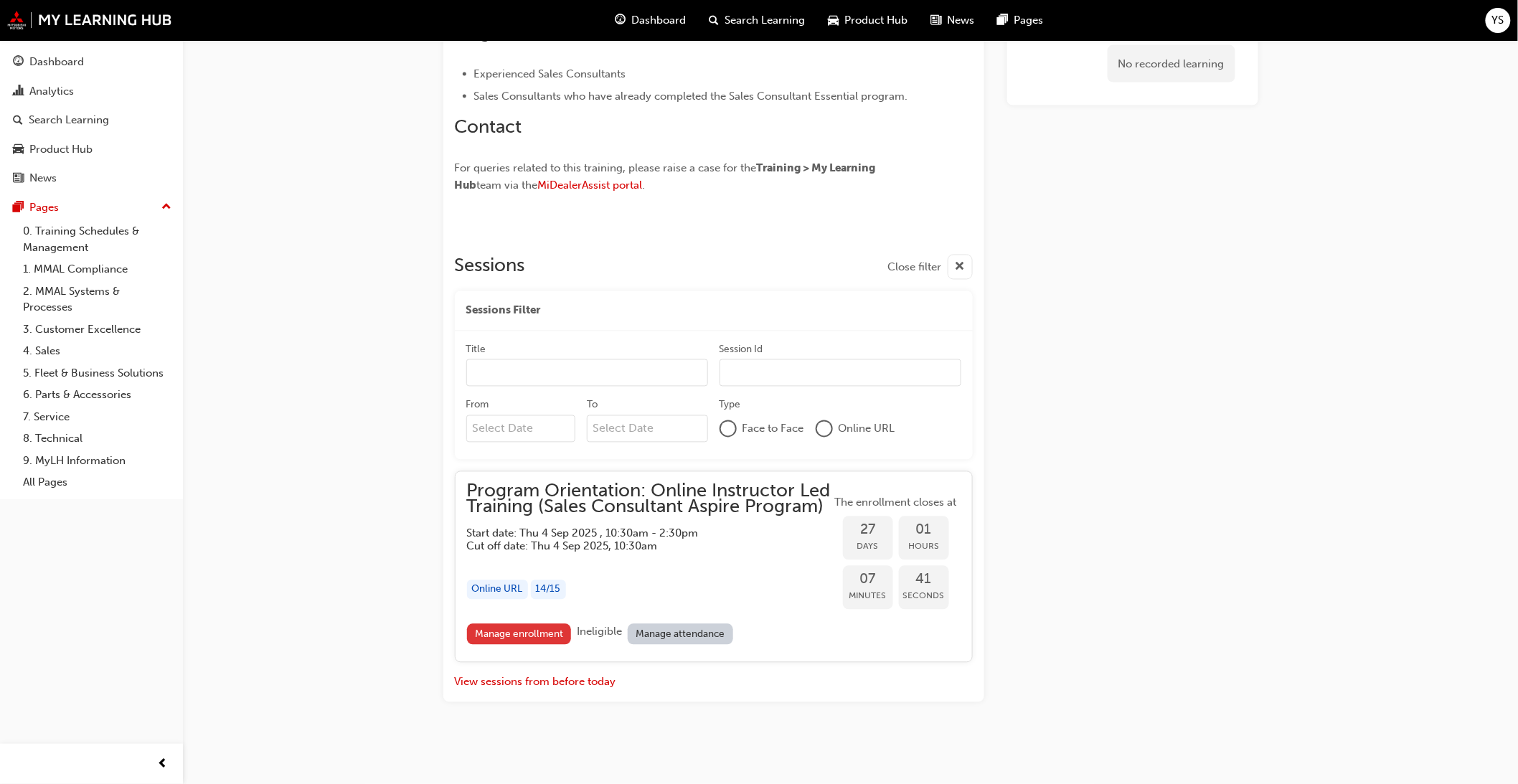 click on "Manage enrollment" at bounding box center [519, 634] 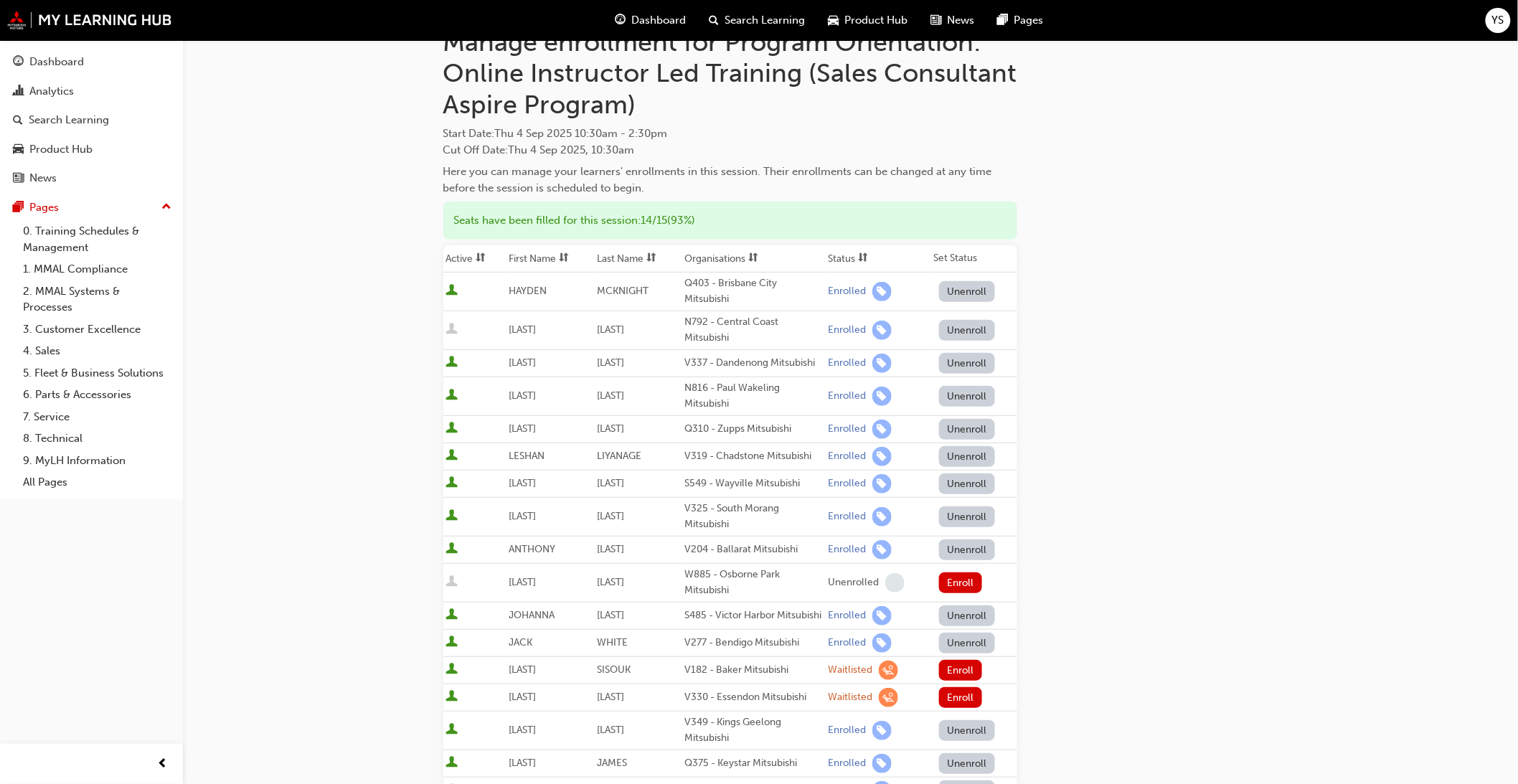 scroll, scrollTop: 0, scrollLeft: 0, axis: both 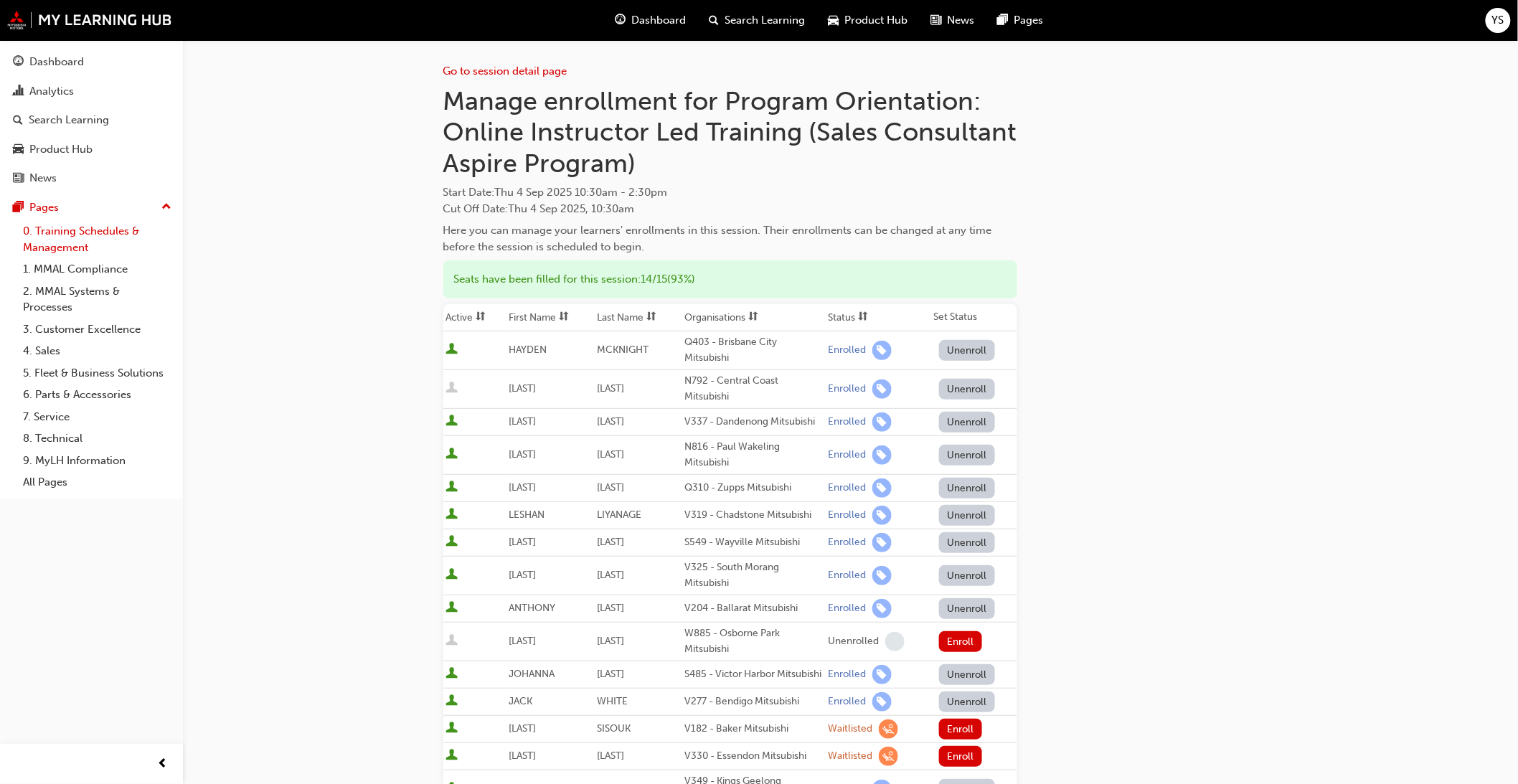 click on "0. Training Schedules & Management" at bounding box center (97, 239) 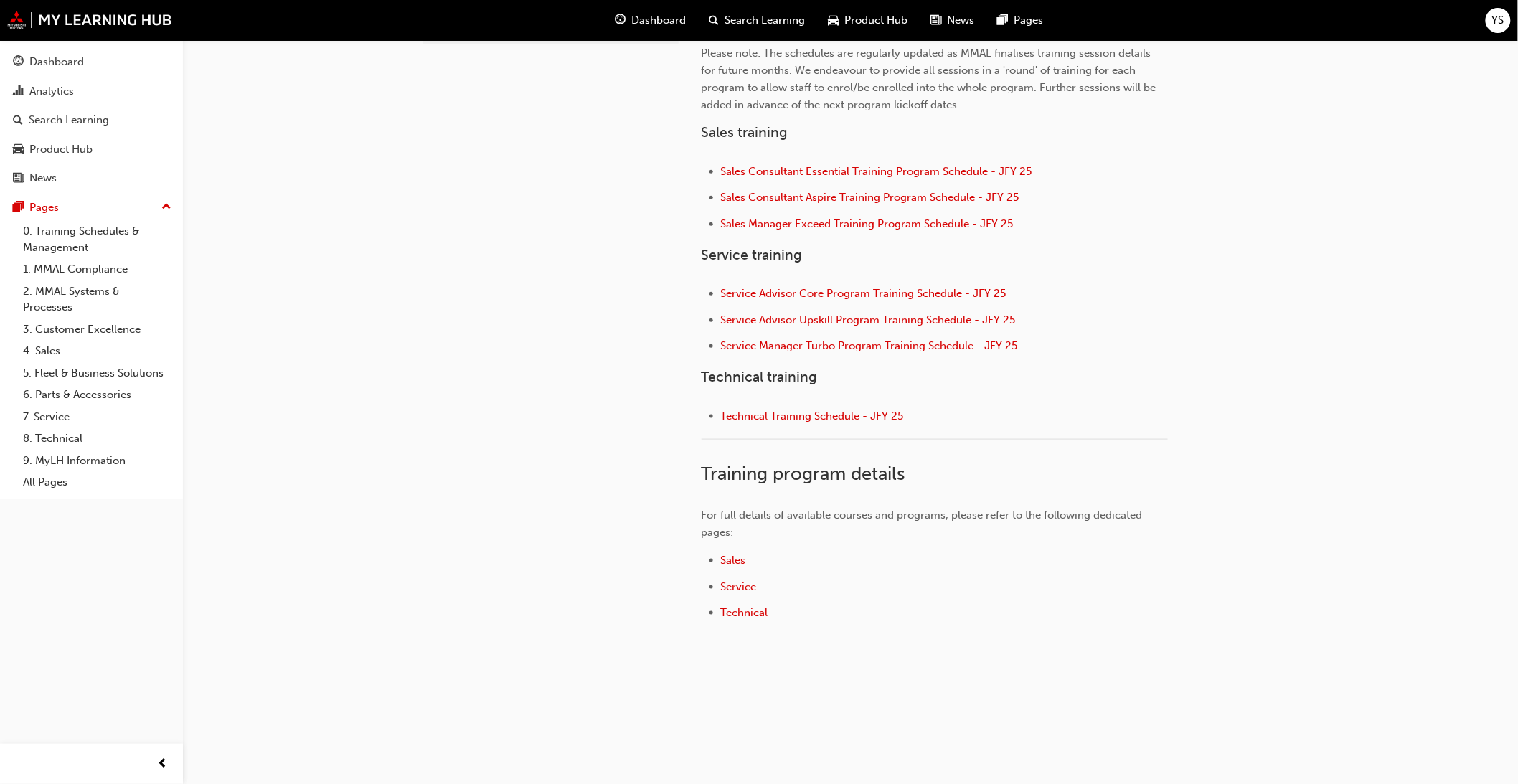 scroll, scrollTop: 511, scrollLeft: 0, axis: vertical 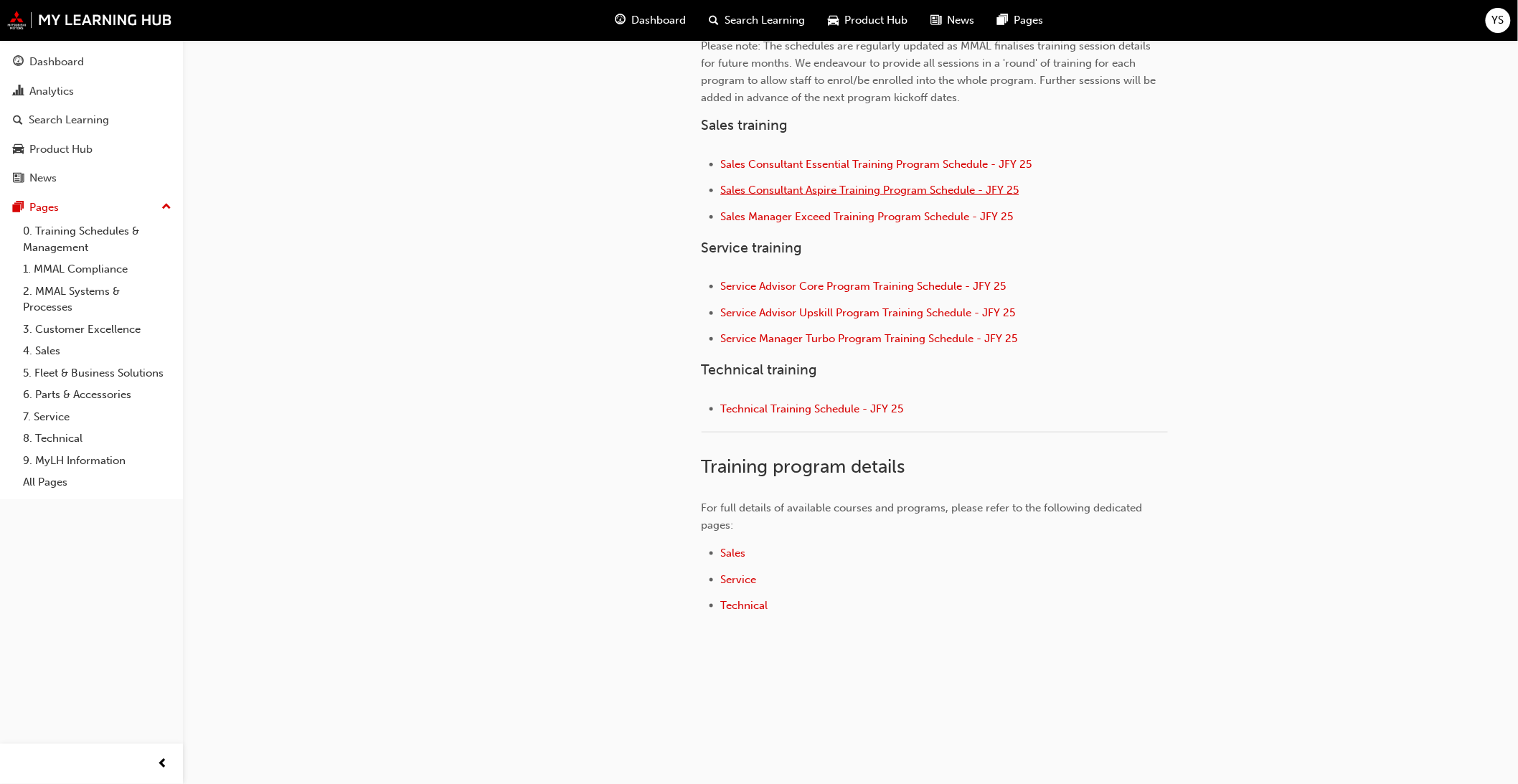 click on "Sales Consultant Aspire Training Program Schedule - JFY 25" at bounding box center (870, 190) 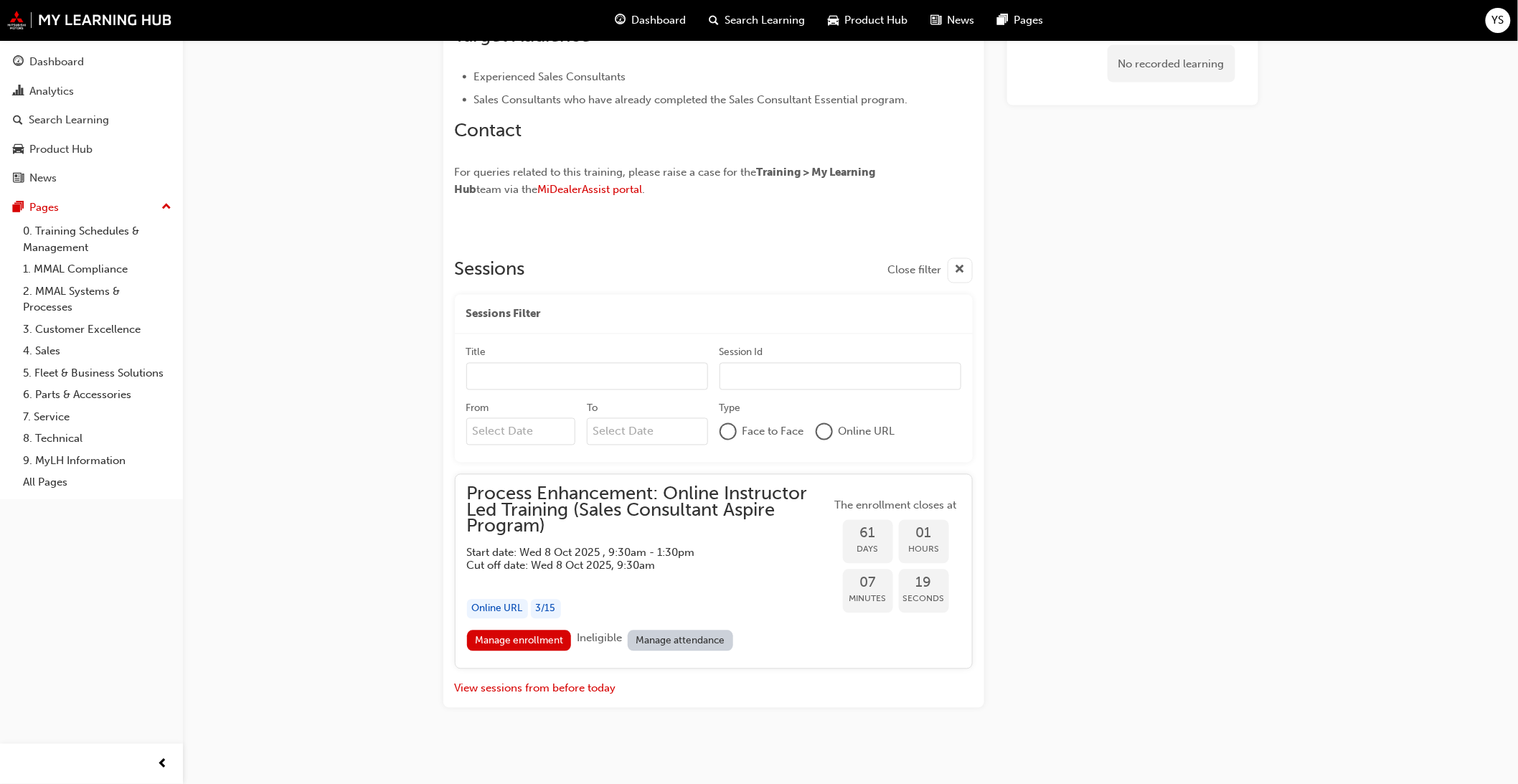 scroll, scrollTop: 888, scrollLeft: 0, axis: vertical 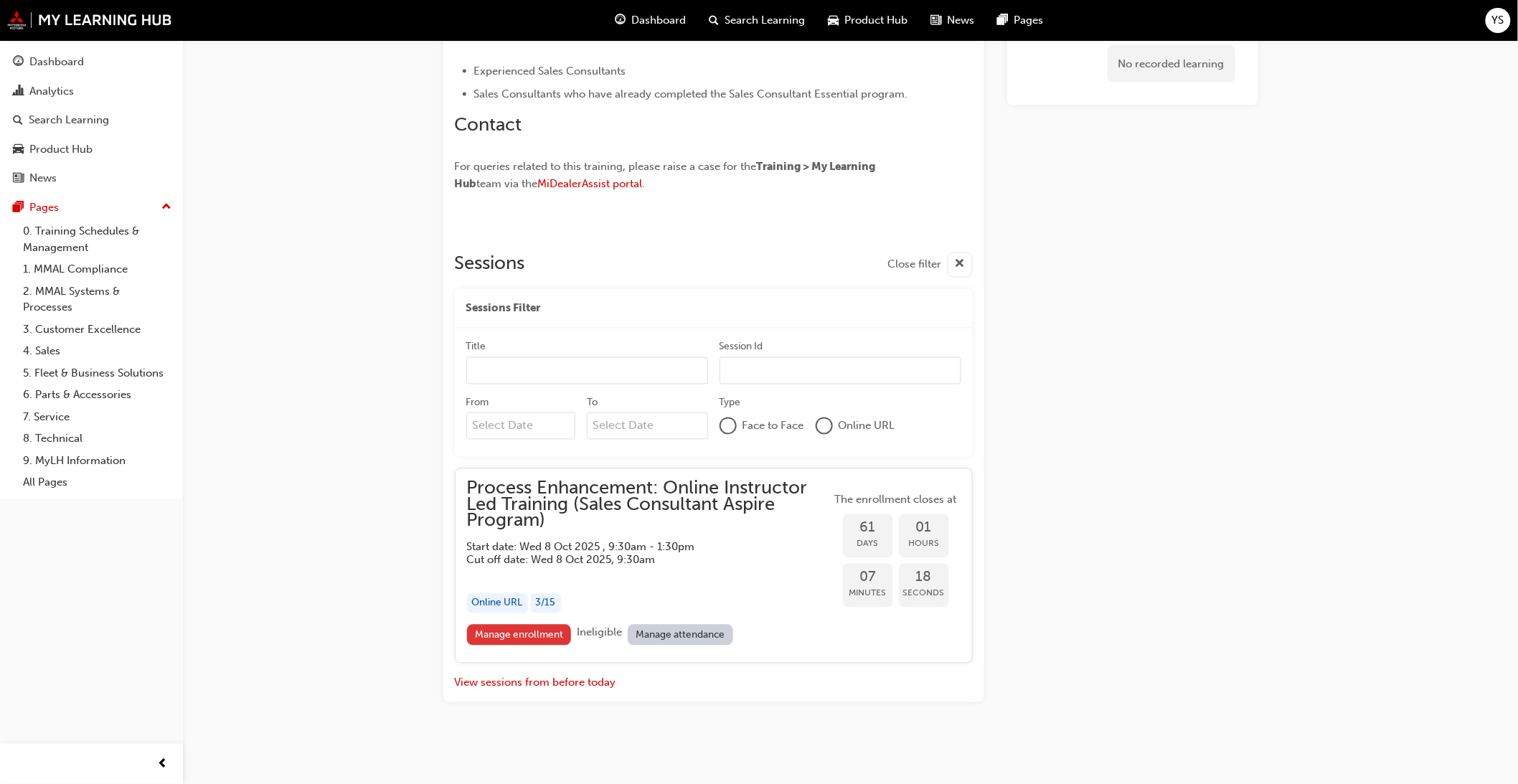 click on "Manage enrollment" at bounding box center [519, 635] 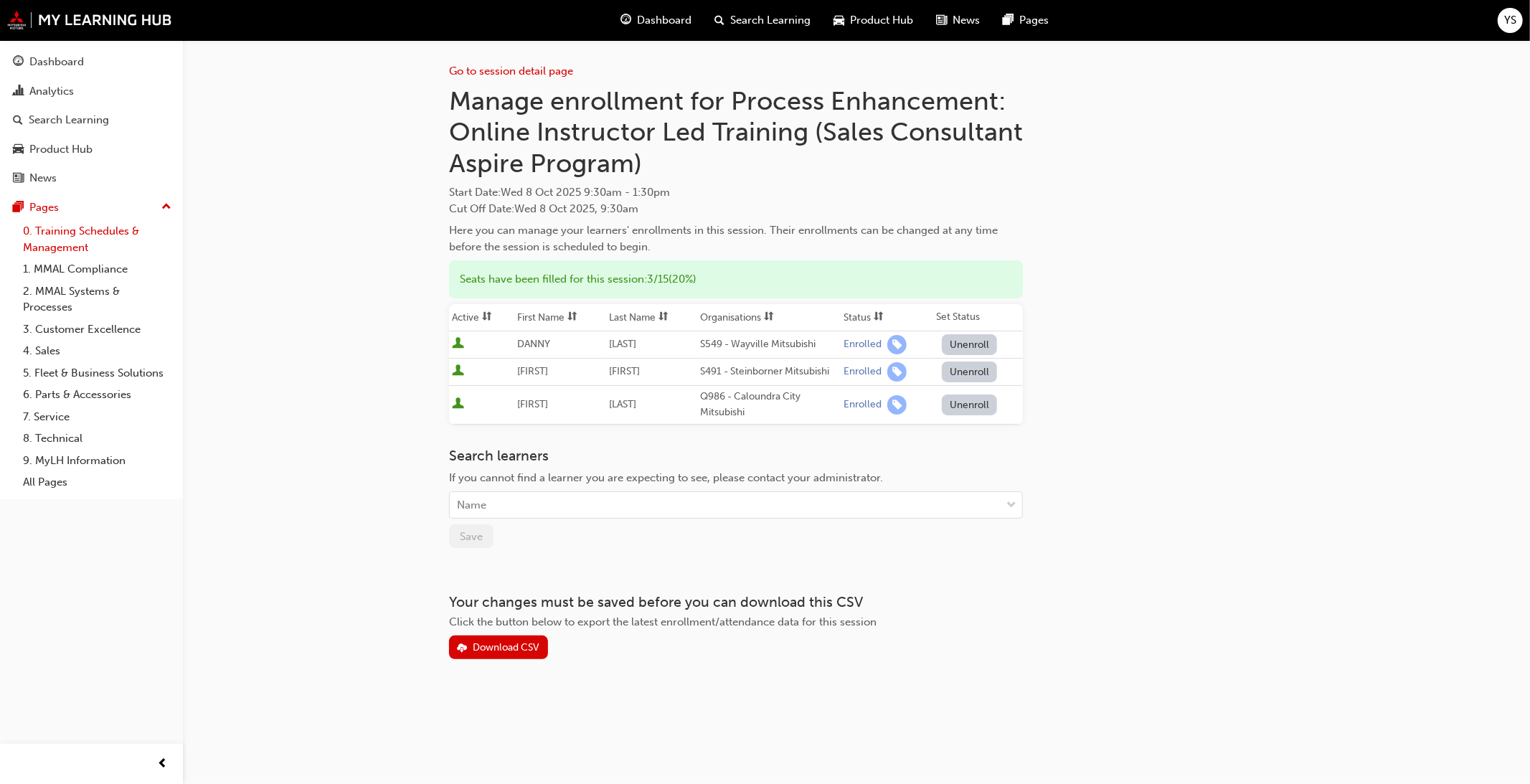 click on "0. Training Schedules & Management" at bounding box center [97, 239] 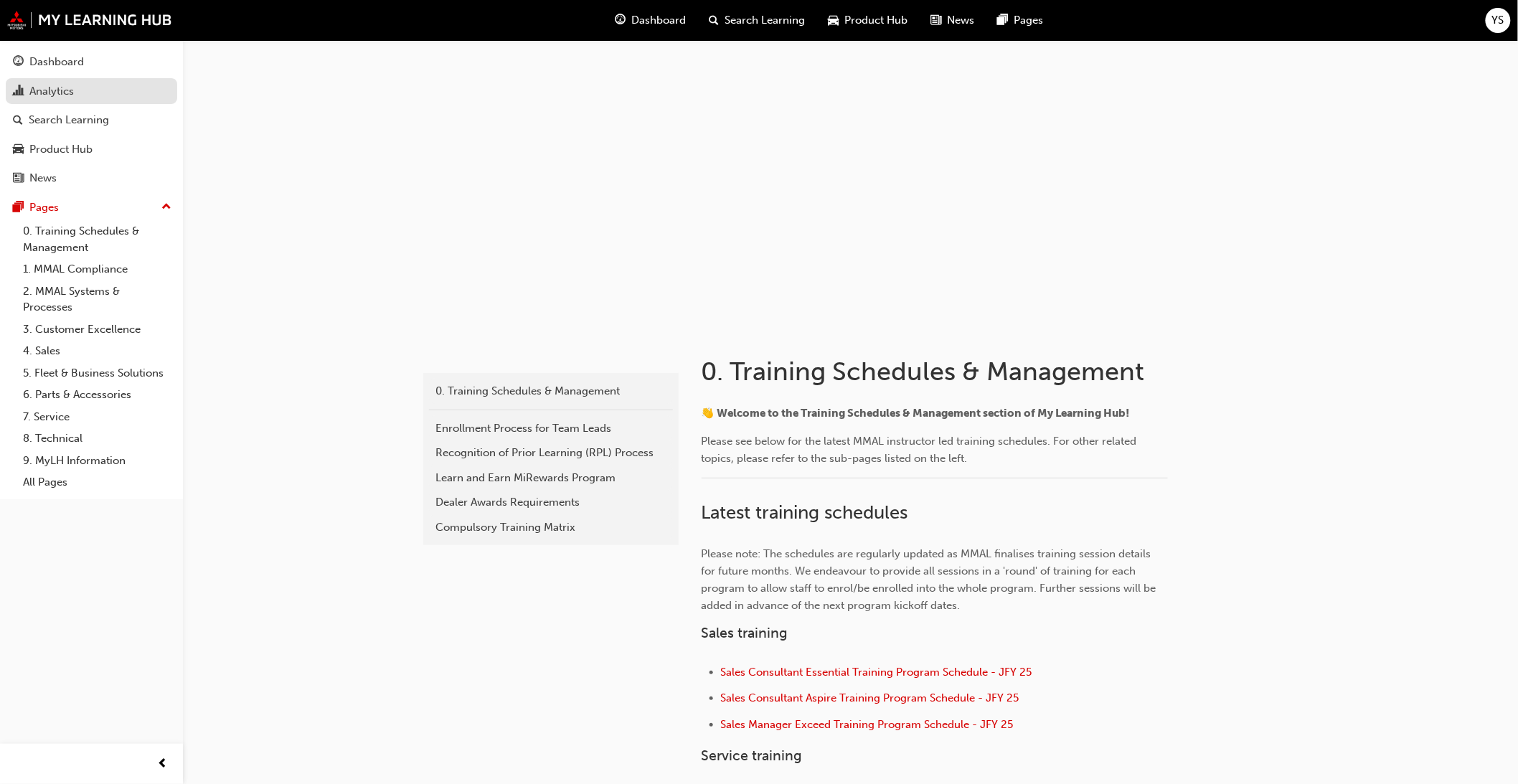 click on "Analytics" at bounding box center (91, 91) 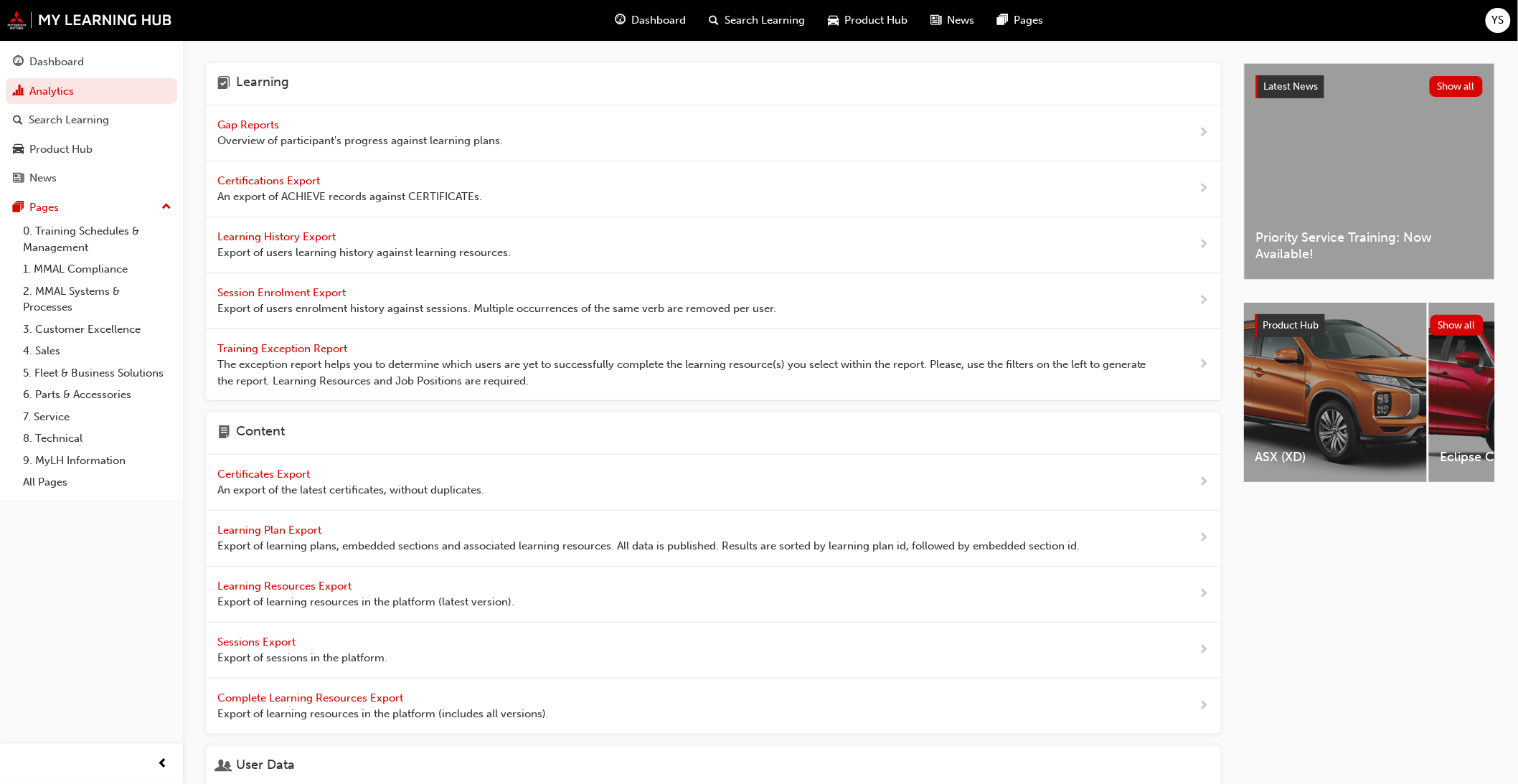click on "Gap Reports" at bounding box center (250, 125) 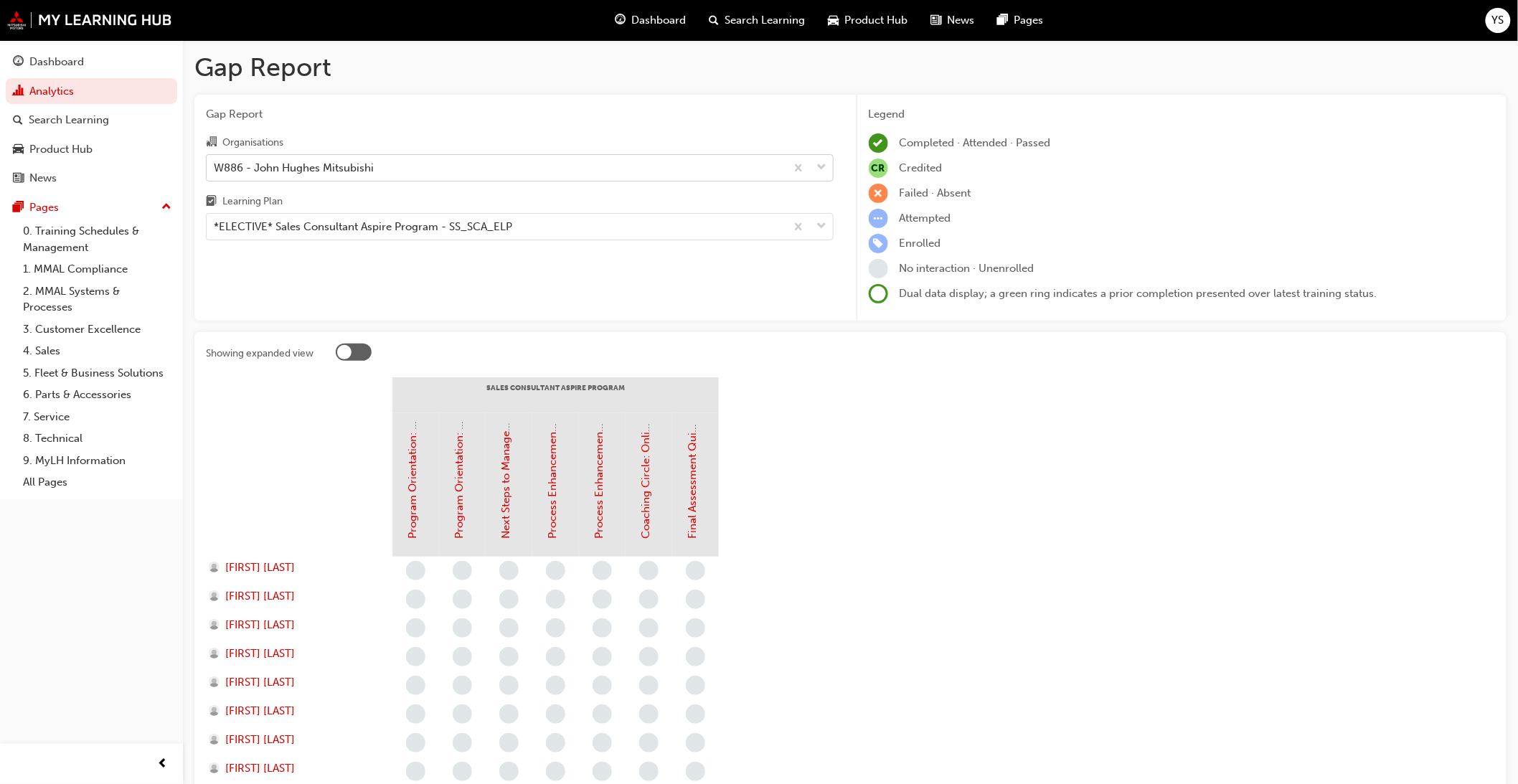 click on "W886 - John Hughes Mitsubishi" at bounding box center (293, 167) 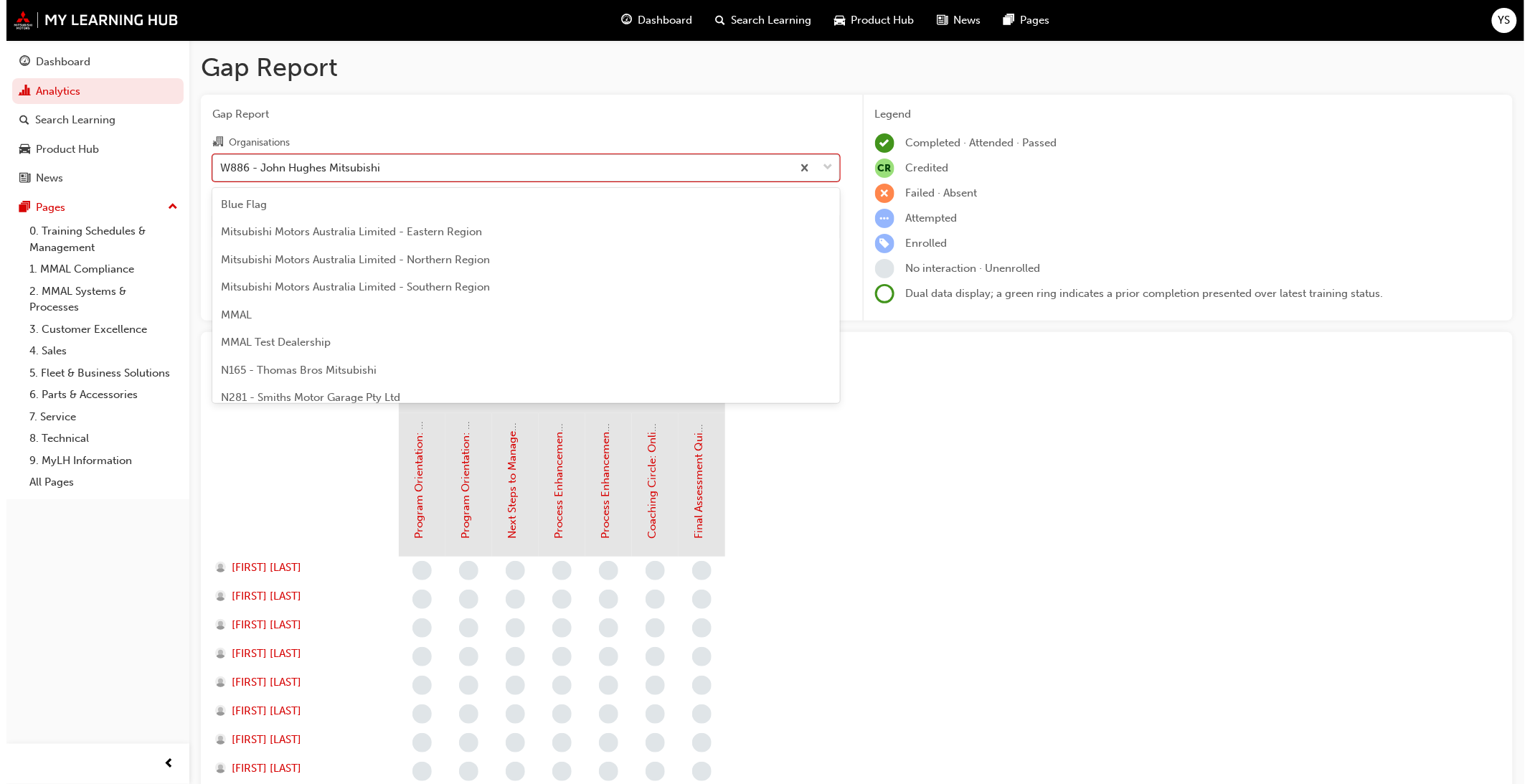 scroll, scrollTop: 5039, scrollLeft: 0, axis: vertical 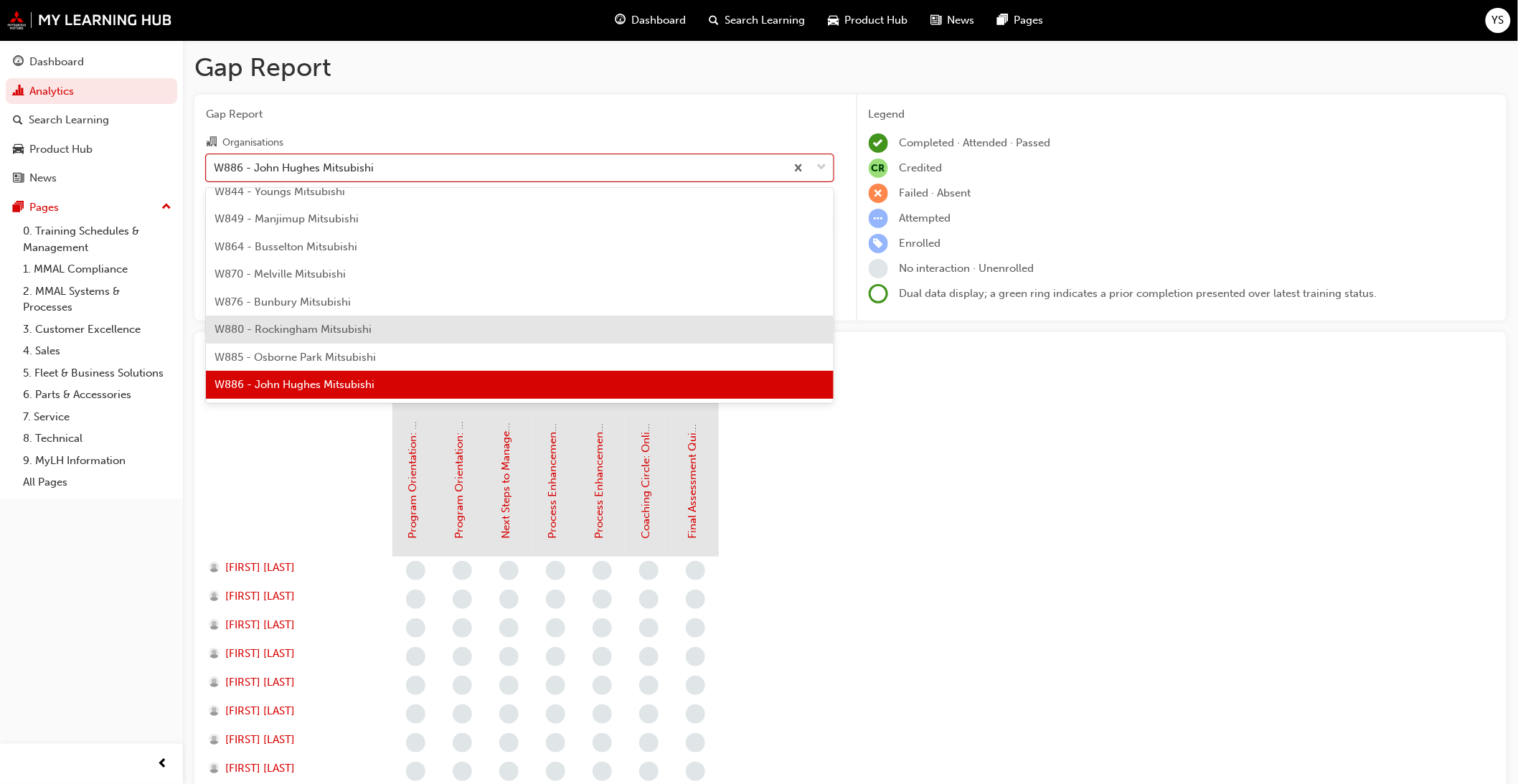 click on "W880 - Rockingham Mitsubishi" at bounding box center (293, 329) 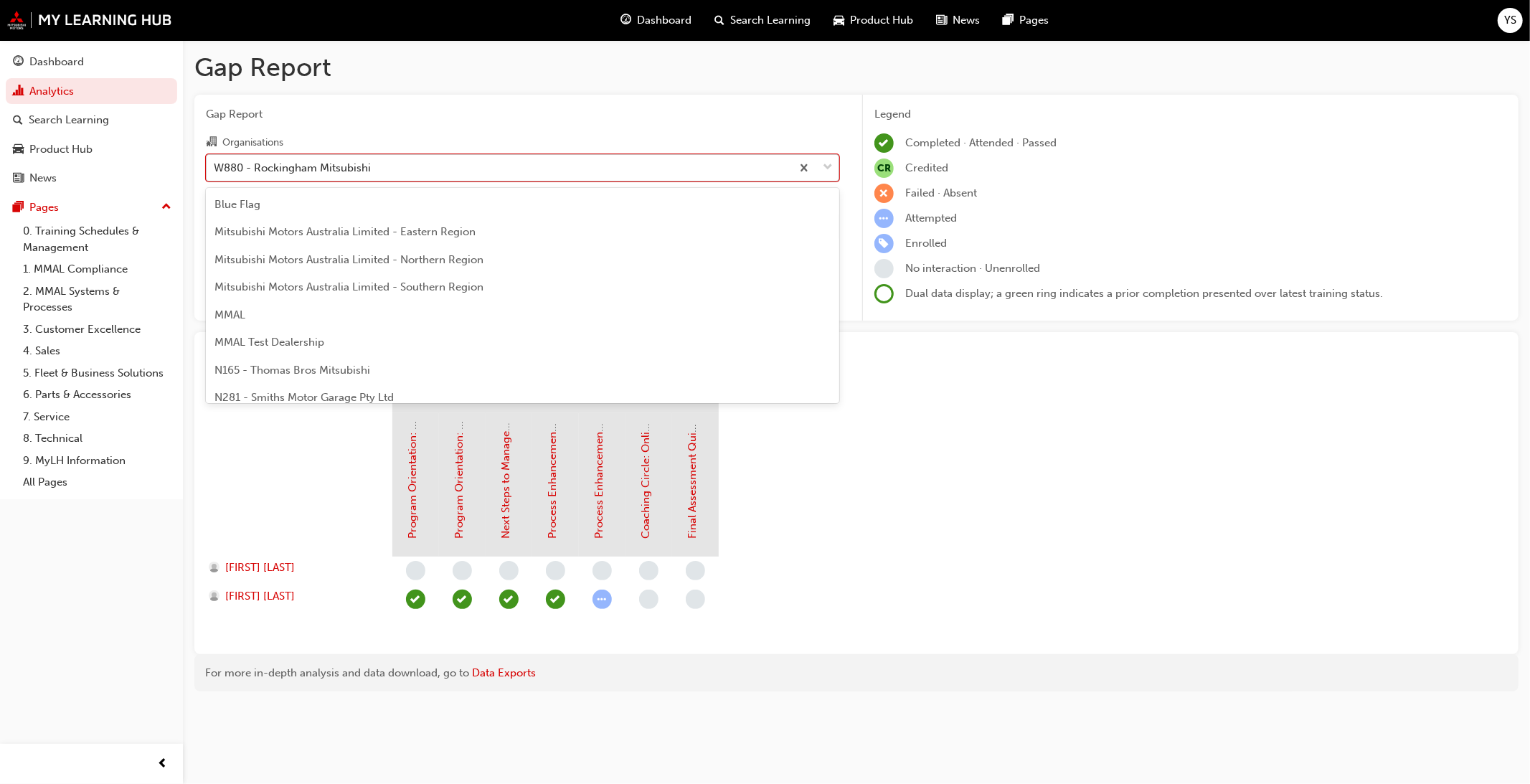 click on "W880 - Rockingham Mitsubishi" at bounding box center [499, 167] 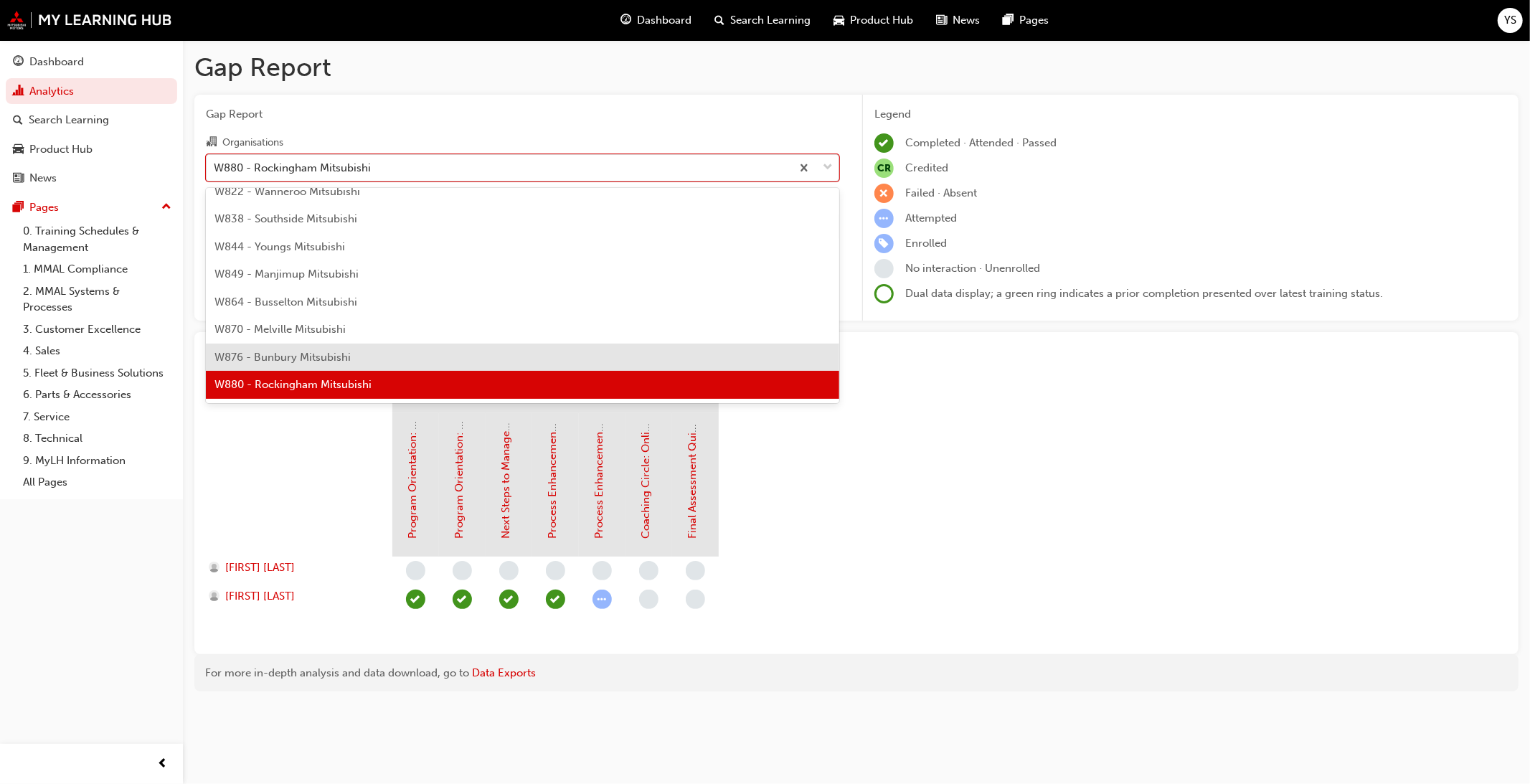 click on "W876 - Bunbury Mitsubishi" at bounding box center (522, 357) 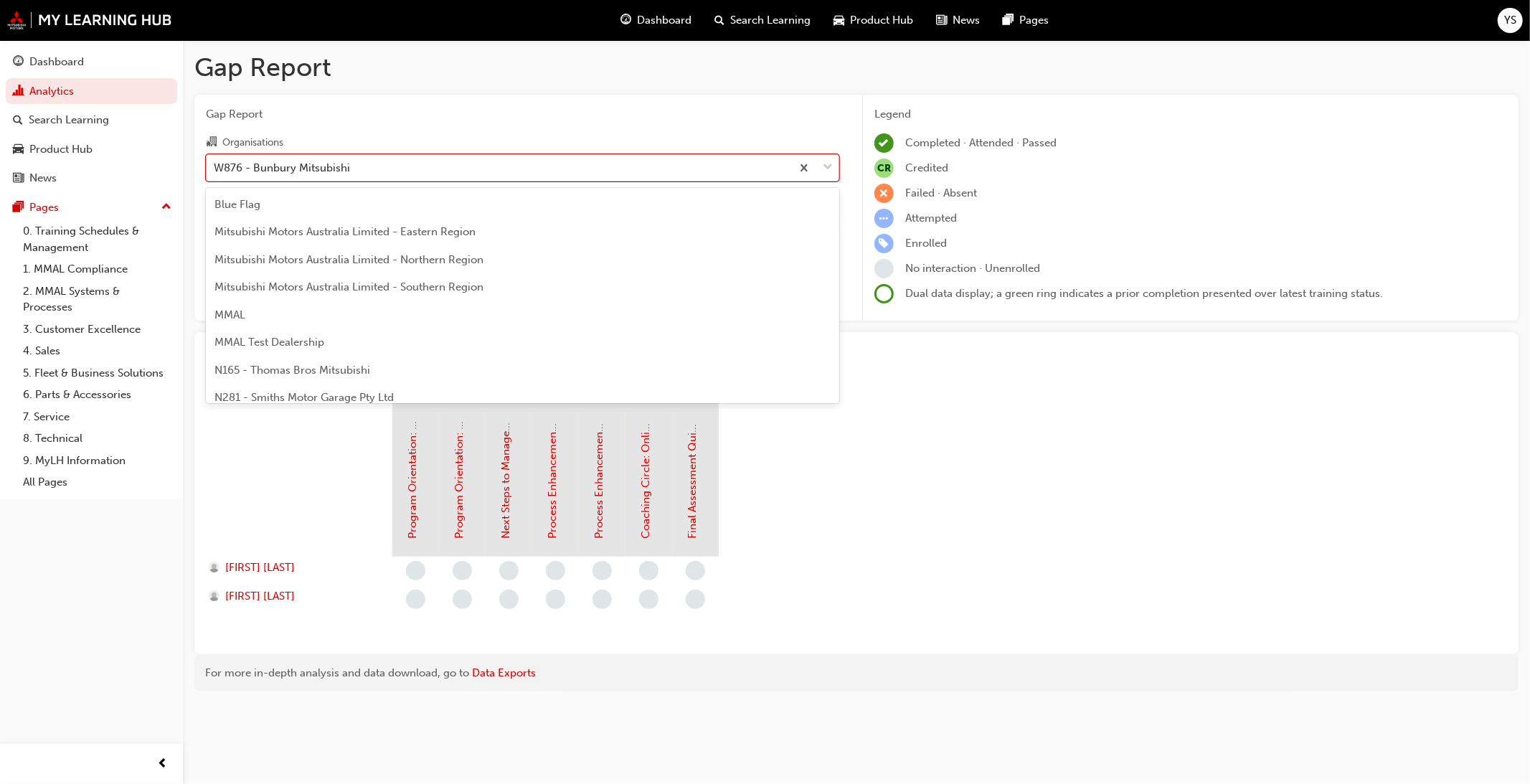 click on "W876 - Bunbury Mitsubishi" at bounding box center (499, 167) 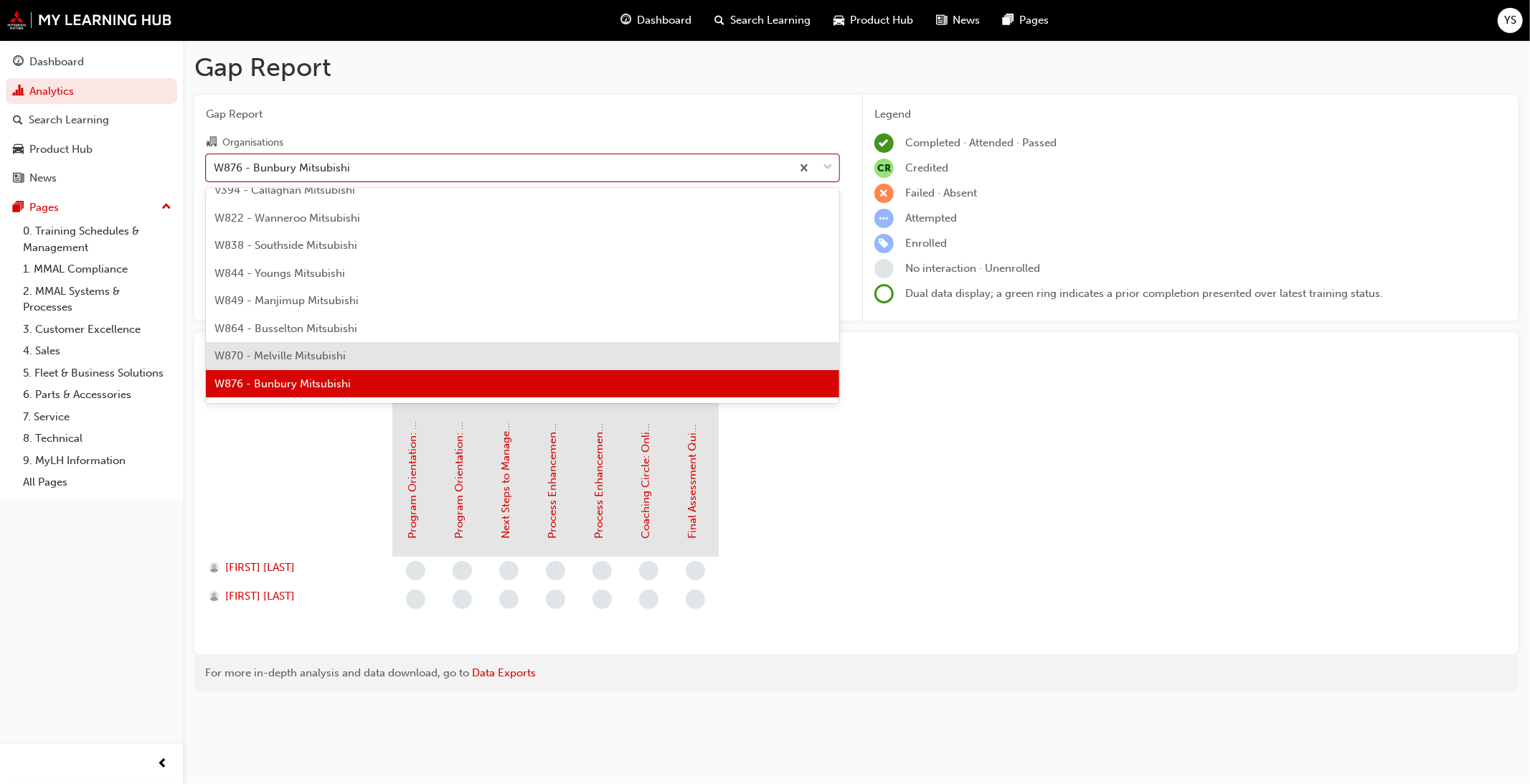 click on "W870 - Melville Mitsubishi" at bounding box center (522, 356) 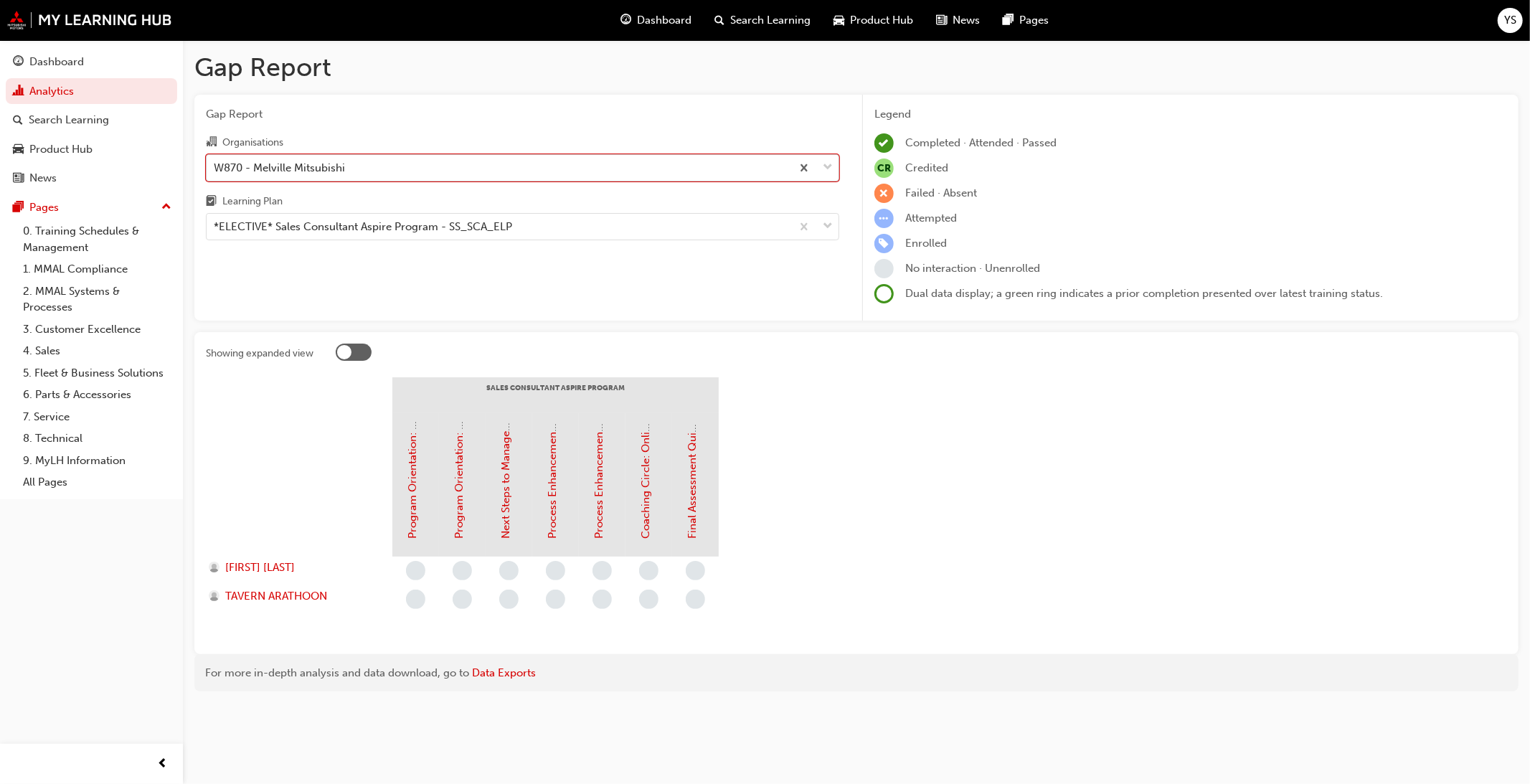 click on "W870 - Melville Mitsubishi" at bounding box center [499, 167] 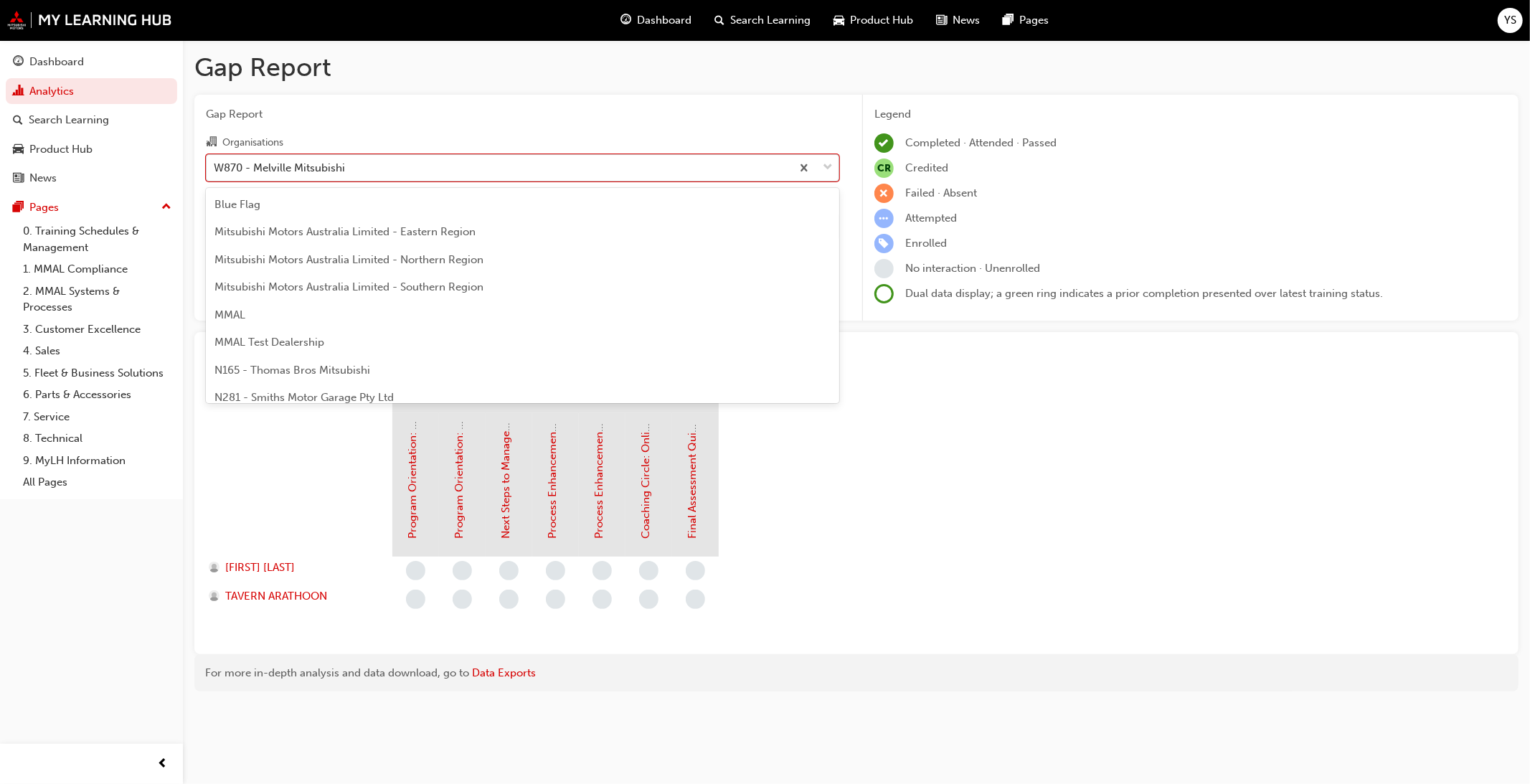 scroll, scrollTop: 4929, scrollLeft: 0, axis: vertical 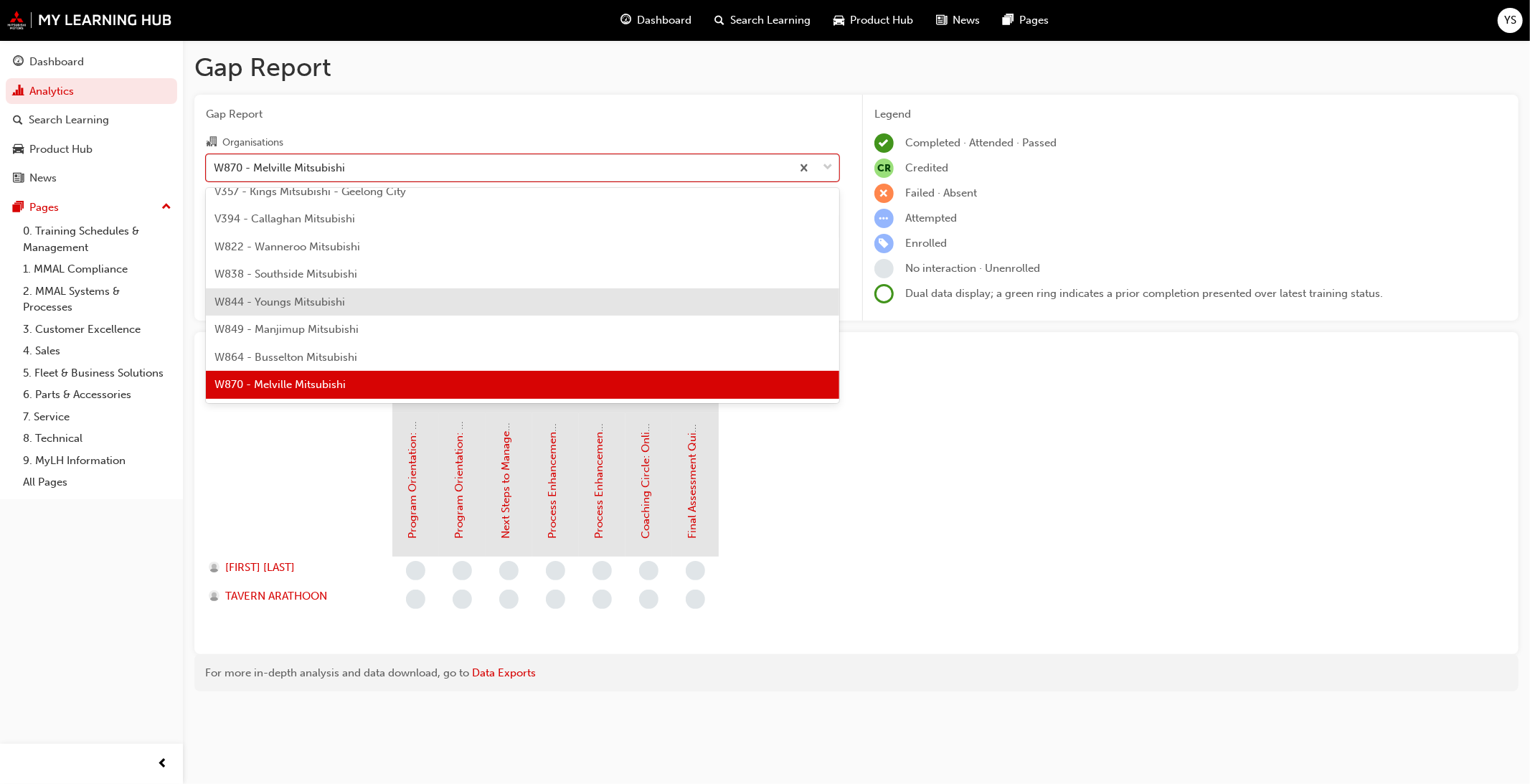 click on "W844 - Youngs Mitsubishi" at bounding box center [522, 302] 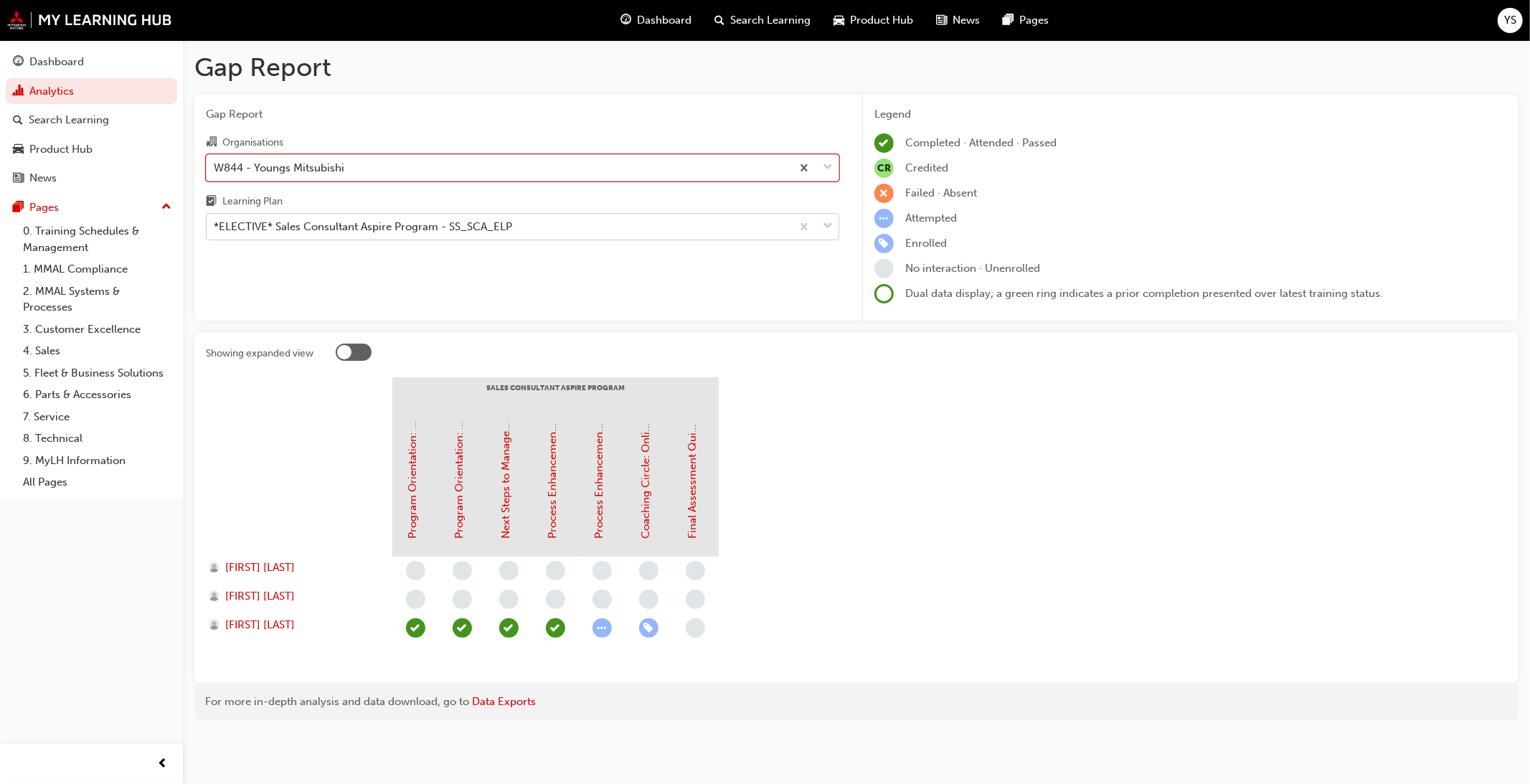click on "*ELECTIVE* Sales Consultant Aspire Program - SS_SCA_ELP" at bounding box center (363, 227) 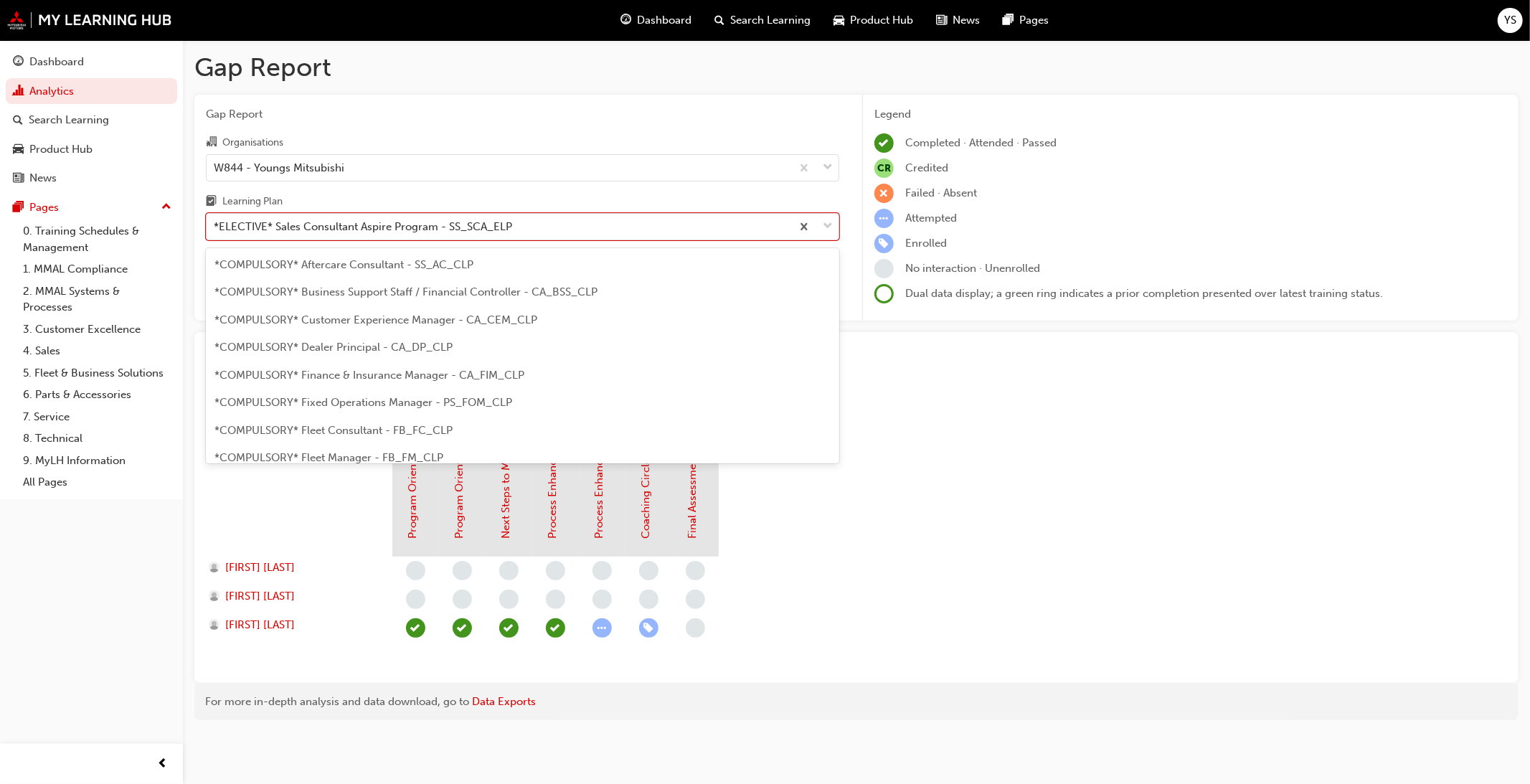 scroll, scrollTop: 541, scrollLeft: 0, axis: vertical 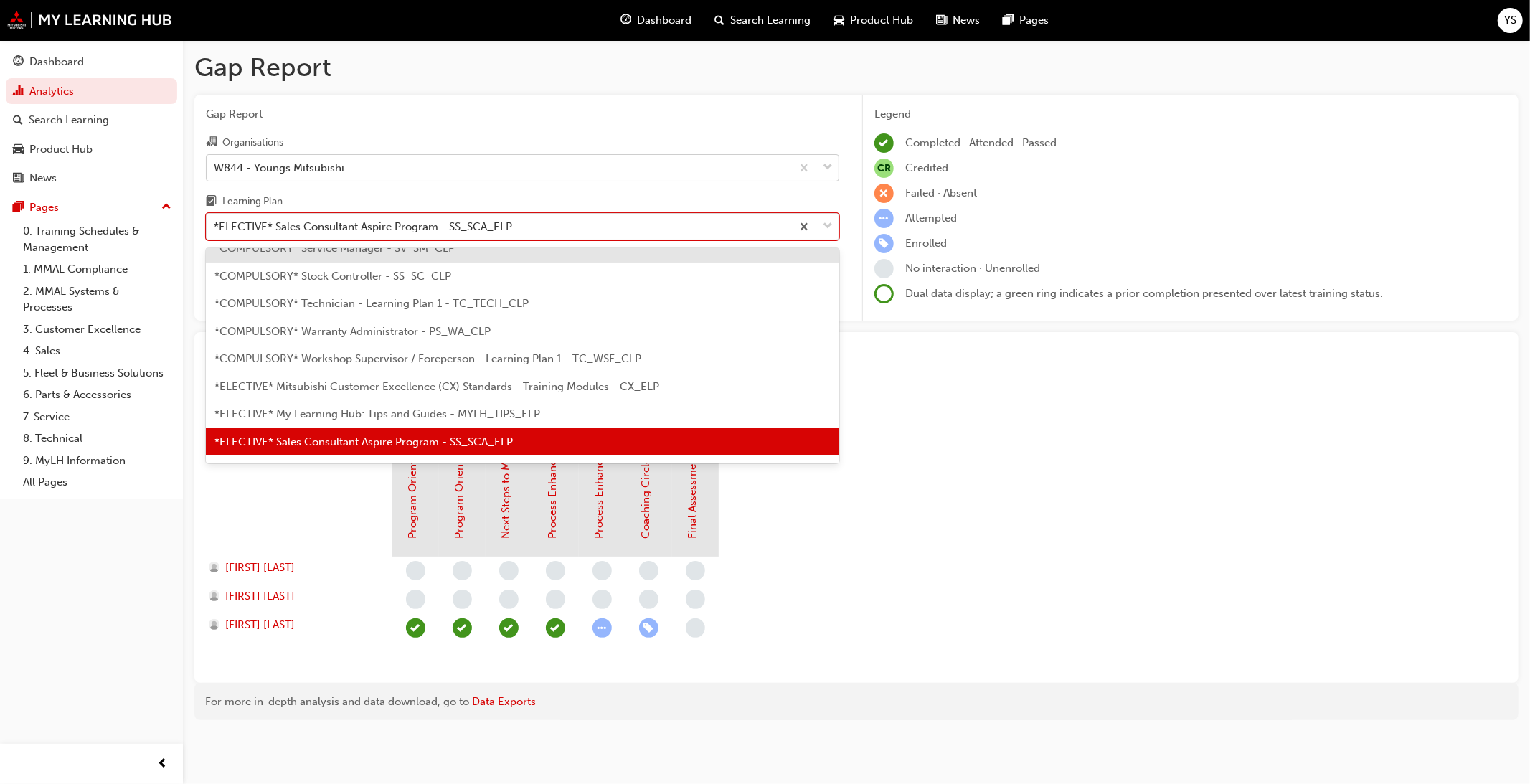 click on "W844 - Youngs Mitsubishi" at bounding box center [499, 167] 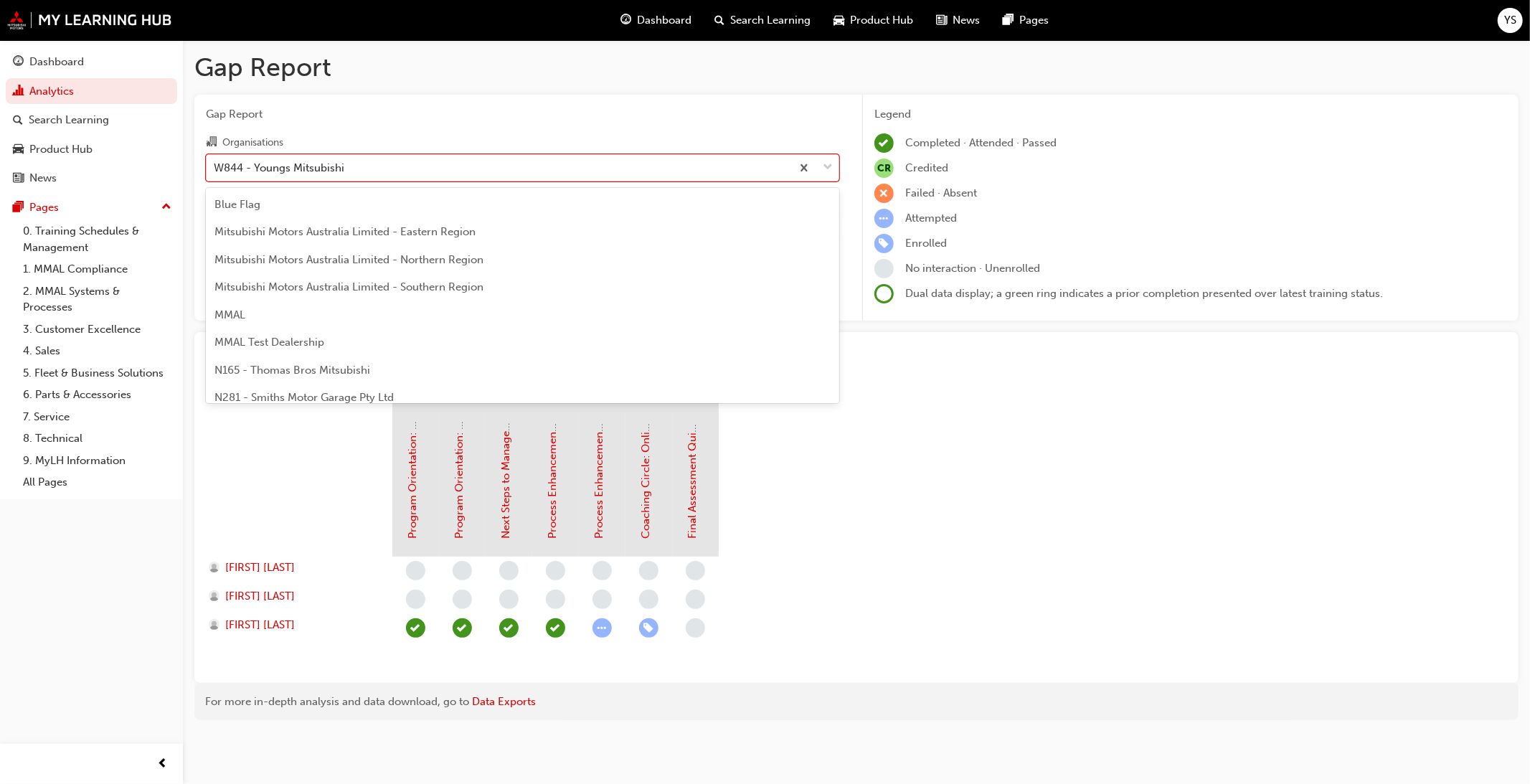 scroll, scrollTop: 4846, scrollLeft: 0, axis: vertical 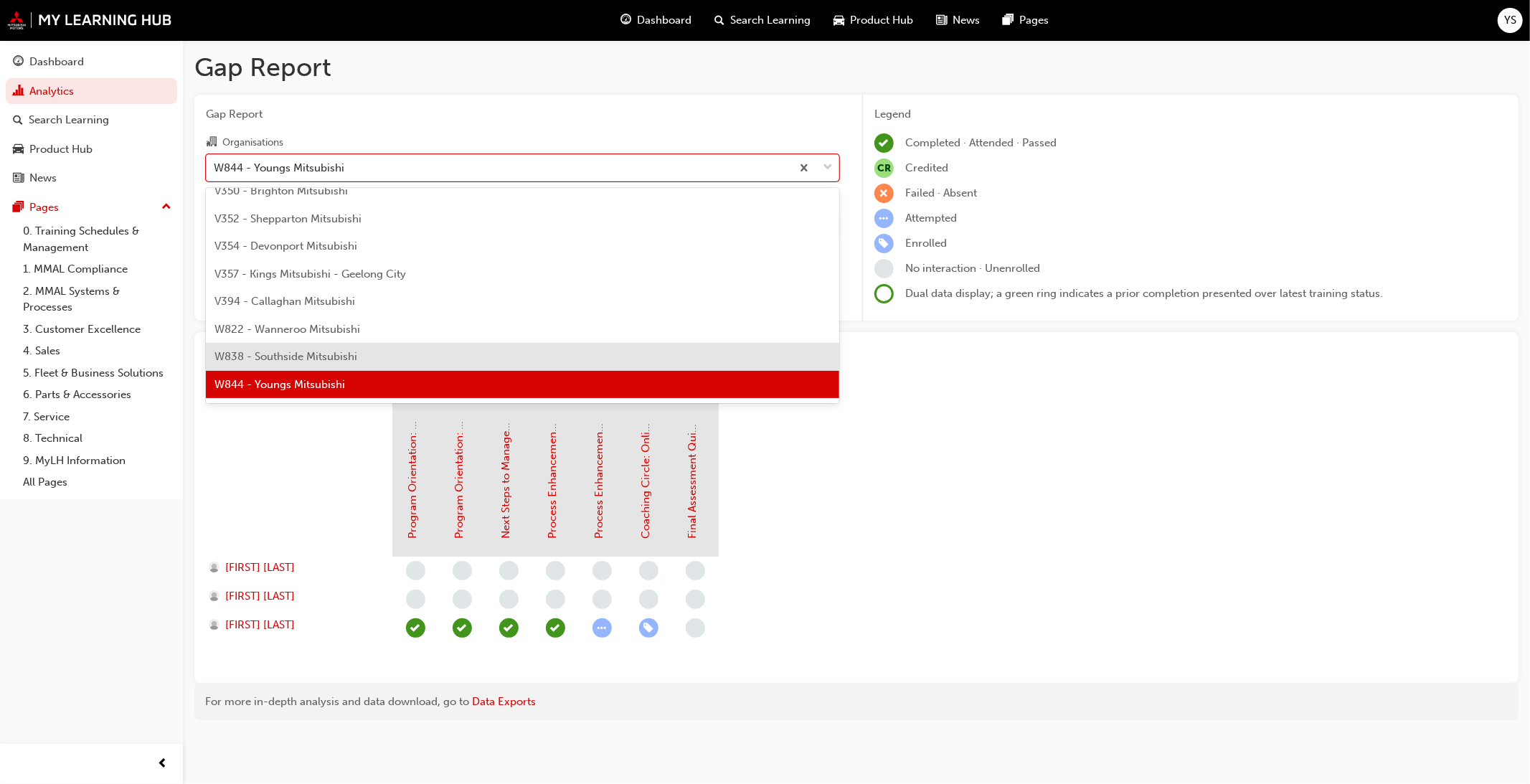 click on "W838 - Southside Mitsubishi" at bounding box center [522, 356] 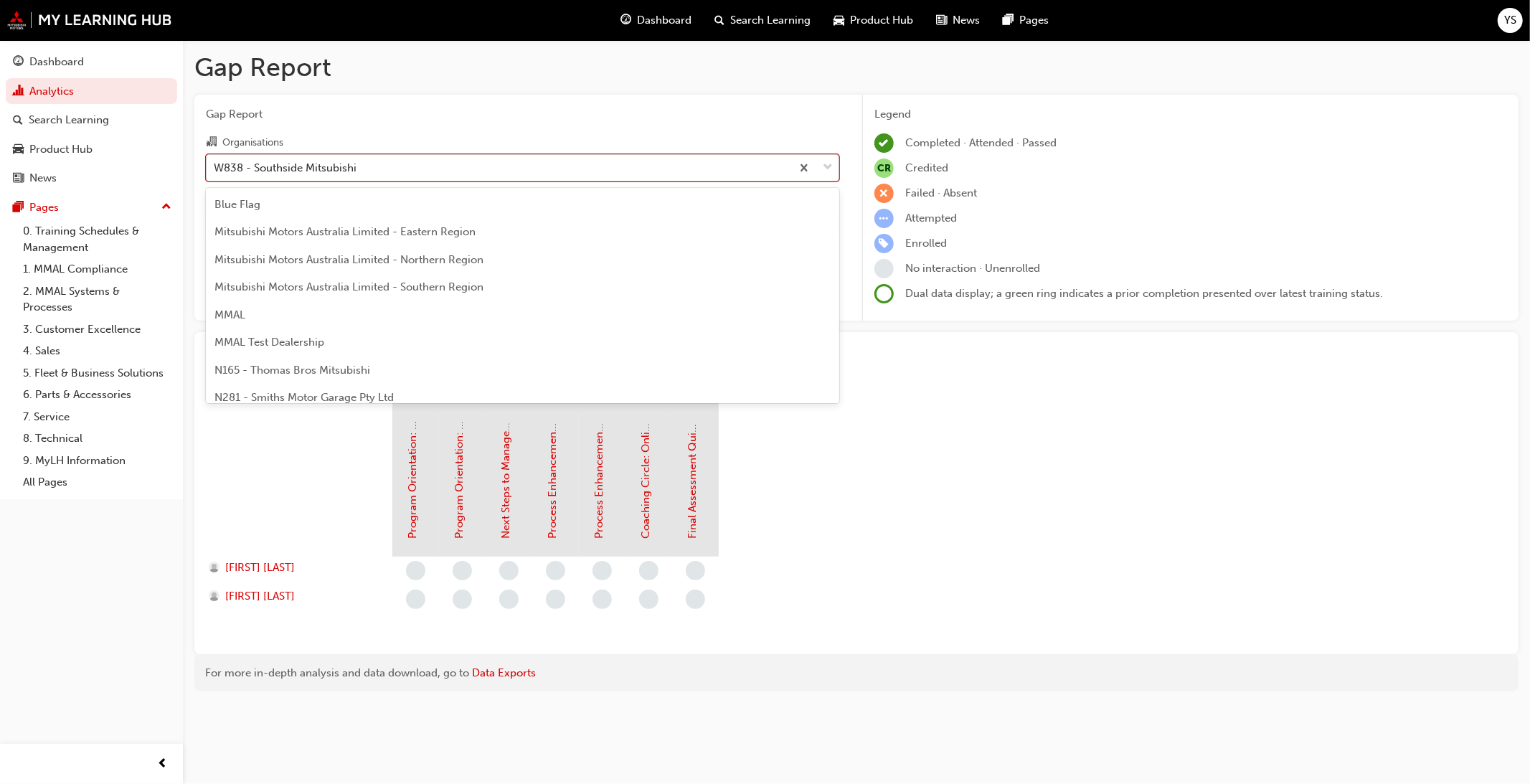 click on "W838 - Southside Mitsubishi" at bounding box center (499, 167) 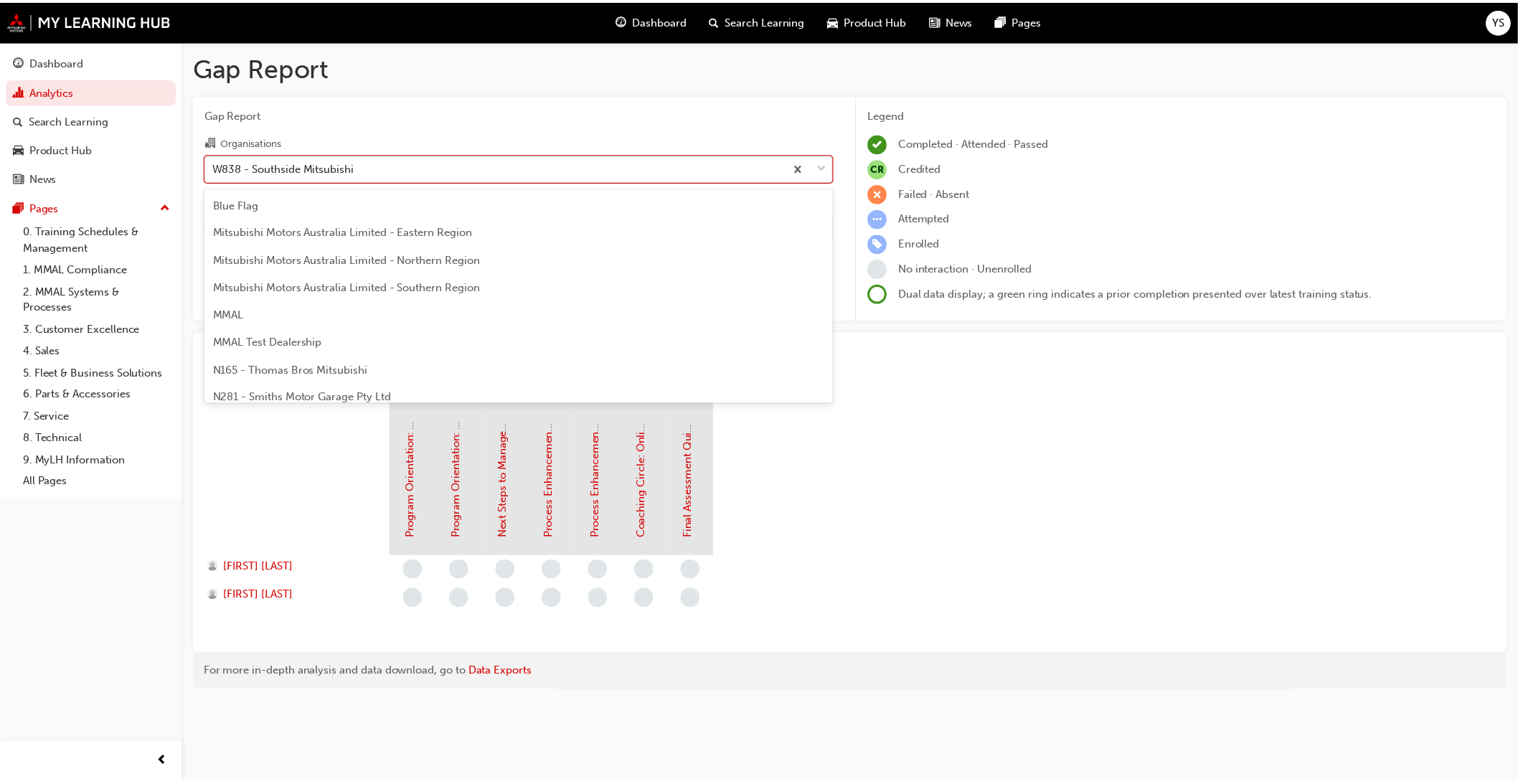 scroll, scrollTop: 4818, scrollLeft: 0, axis: vertical 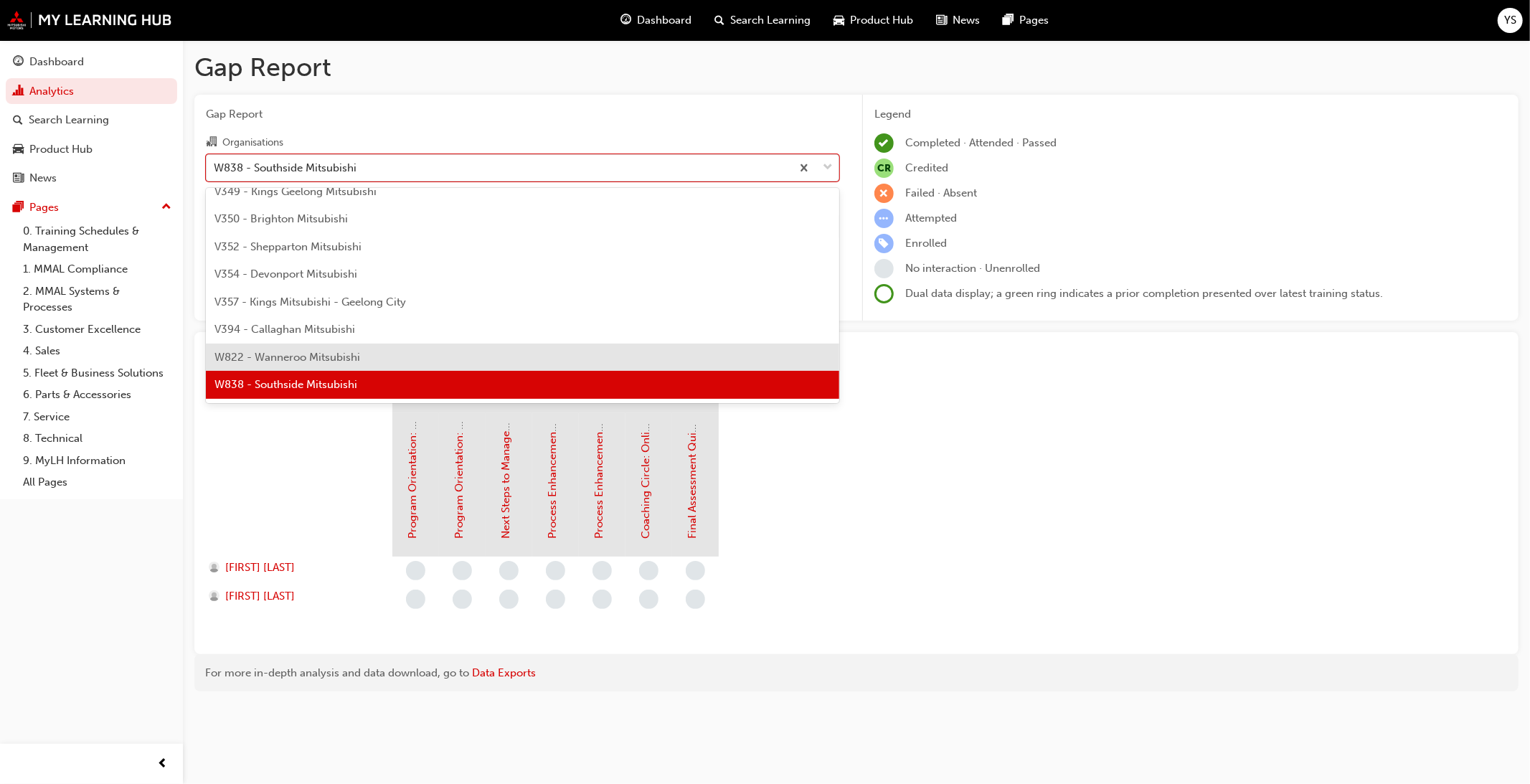 click on "W822 - Wanneroo Mitsubishi" at bounding box center (522, 357) 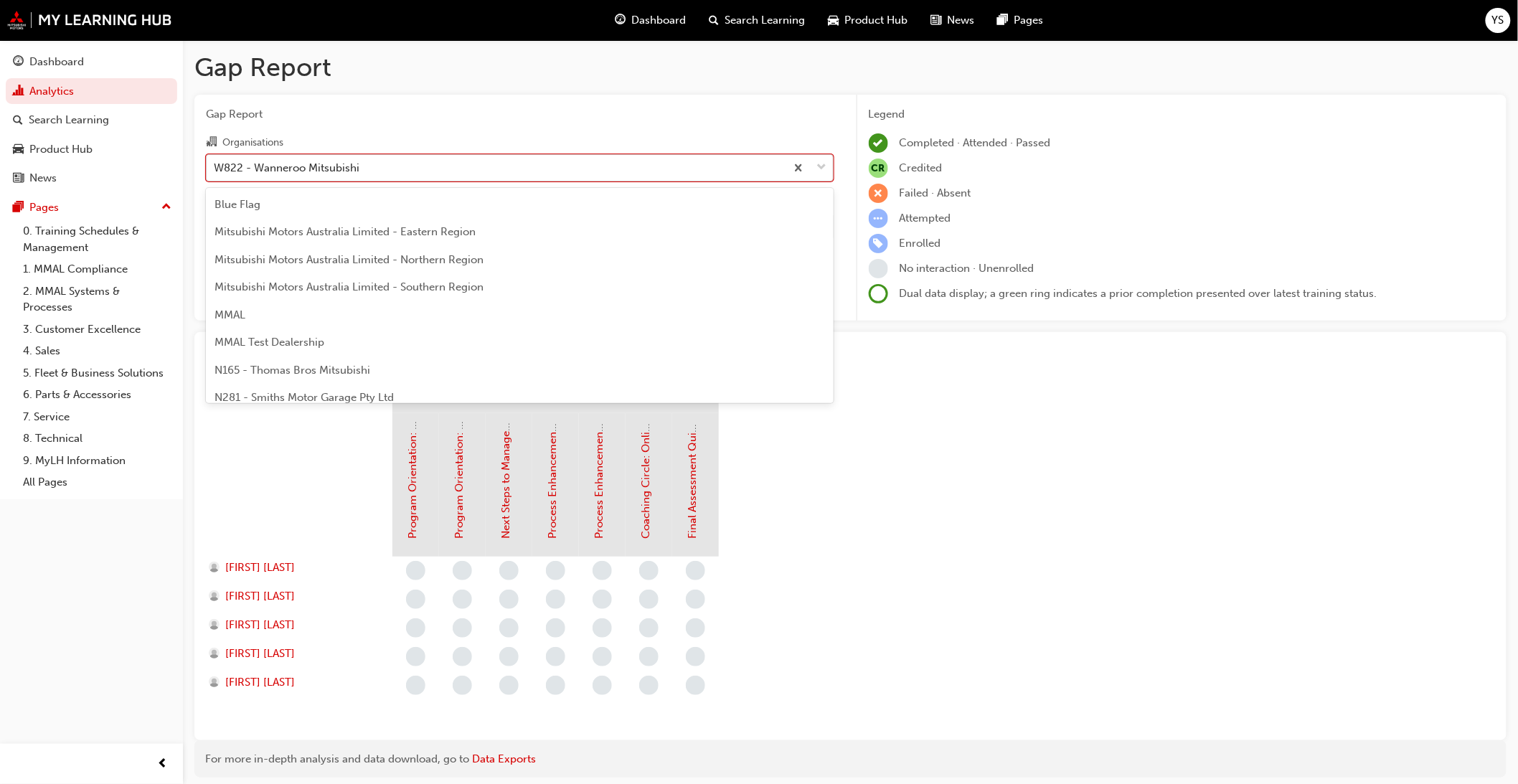 click on "W822 - Wanneroo Mitsubishi" at bounding box center [496, 167] 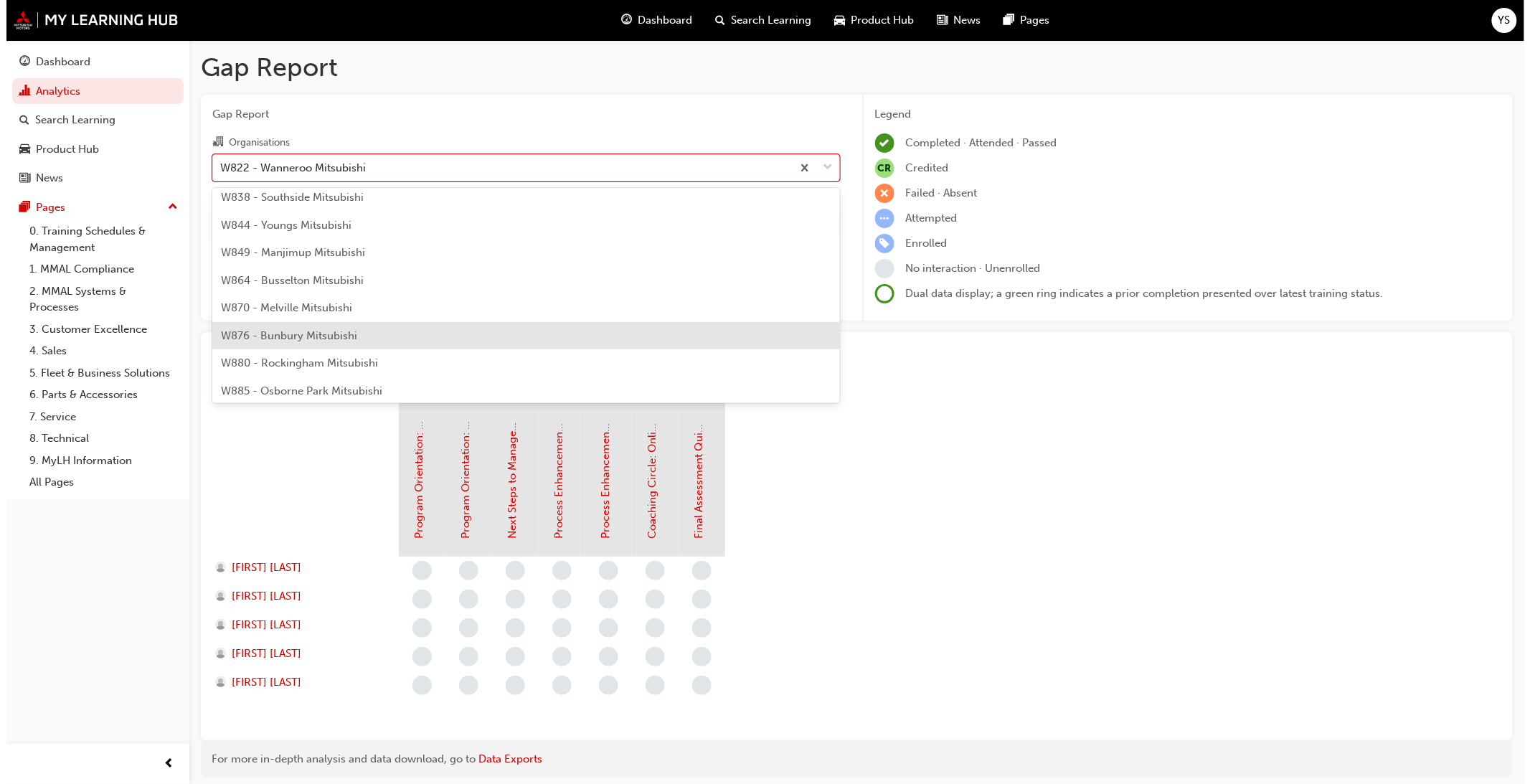 scroll, scrollTop: 5030, scrollLeft: 0, axis: vertical 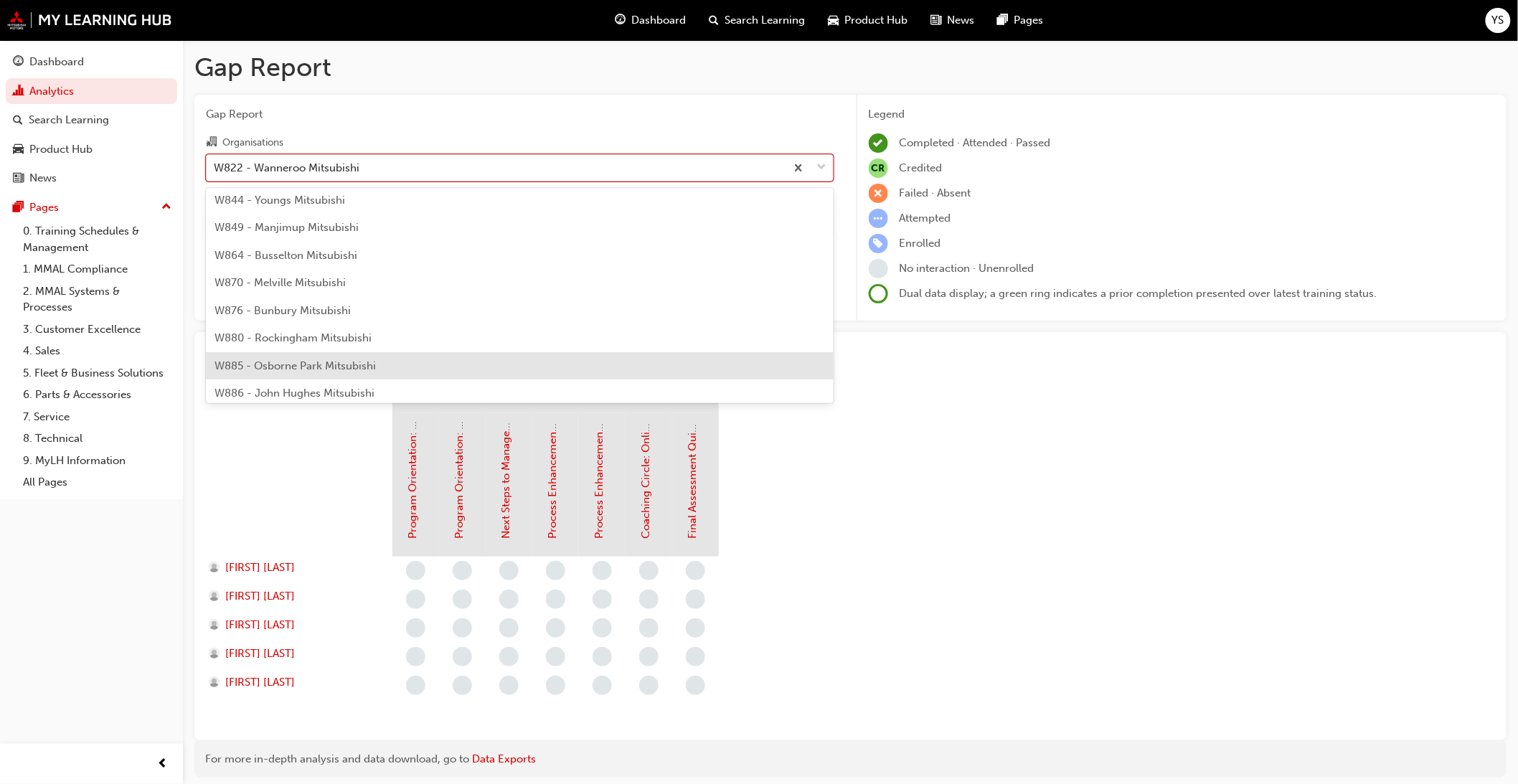 click on "W885 - Osborne Park Mitsubishi" at bounding box center (519, 366) 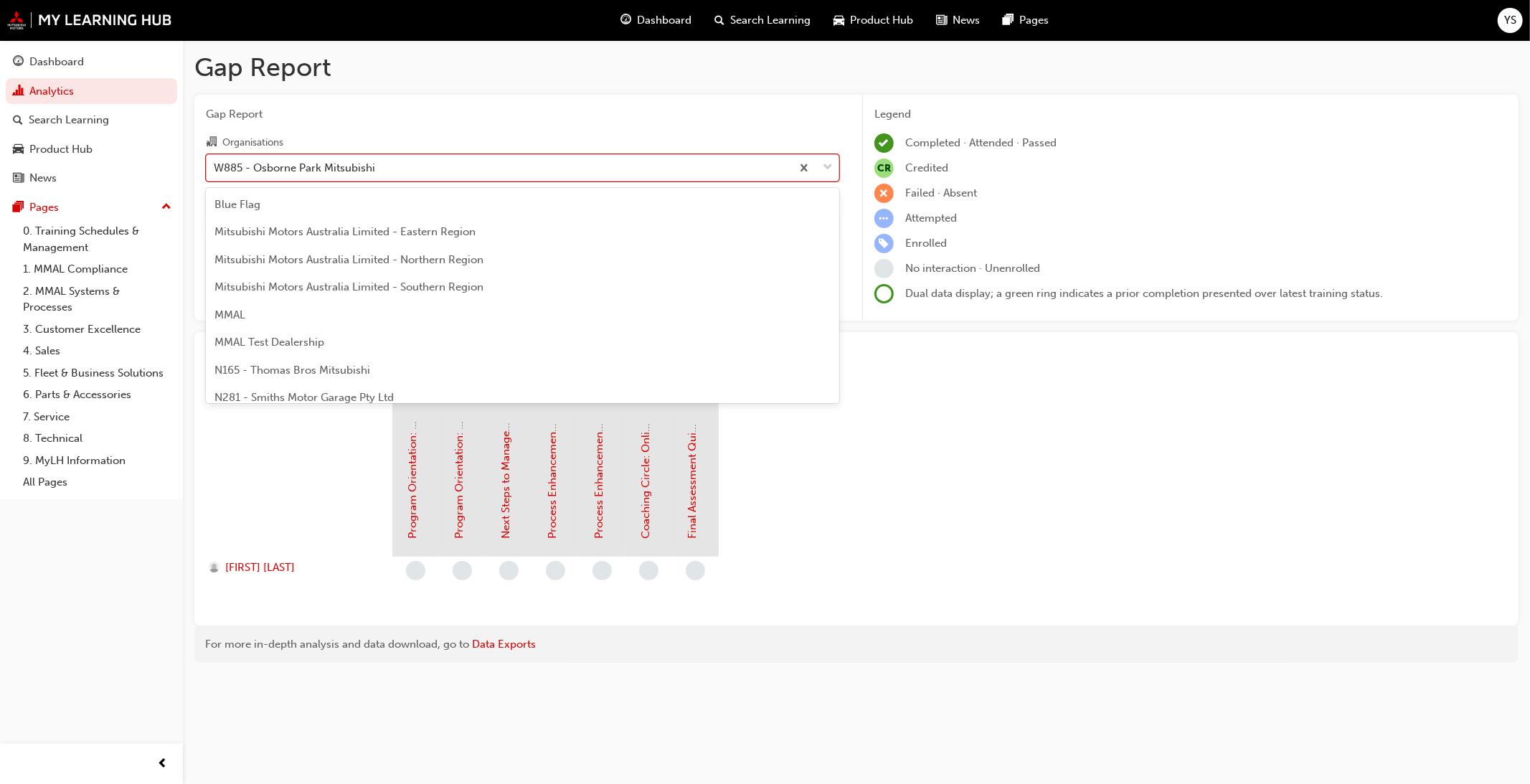 click on "W885 - Osborne Park Mitsubishi" at bounding box center (499, 167) 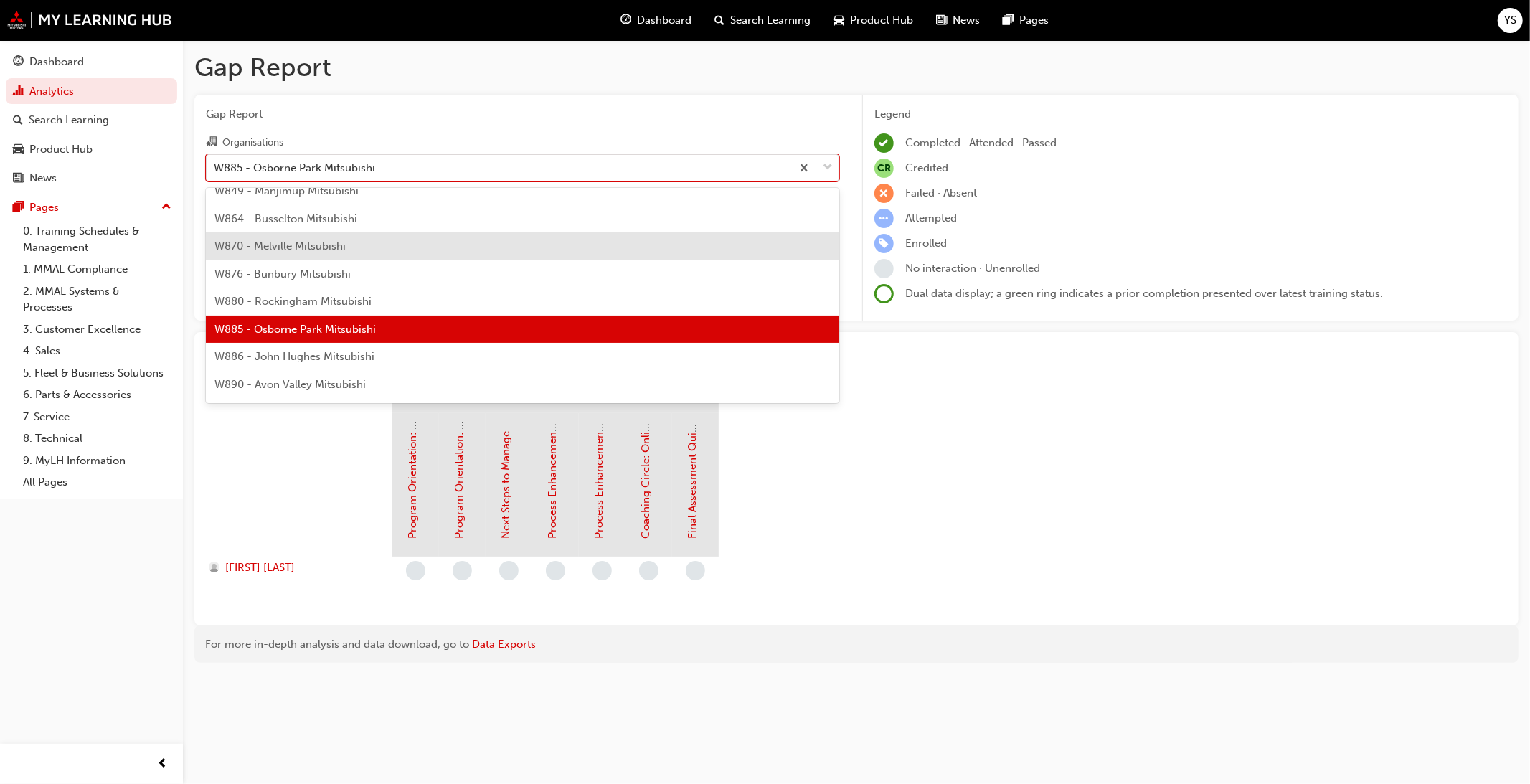 scroll, scrollTop: 5091, scrollLeft: 0, axis: vertical 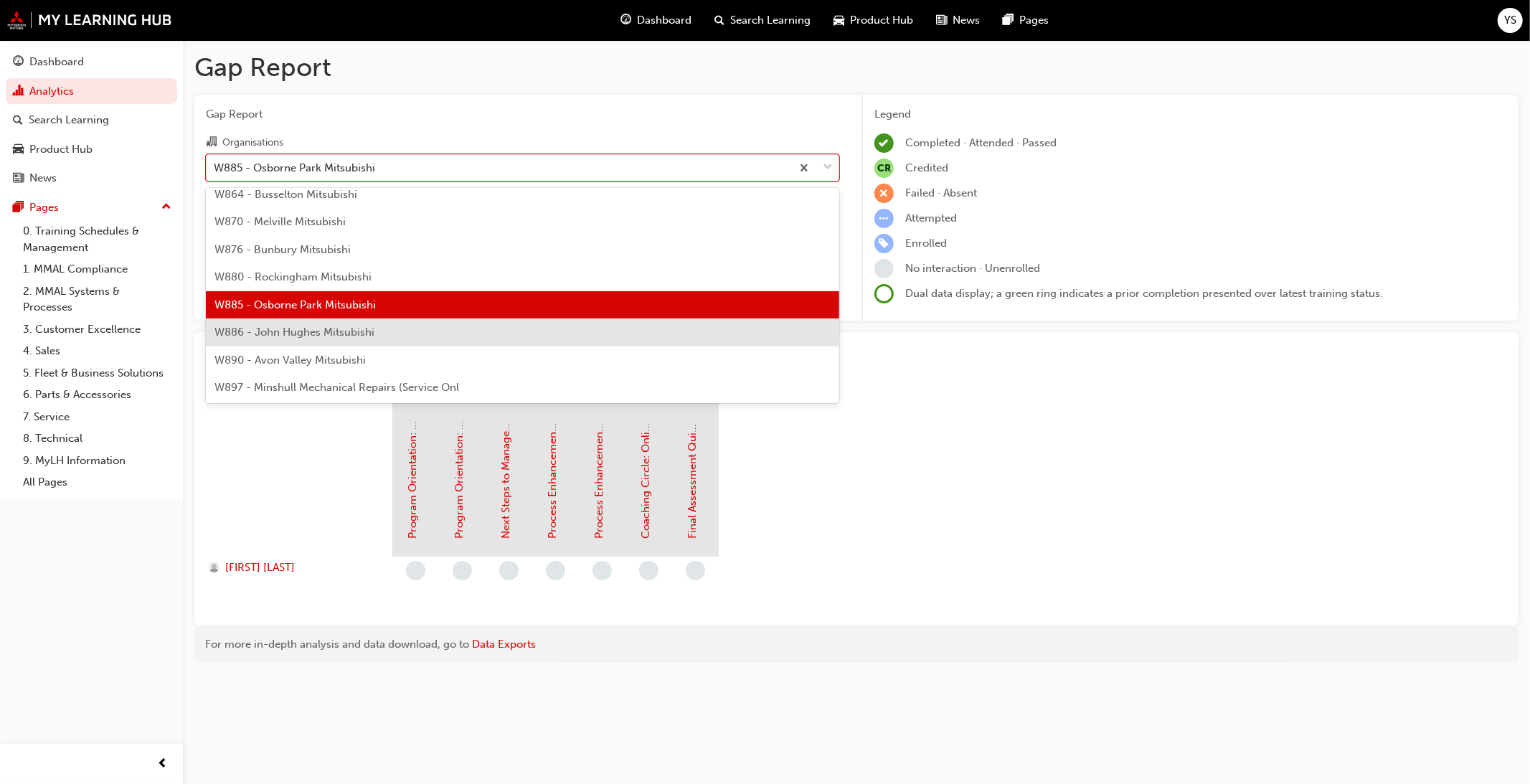 click on "W886 - John Hughes Mitsubishi" at bounding box center [522, 332] 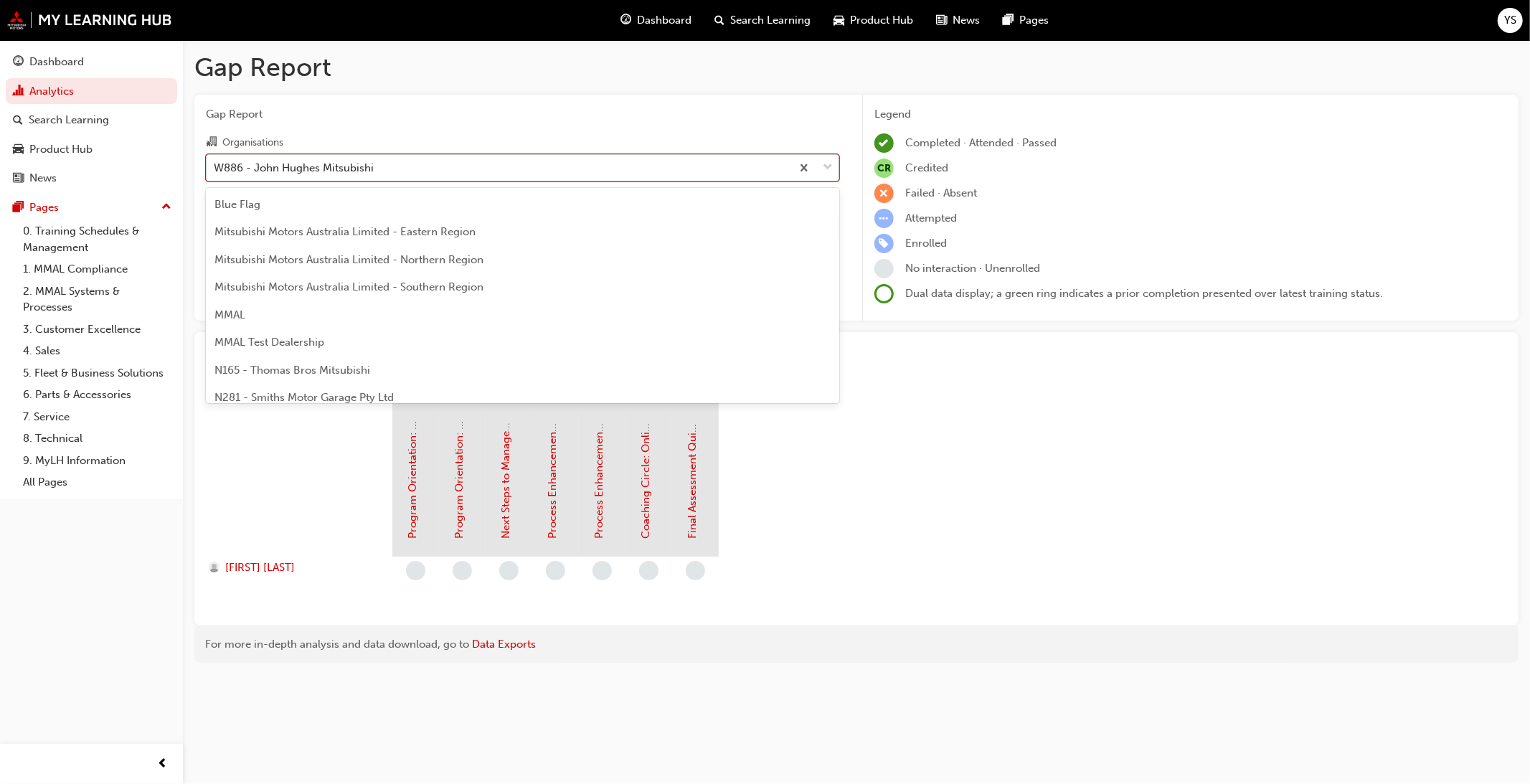 click on "W886 - John Hughes Mitsubishi" at bounding box center (499, 167) 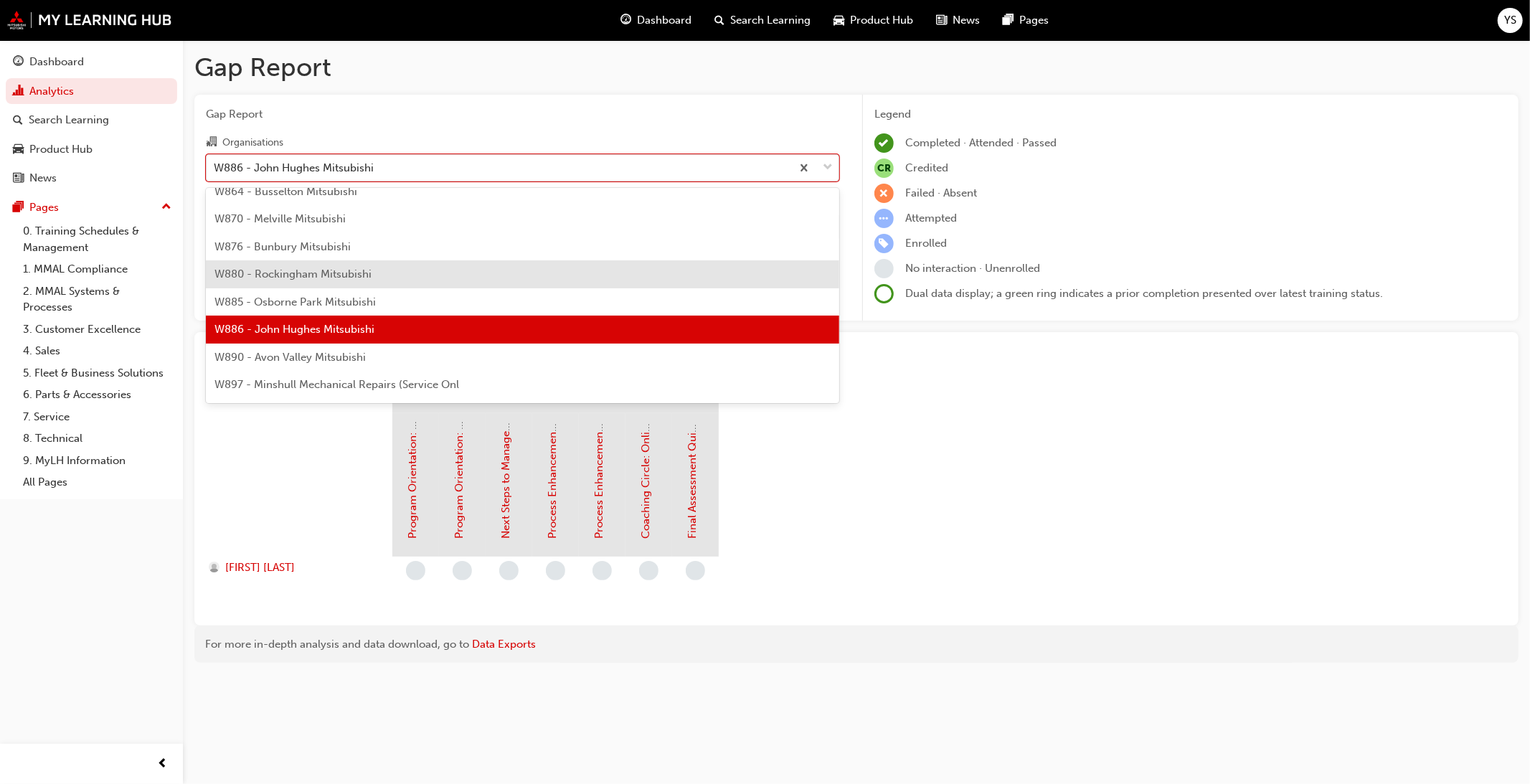 scroll, scrollTop: 5119, scrollLeft: 0, axis: vertical 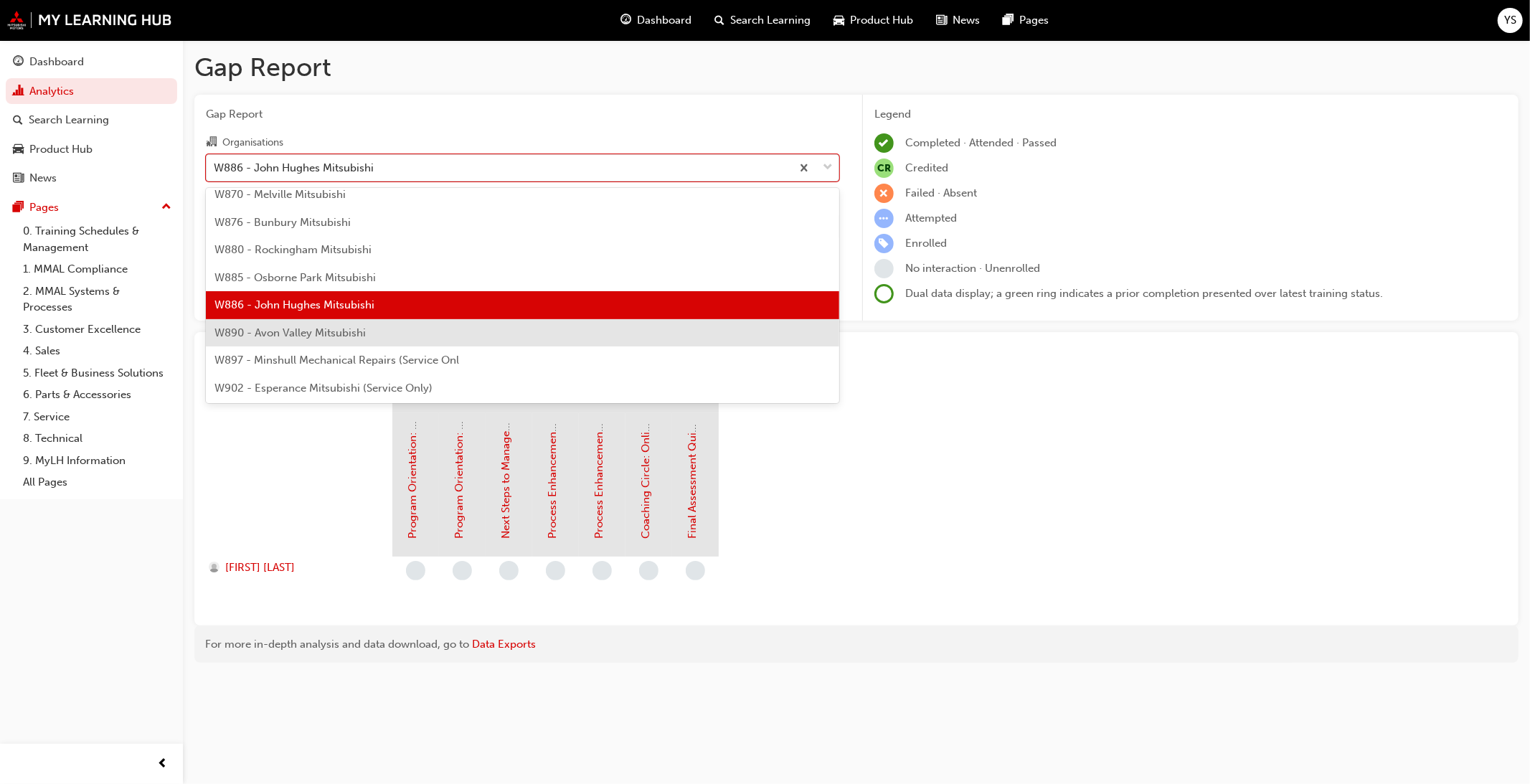 click on "W890 - Avon Valley Mitsubishi" at bounding box center (522, 333) 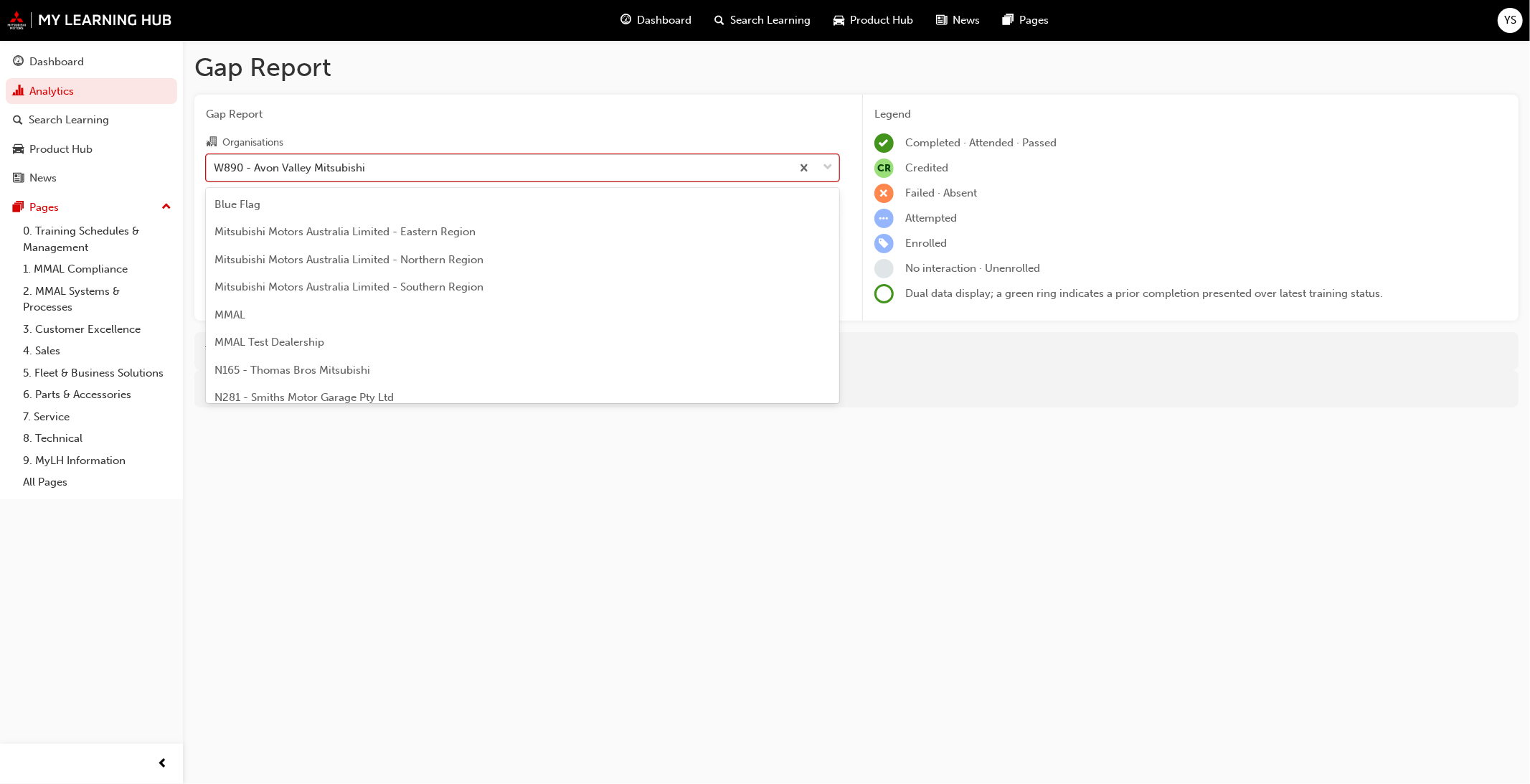 click on "W890 - Avon Valley Mitsubishi" at bounding box center [499, 167] 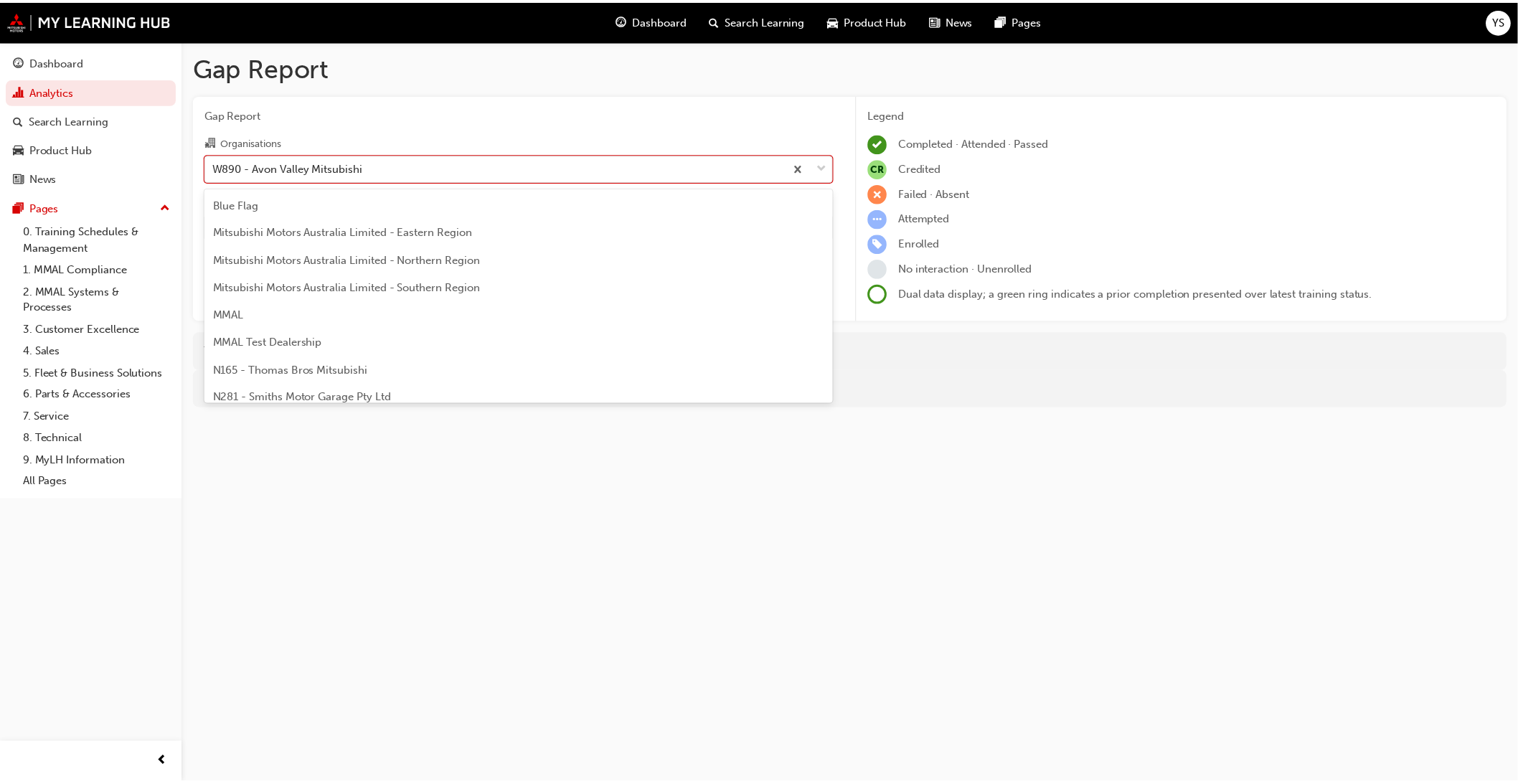 scroll, scrollTop: 5067, scrollLeft: 0, axis: vertical 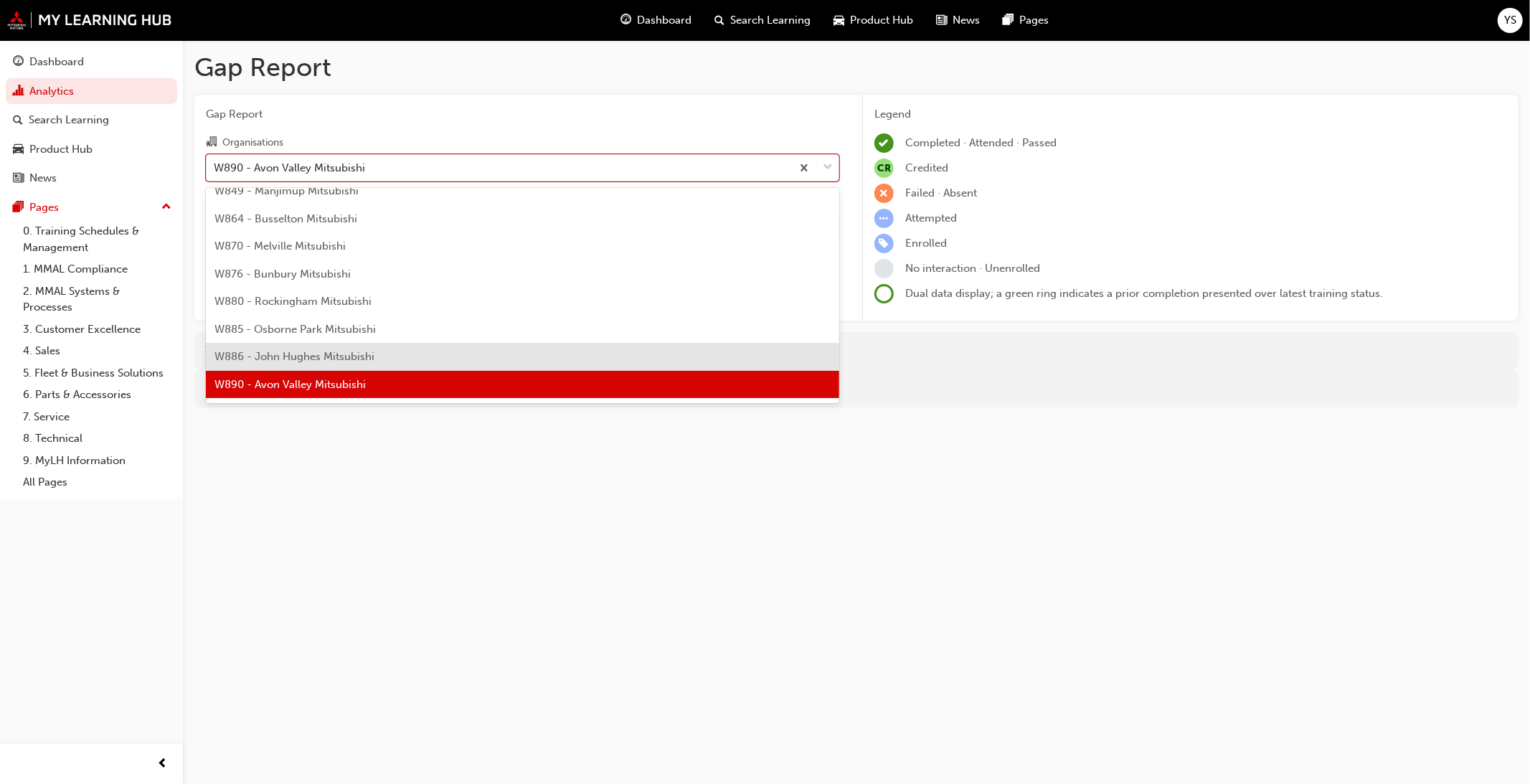 click on "W886 - John Hughes Mitsubishi" at bounding box center (522, 356) 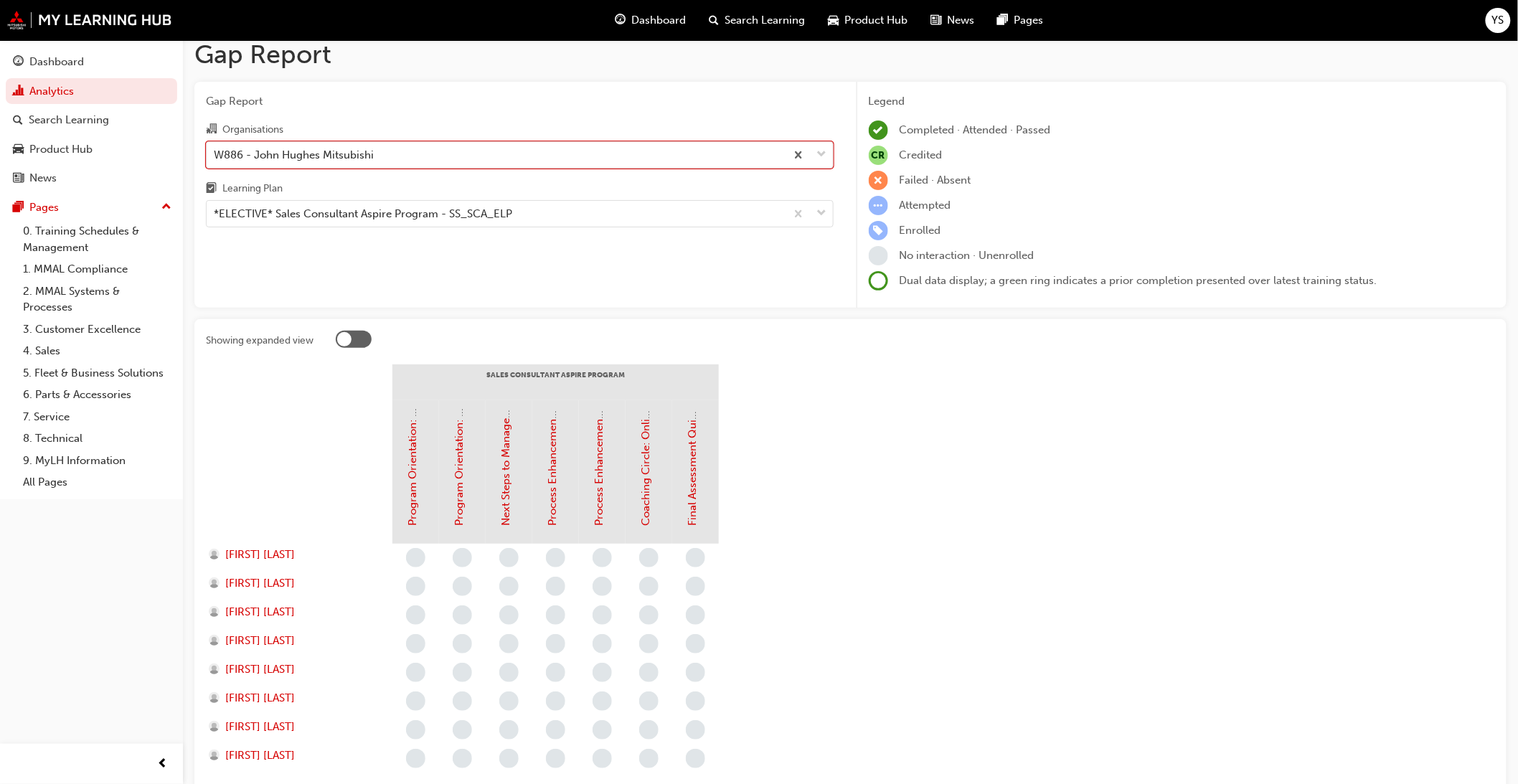 scroll, scrollTop: 0, scrollLeft: 0, axis: both 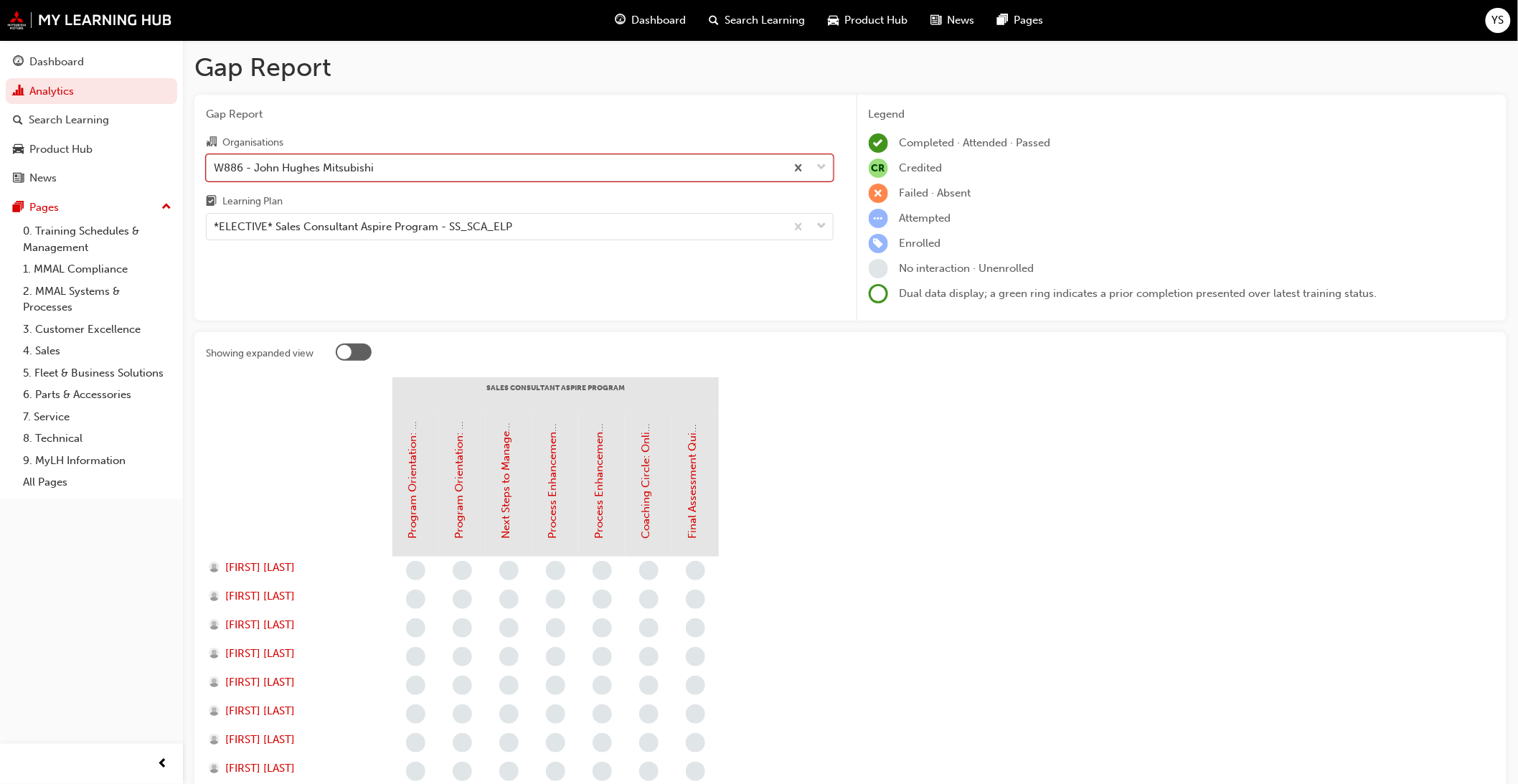 click on "W886 - John Hughes Mitsubishi" at bounding box center (496, 167) 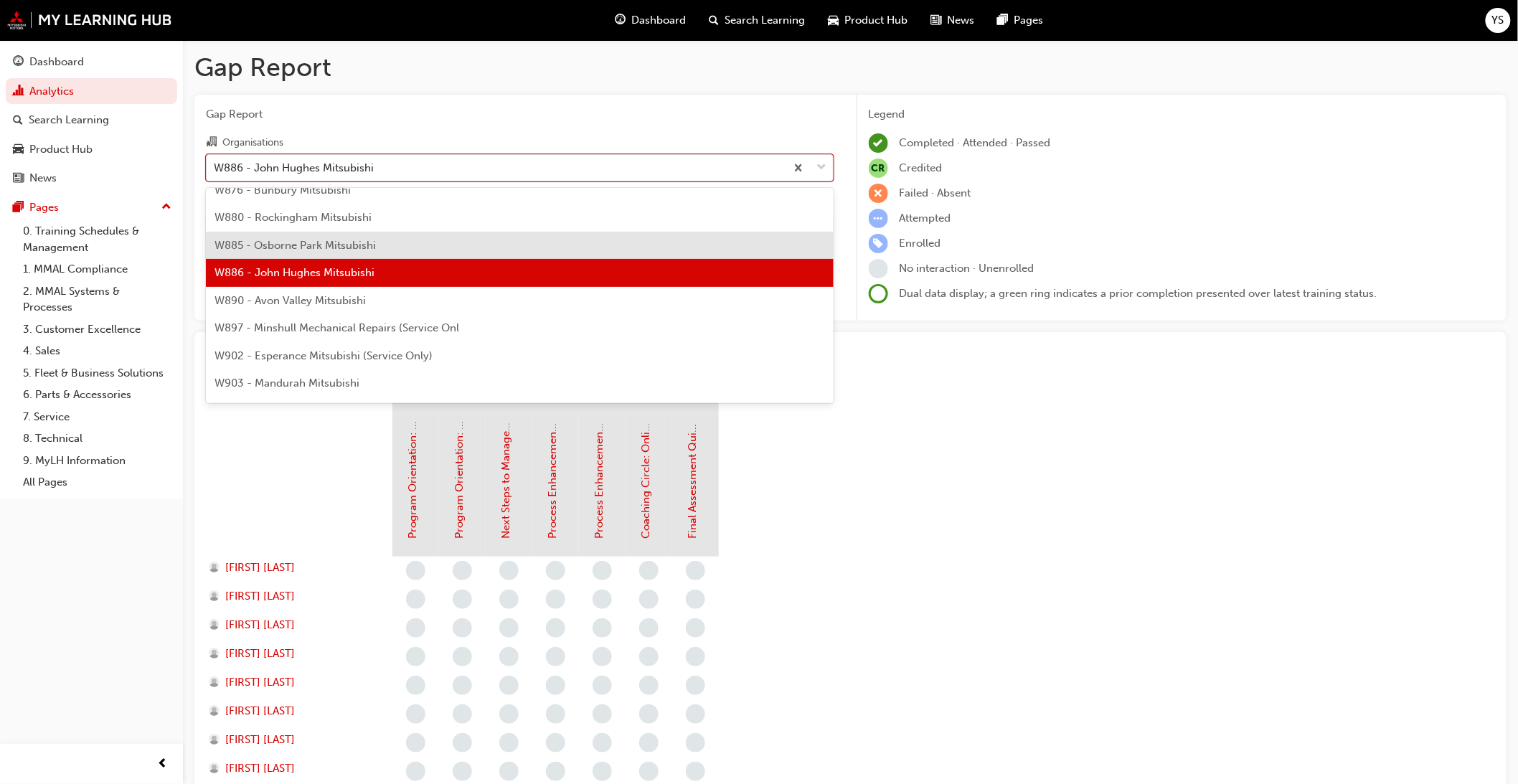 scroll, scrollTop: 5278, scrollLeft: 0, axis: vertical 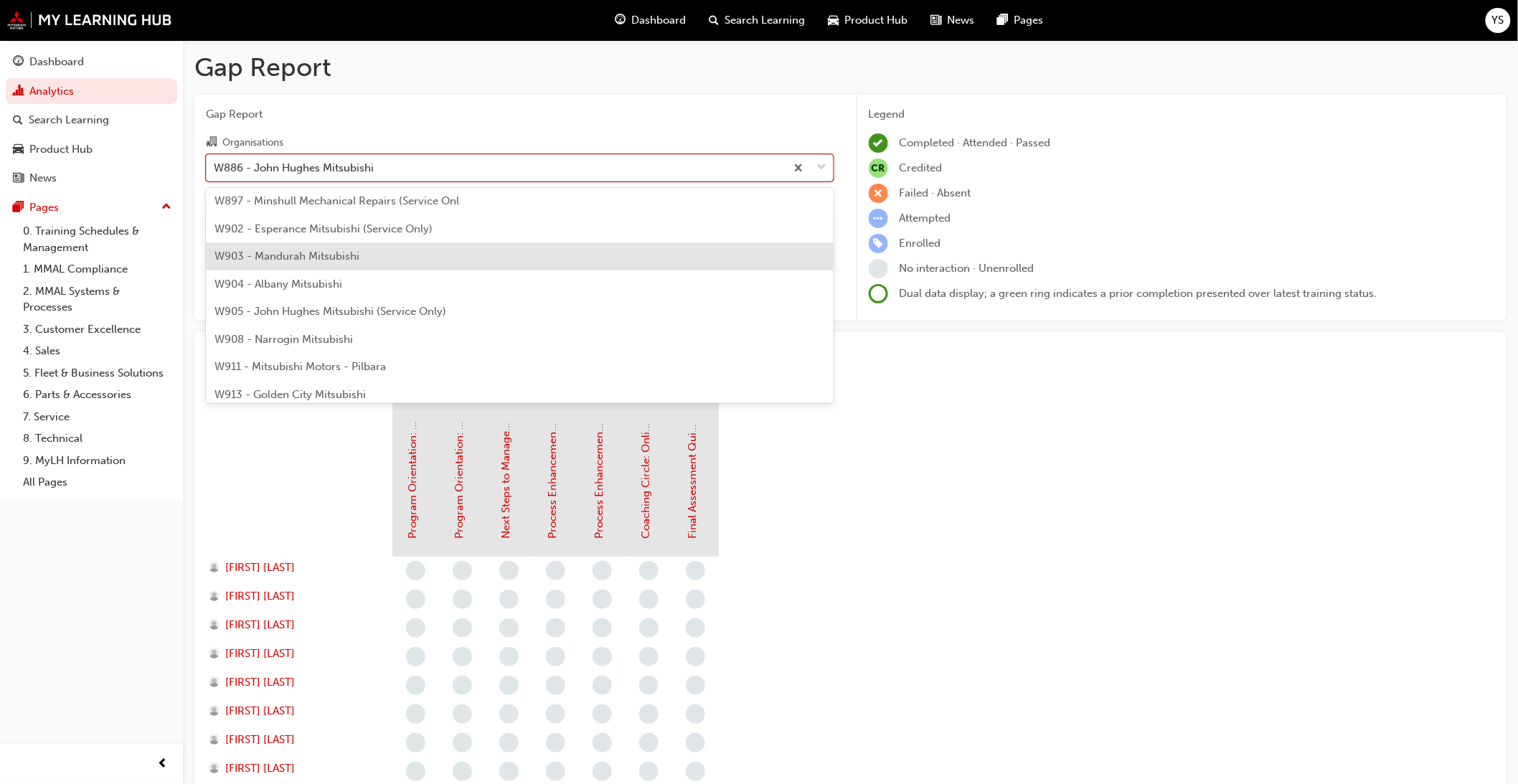 click on "W903 - Mandurah Mitsubishi" at bounding box center (519, 256) 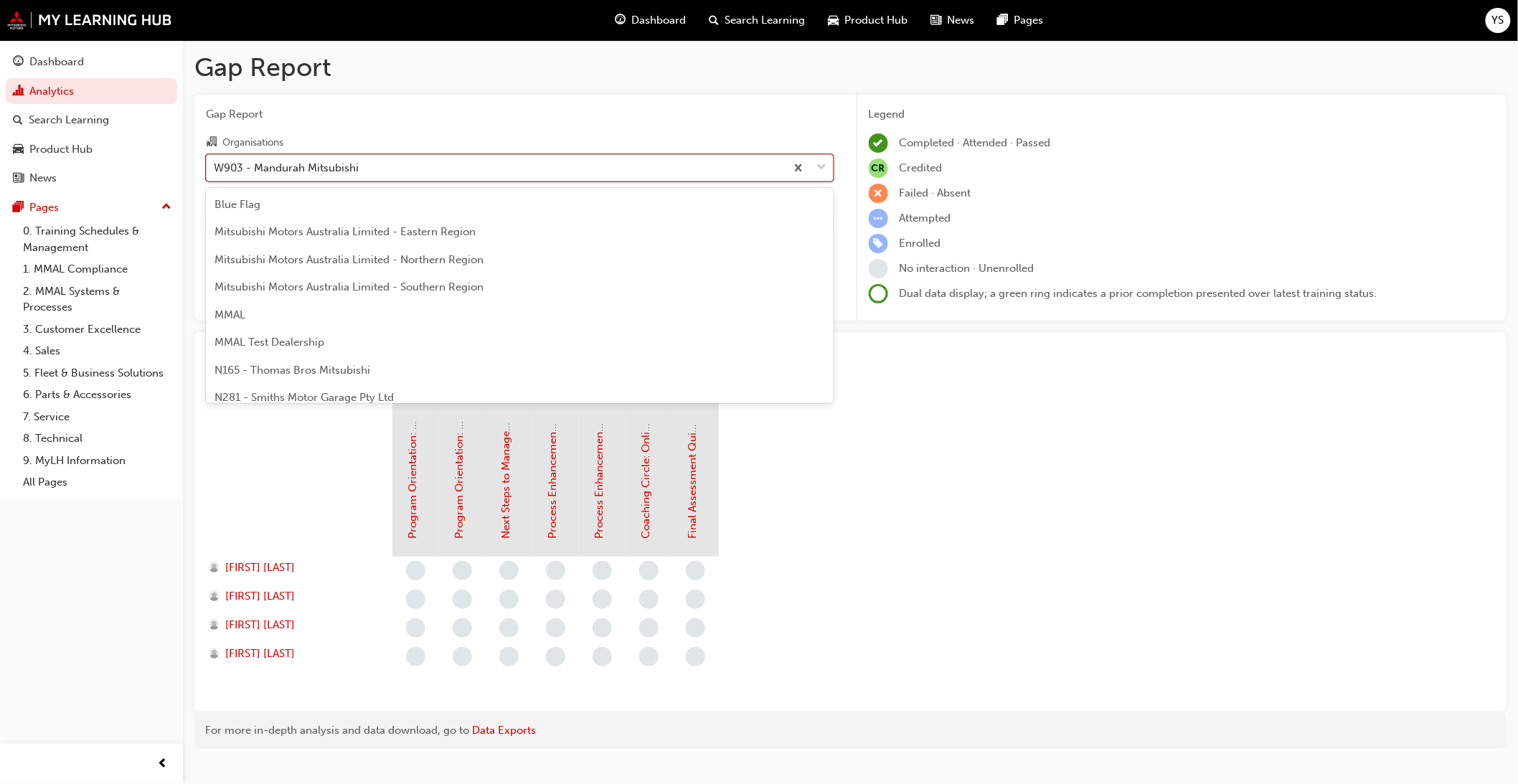 click on "W903 - Mandurah Mitsubishi" at bounding box center (496, 167) 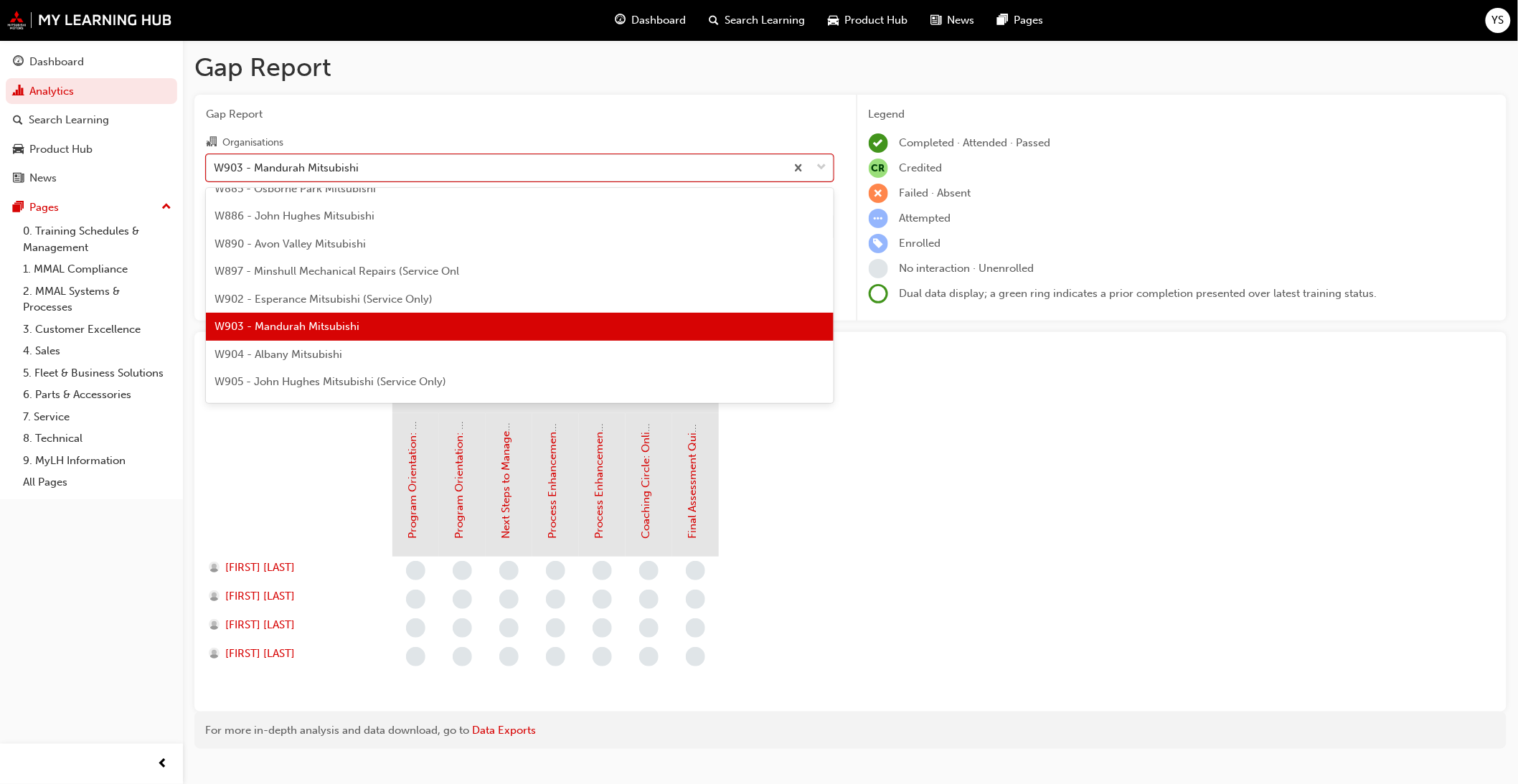 scroll, scrollTop: 5230, scrollLeft: 0, axis: vertical 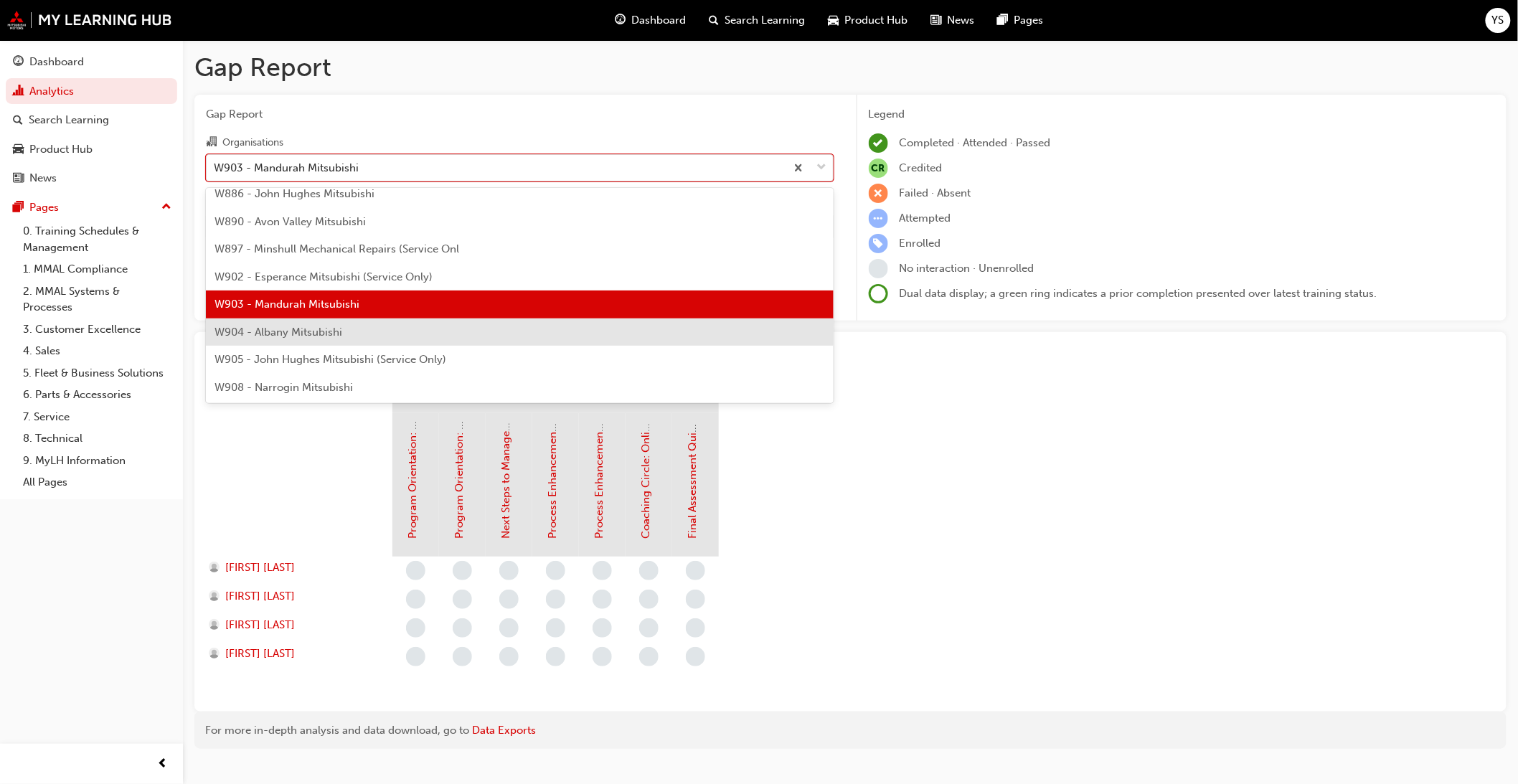 click on "W904 - Albany Mitsubishi" at bounding box center (519, 332) 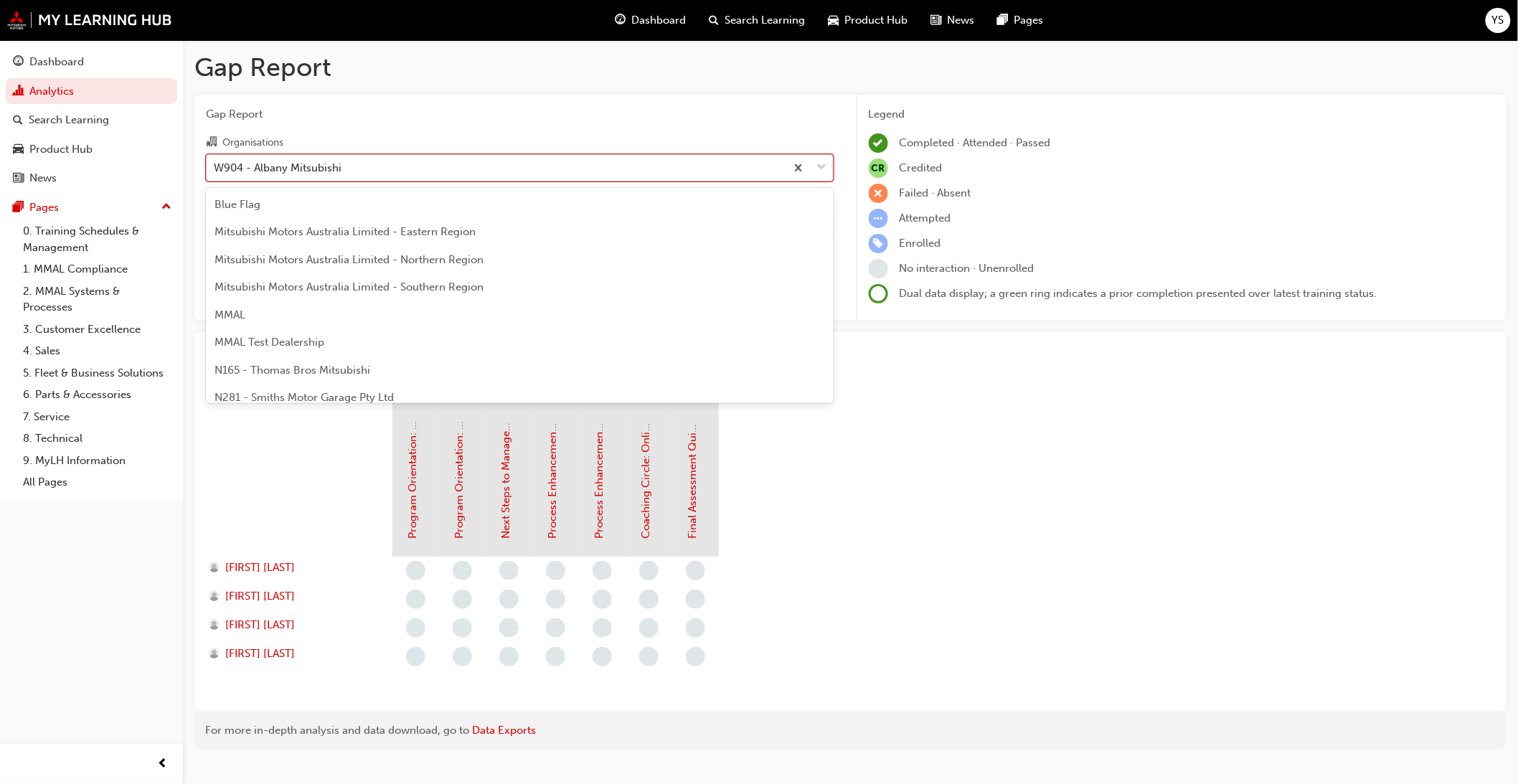 click on "W904 - Albany Mitsubishi" at bounding box center (496, 167) 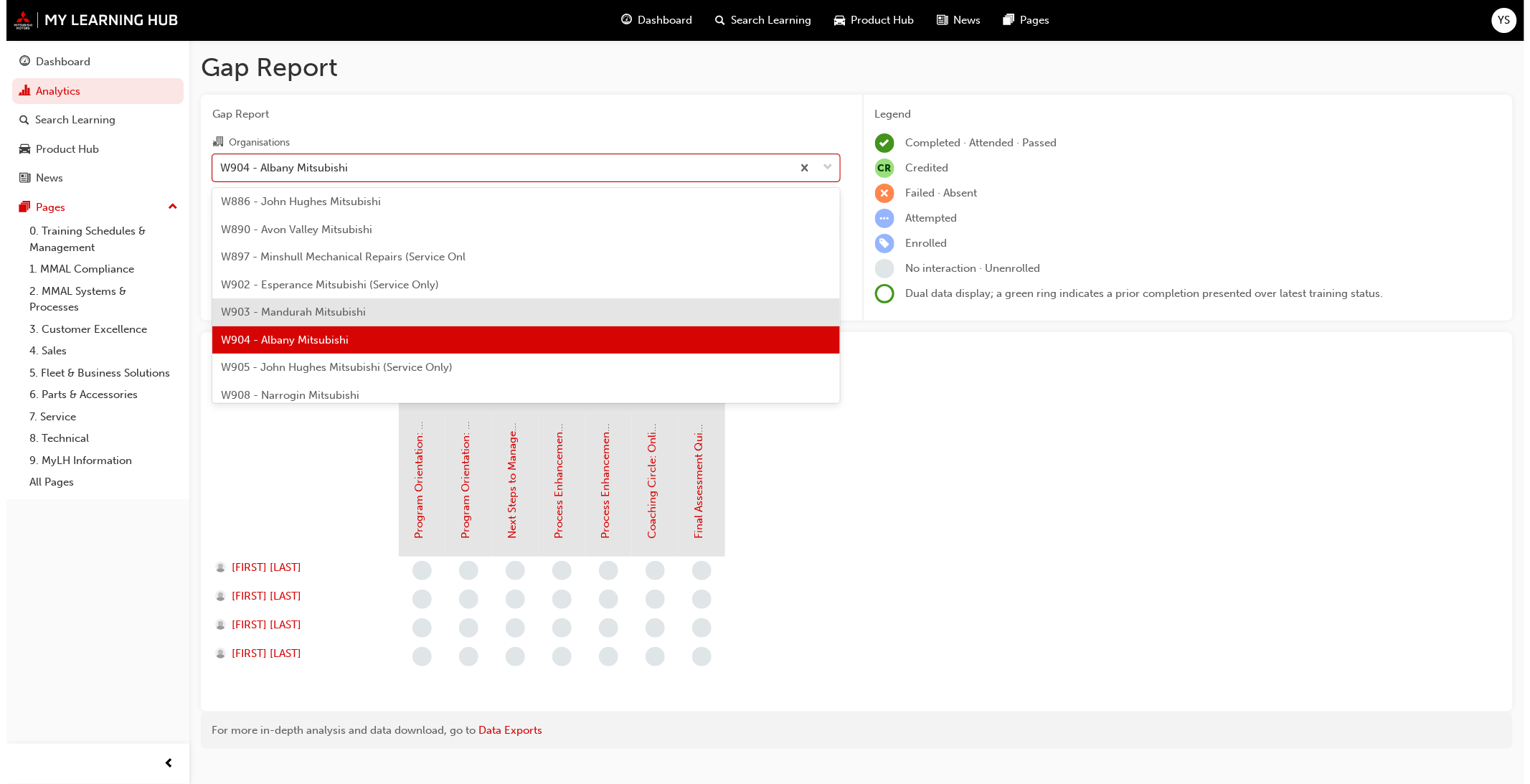 scroll, scrollTop: 5258, scrollLeft: 0, axis: vertical 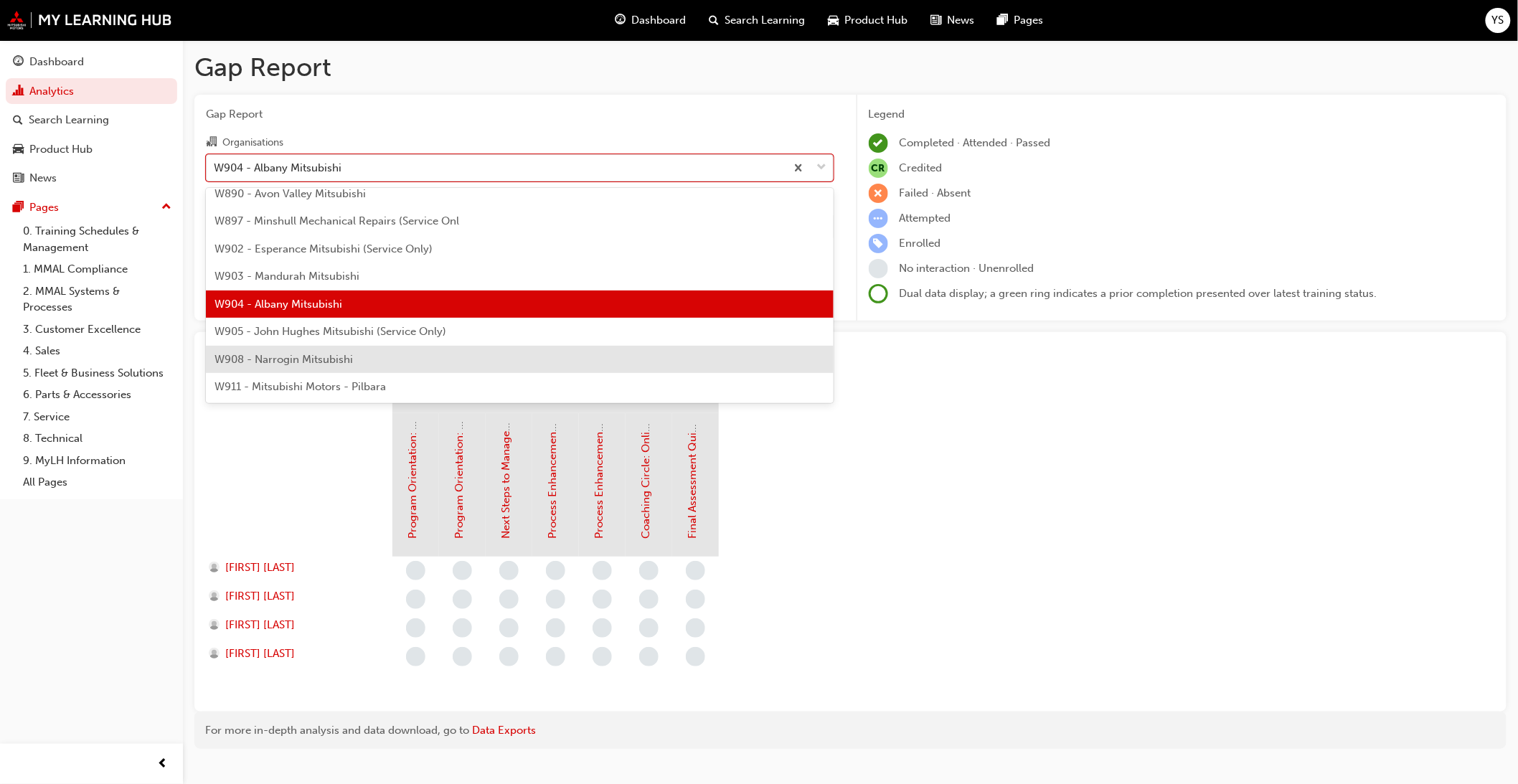 click on "W908 - Narrogin Mitsubishi" at bounding box center (519, 359) 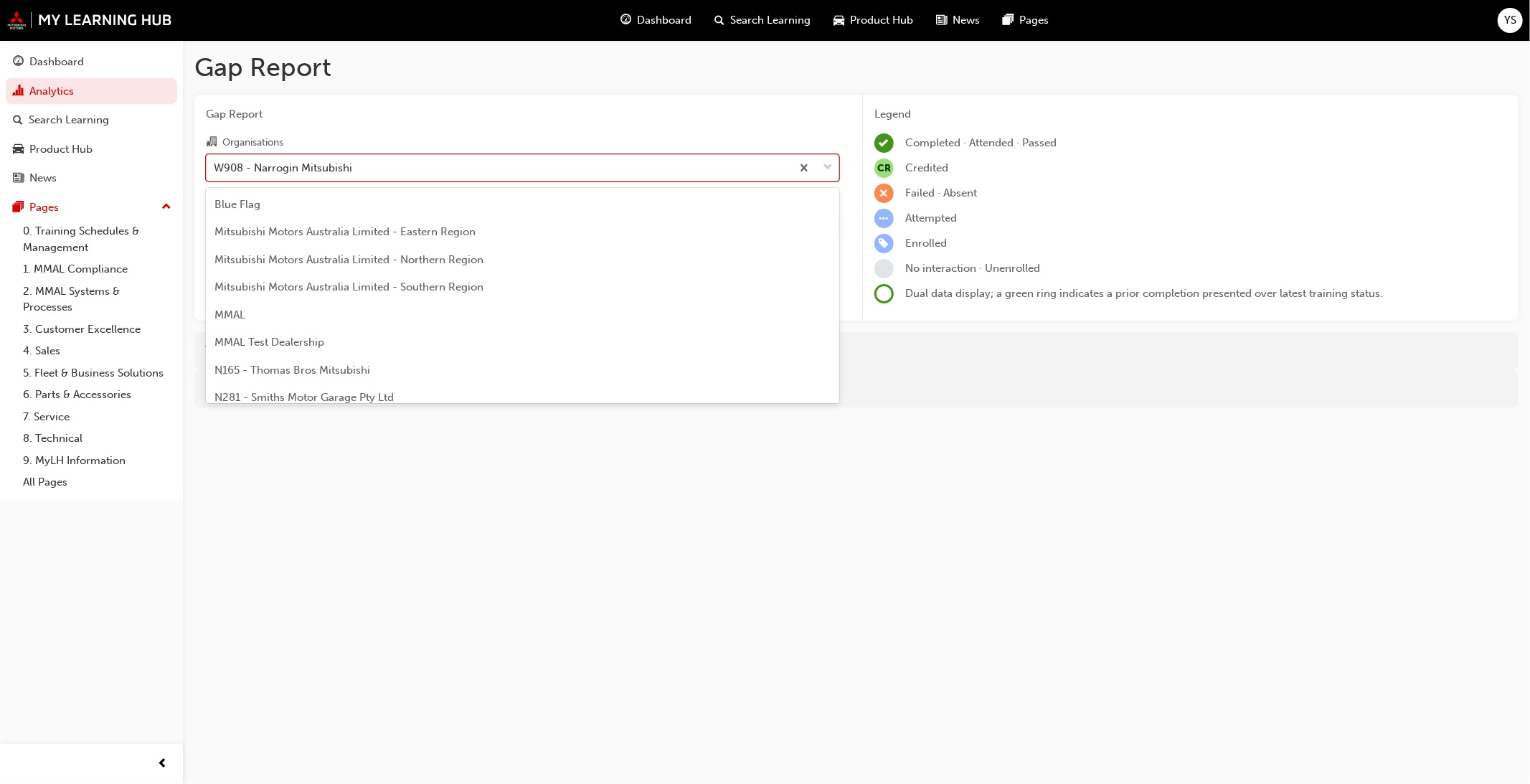 click on "W908 - Narrogin Mitsubishi" at bounding box center (499, 167) 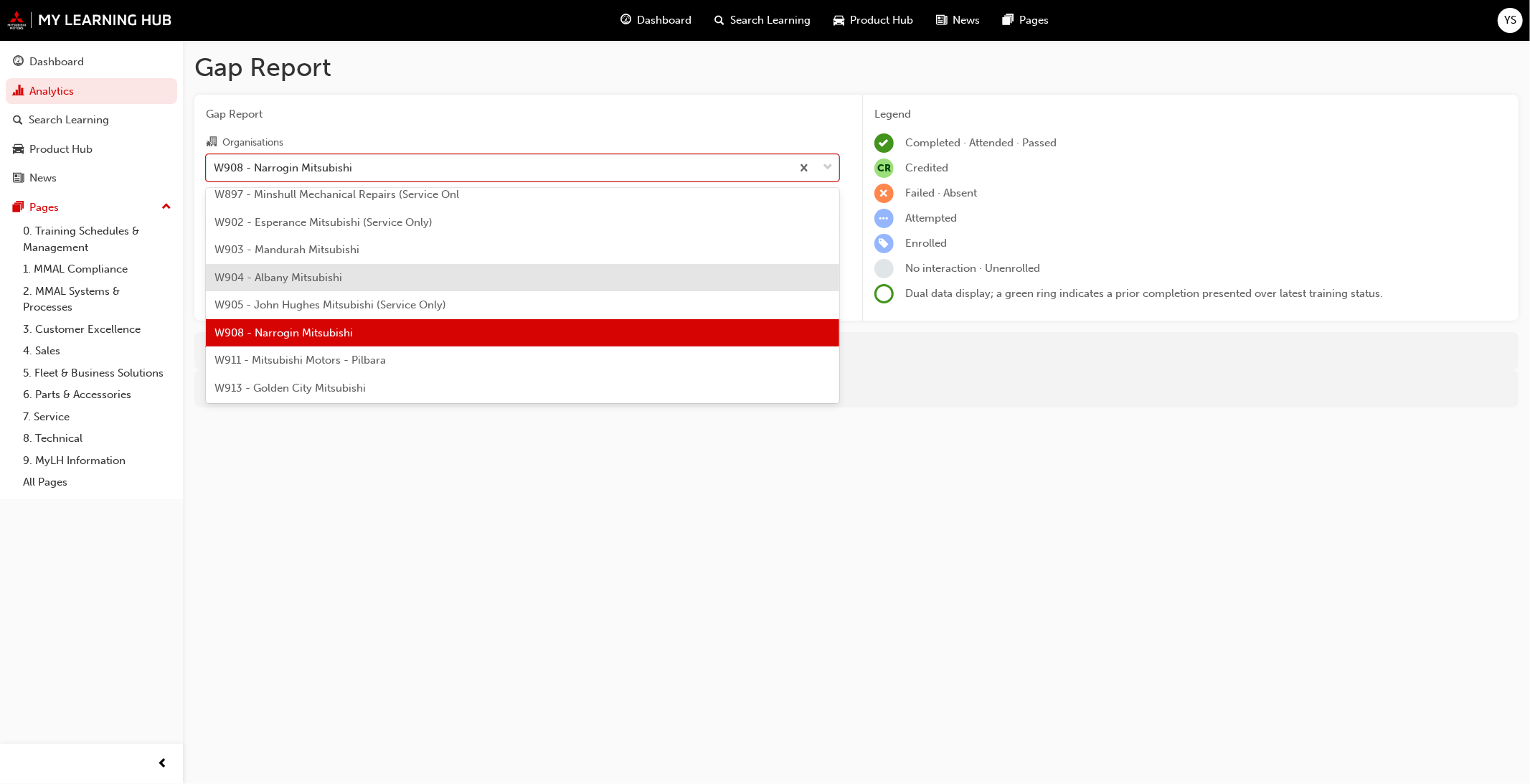 scroll, scrollTop: 5312, scrollLeft: 0, axis: vertical 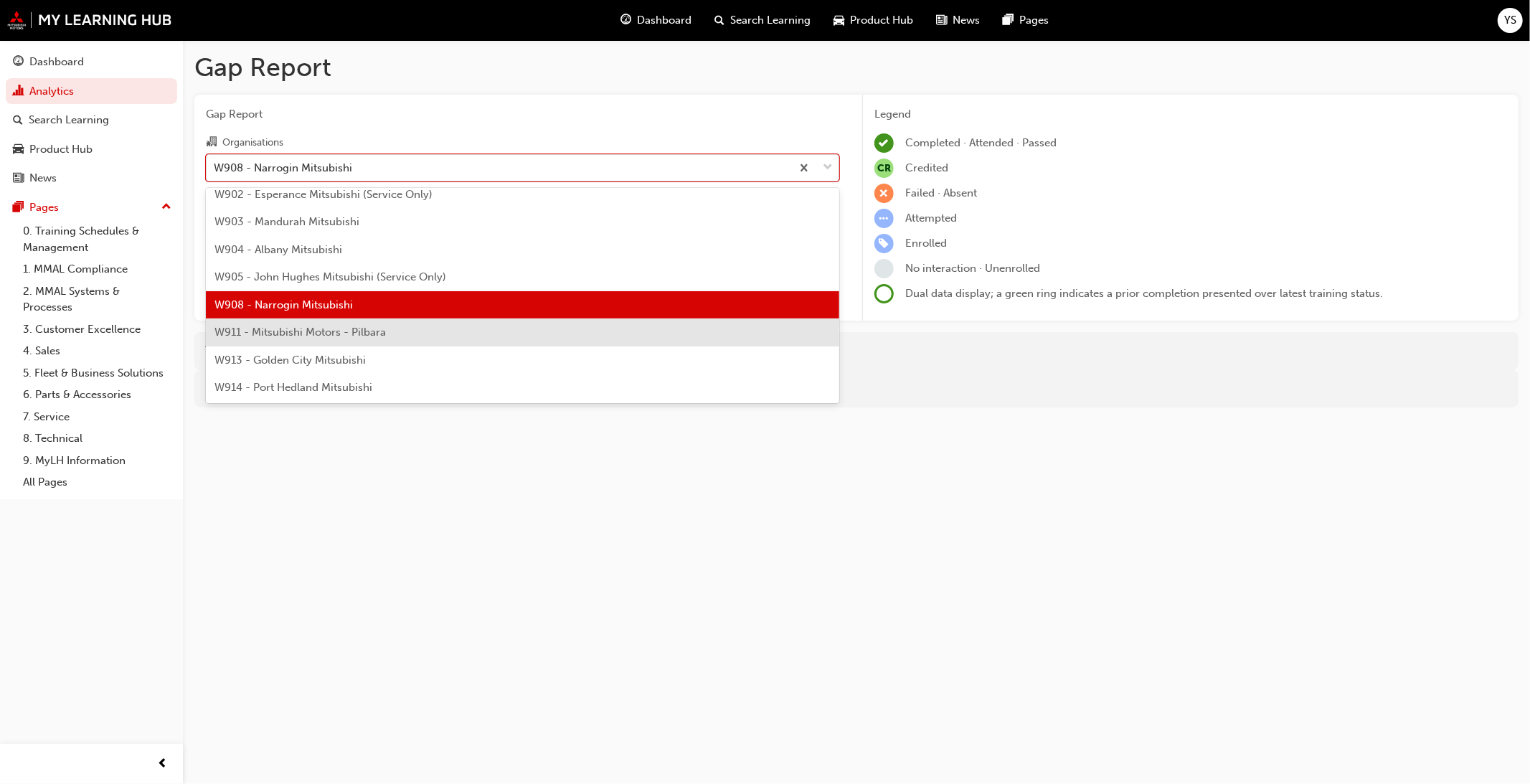 click on "W911 - Mitsubishi Motors - Pilbara" at bounding box center (522, 332) 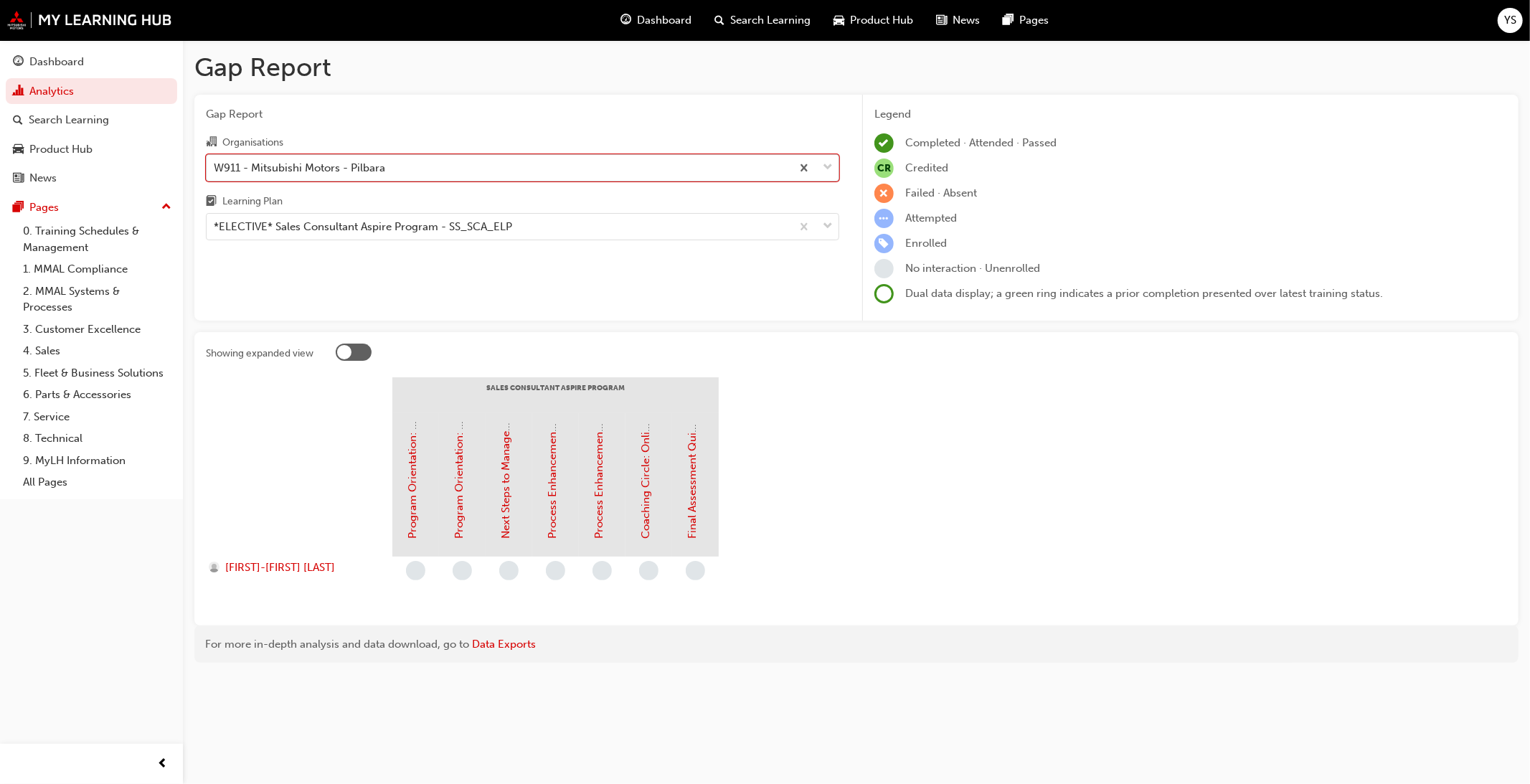 click on "W911 - Mitsubishi Motors - Pilbara" at bounding box center [499, 167] 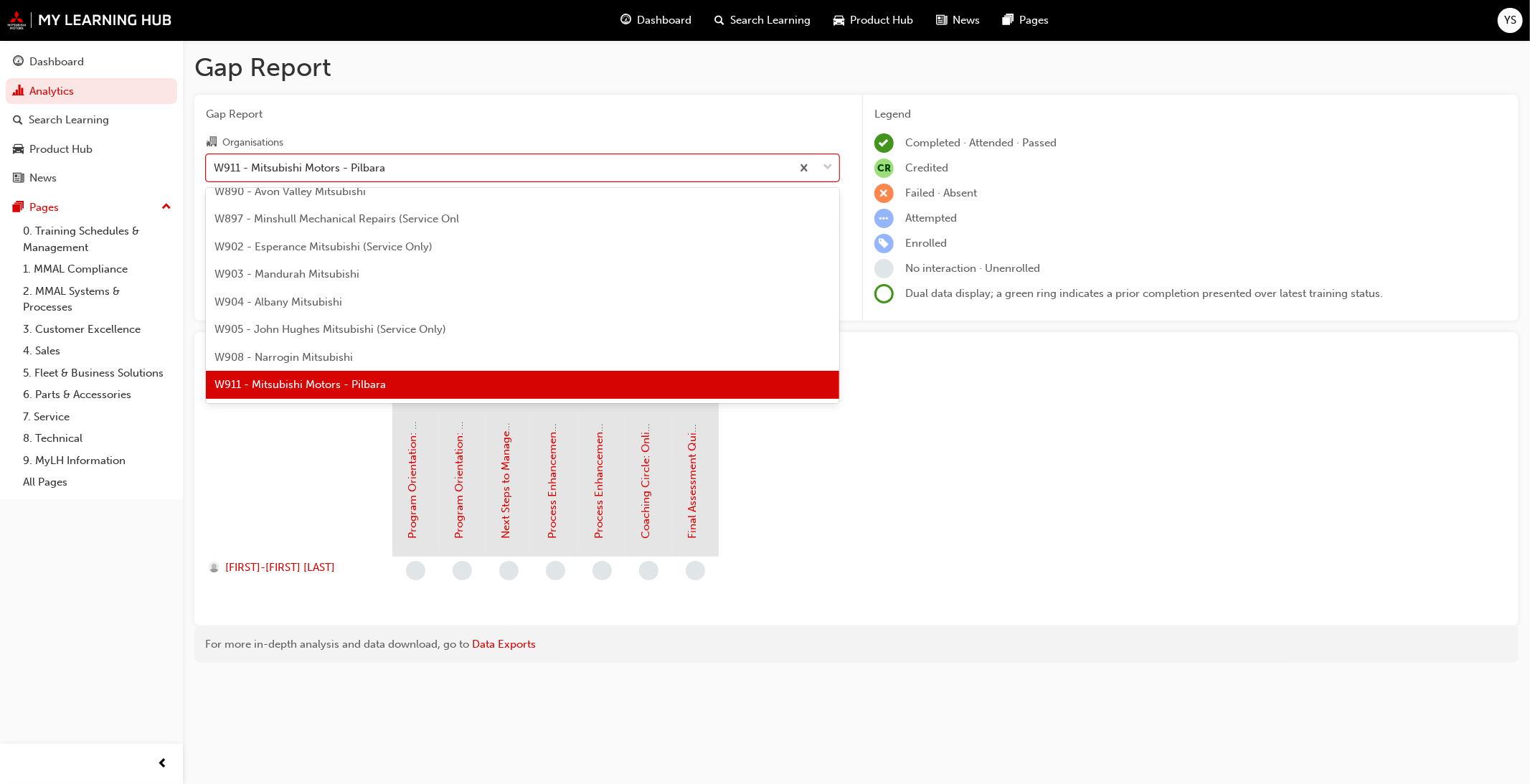 scroll, scrollTop: 5364, scrollLeft: 0, axis: vertical 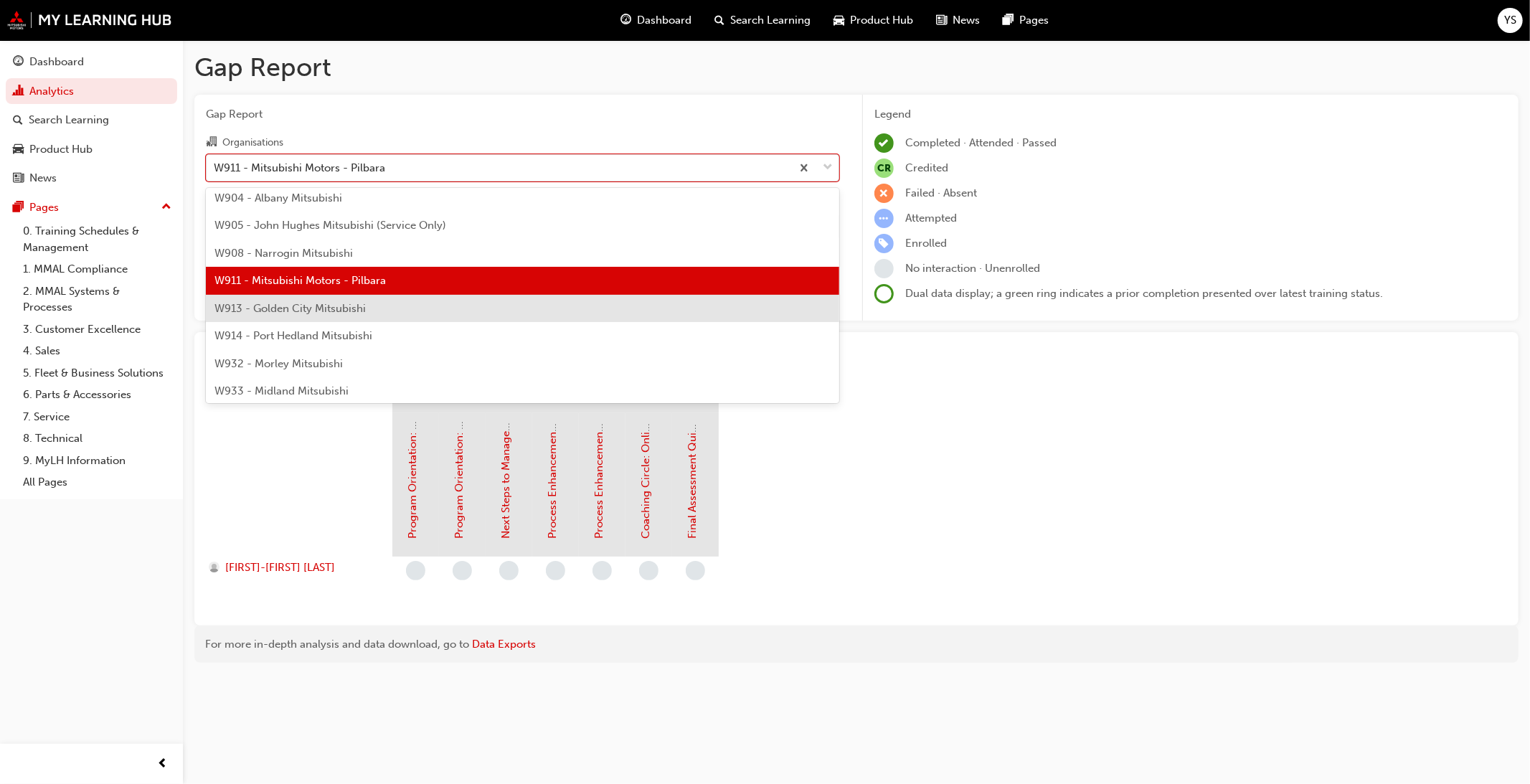 click on "W913 - Golden City Mitsubishi" at bounding box center (522, 308) 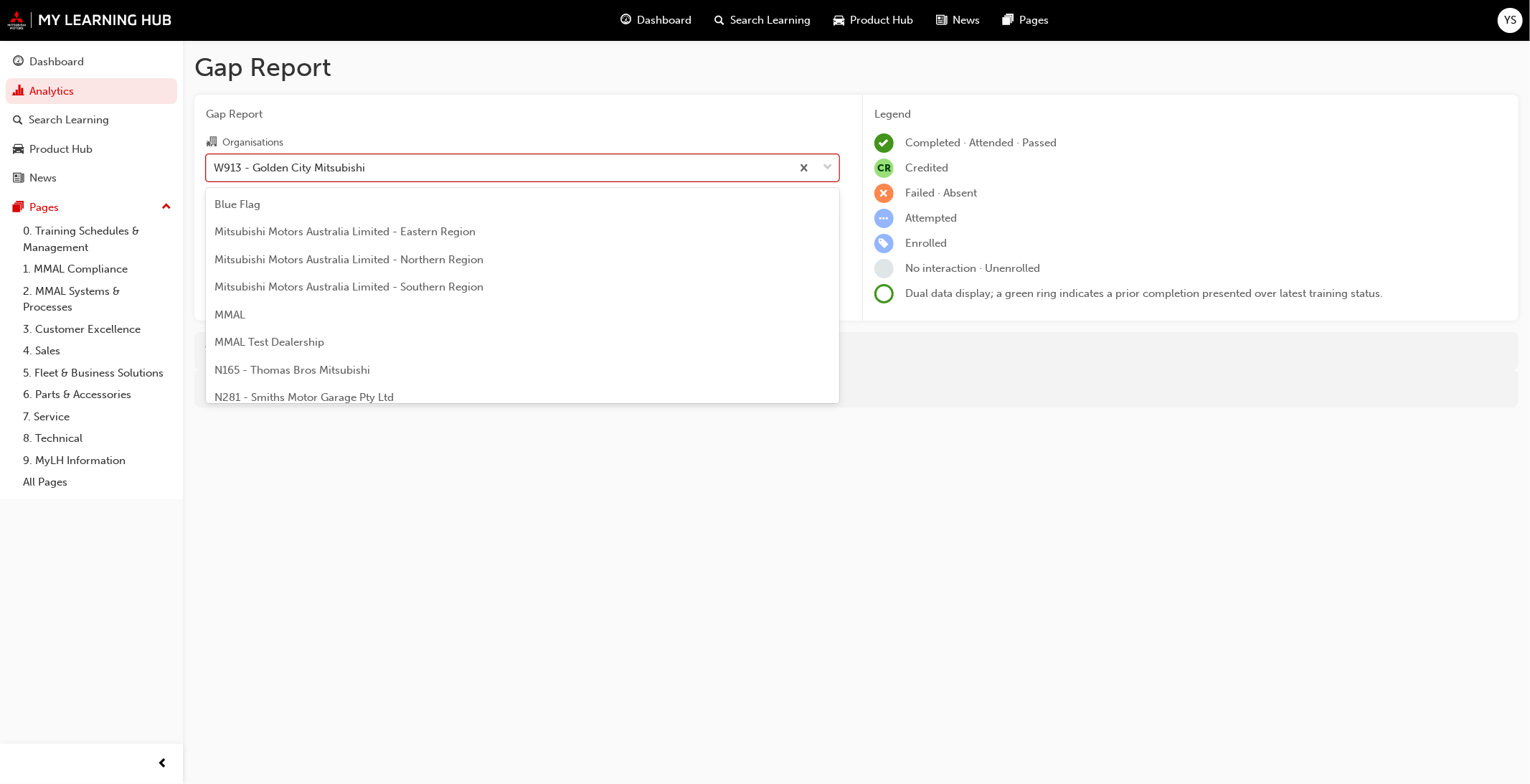 click on "W913 - Golden City Mitsubishi" at bounding box center (499, 167) 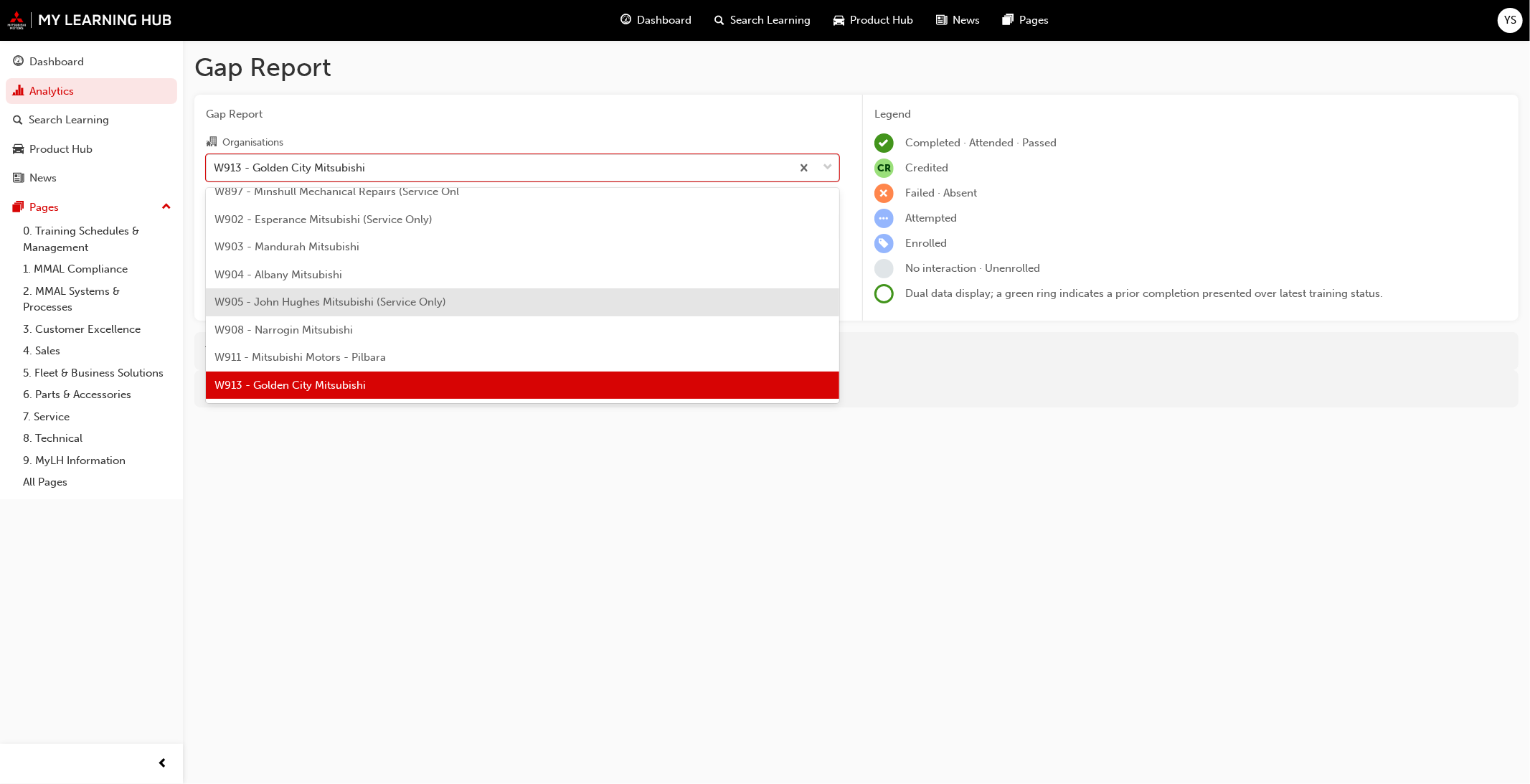 scroll, scrollTop: 5364, scrollLeft: 0, axis: vertical 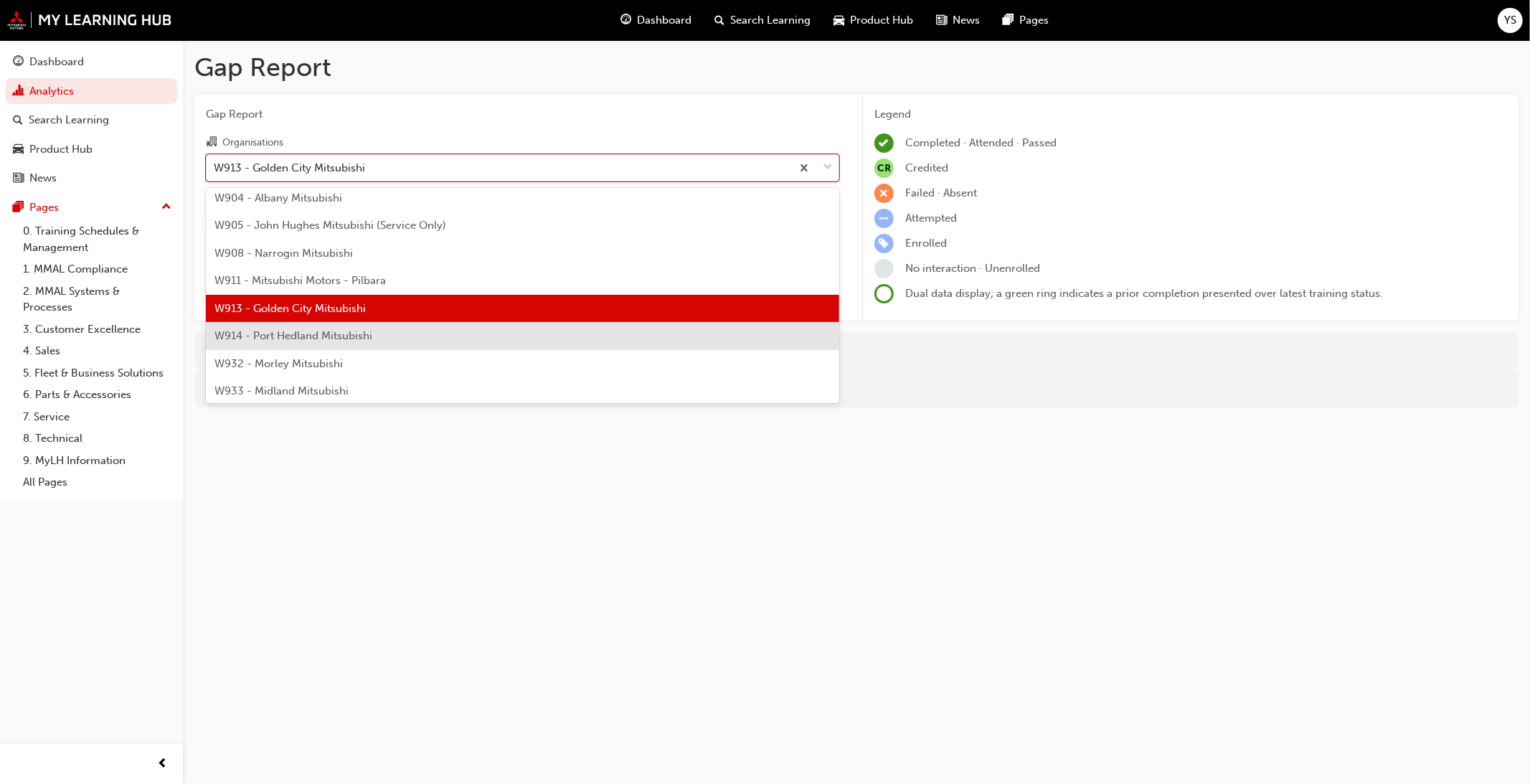 click on "W914 - Port Hedland Mitsubishi" at bounding box center [522, 336] 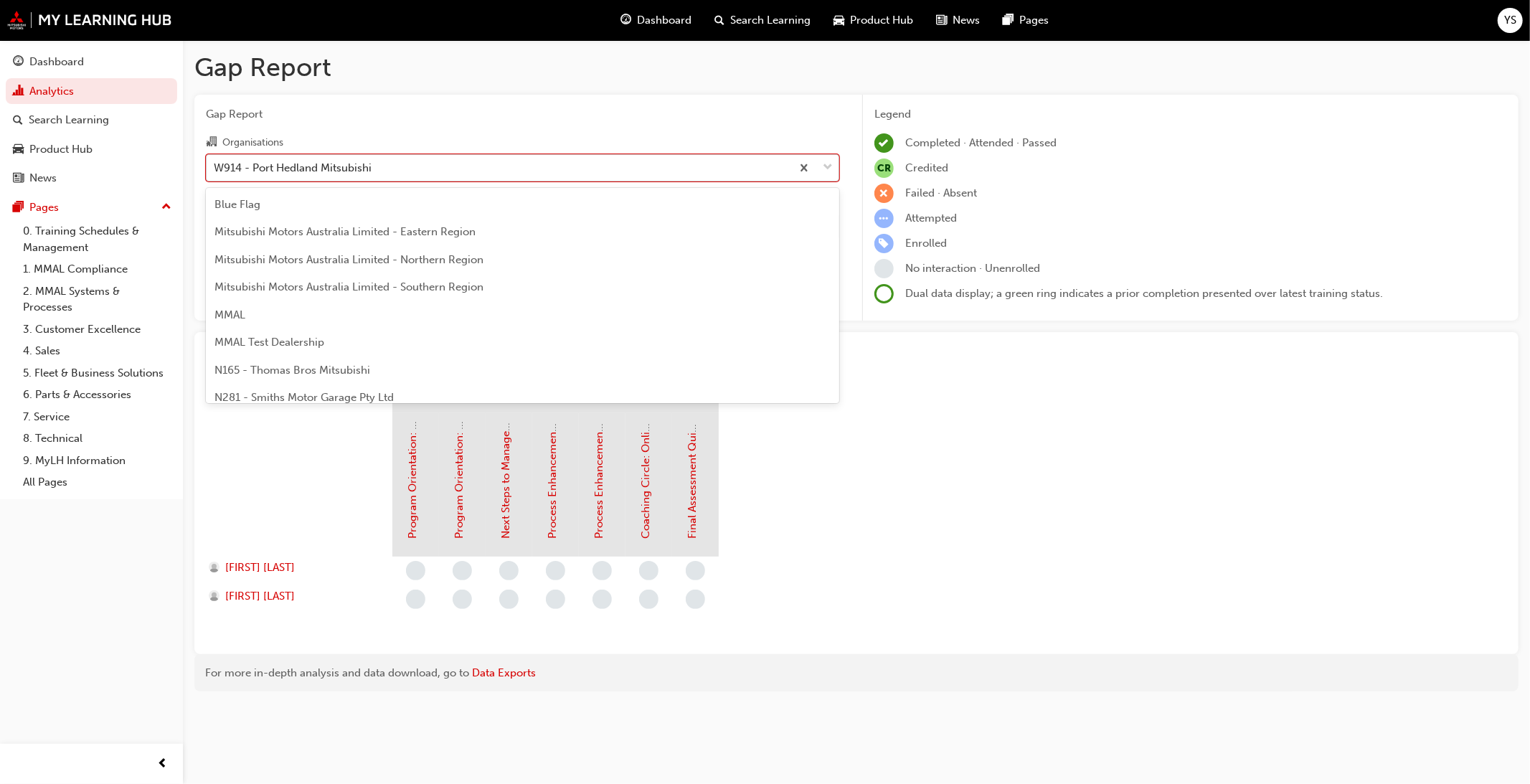 click on "W914 - Port Hedland Mitsubishi" at bounding box center [499, 167] 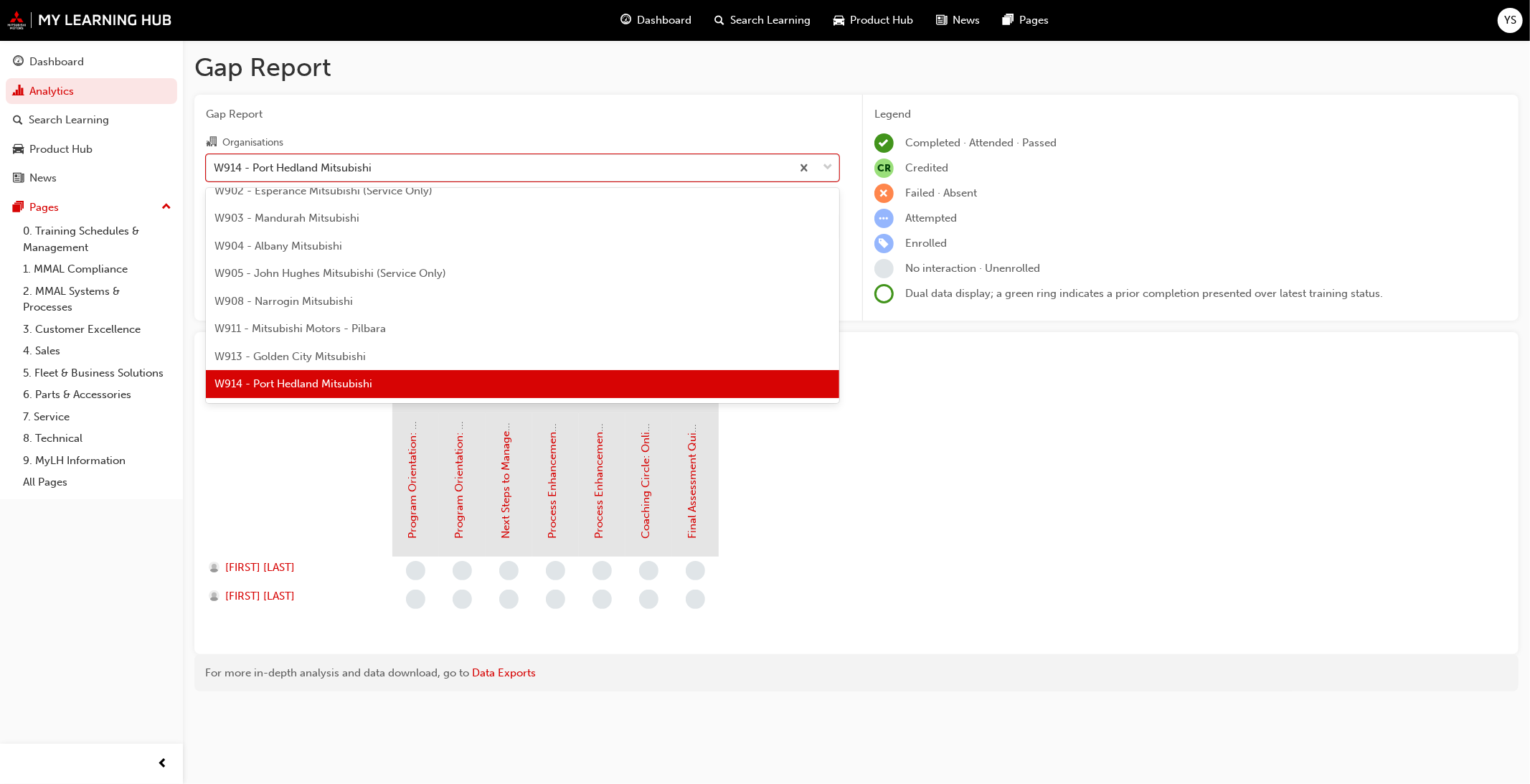 scroll, scrollTop: 5364, scrollLeft: 0, axis: vertical 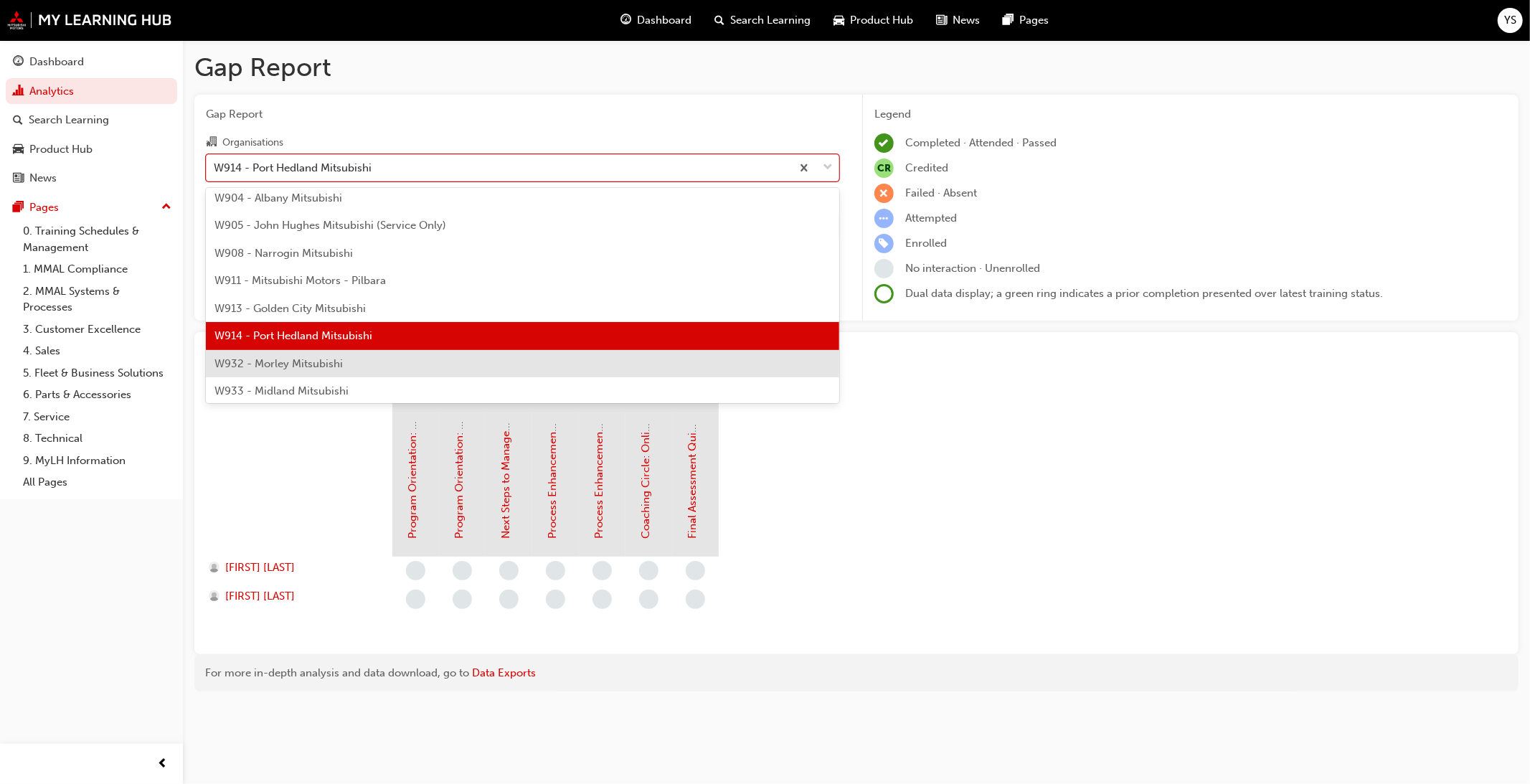 click on "W932 - Morley Mitsubishi" at bounding box center [522, 364] 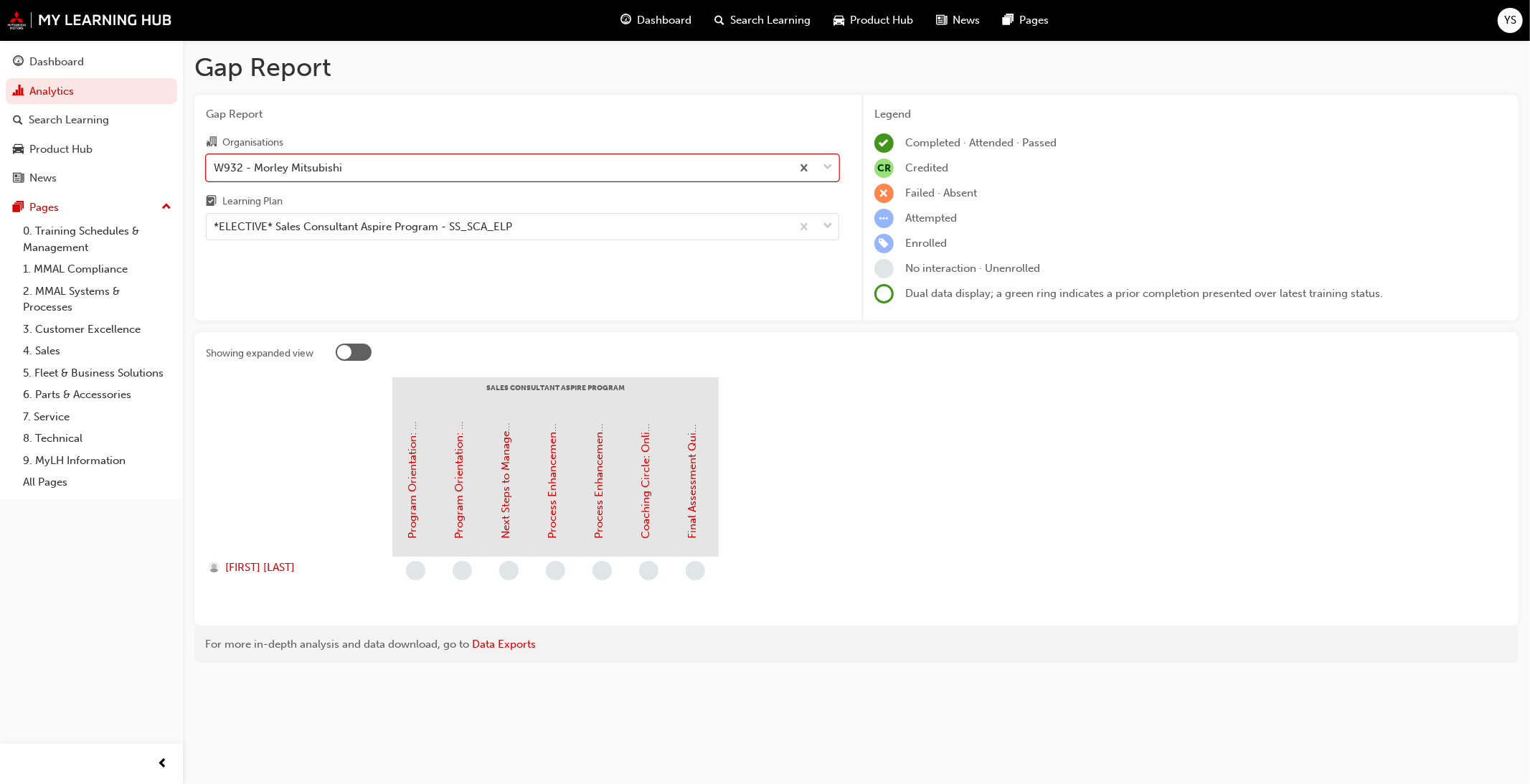 click on "W932 - Morley Mitsubishi" at bounding box center [499, 167] 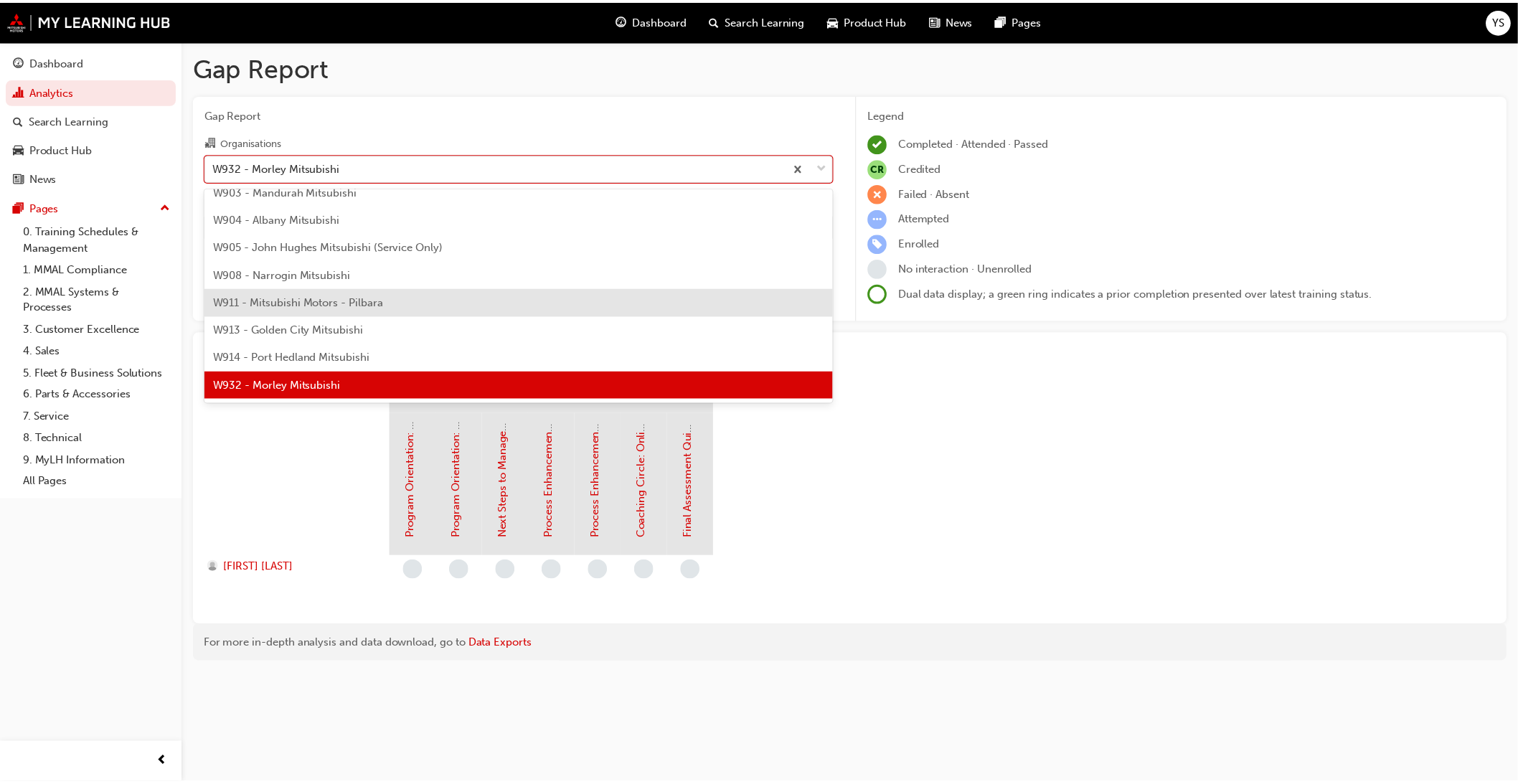 scroll, scrollTop: 5364, scrollLeft: 0, axis: vertical 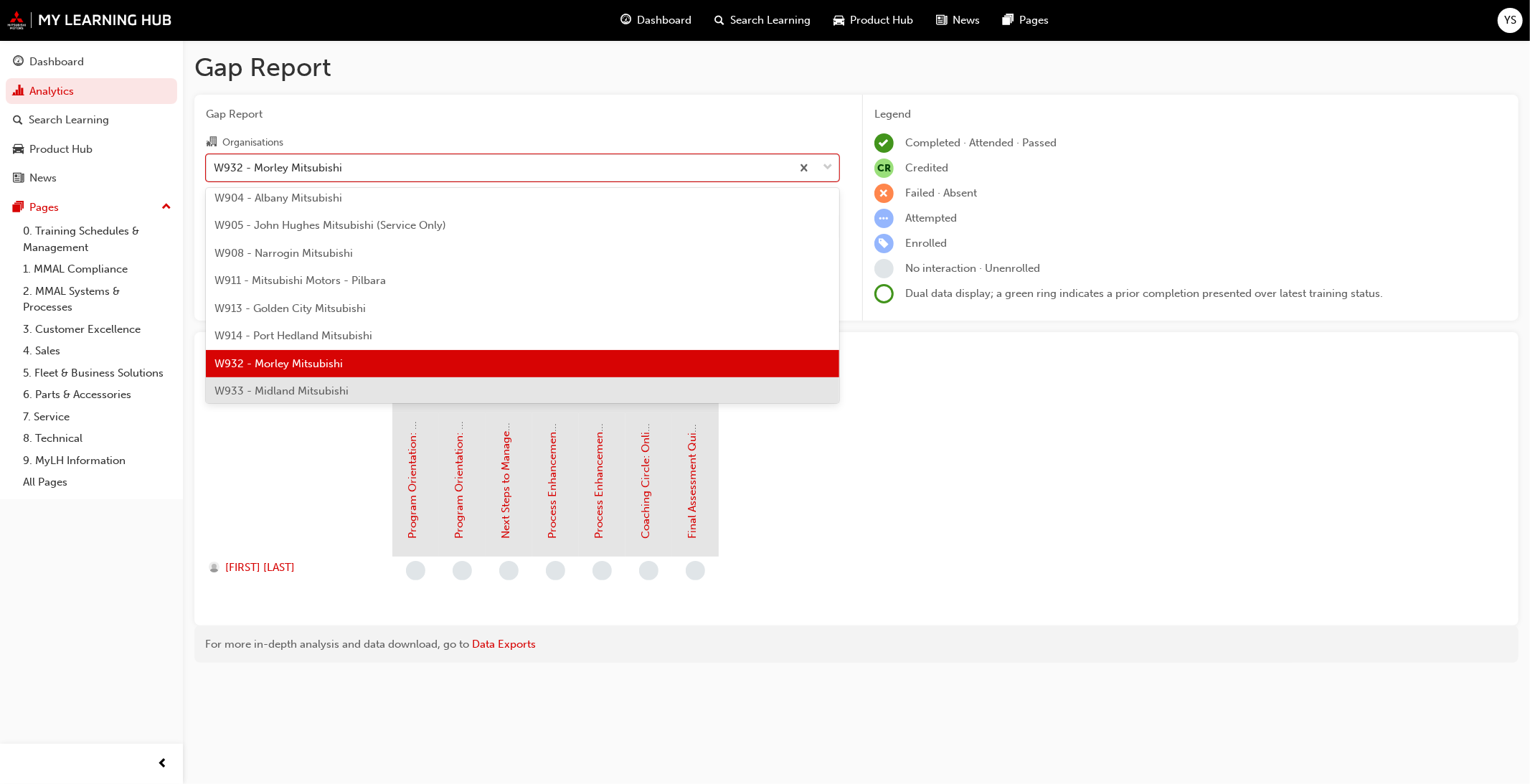 click on "W933 - Midland Mitsubishi" at bounding box center (522, 391) 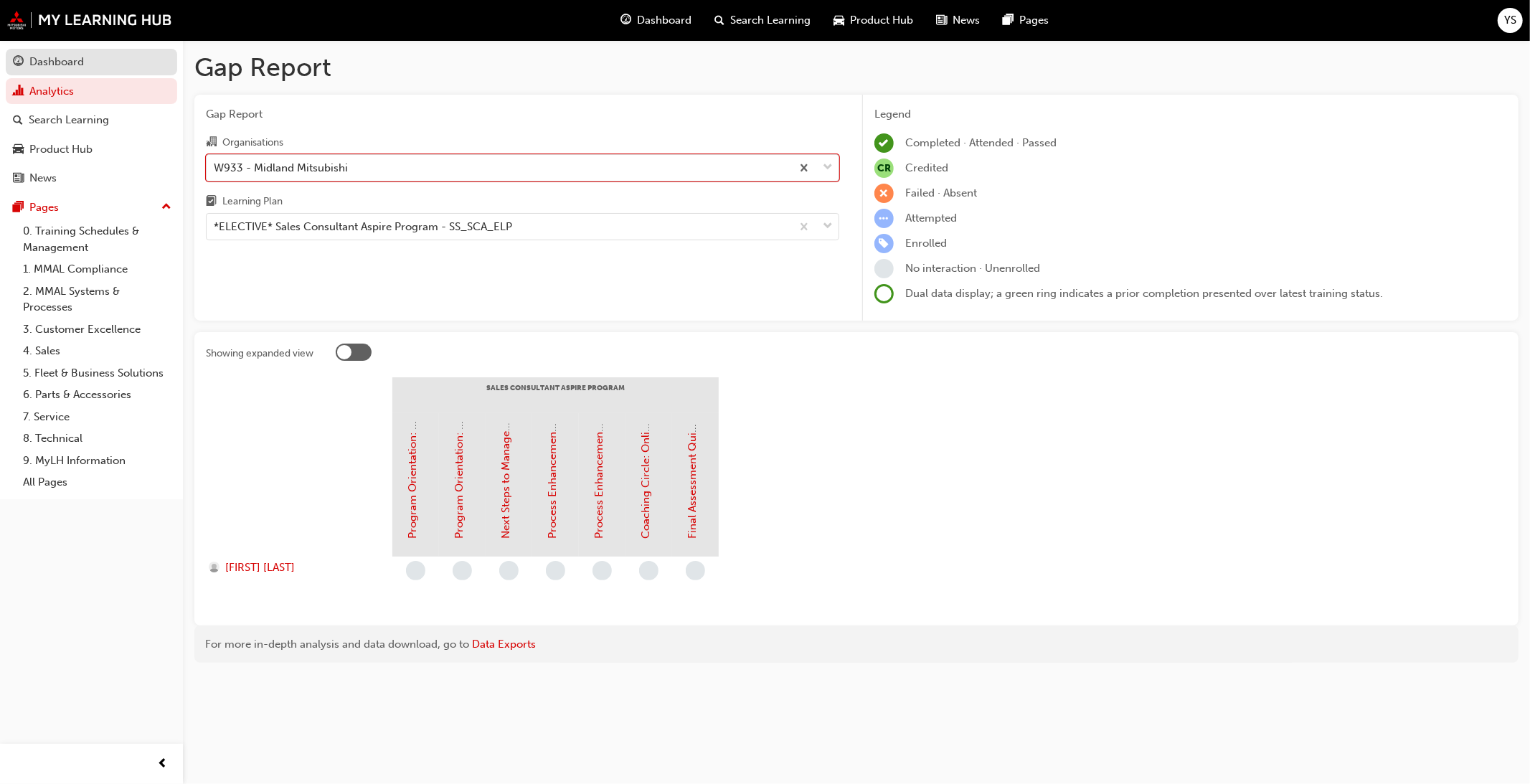 click on "Dashboard" at bounding box center (57, 62) 